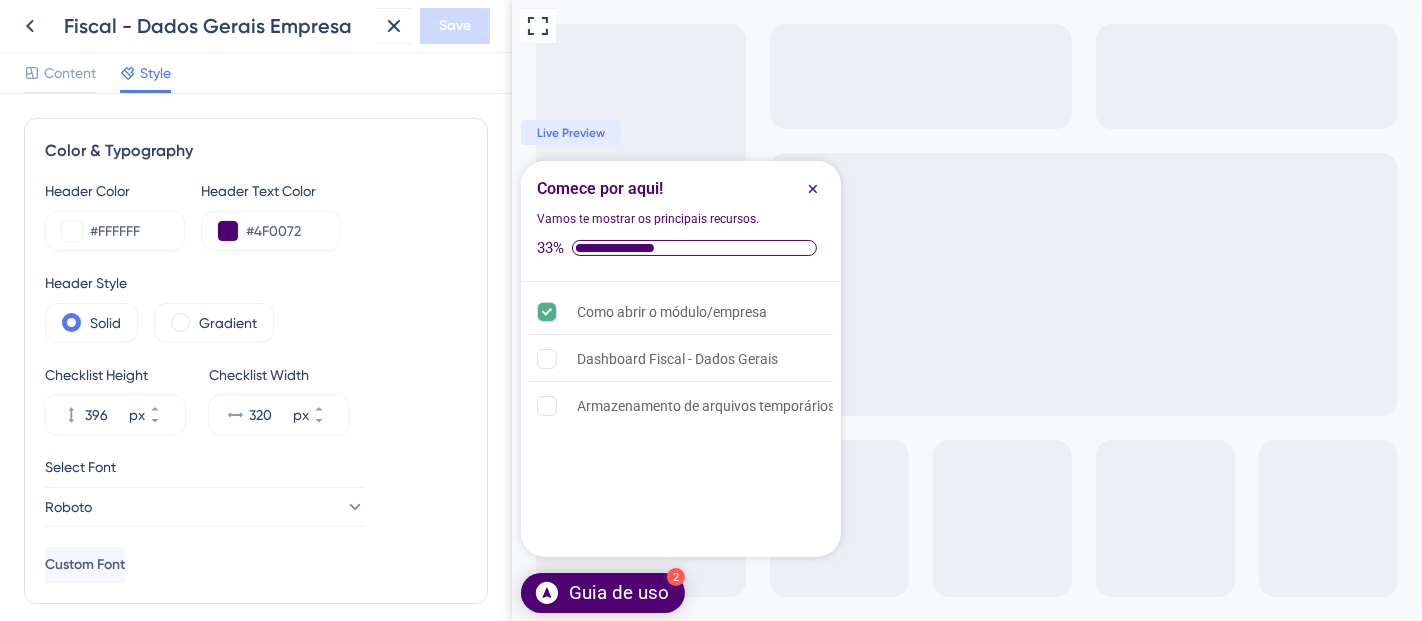 scroll, scrollTop: 0, scrollLeft: 0, axis: both 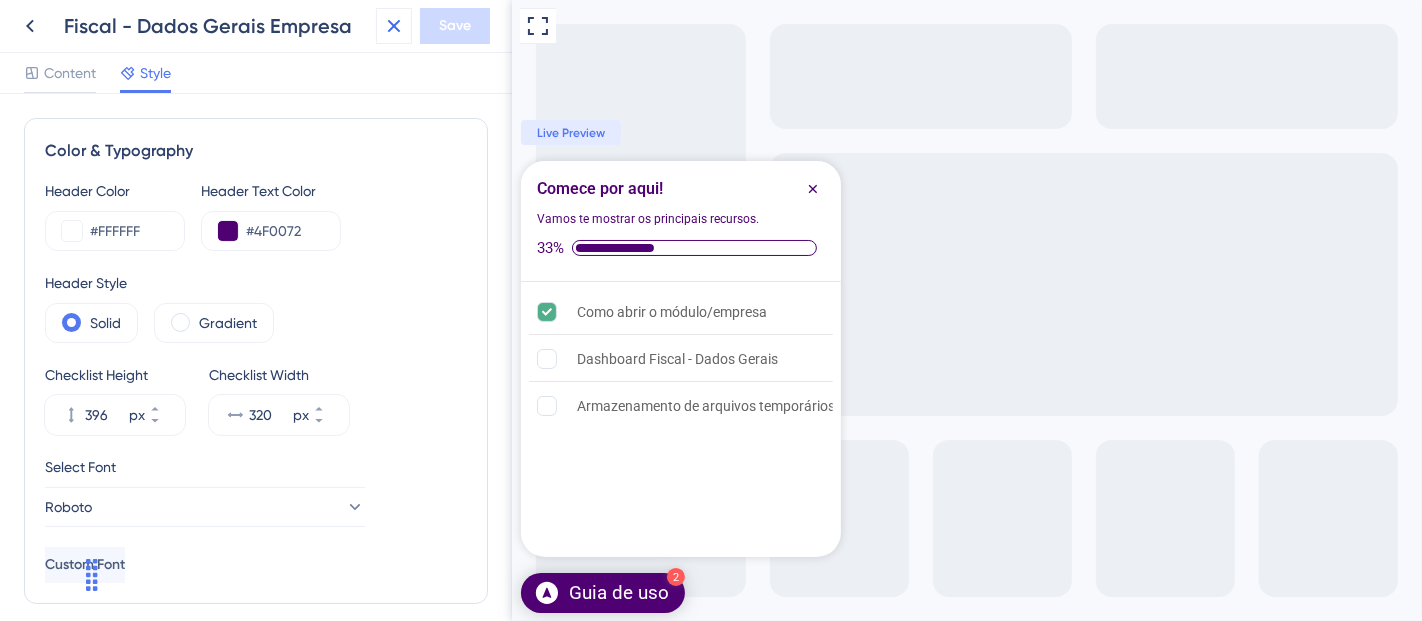 click 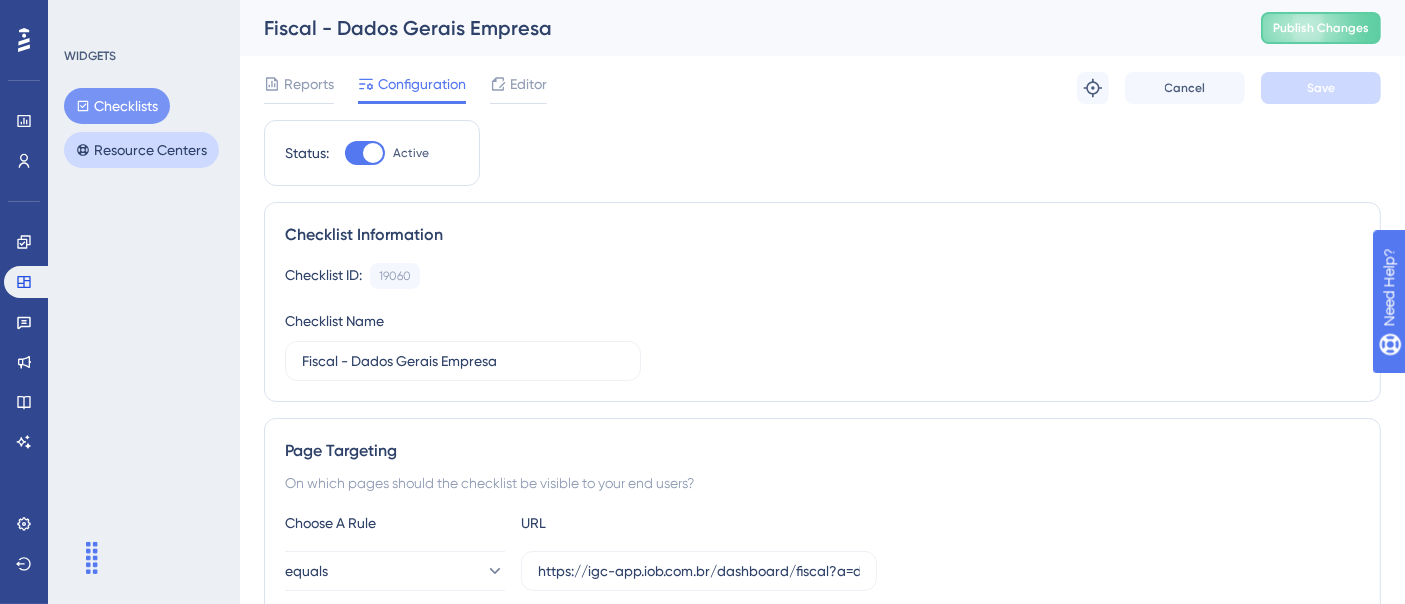 scroll, scrollTop: 0, scrollLeft: 0, axis: both 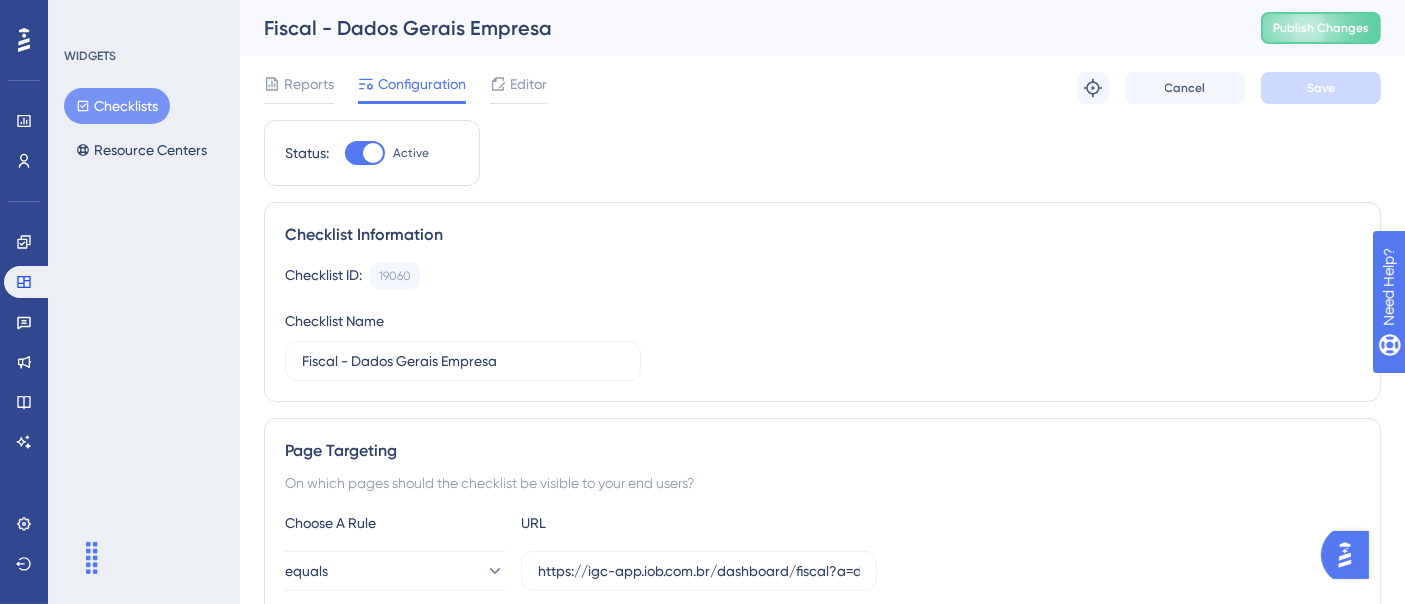 click on "Checklists" at bounding box center [117, 106] 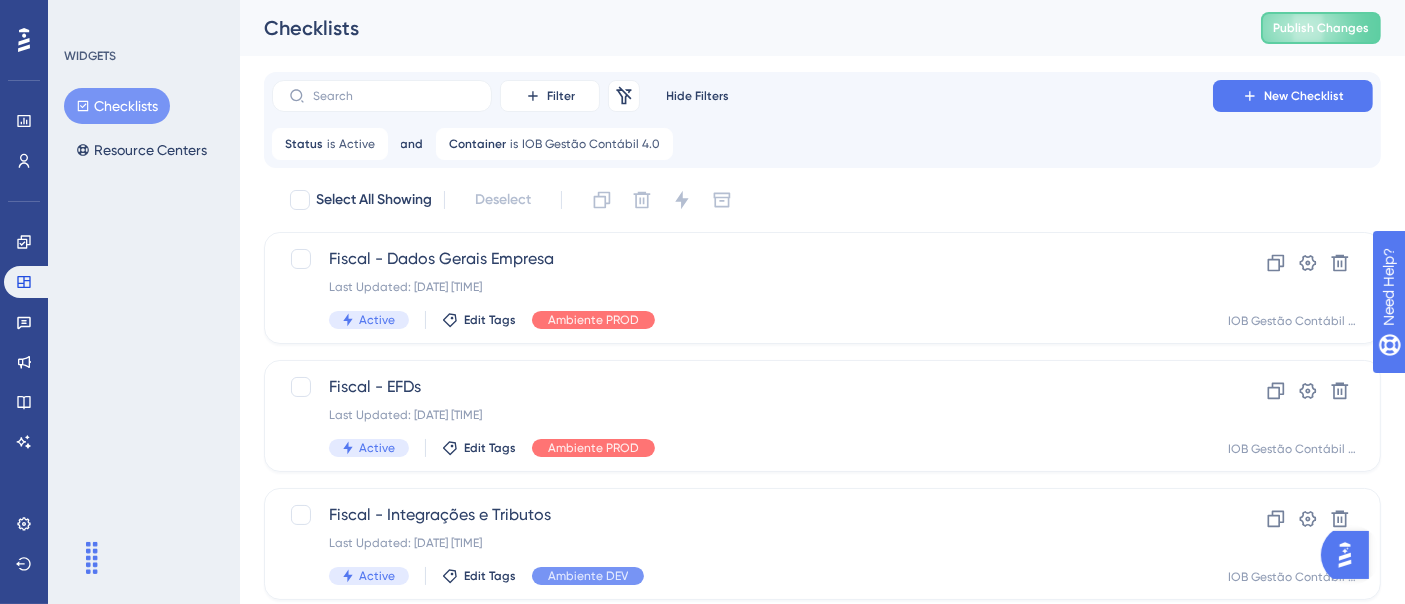 click 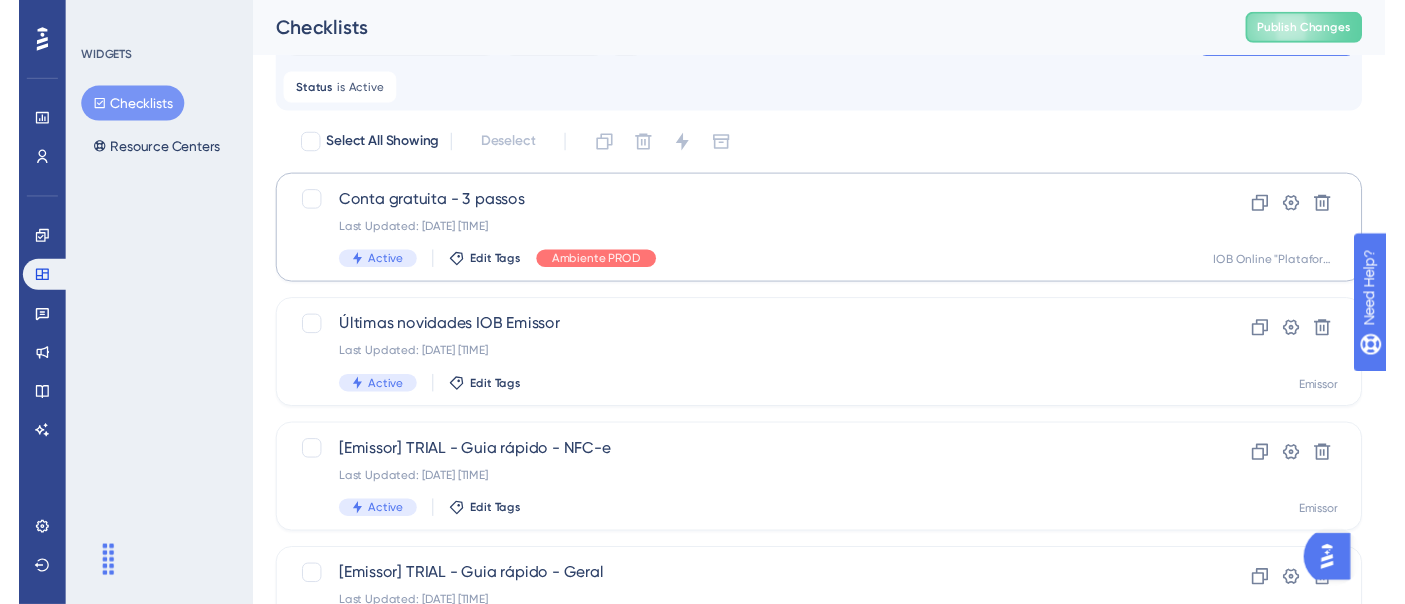 scroll, scrollTop: 0, scrollLeft: 0, axis: both 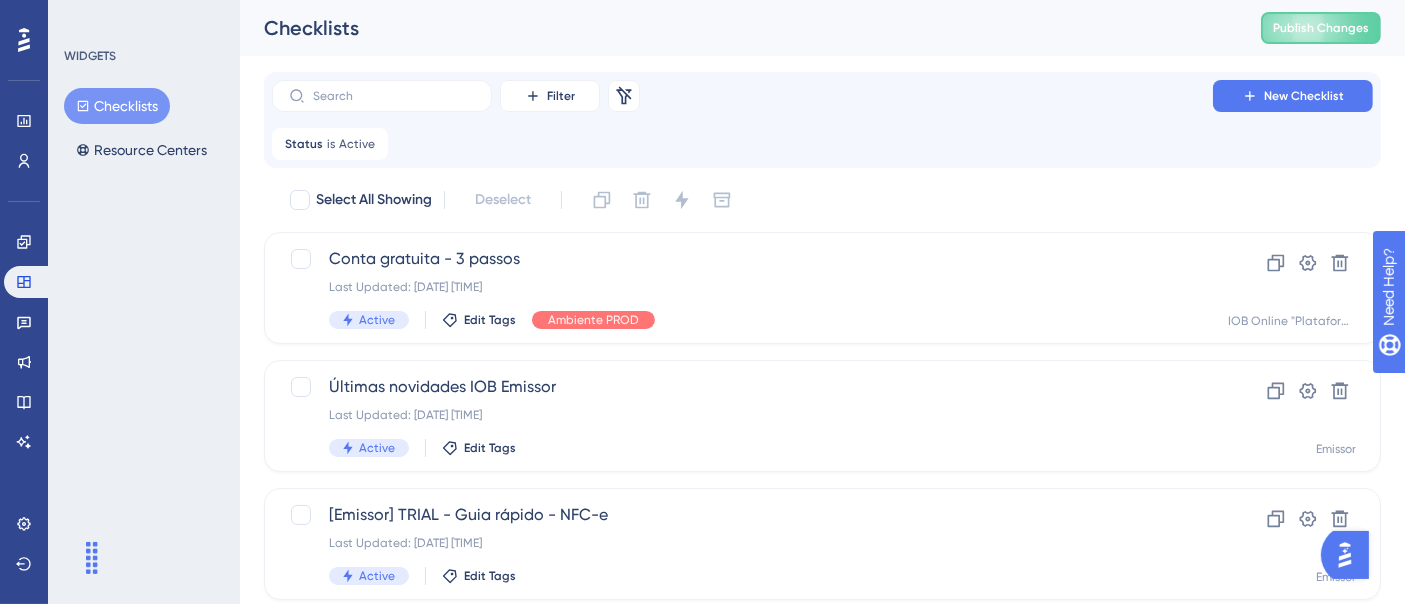 click at bounding box center (0, 0) 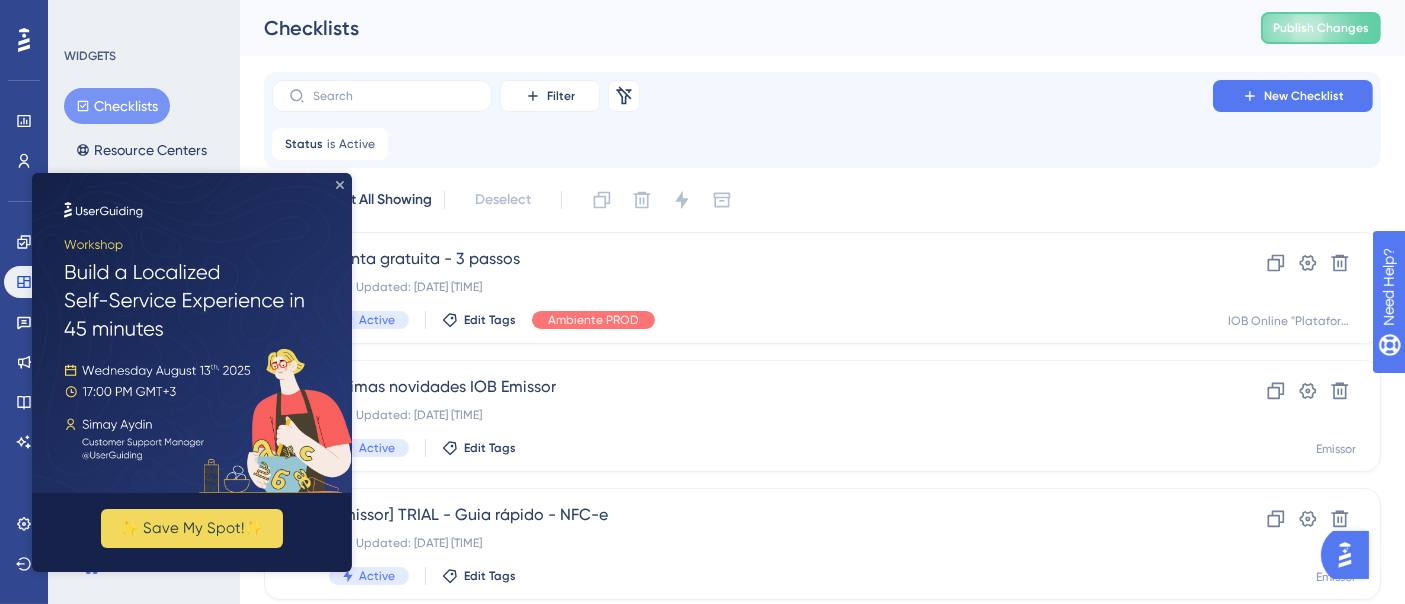 click 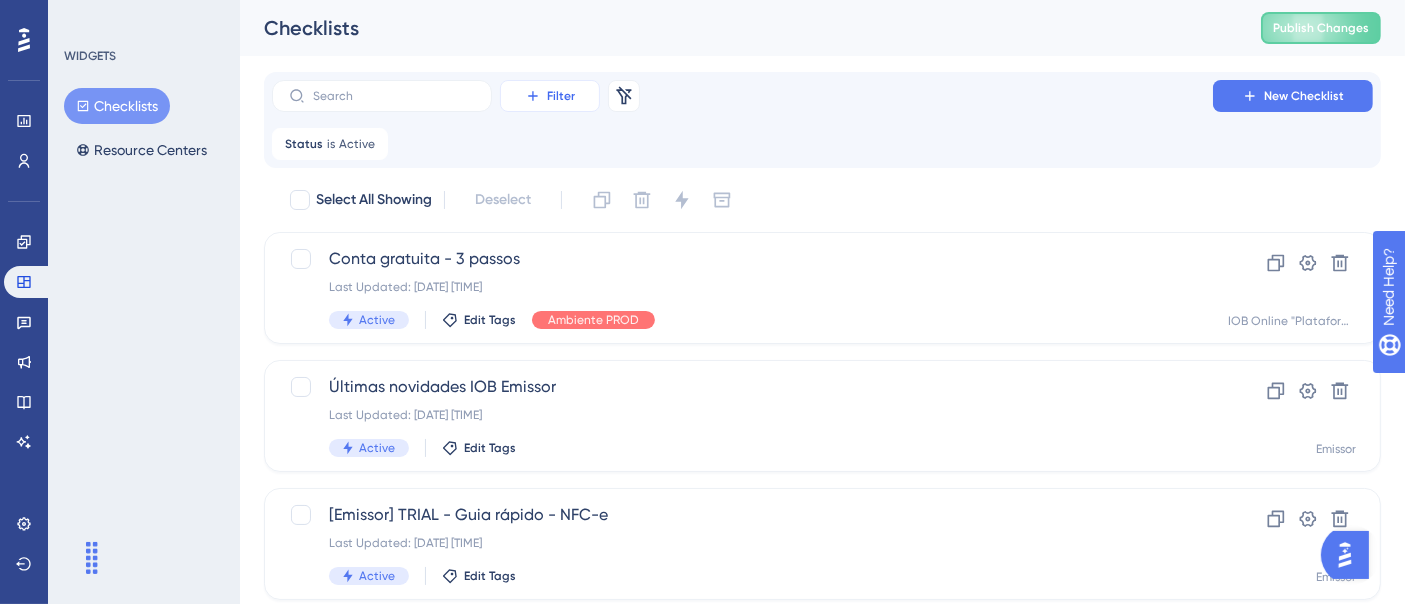 click on "Filter" at bounding box center [561, 96] 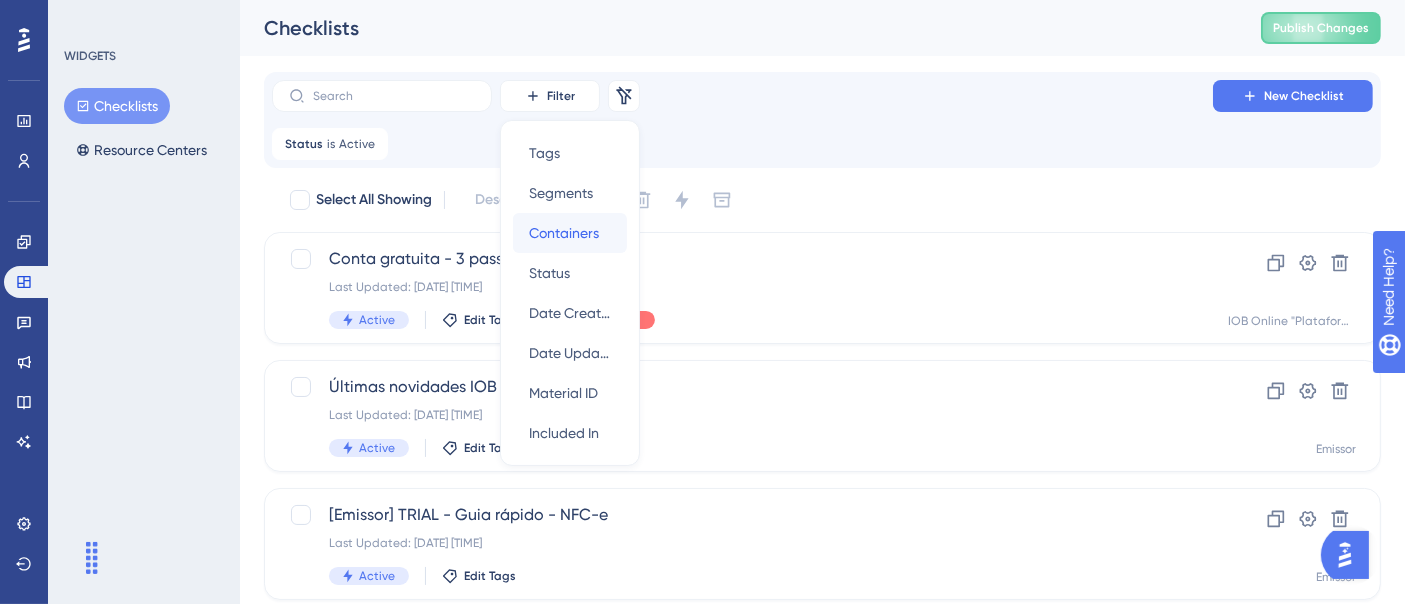 click on "Containers" at bounding box center (564, 233) 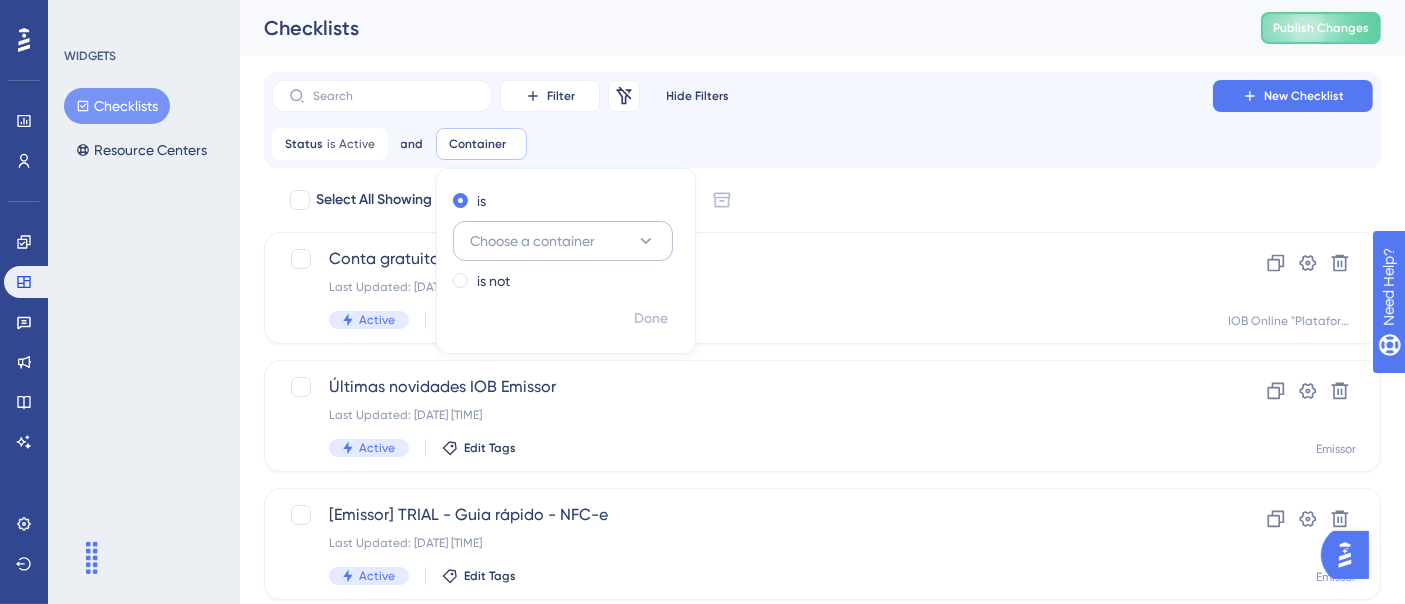 click on "Choose a container" at bounding box center [532, 241] 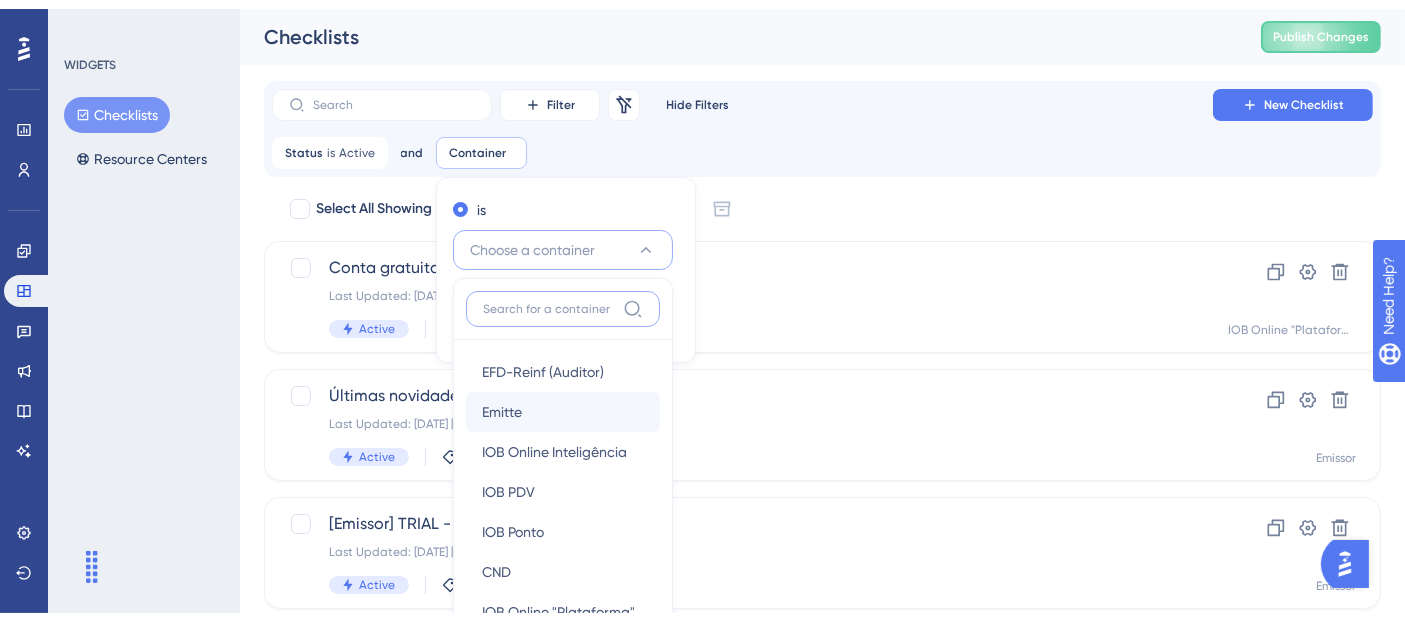 scroll, scrollTop: 152, scrollLeft: 0, axis: vertical 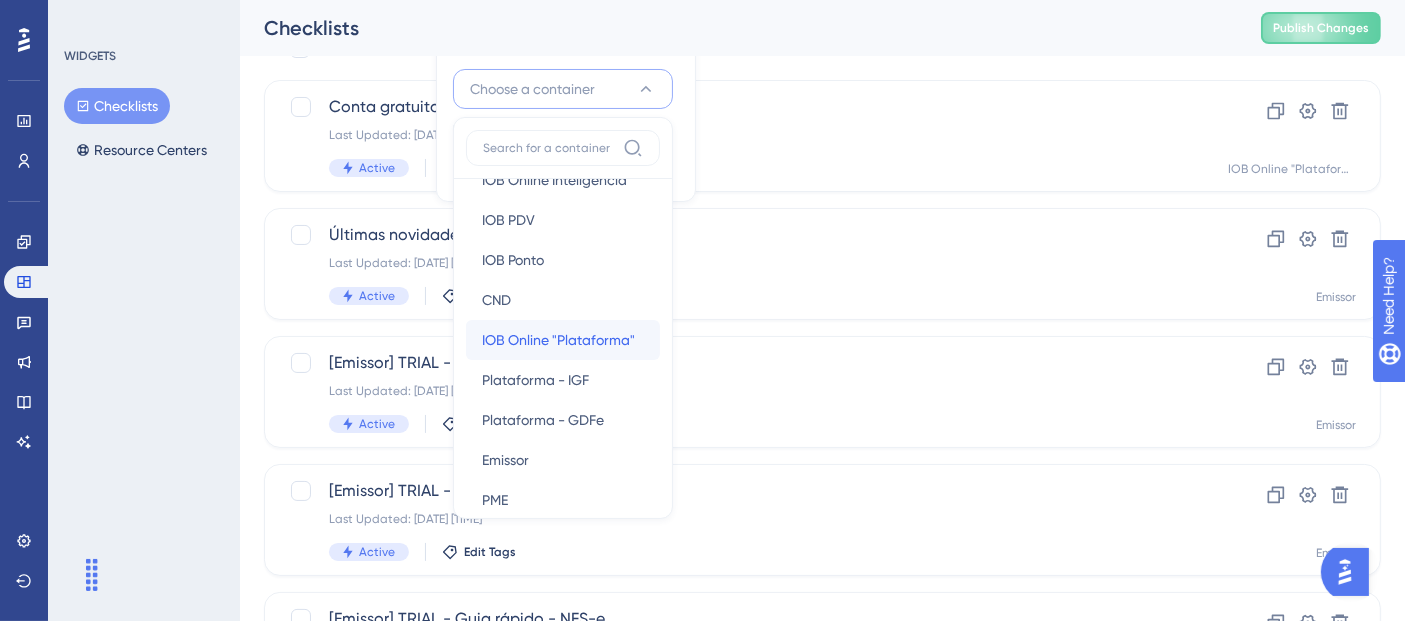 click on "IOB Online "Plataforma"" at bounding box center [558, 340] 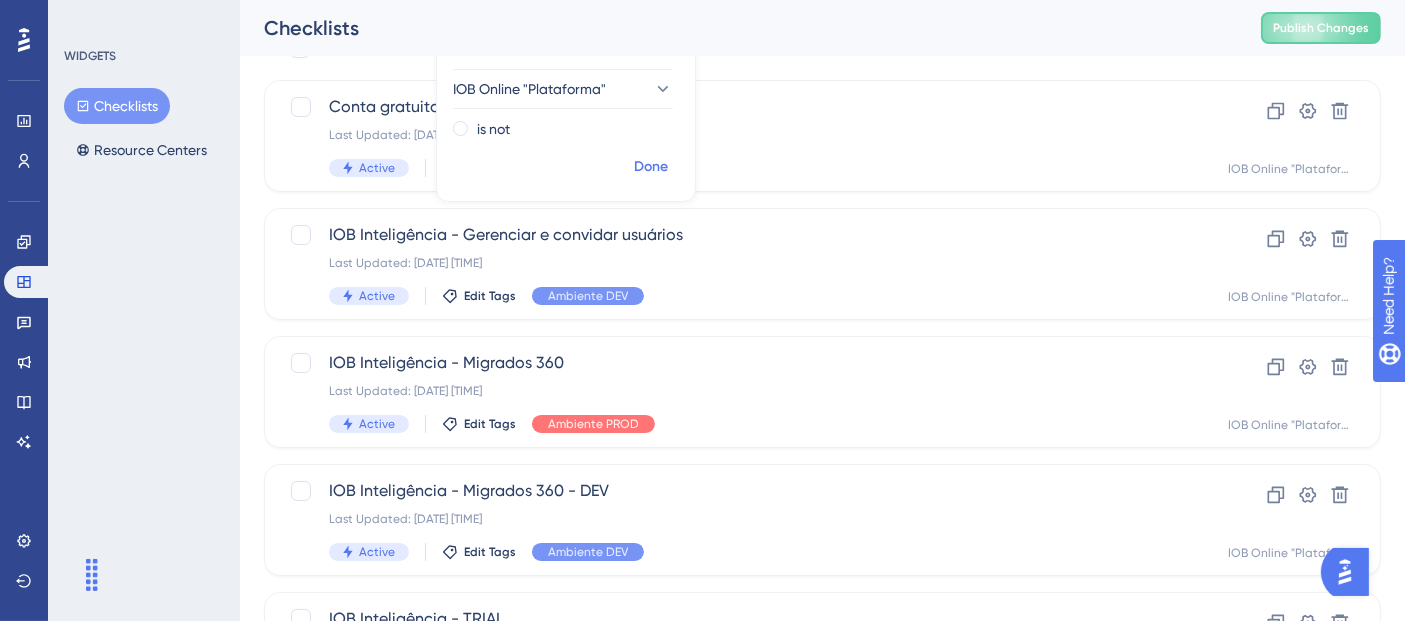 drag, startPoint x: 640, startPoint y: 181, endPoint x: 642, endPoint y: 168, distance: 13.152946 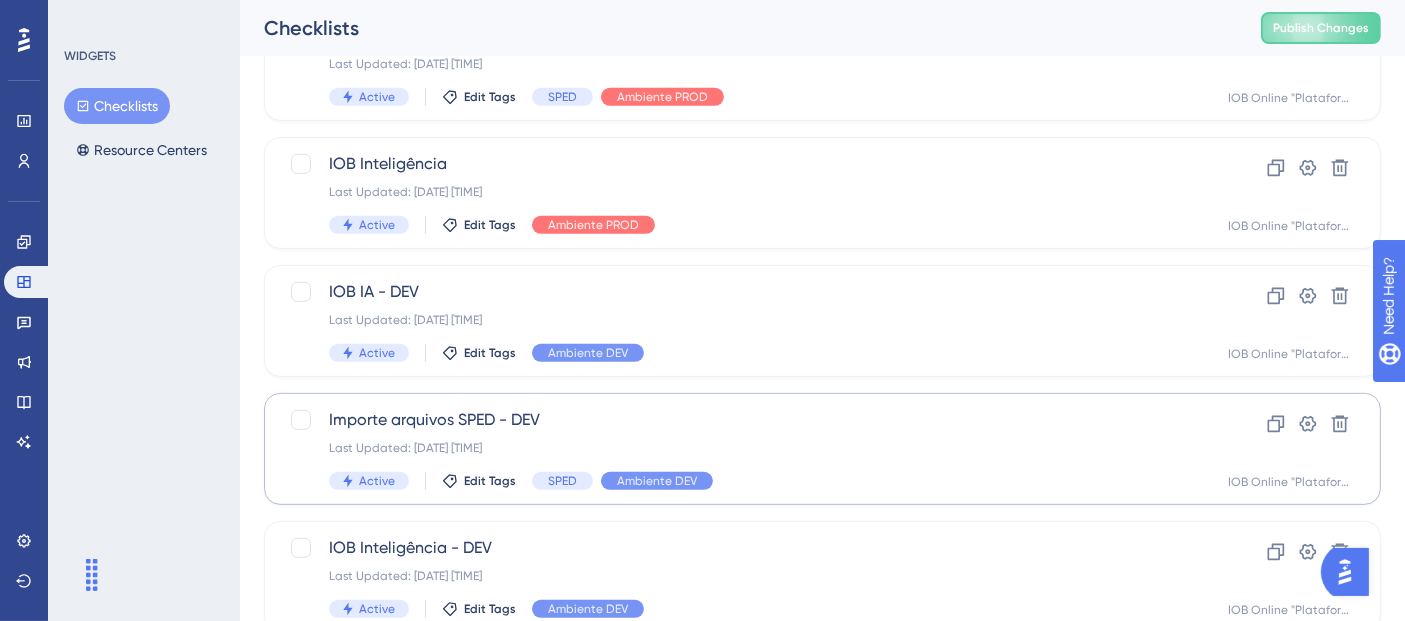 scroll, scrollTop: 938, scrollLeft: 0, axis: vertical 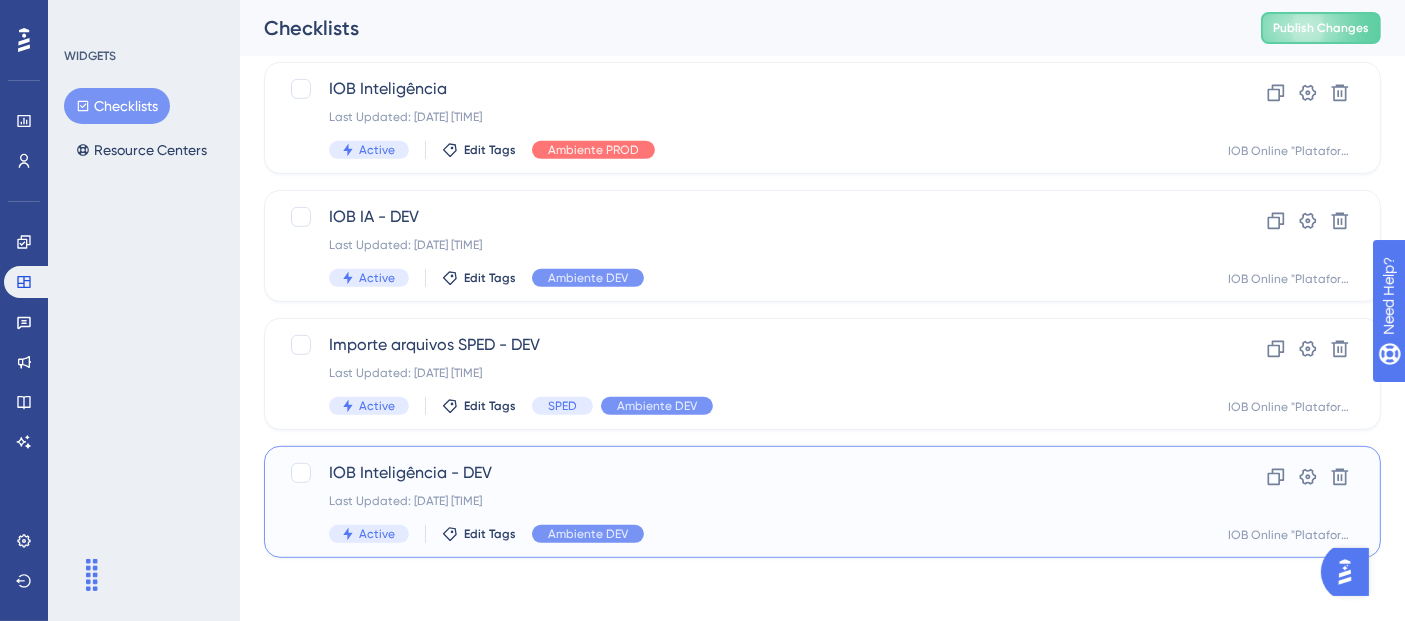 click on "IOB Inteligência - DEV" at bounding box center [742, 473] 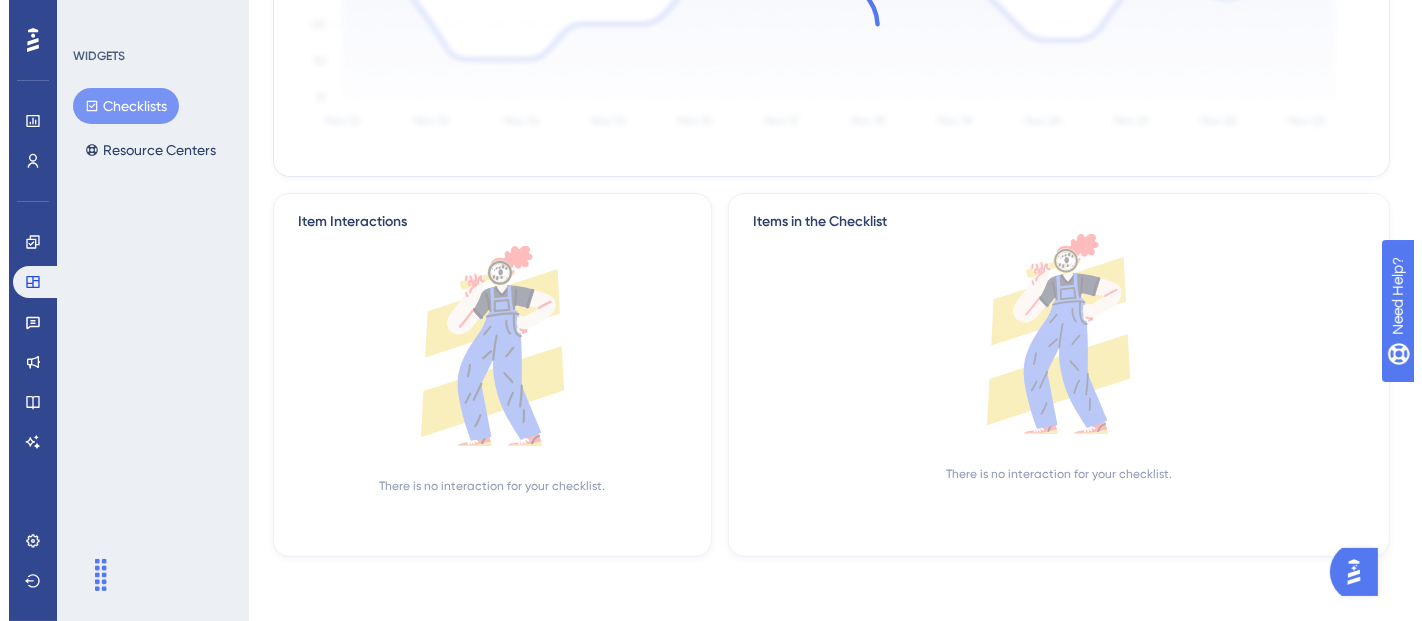 scroll, scrollTop: 0, scrollLeft: 0, axis: both 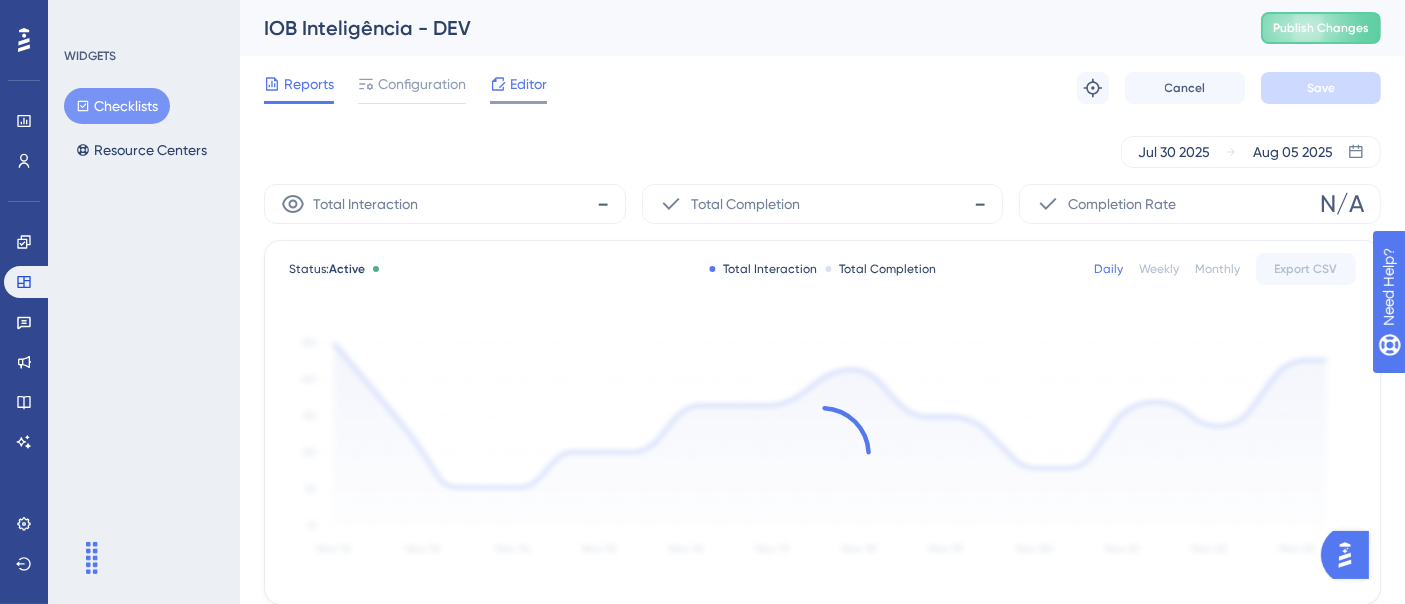 click at bounding box center (518, 102) 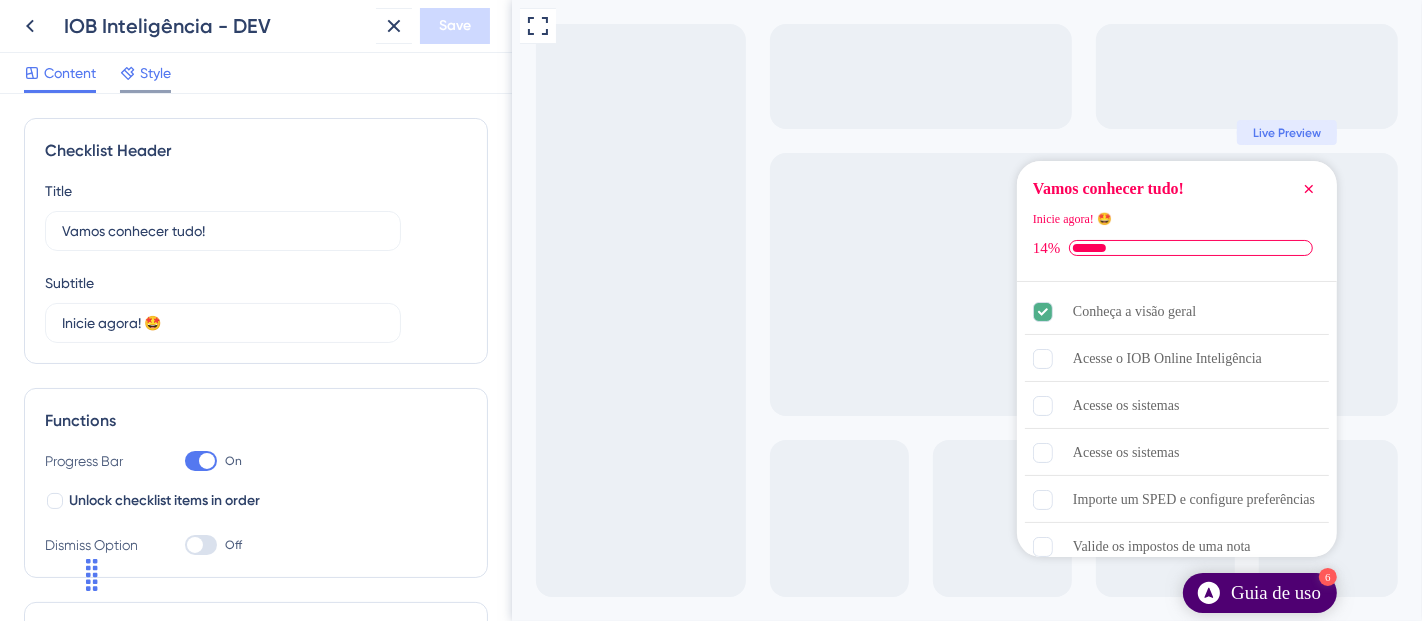 scroll, scrollTop: 0, scrollLeft: 0, axis: both 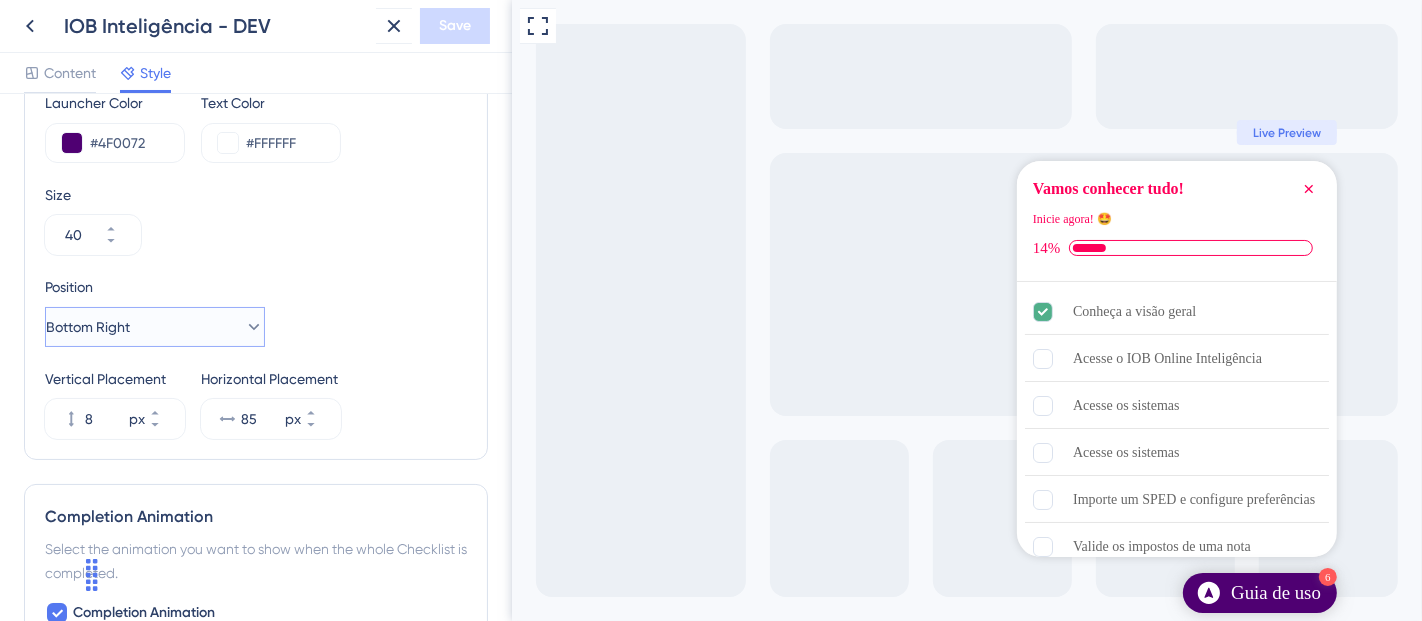 click on "Bottom Right" at bounding box center (155, 327) 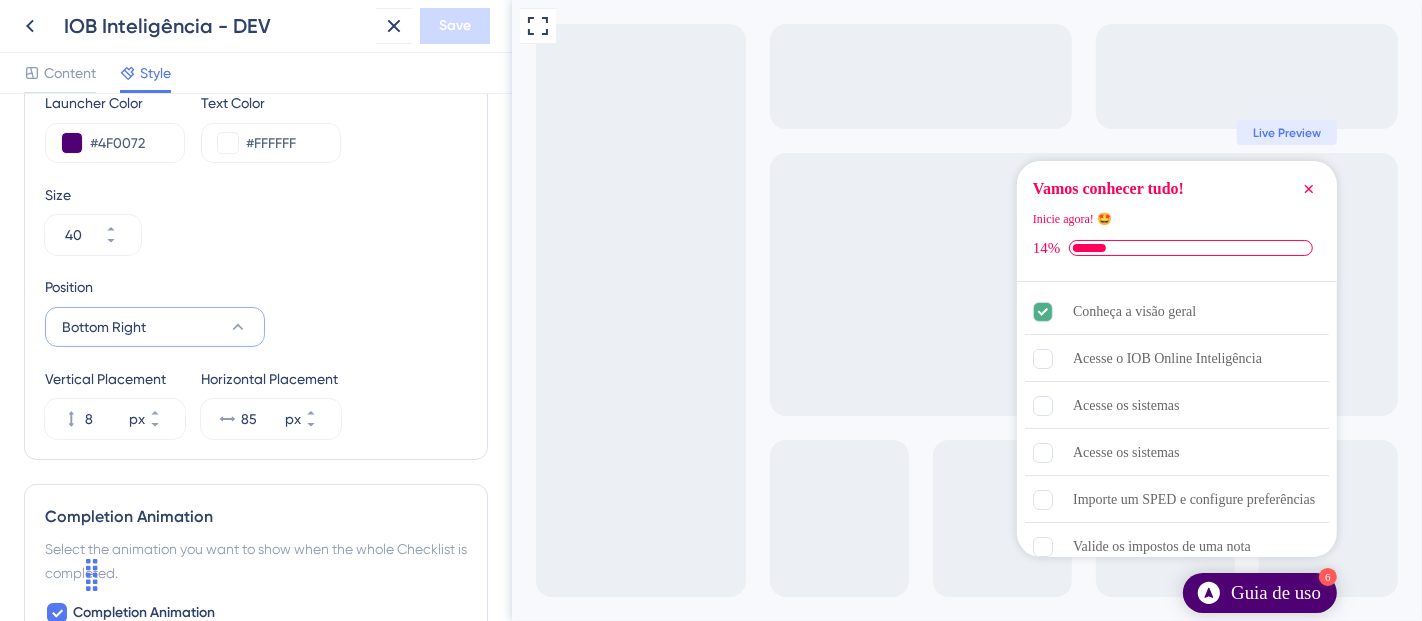 scroll, scrollTop: 1015, scrollLeft: 0, axis: vertical 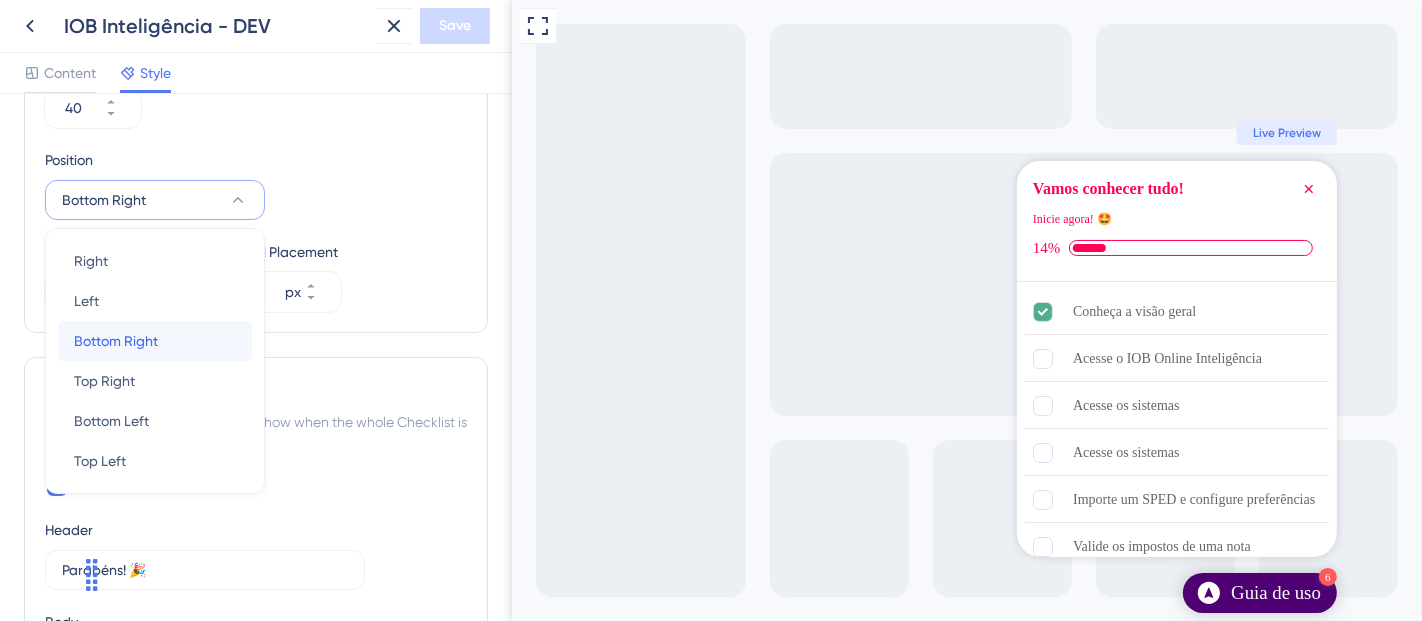 click on "Bottom Right Bottom Right" at bounding box center (155, 341) 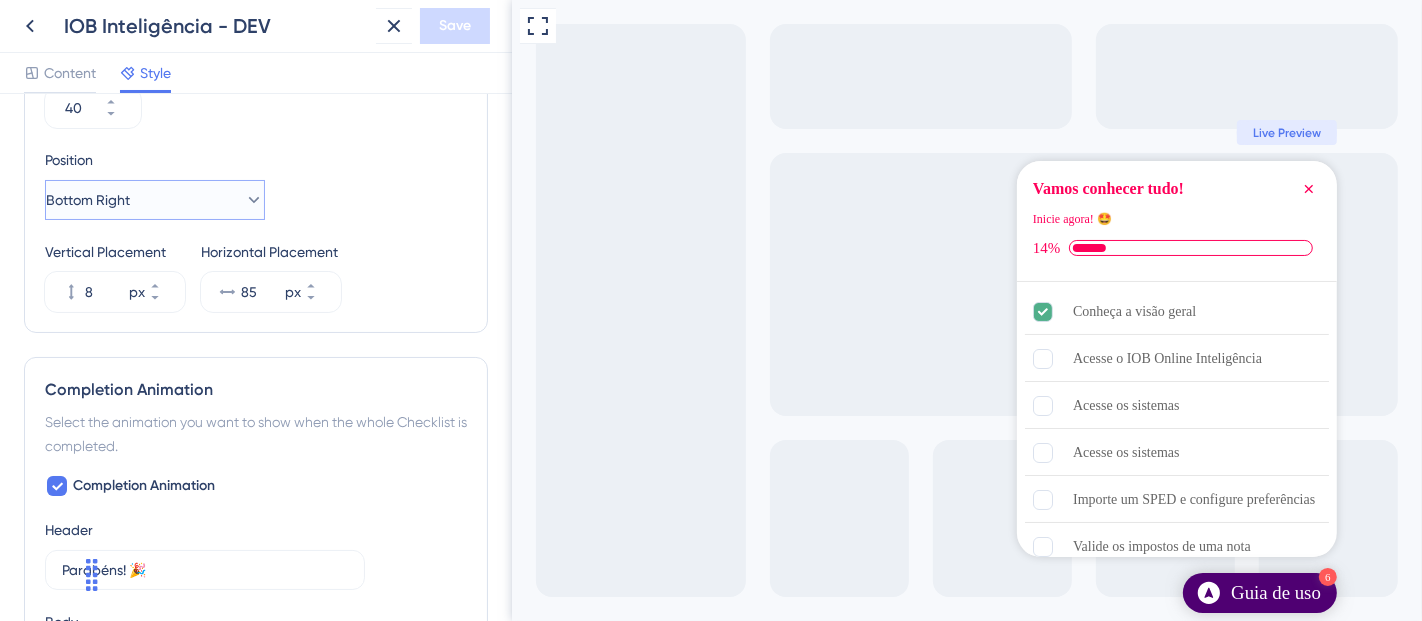 click on "Bottom Right" at bounding box center (88, 200) 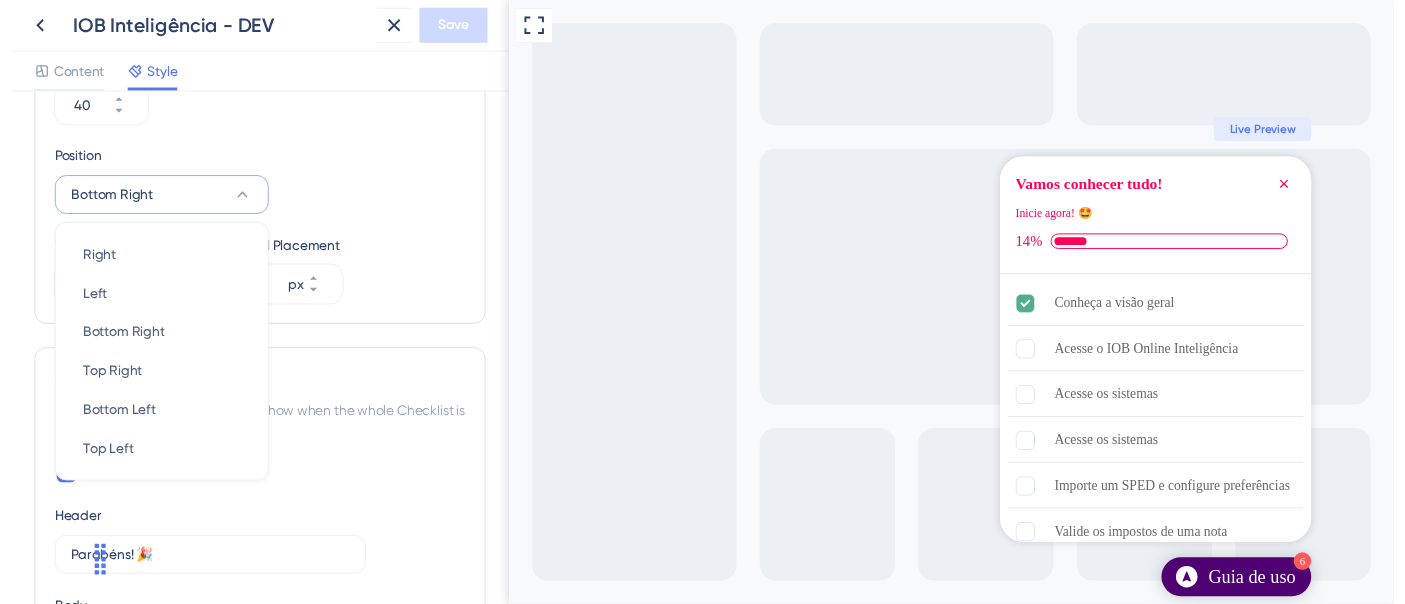 scroll, scrollTop: 1013, scrollLeft: 0, axis: vertical 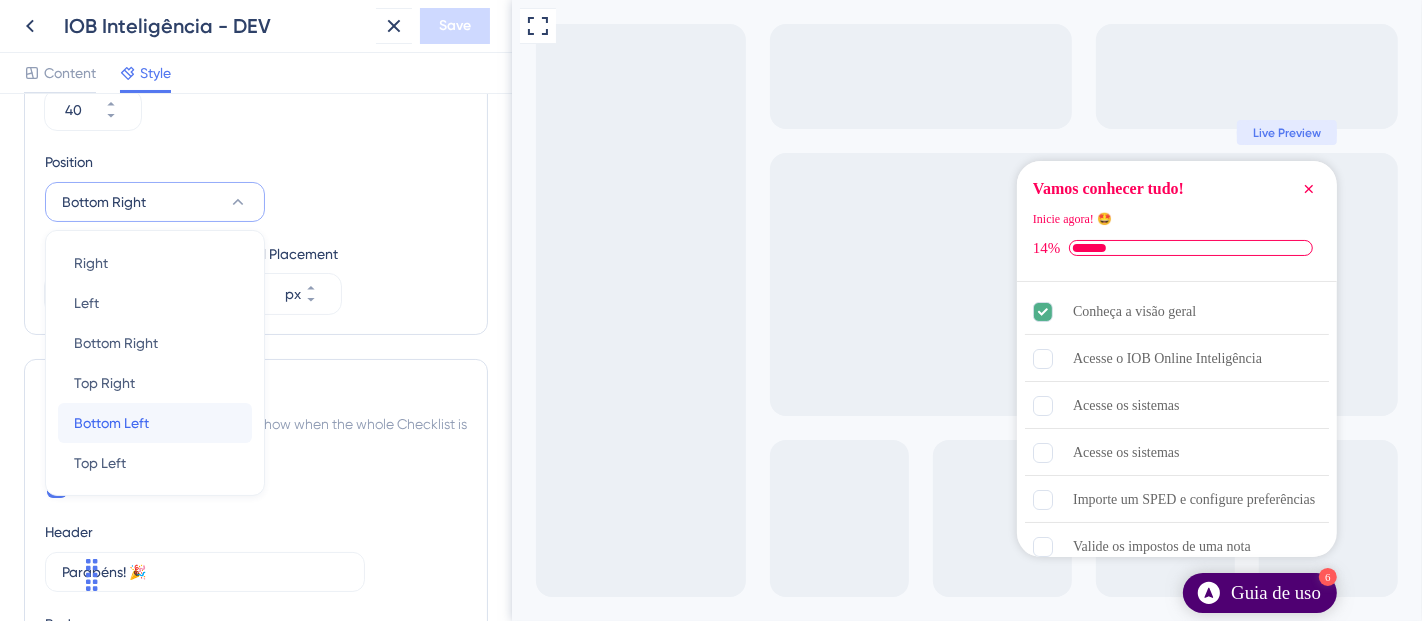 click on "Bottom Left" at bounding box center (111, 423) 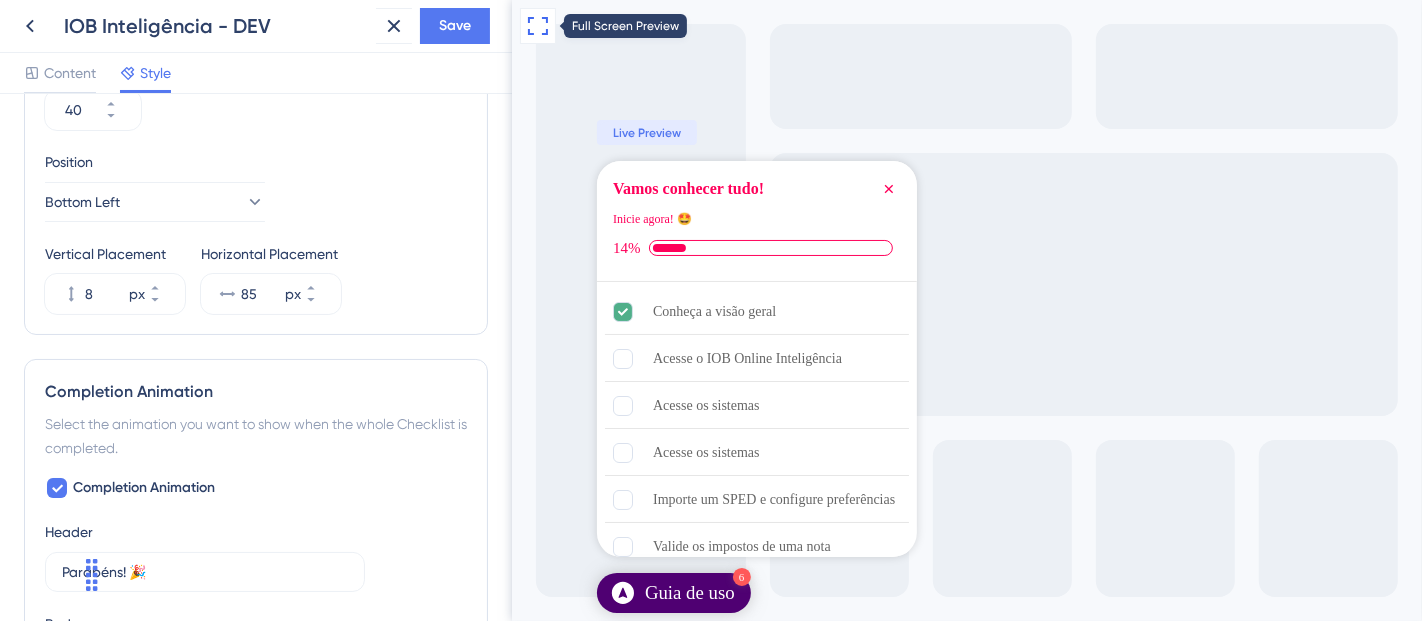 click 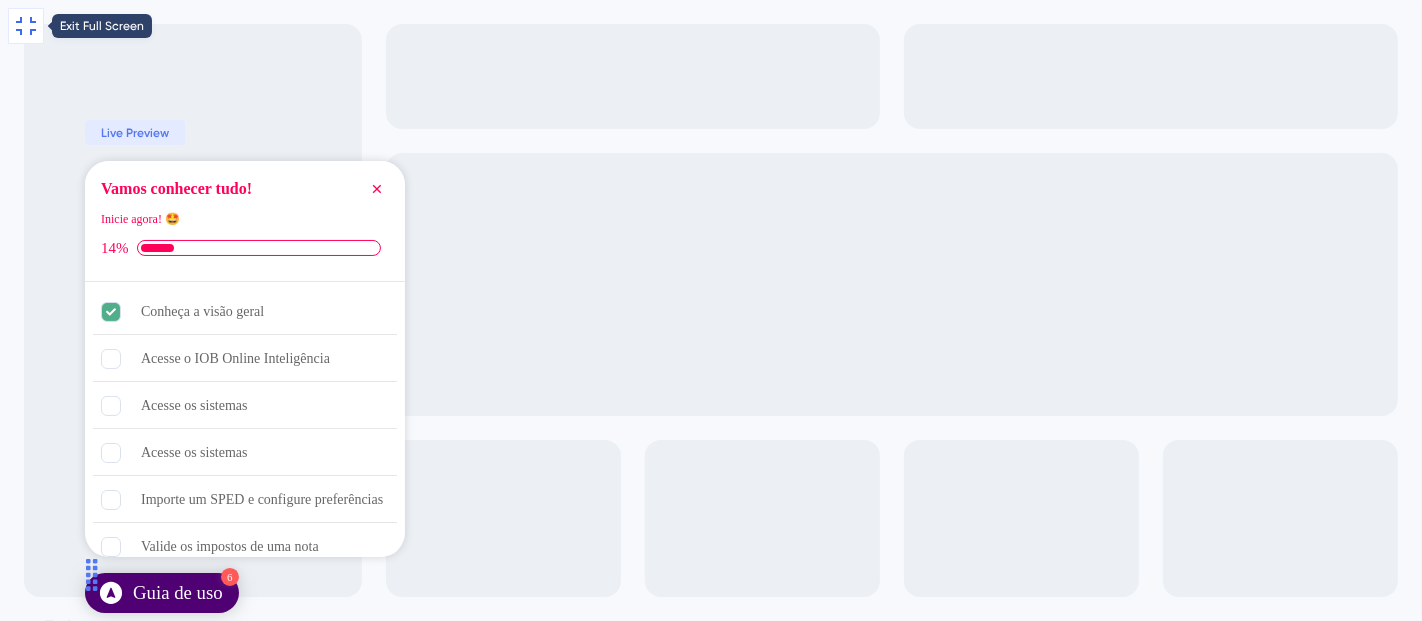 click 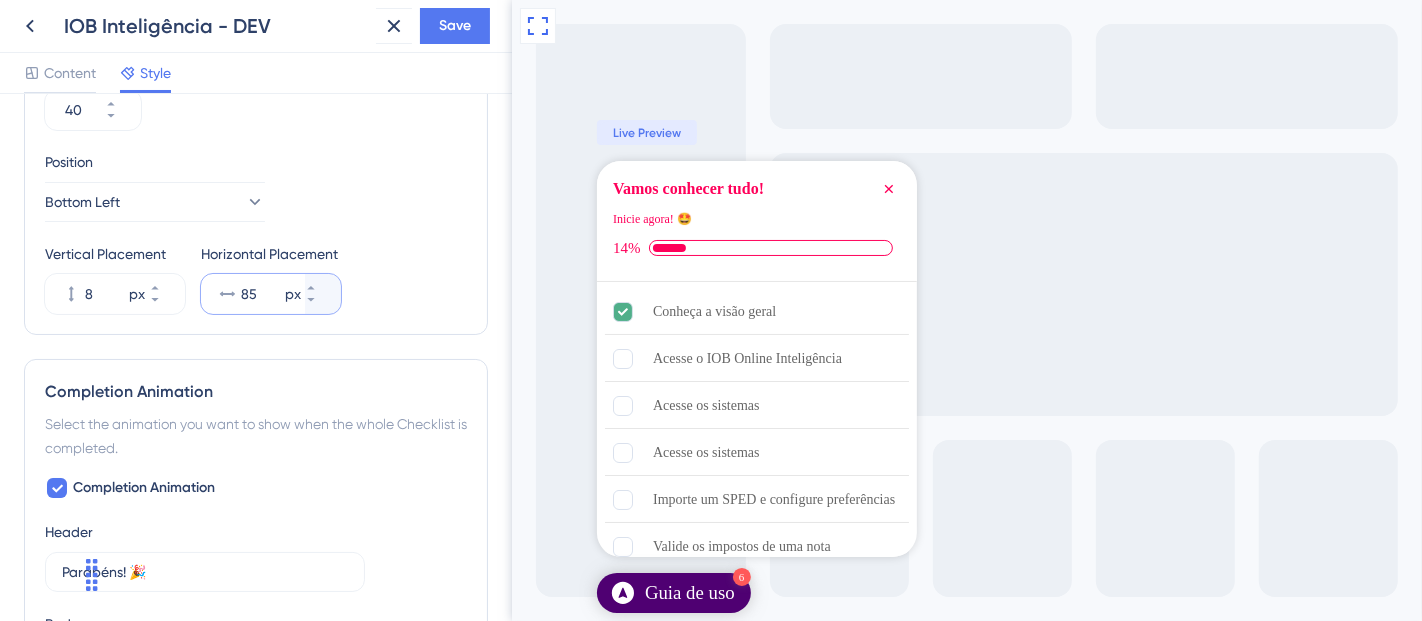 click on "85" at bounding box center [261, 294] 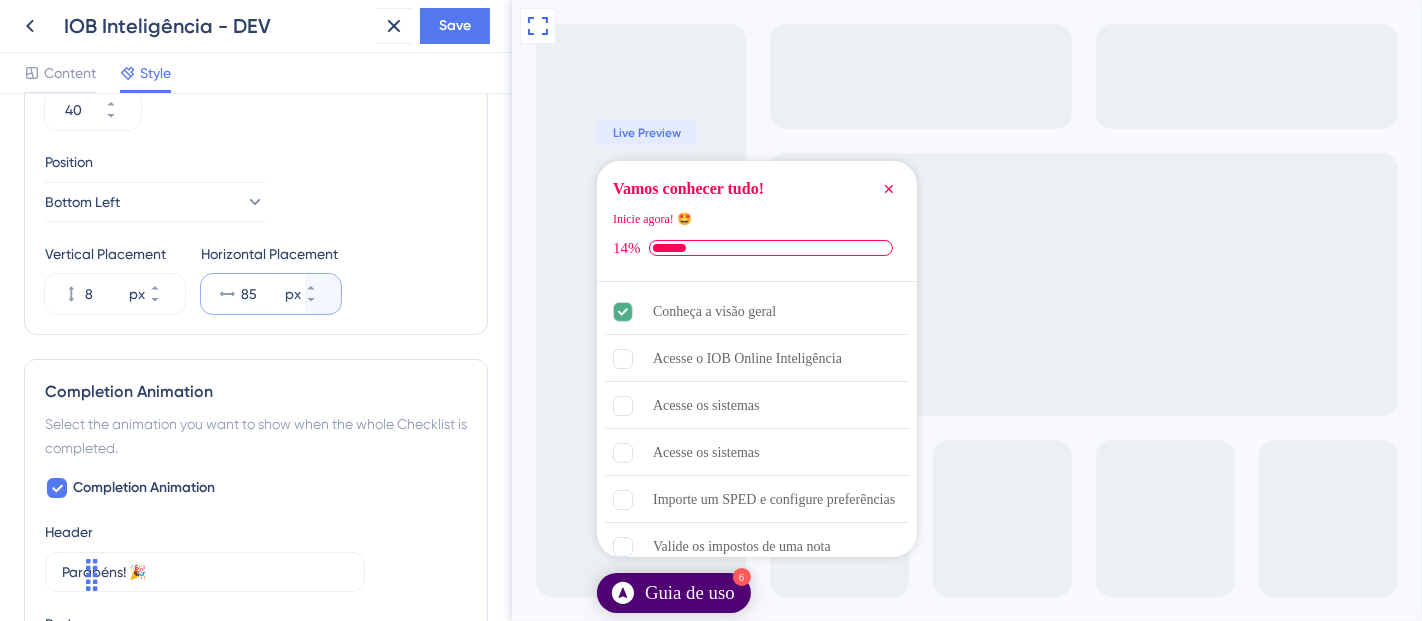 click on "85" at bounding box center (261, 294) 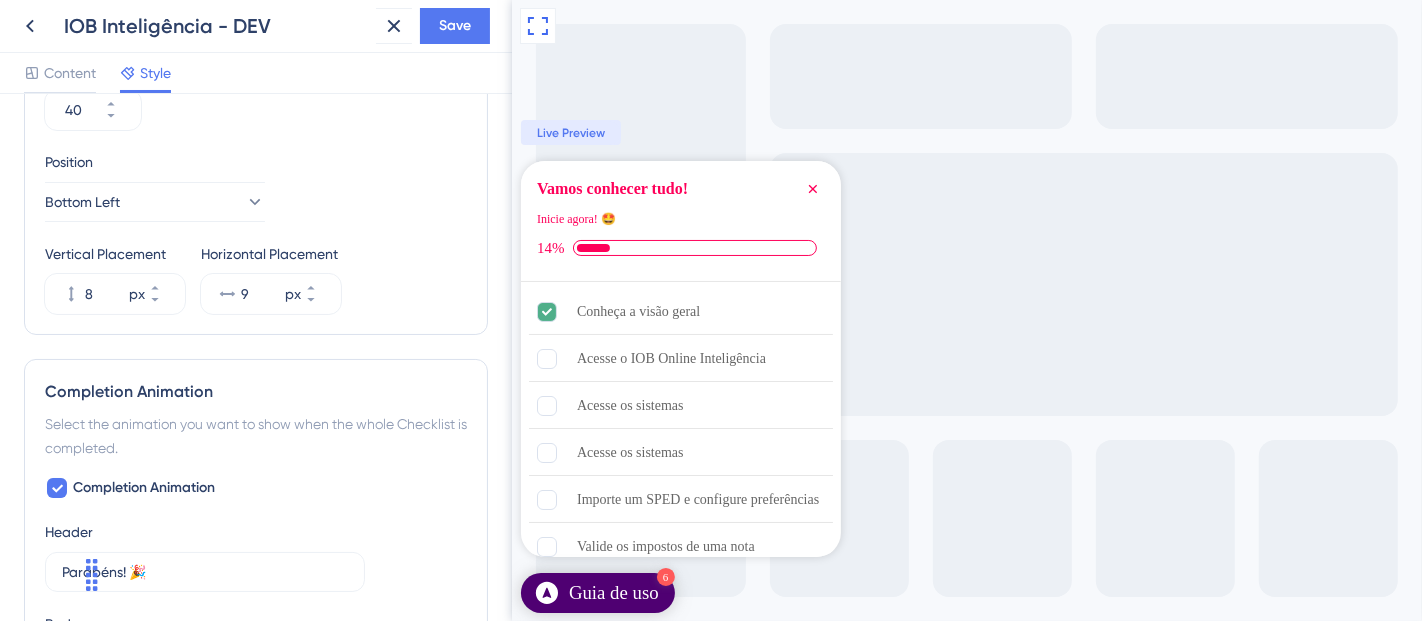 click on "Launcher Type Image Text Image+Text Launcher Image Upload new image Delete Text Guia de uso 9 Launcher Color #4F0072 Text Color #FFFFFF Size 40 Position Bottom Left Vertical Placement 8 px Horizontal Placement 9 px" at bounding box center [256, -25] 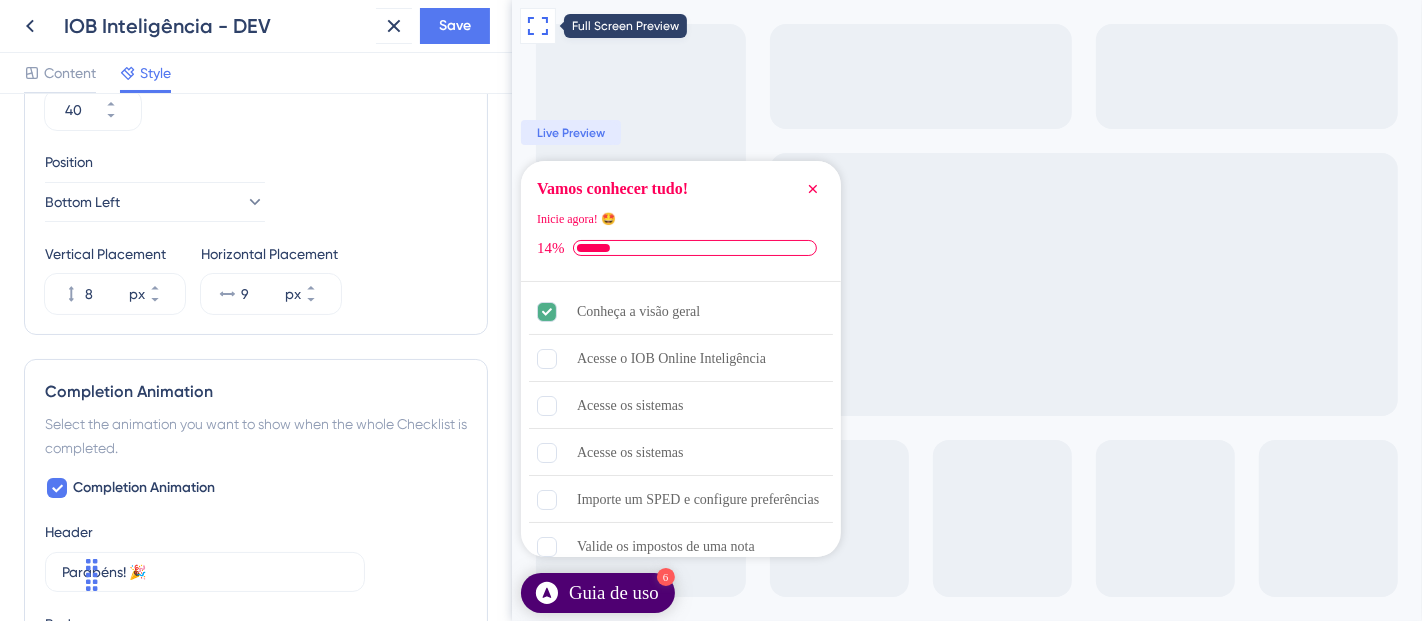 click 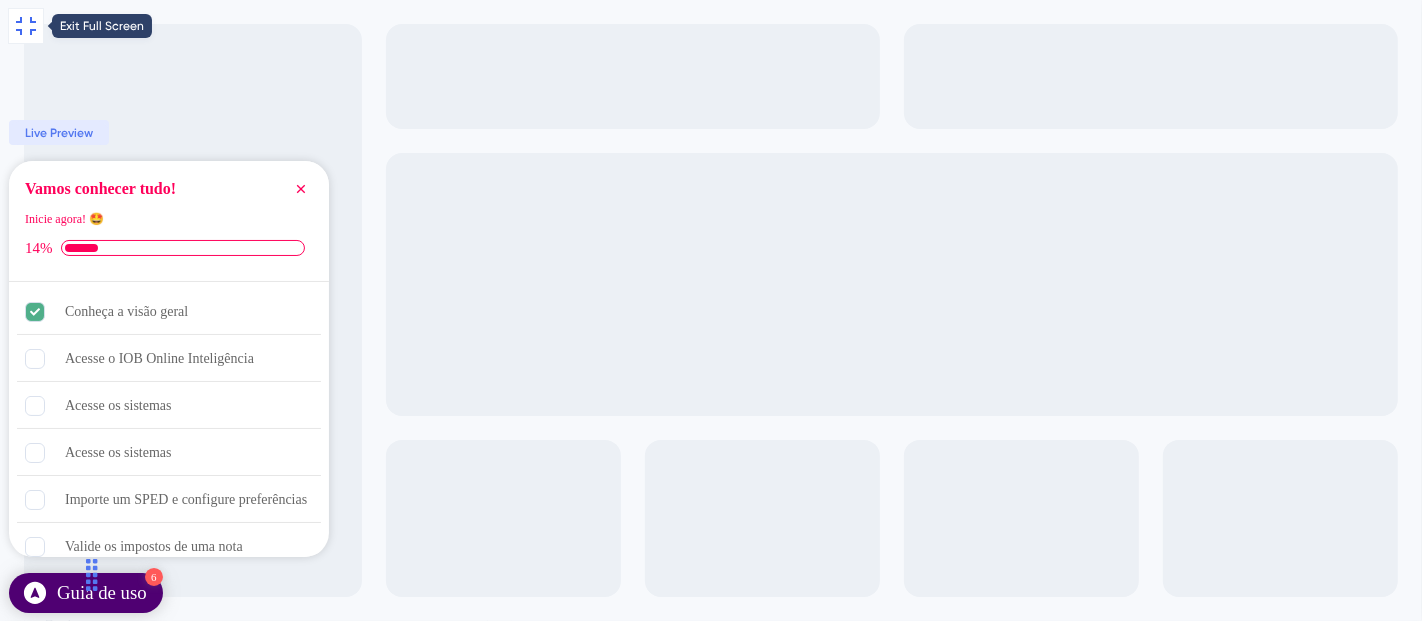 click at bounding box center (26, 26) 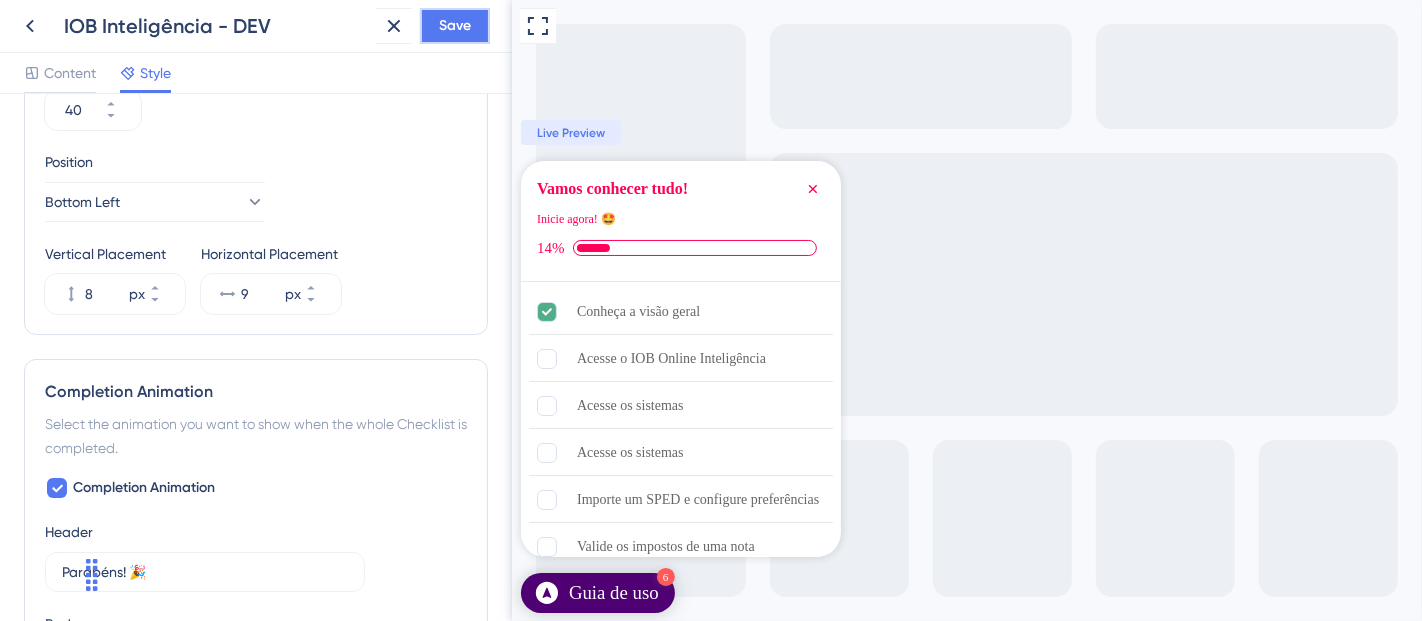 click on "Save" at bounding box center (455, 26) 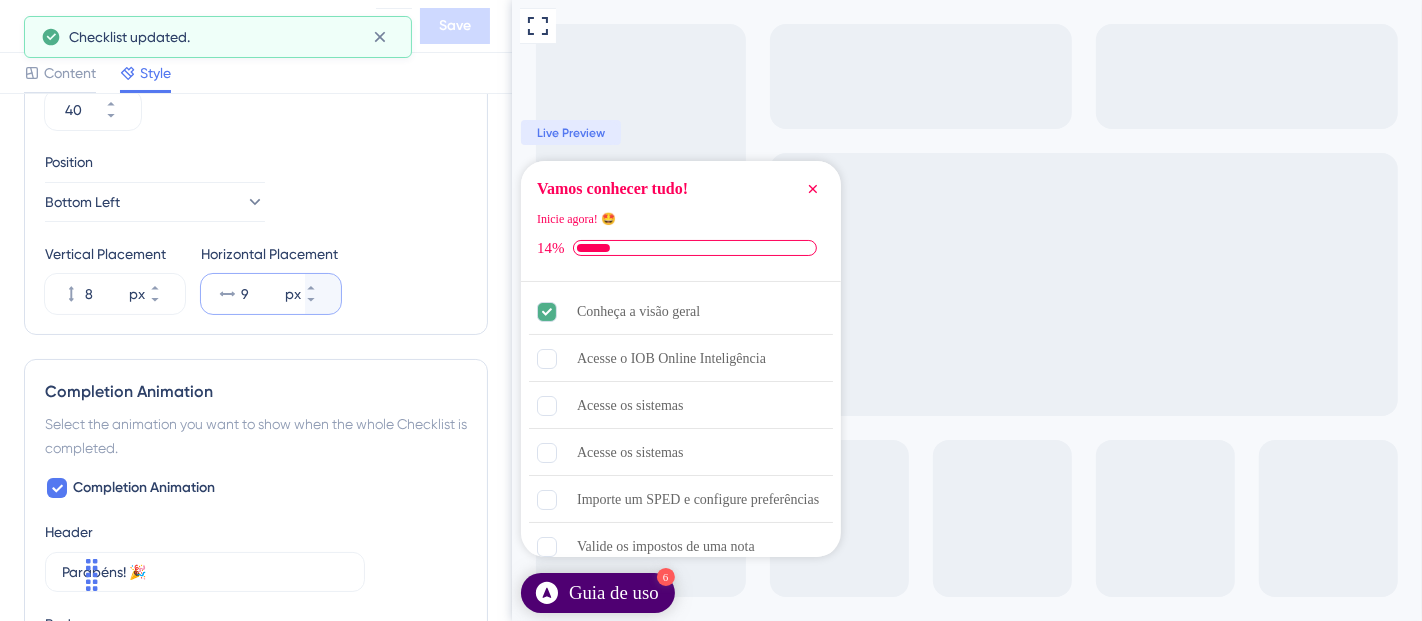click on "9" at bounding box center [261, 294] 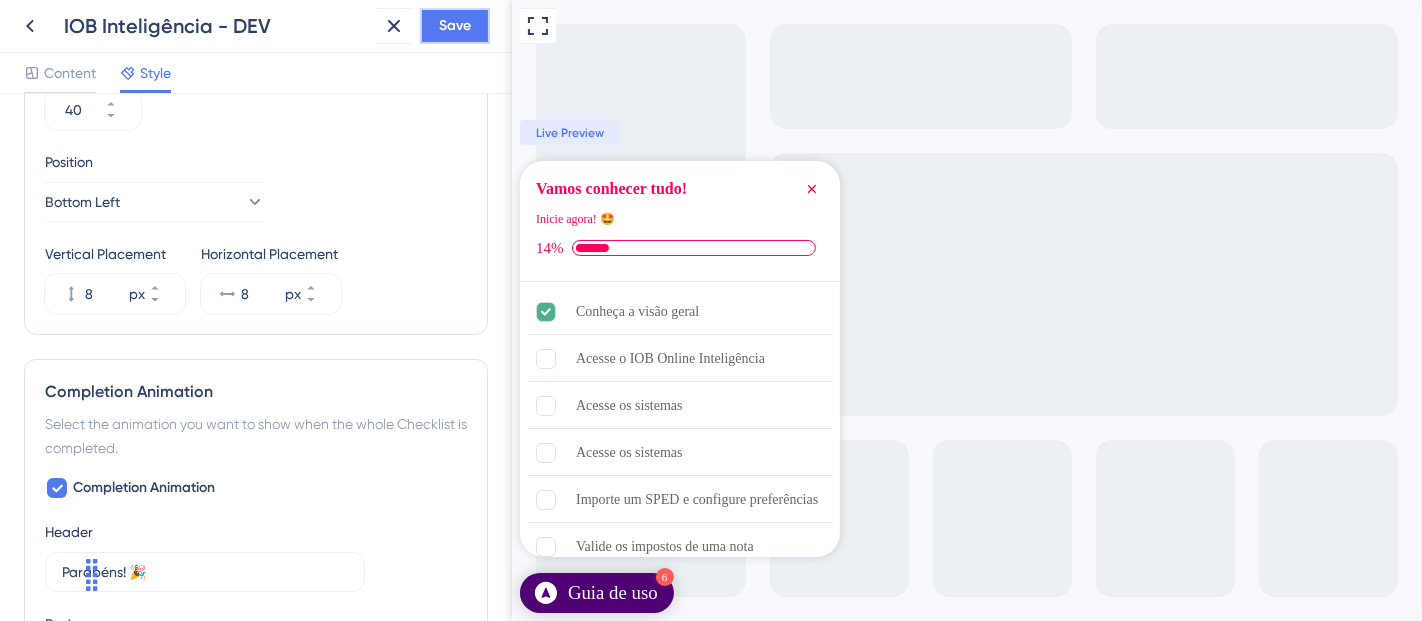 click on "Save" at bounding box center (455, 26) 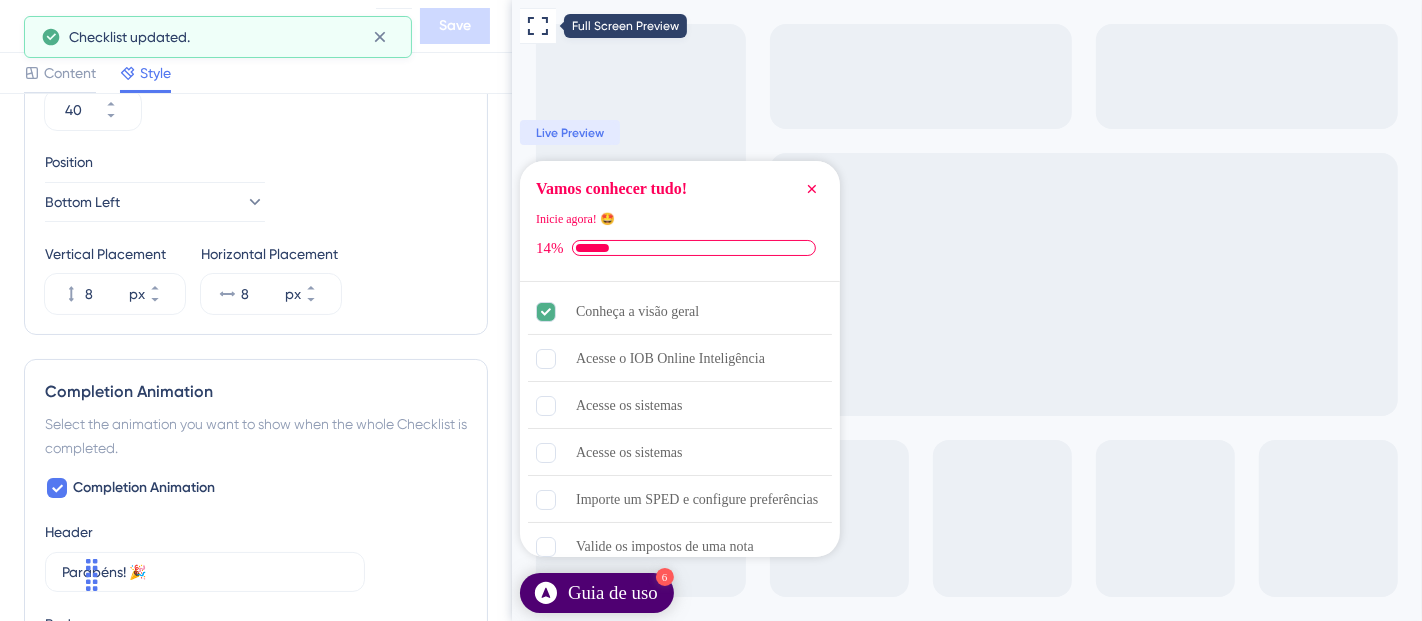 click 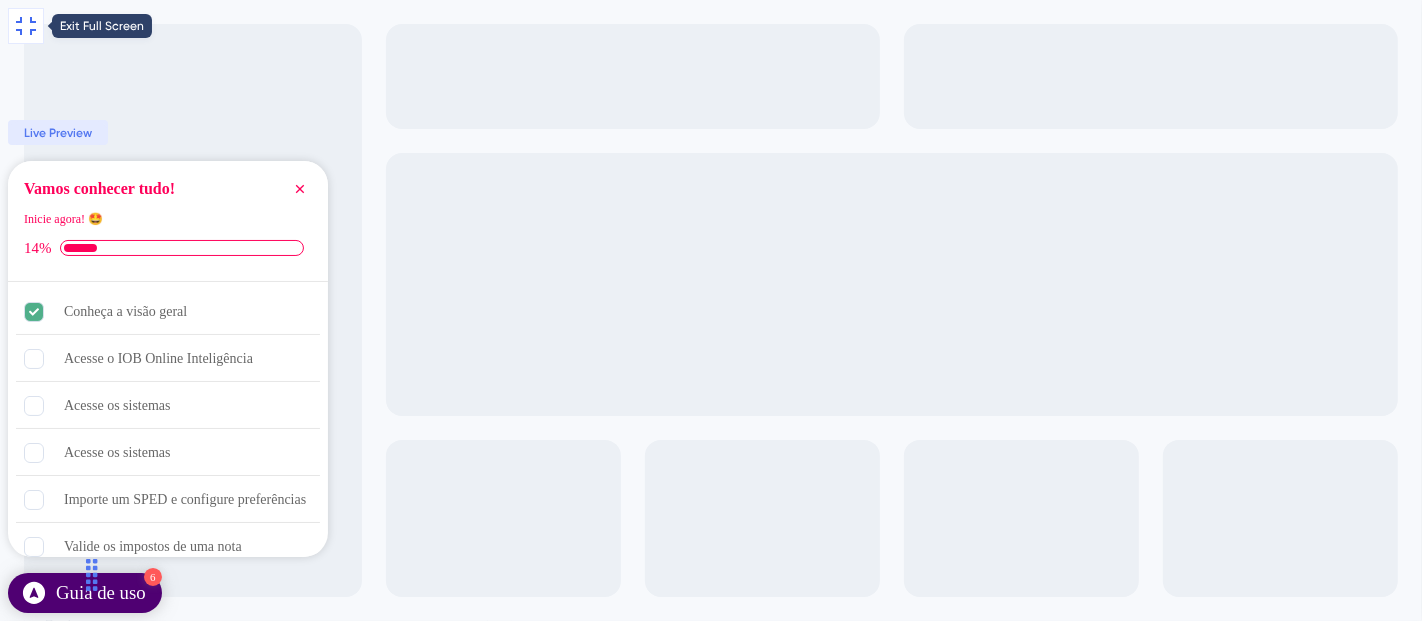 drag, startPoint x: 31, startPoint y: 21, endPoint x: 99, endPoint y: 101, distance: 104.99524 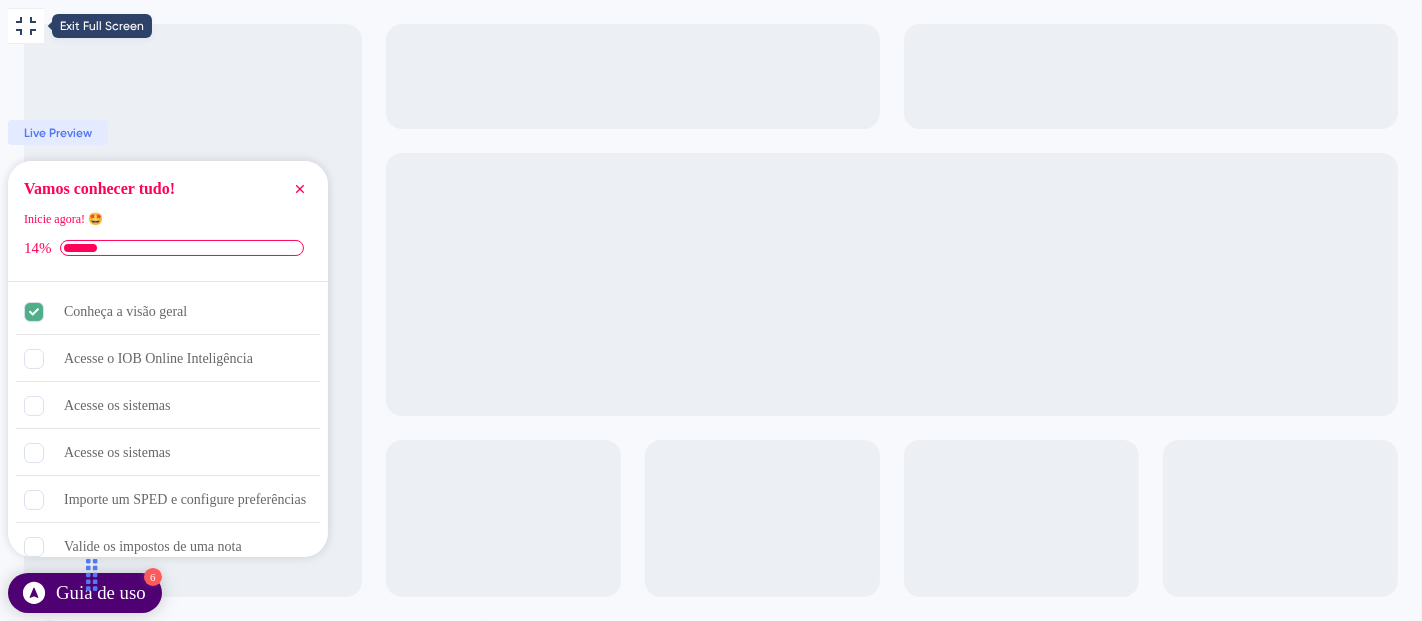 click 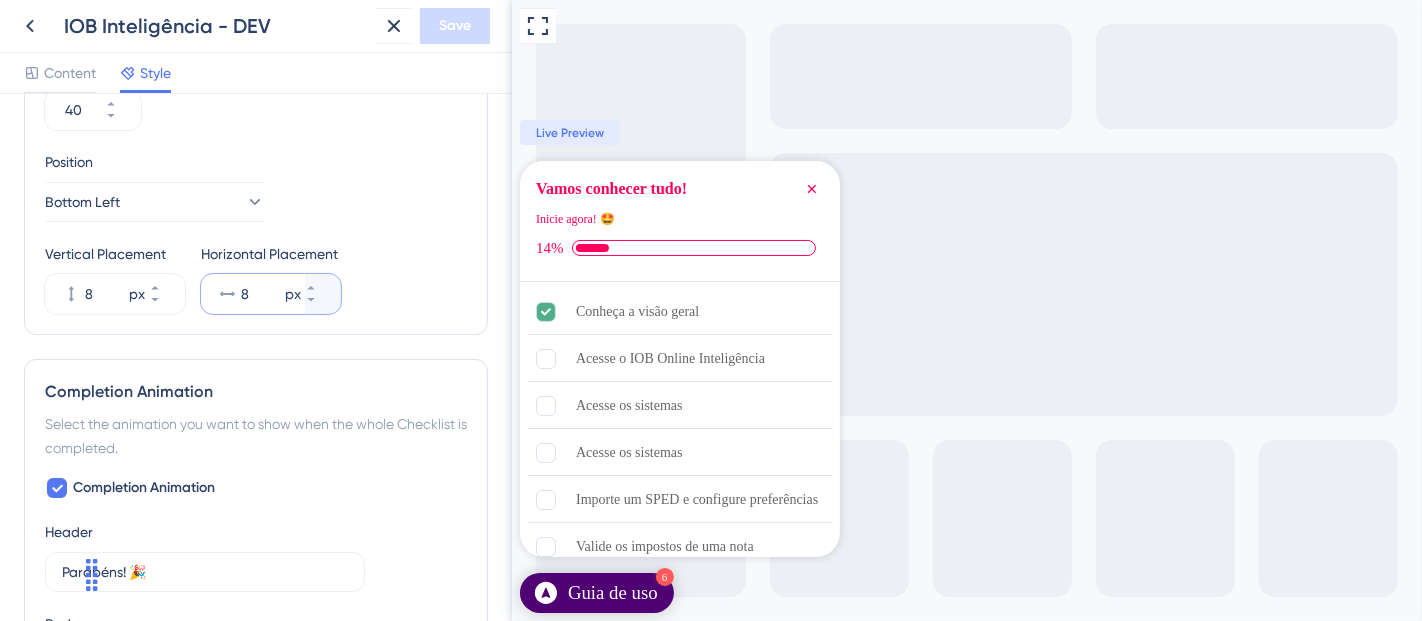 click on "8" at bounding box center [261, 294] 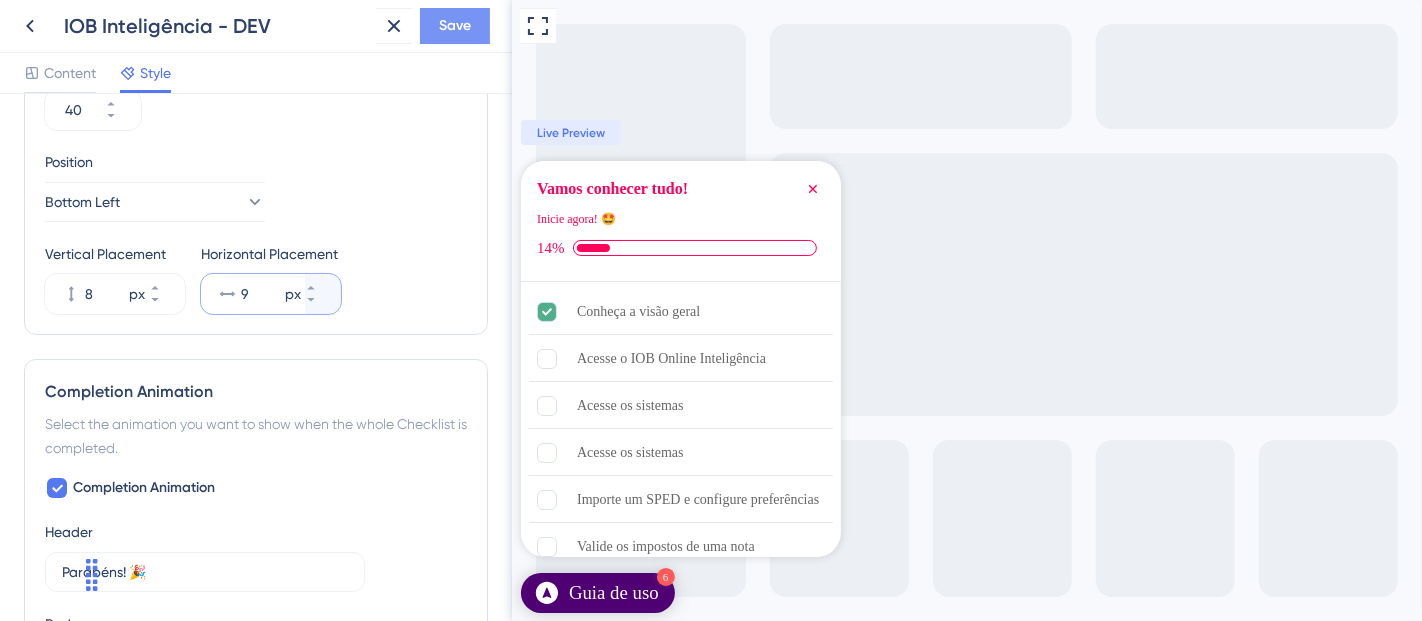 type on "9" 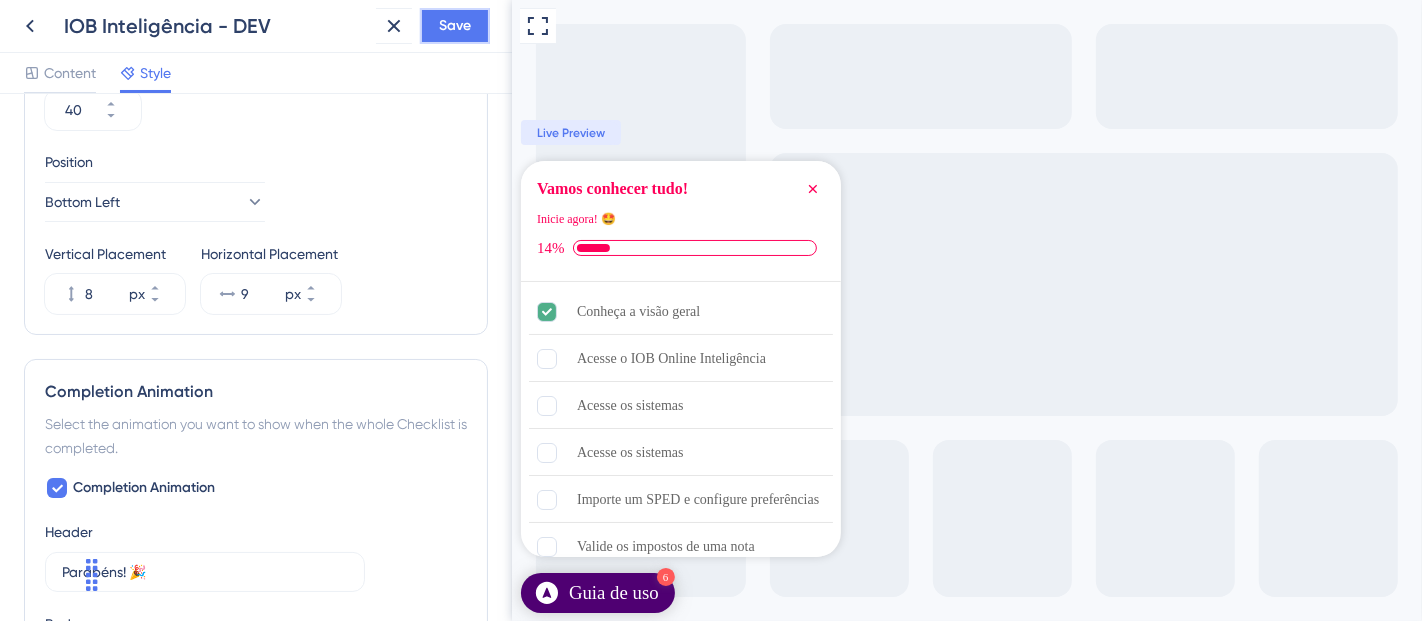click on "Save" at bounding box center [455, 26] 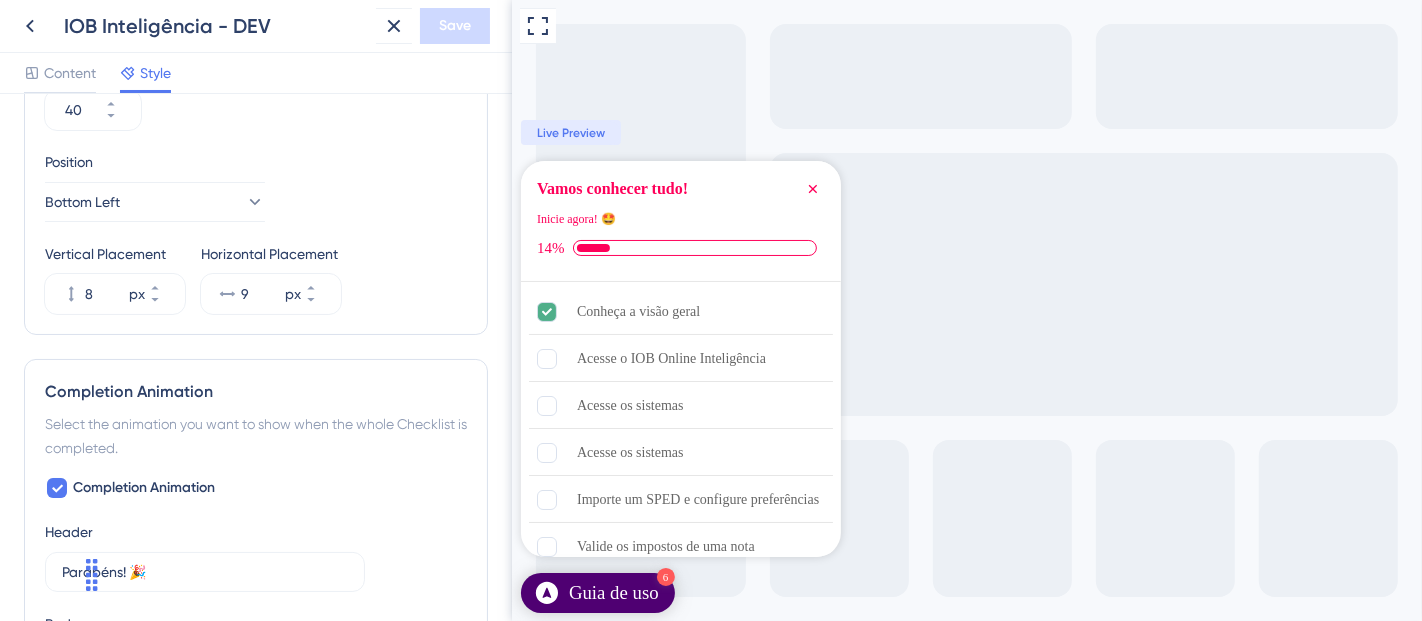 click on "IOB Inteligência - DEV Save" at bounding box center (256, 26) 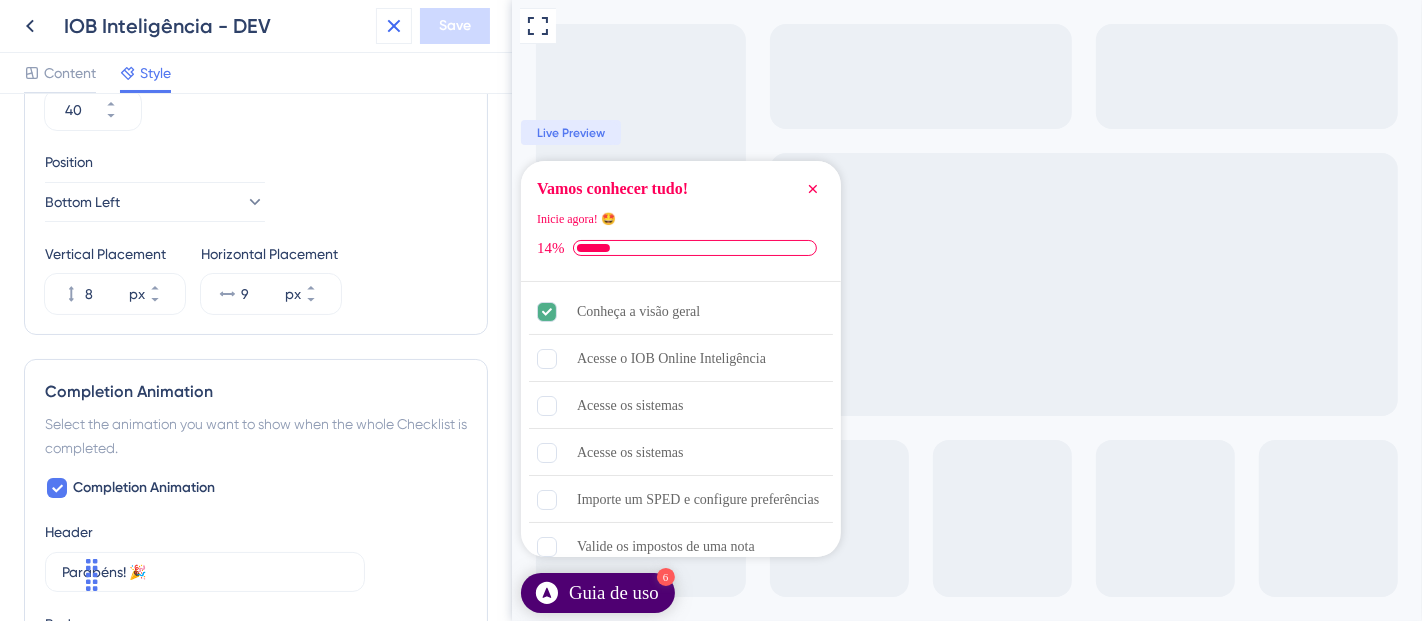 click at bounding box center (394, 26) 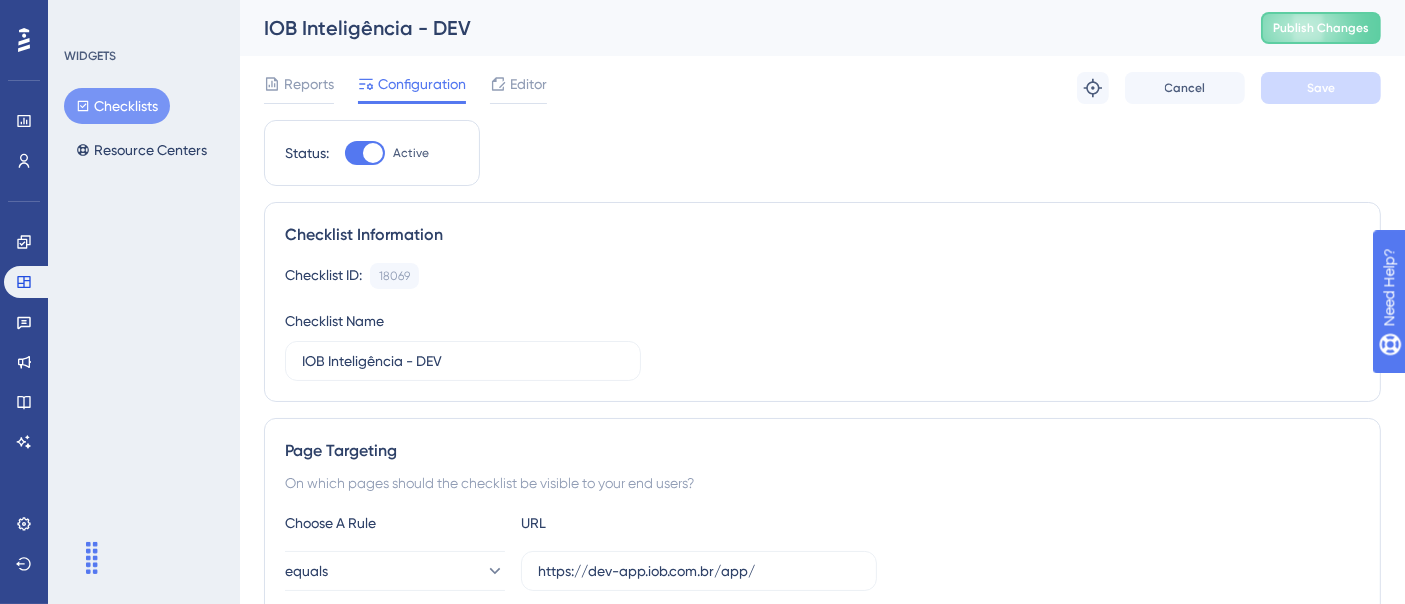 scroll, scrollTop: 0, scrollLeft: 0, axis: both 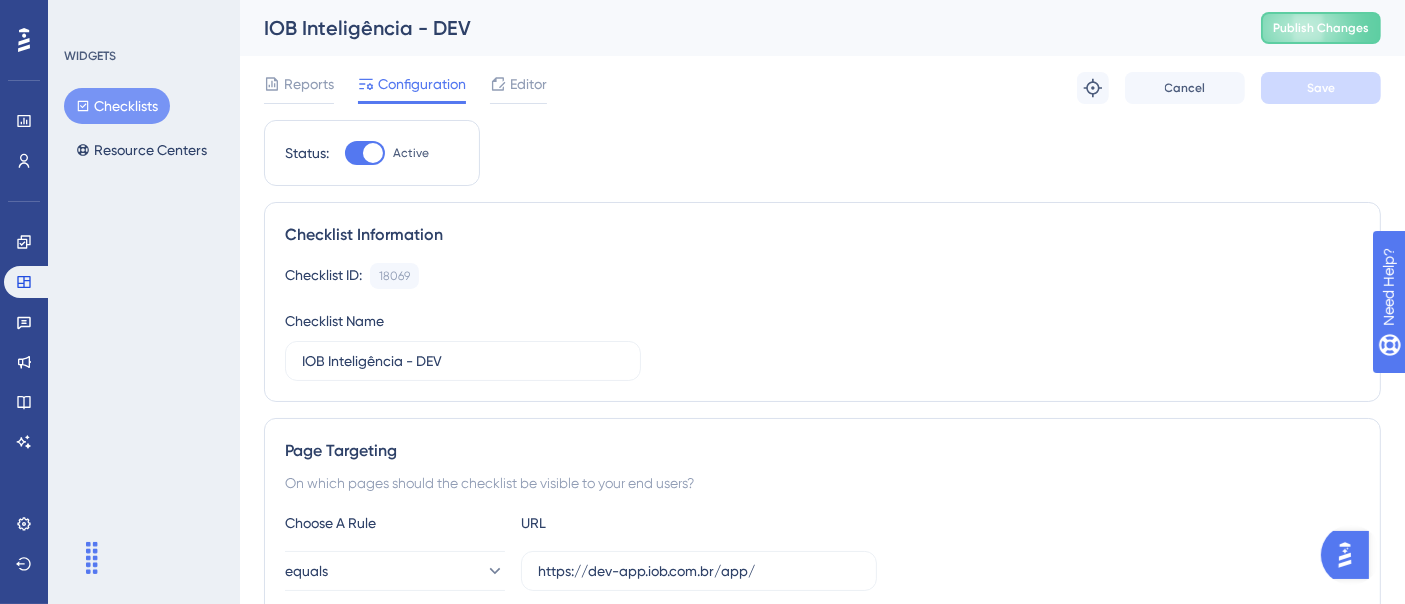 drag, startPoint x: 139, startPoint y: 94, endPoint x: 139, endPoint y: 105, distance: 11 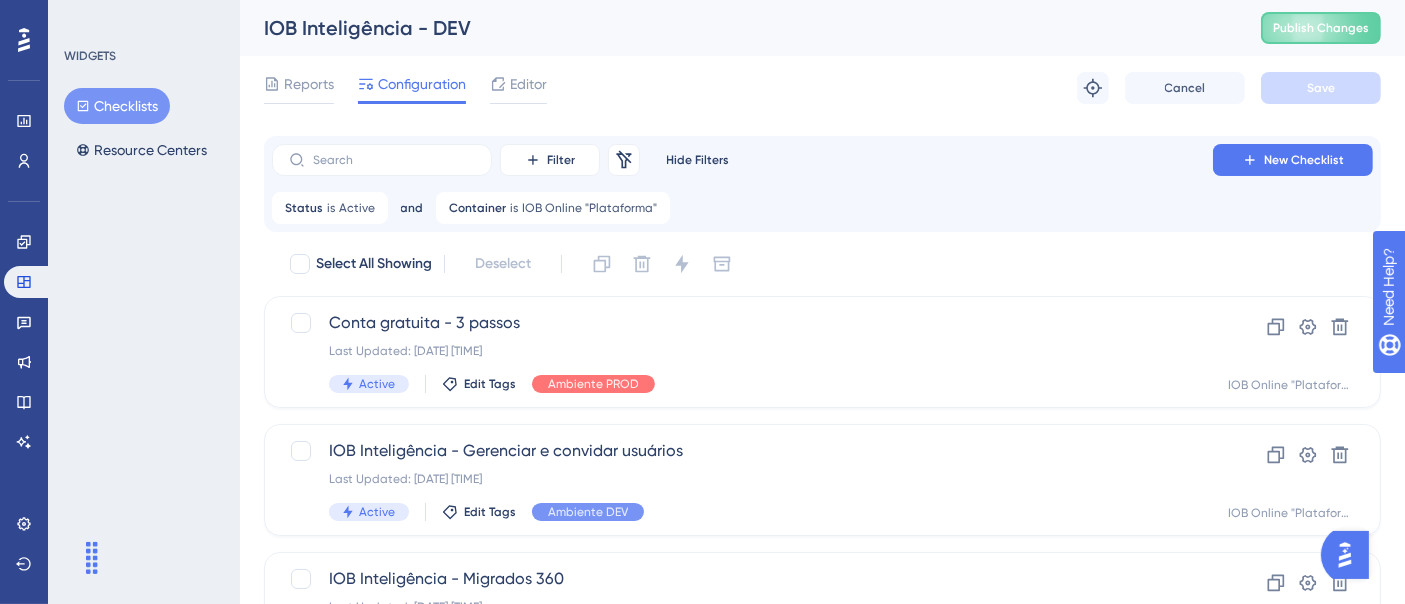 click on "Importe arquivos SPED - DEV" at bounding box center [742, 1347] 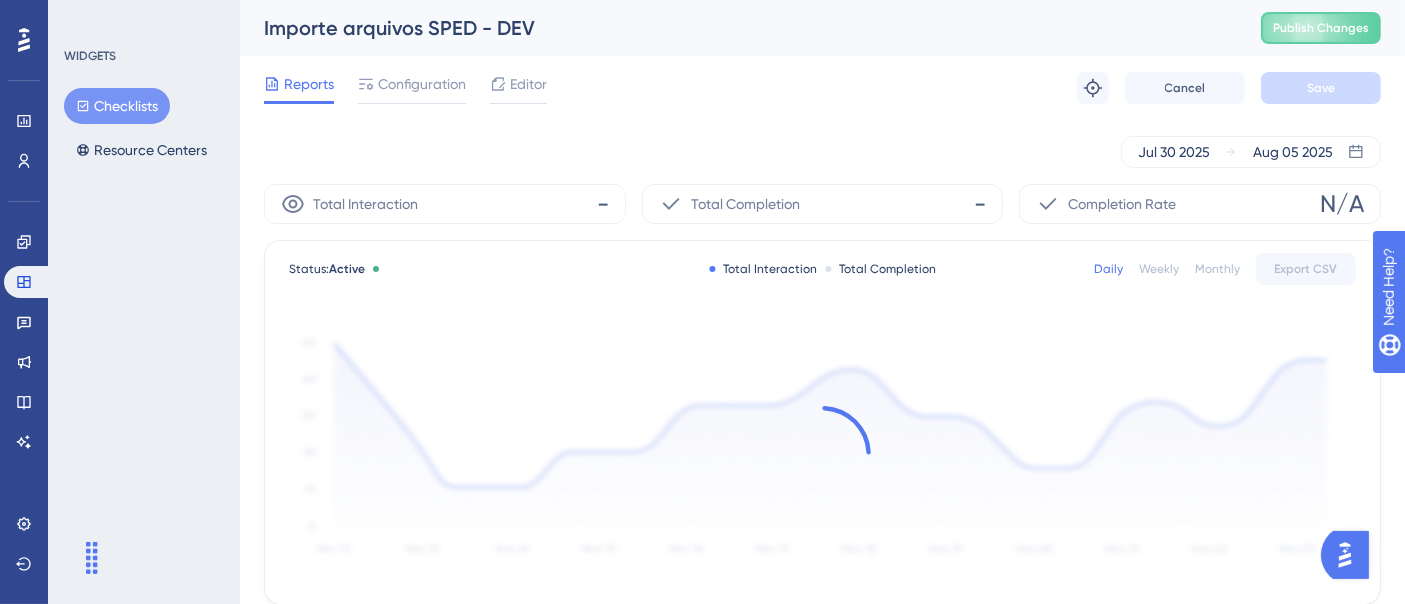 click on "Configuration" at bounding box center (422, 84) 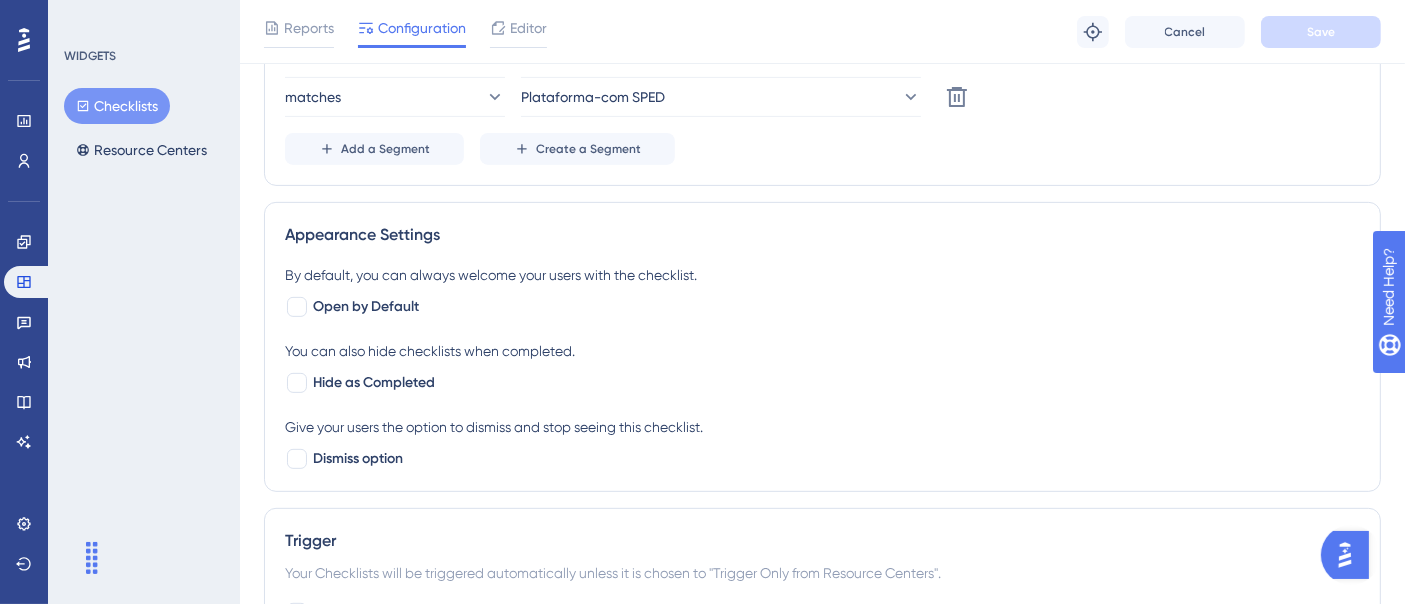 scroll, scrollTop: 555, scrollLeft: 0, axis: vertical 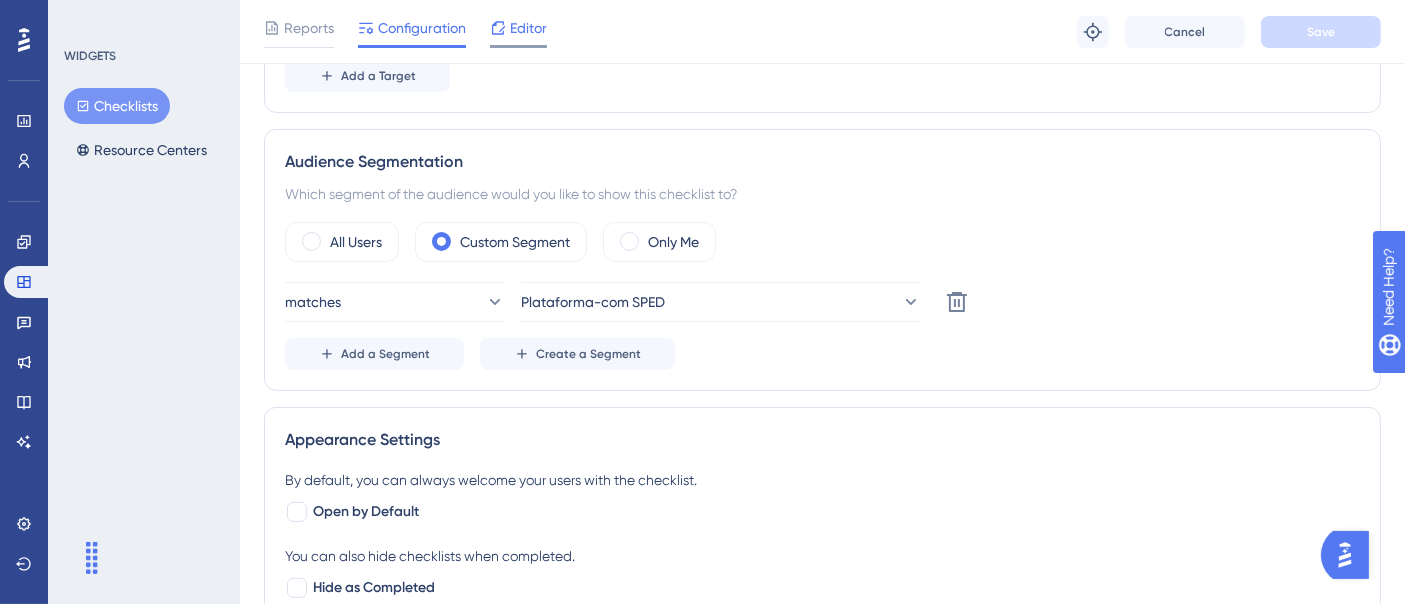 click on "Editor" at bounding box center [528, 28] 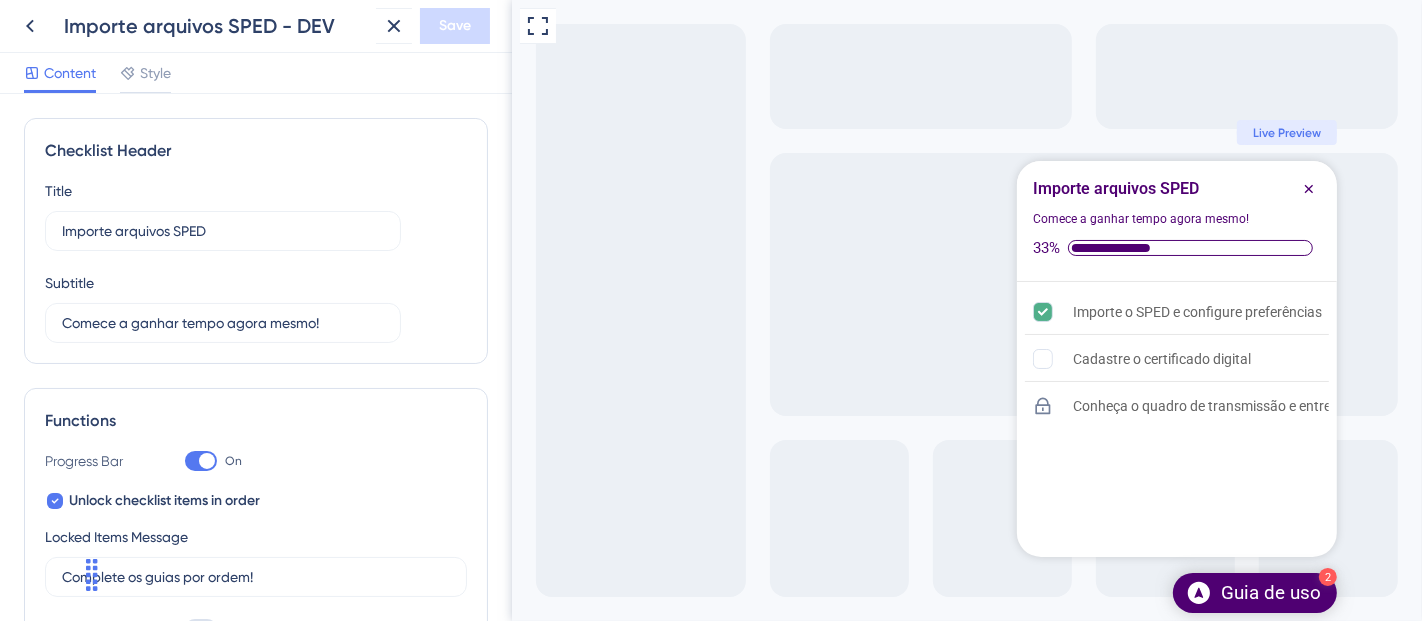 scroll, scrollTop: 0, scrollLeft: 0, axis: both 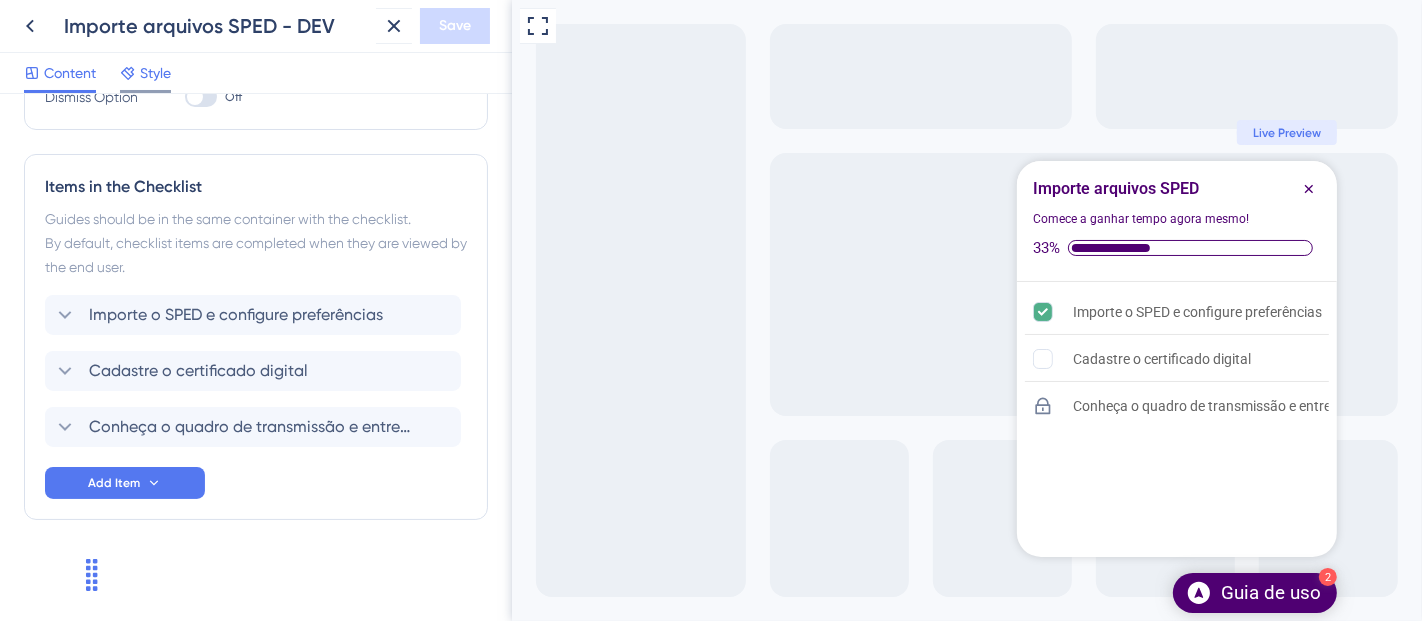 click on "Style" at bounding box center [145, 73] 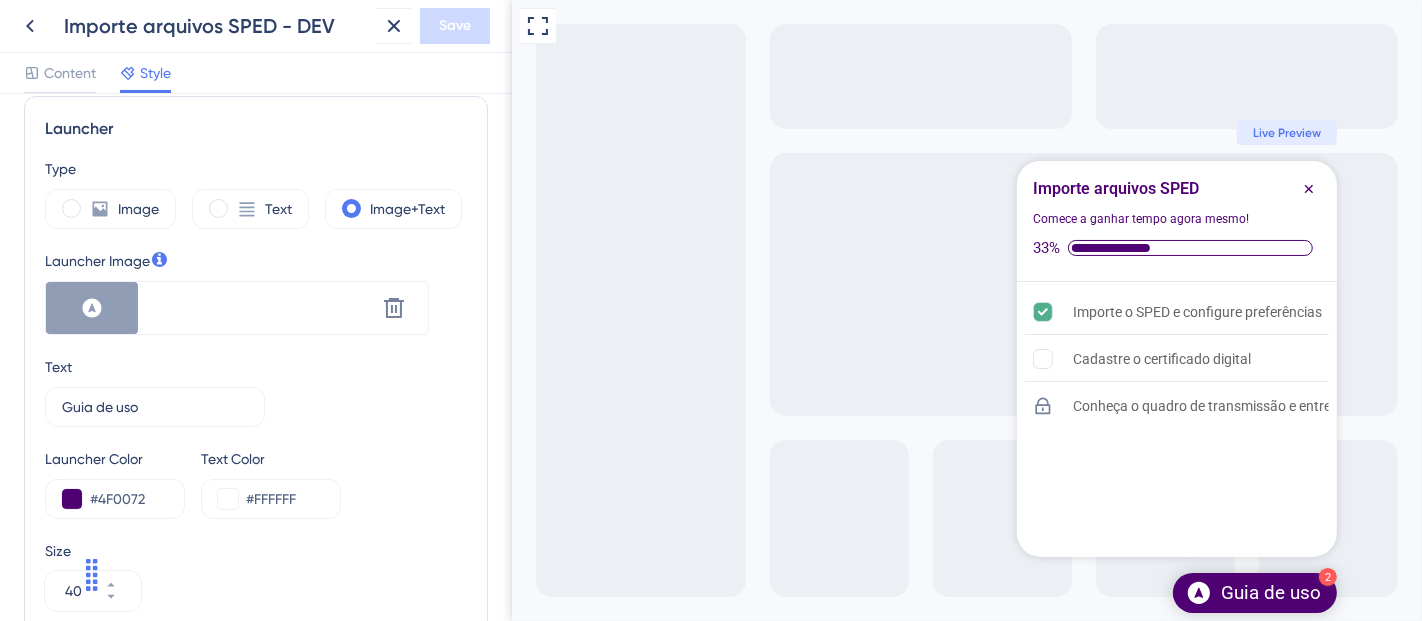 scroll, scrollTop: 0, scrollLeft: 0, axis: both 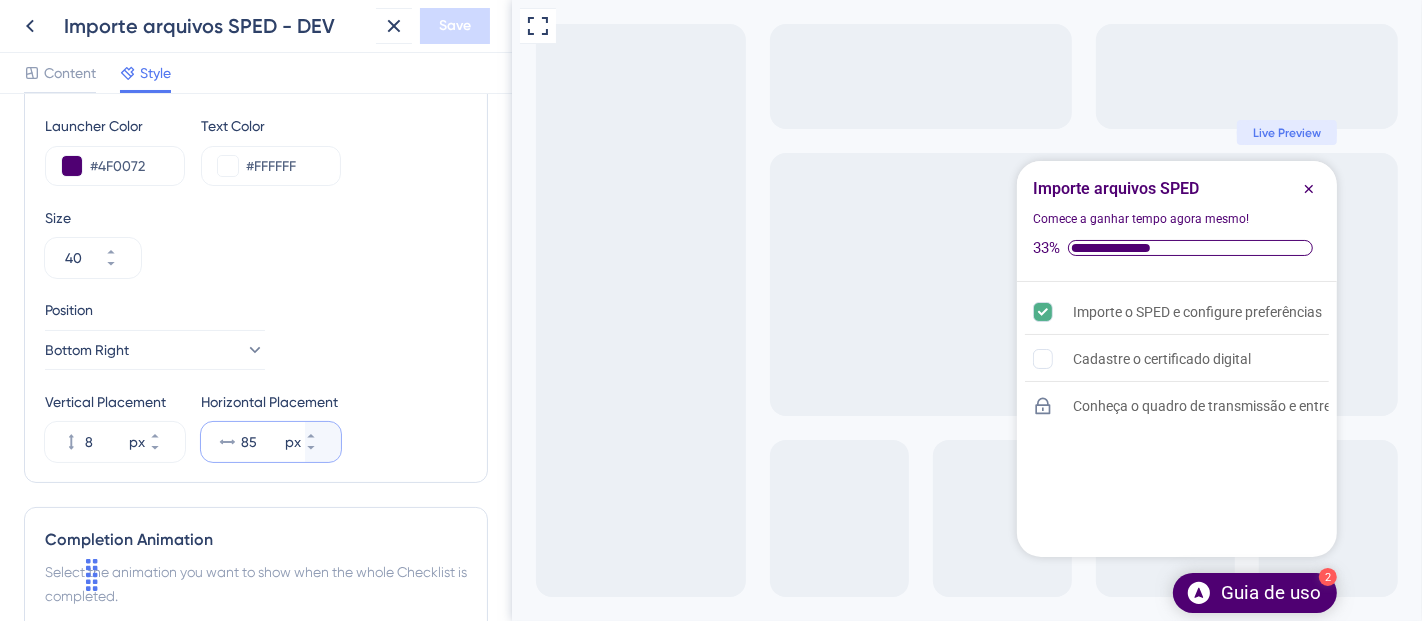 click on "85" at bounding box center (261, 442) 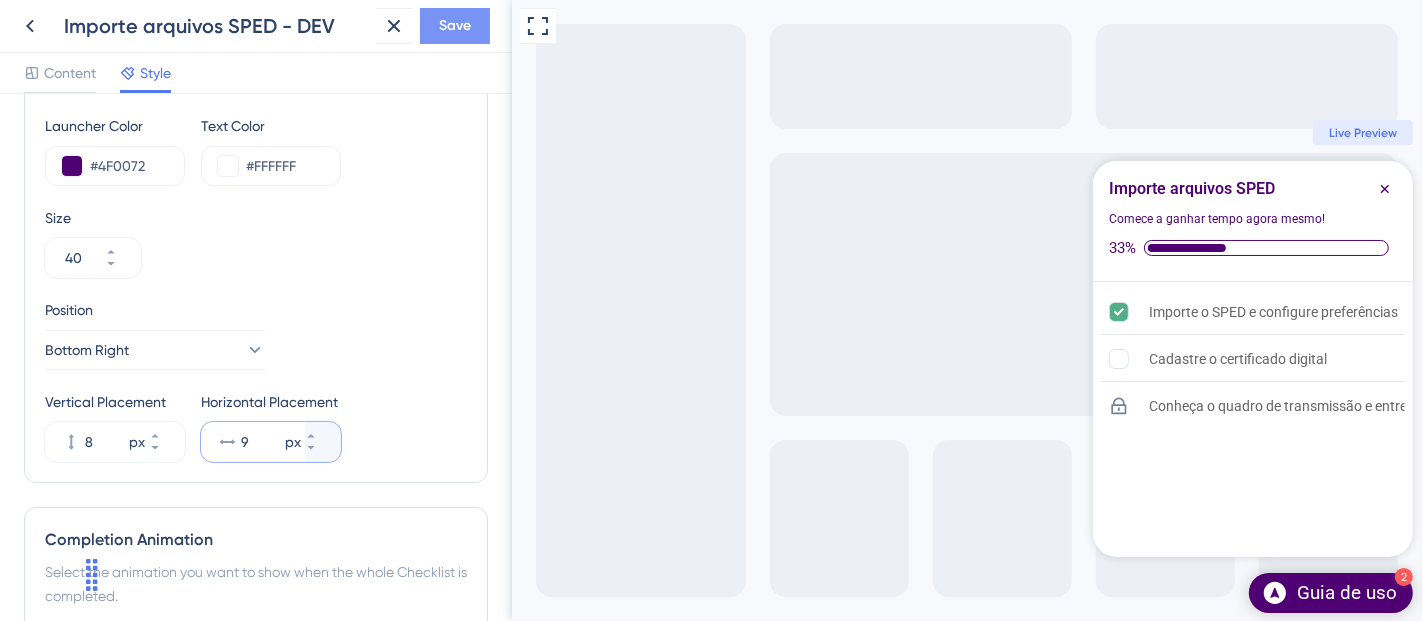 type on "9" 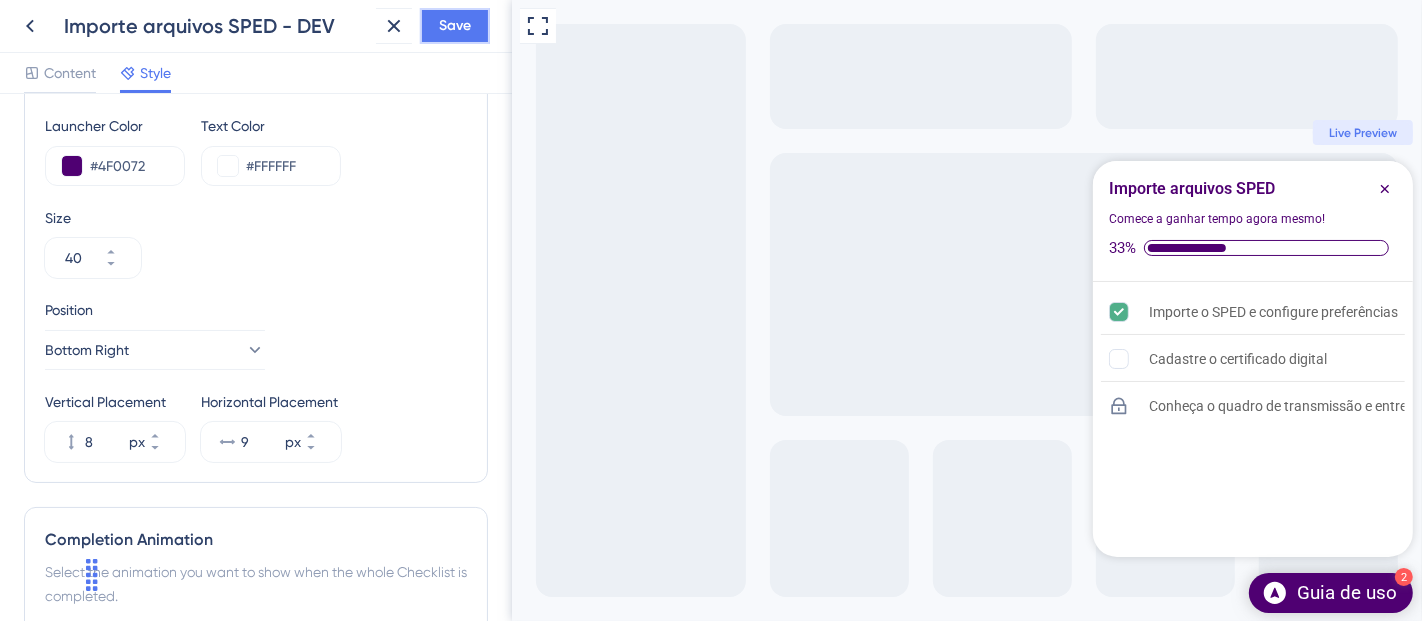 click on "Save" at bounding box center (455, 26) 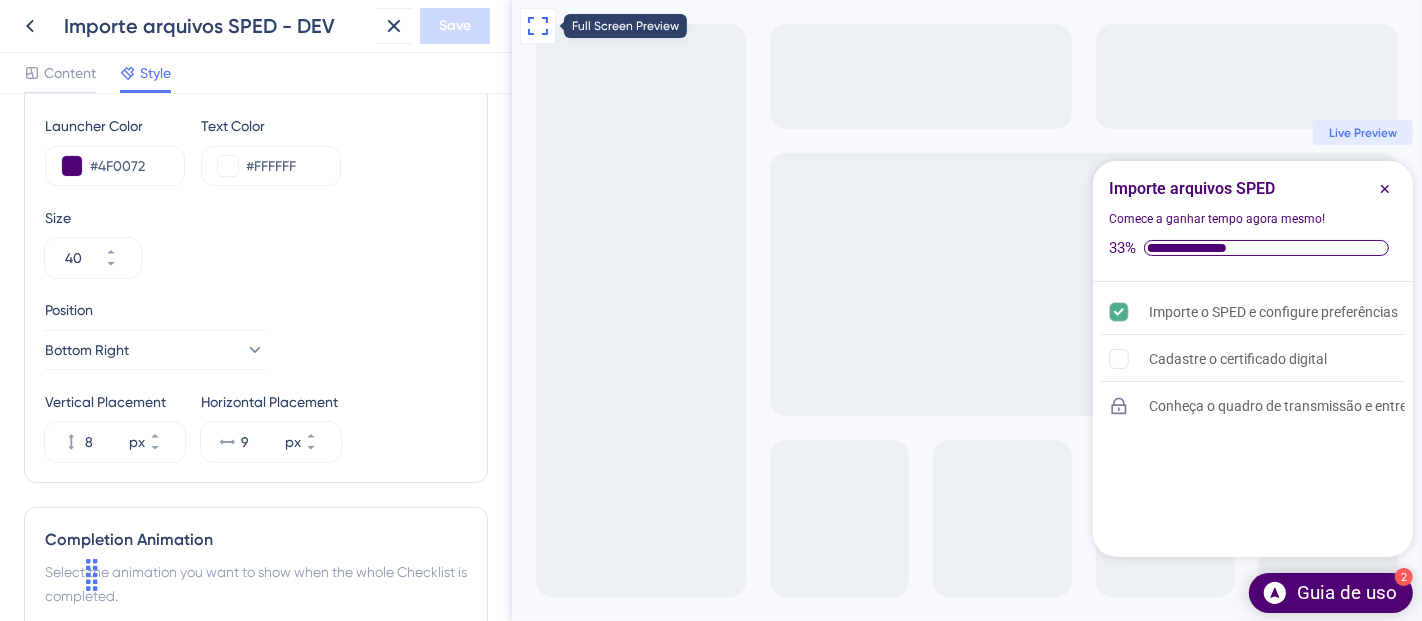 click at bounding box center [537, 26] 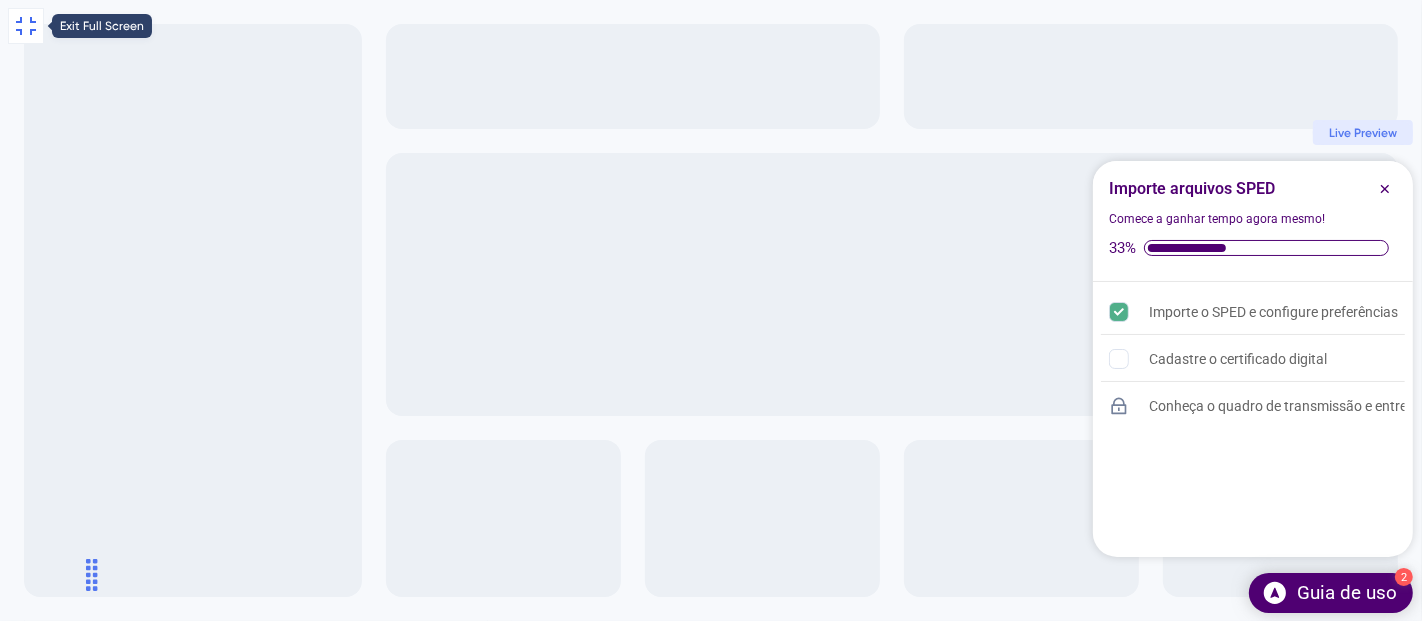 click 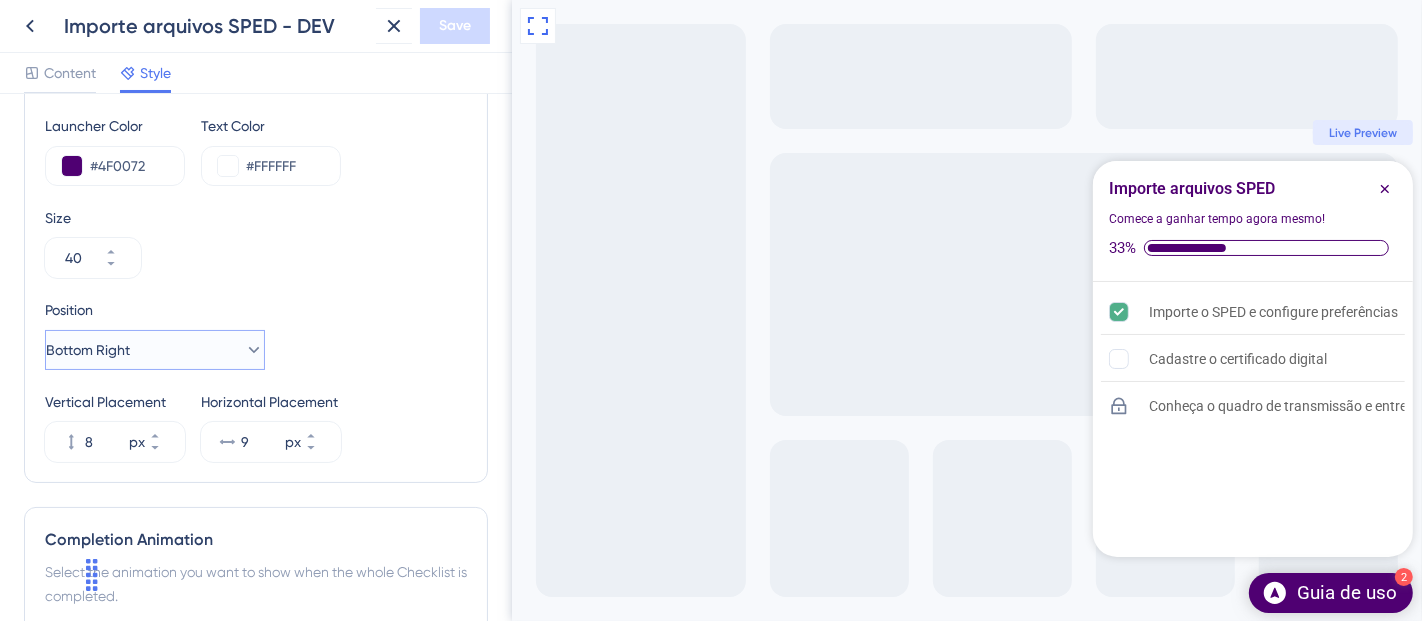 click on "Bottom Right" at bounding box center (155, 350) 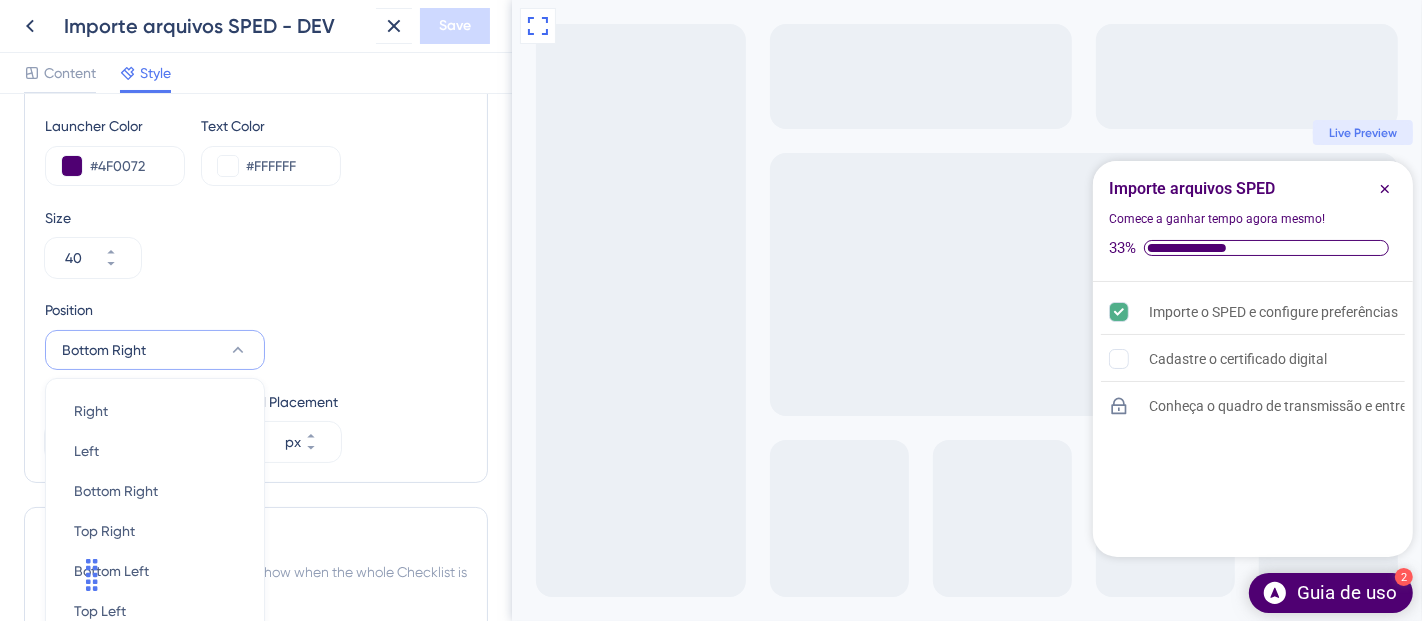 scroll, scrollTop: 1015, scrollLeft: 0, axis: vertical 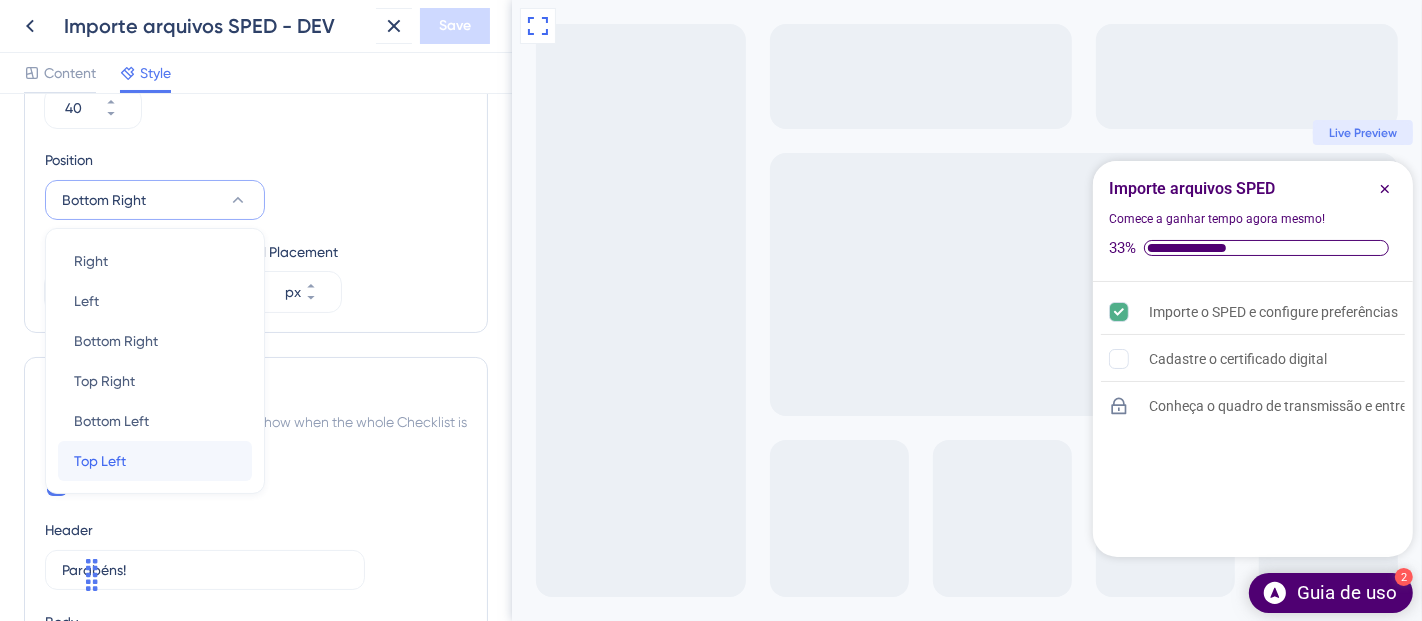 click on "Top Left" at bounding box center (100, 461) 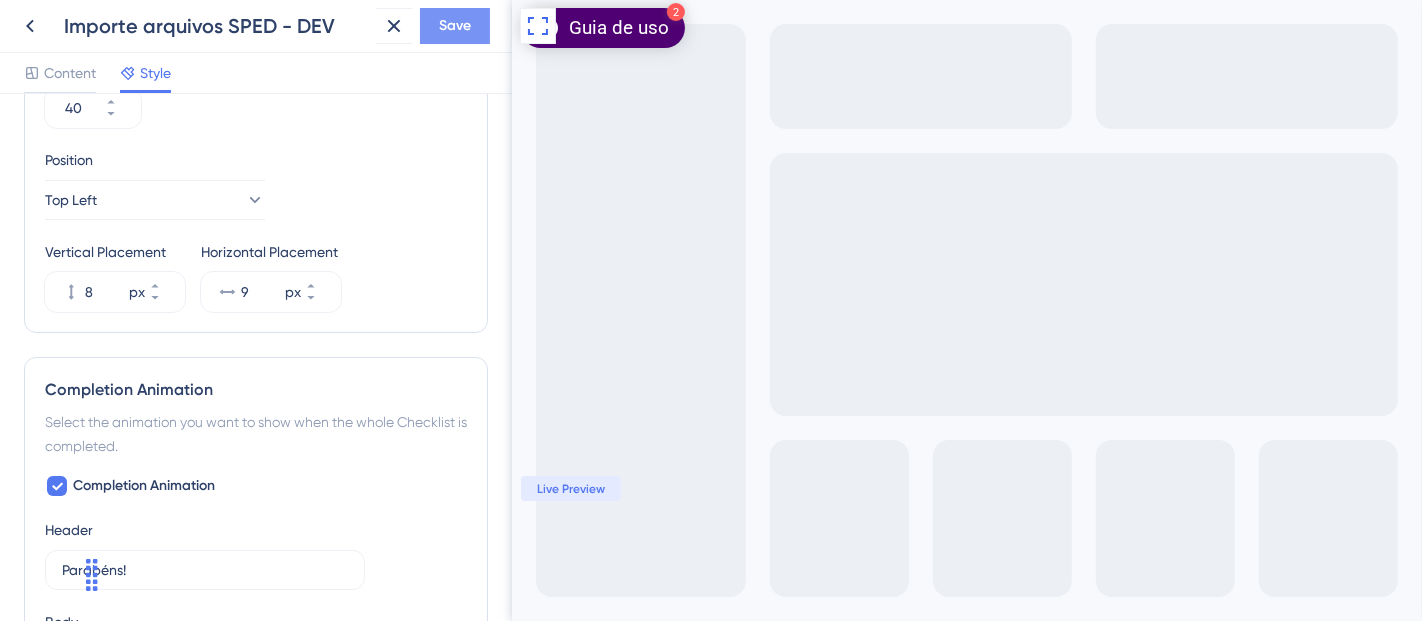 click on "Save" at bounding box center (455, 26) 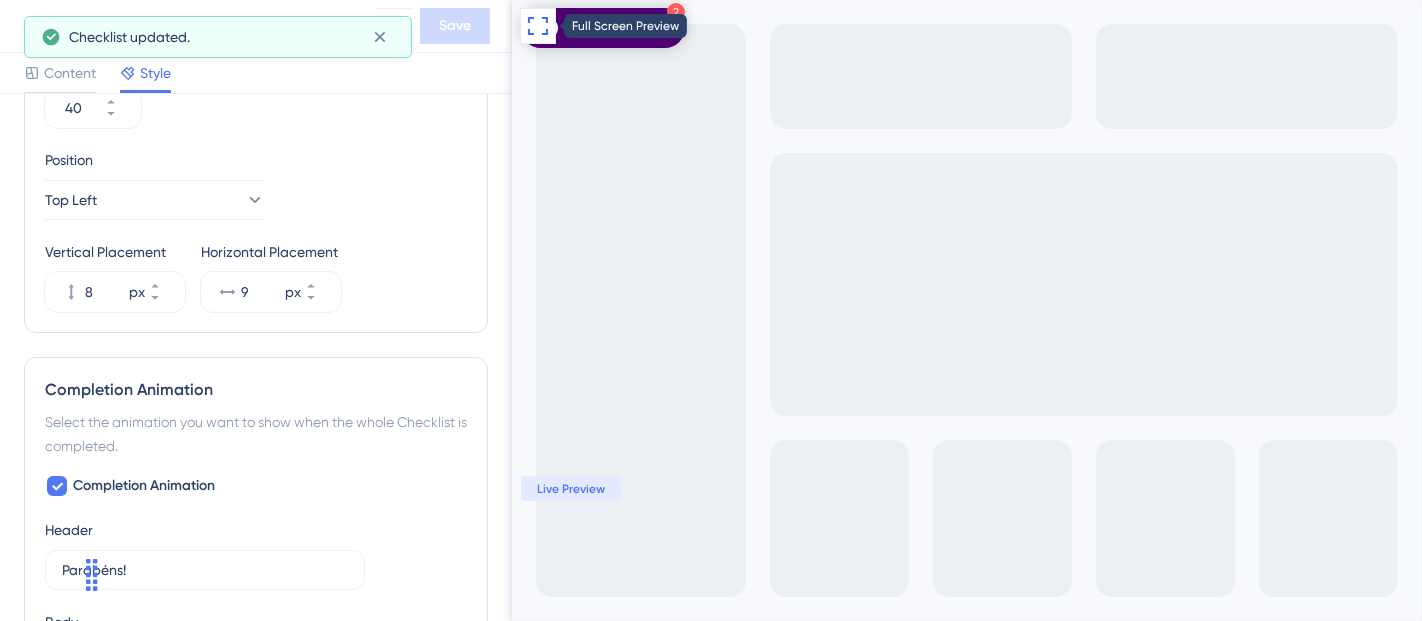 click 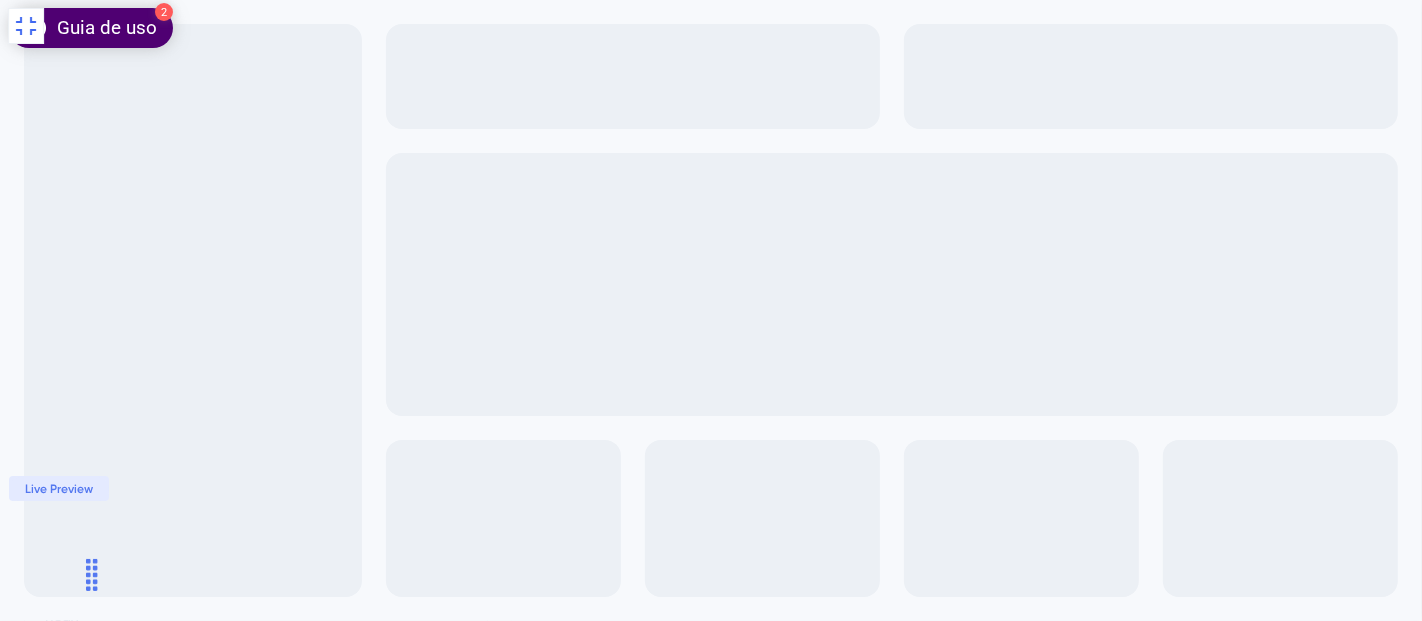 click 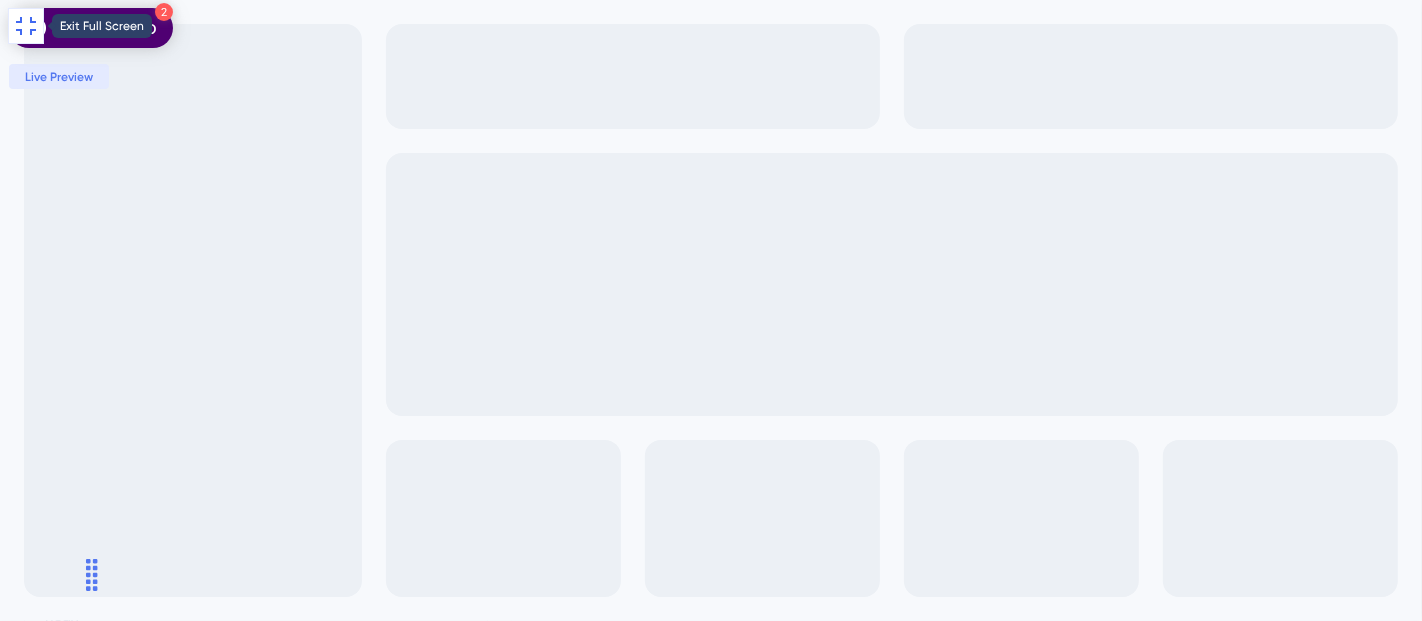click 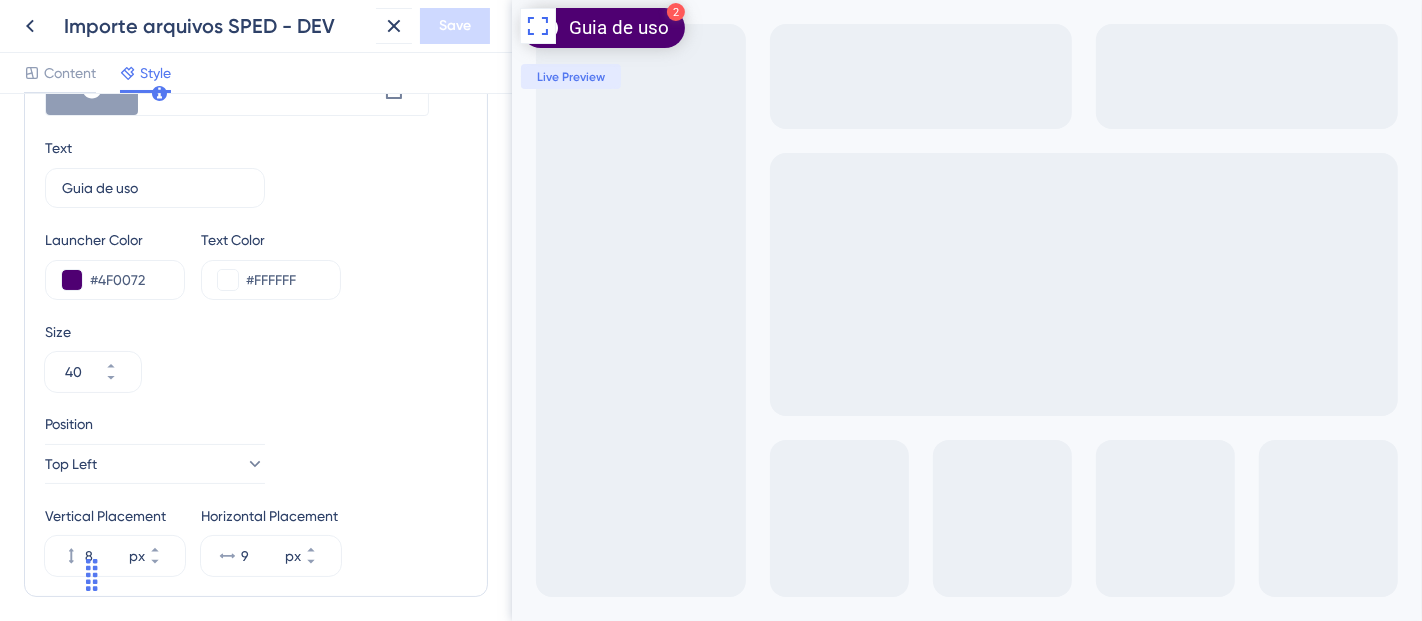 scroll, scrollTop: 904, scrollLeft: 0, axis: vertical 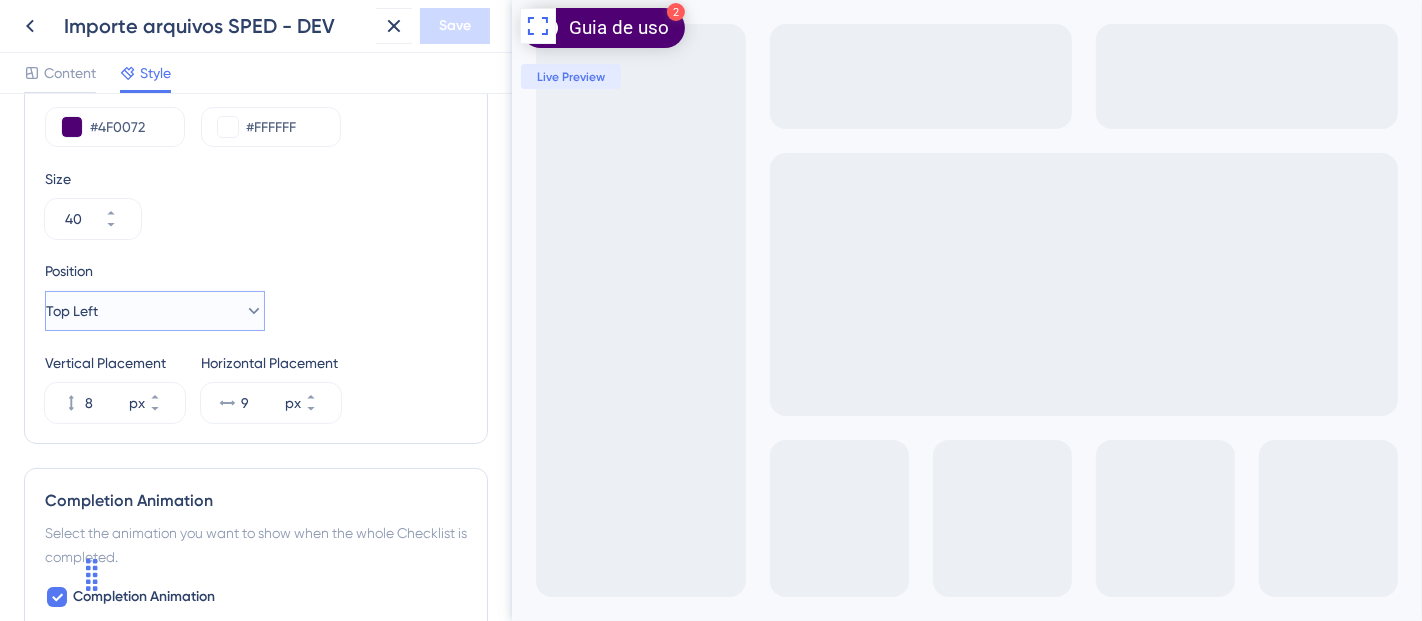click 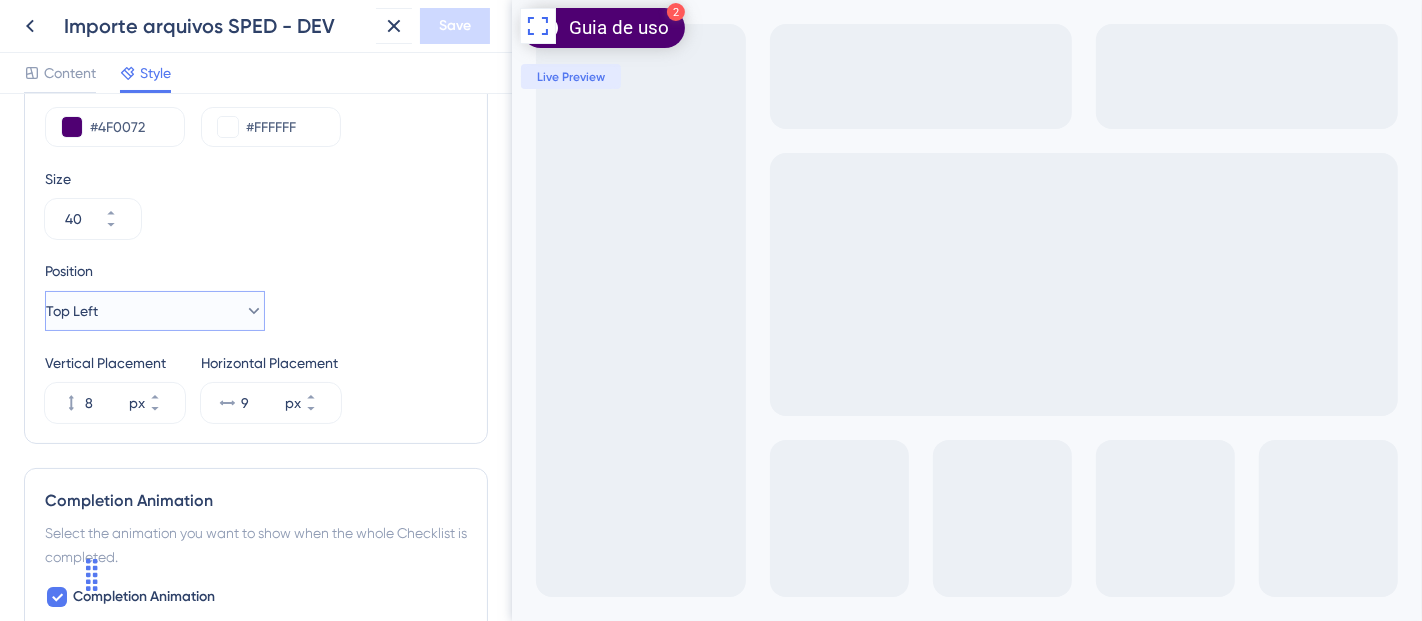scroll, scrollTop: 1015, scrollLeft: 0, axis: vertical 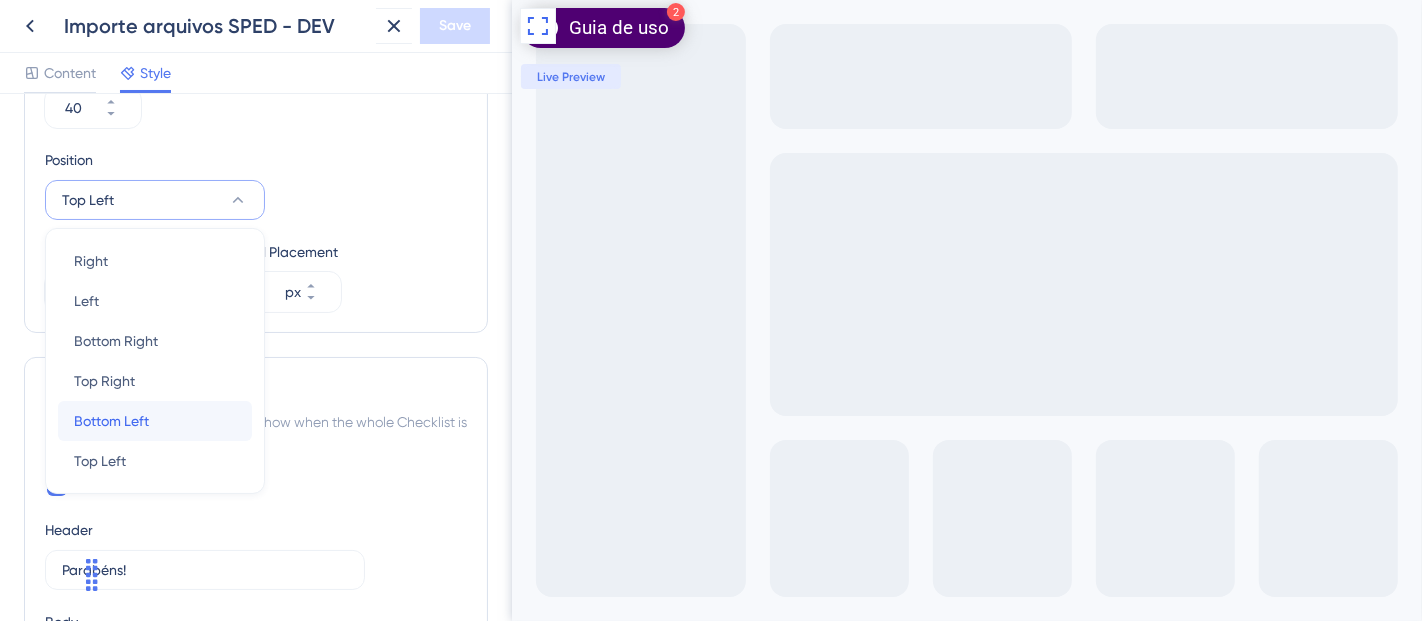 click on "Bottom Left Bottom Left" at bounding box center [155, 421] 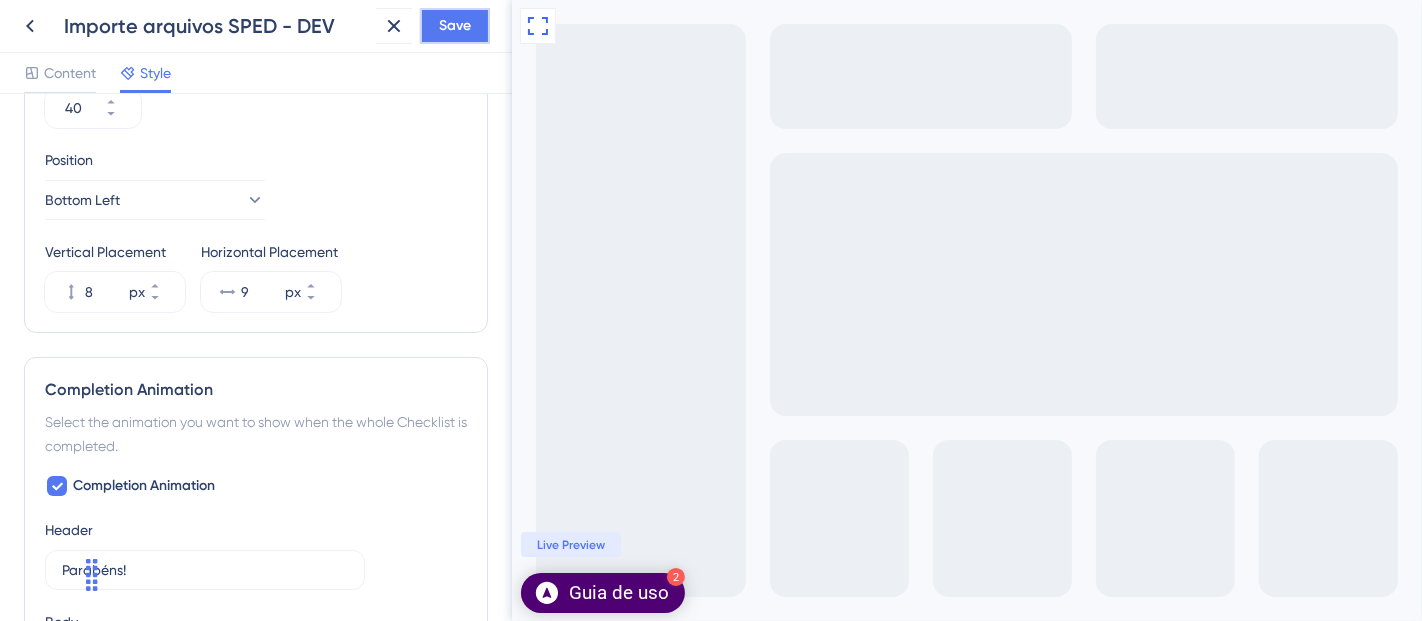 click on "Save" at bounding box center (455, 26) 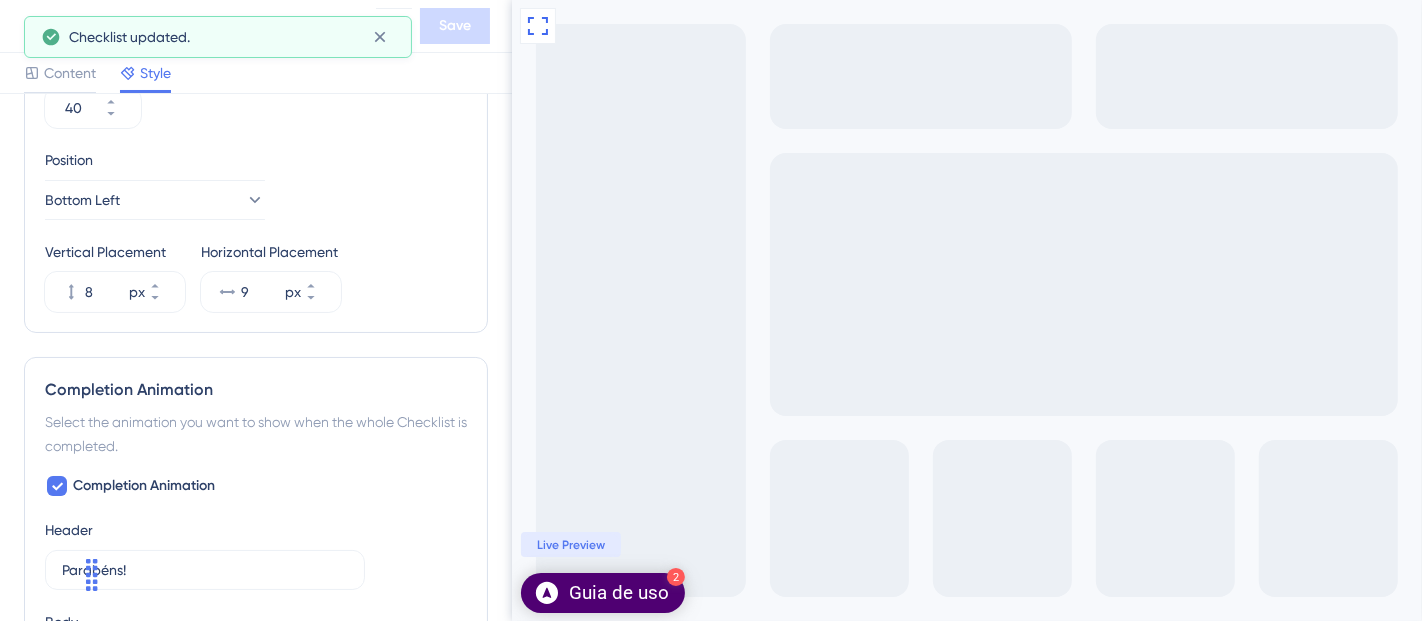 click on "Full Screen Preview 2 Guia de uso Live Preview" at bounding box center (966, 310) 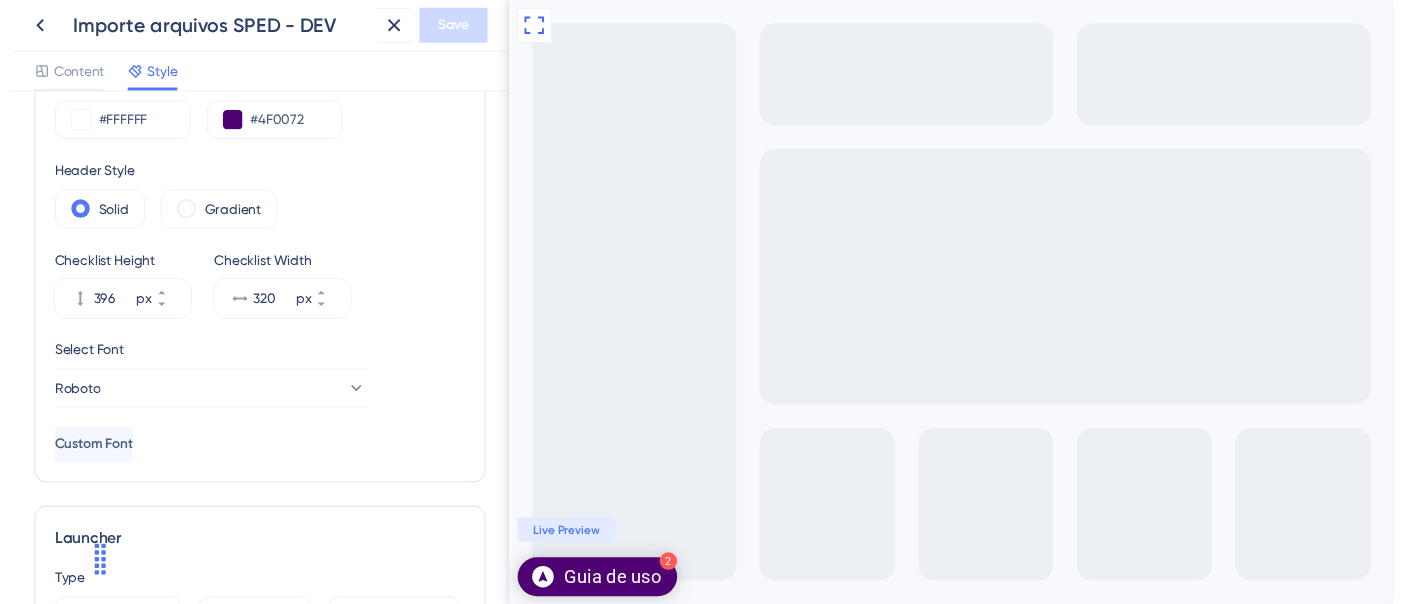 scroll, scrollTop: 0, scrollLeft: 0, axis: both 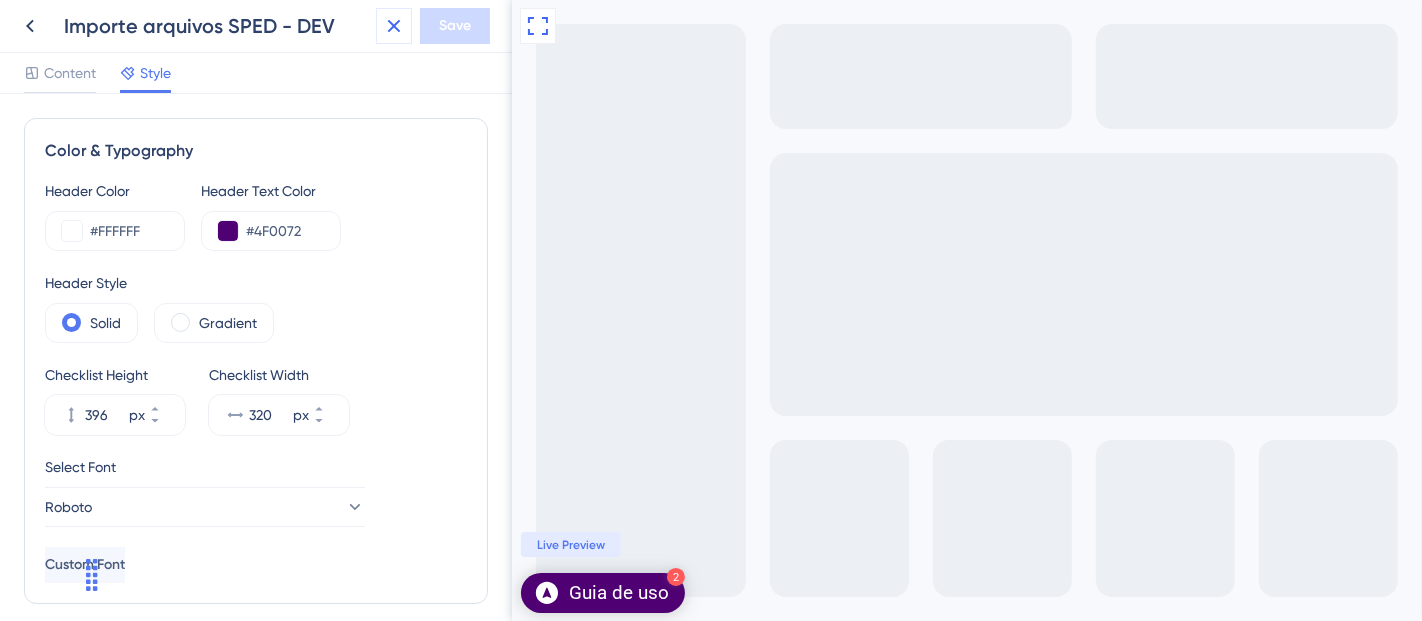 click 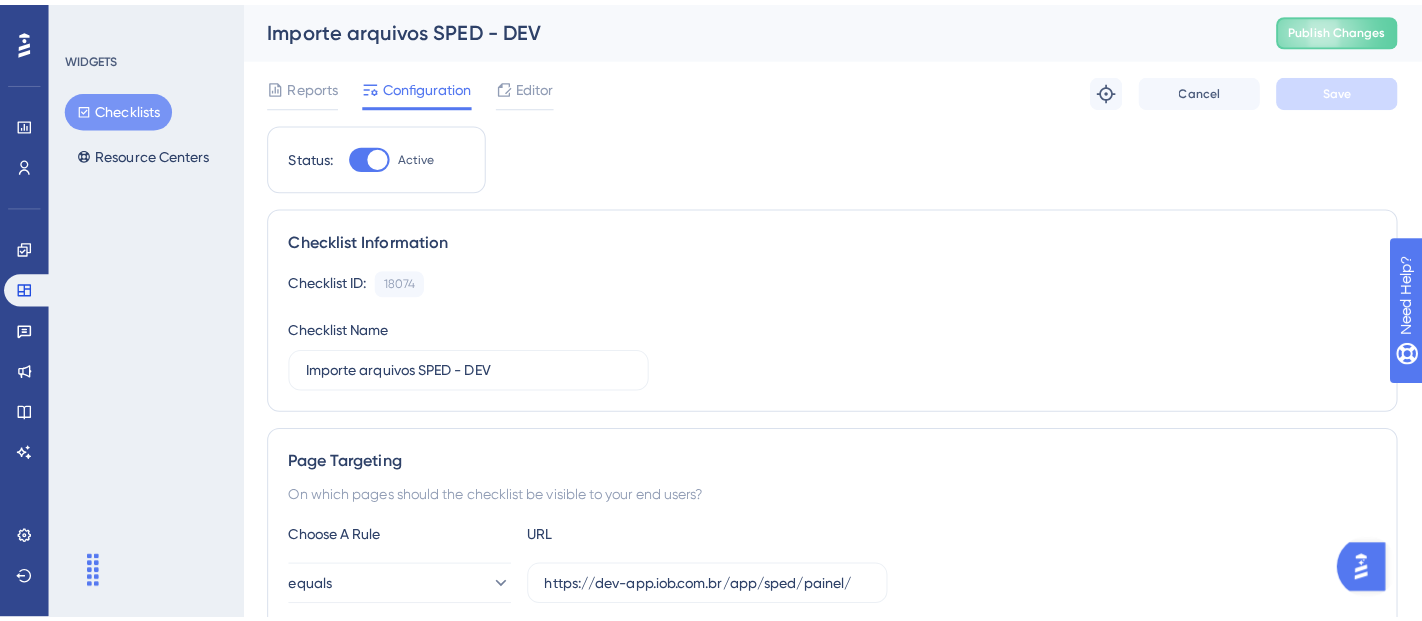 scroll, scrollTop: 0, scrollLeft: 0, axis: both 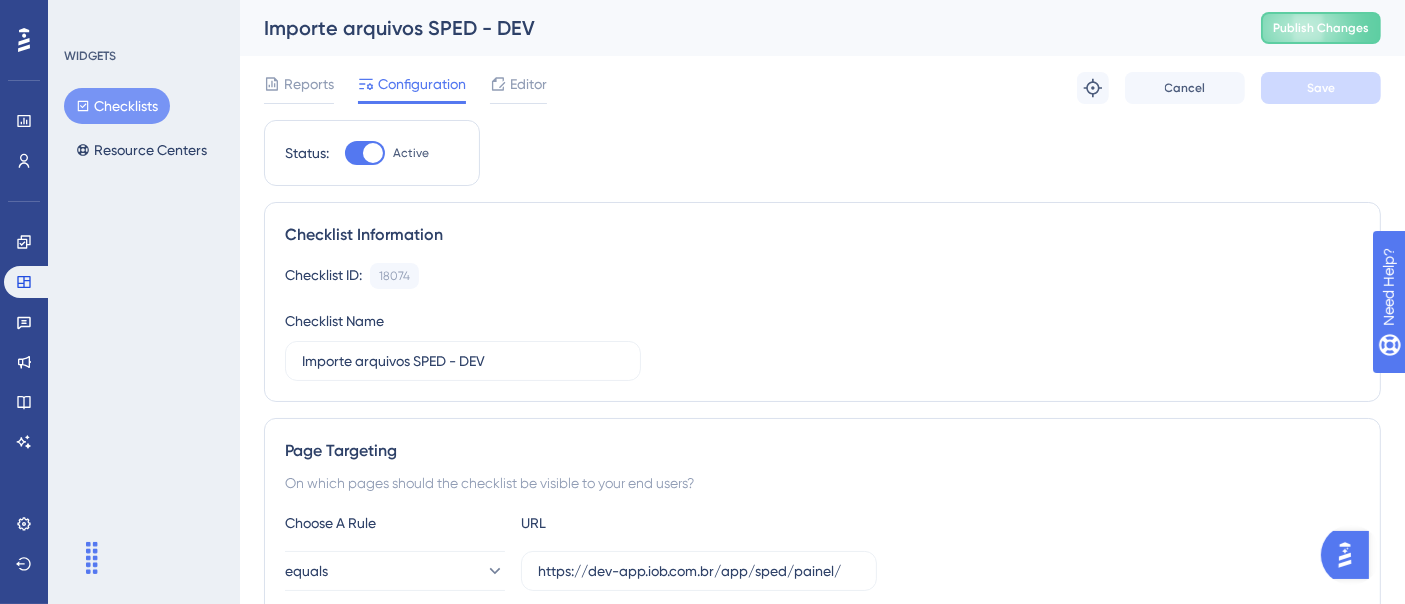 click on "Checklists" at bounding box center (117, 106) 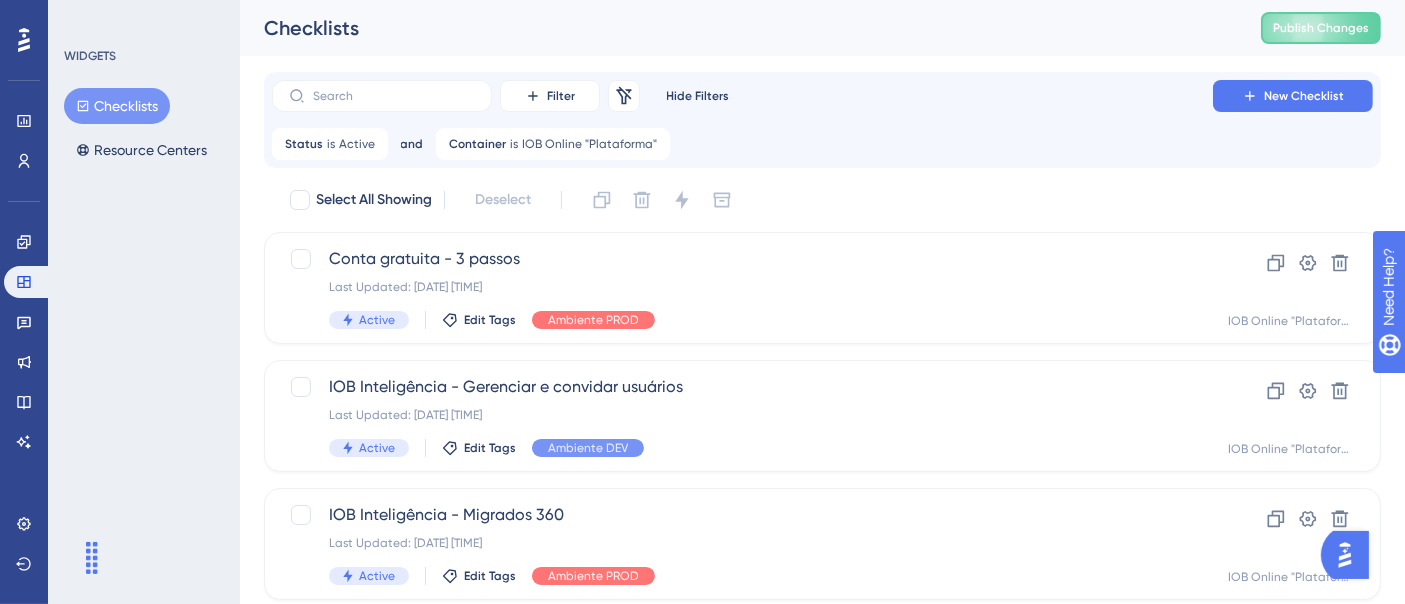 click on "Last Updated: [DATE] [TIME]" at bounding box center [742, 1183] 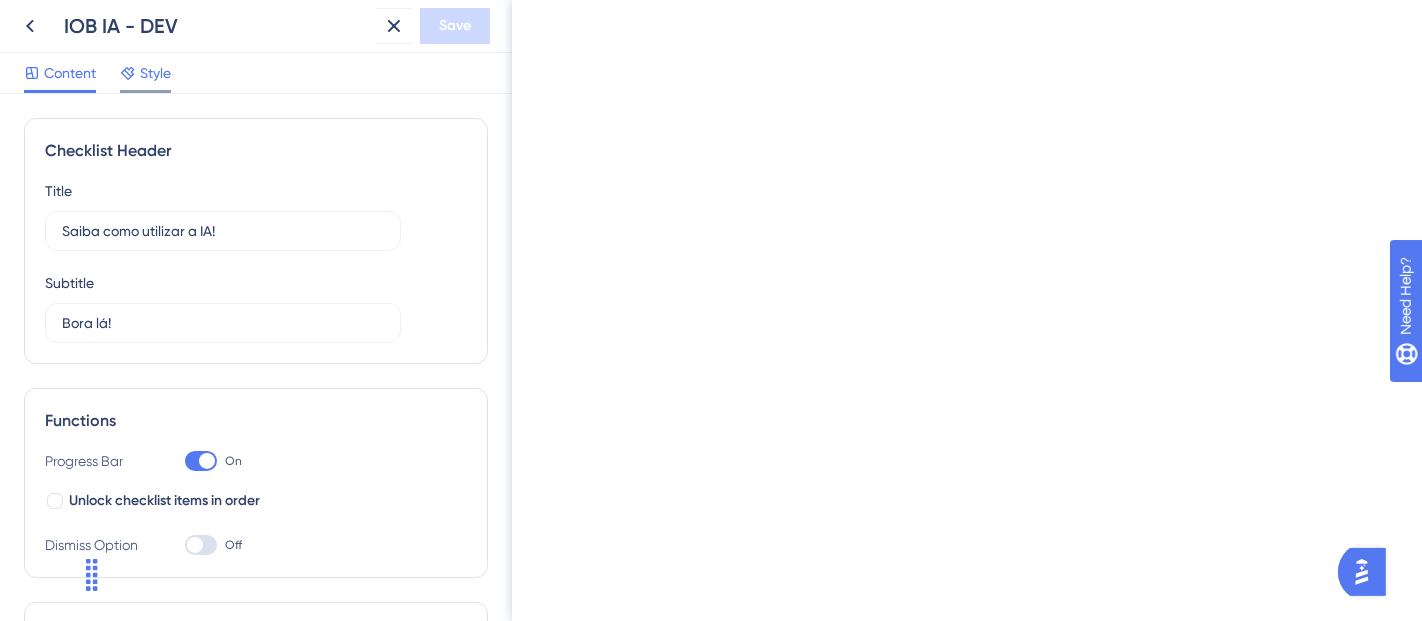 click on "Style" at bounding box center [145, 73] 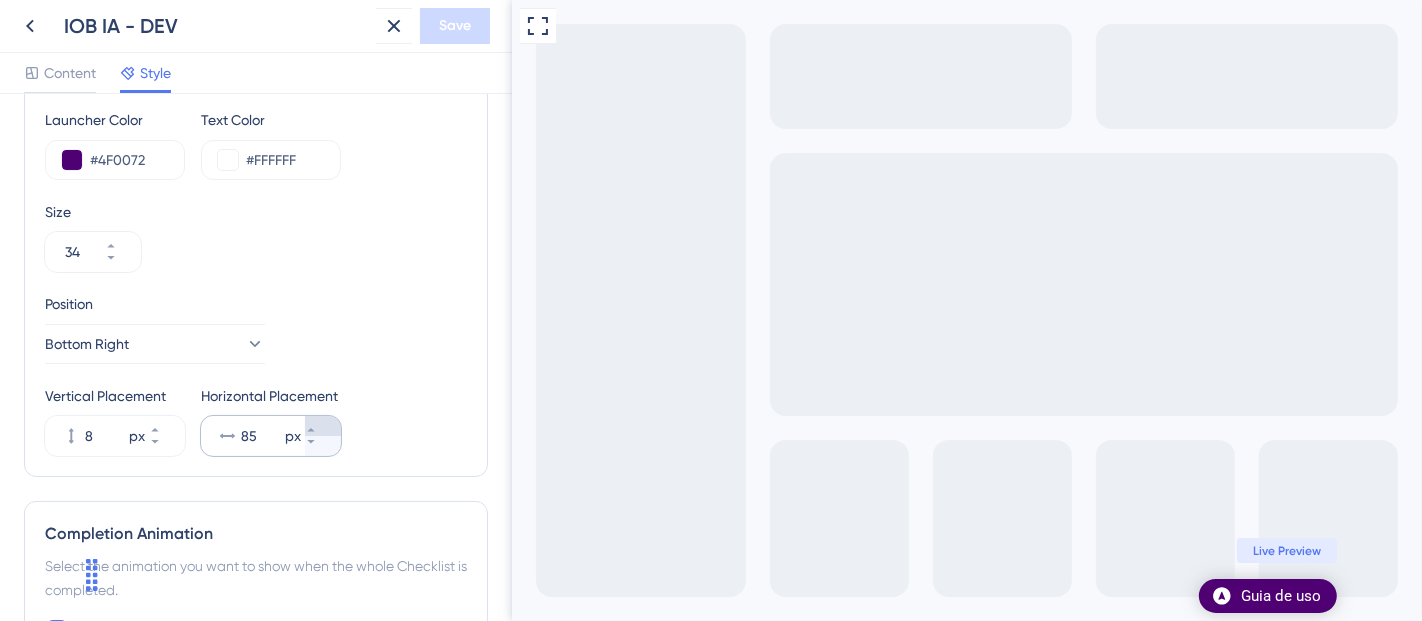 scroll, scrollTop: 888, scrollLeft: 0, axis: vertical 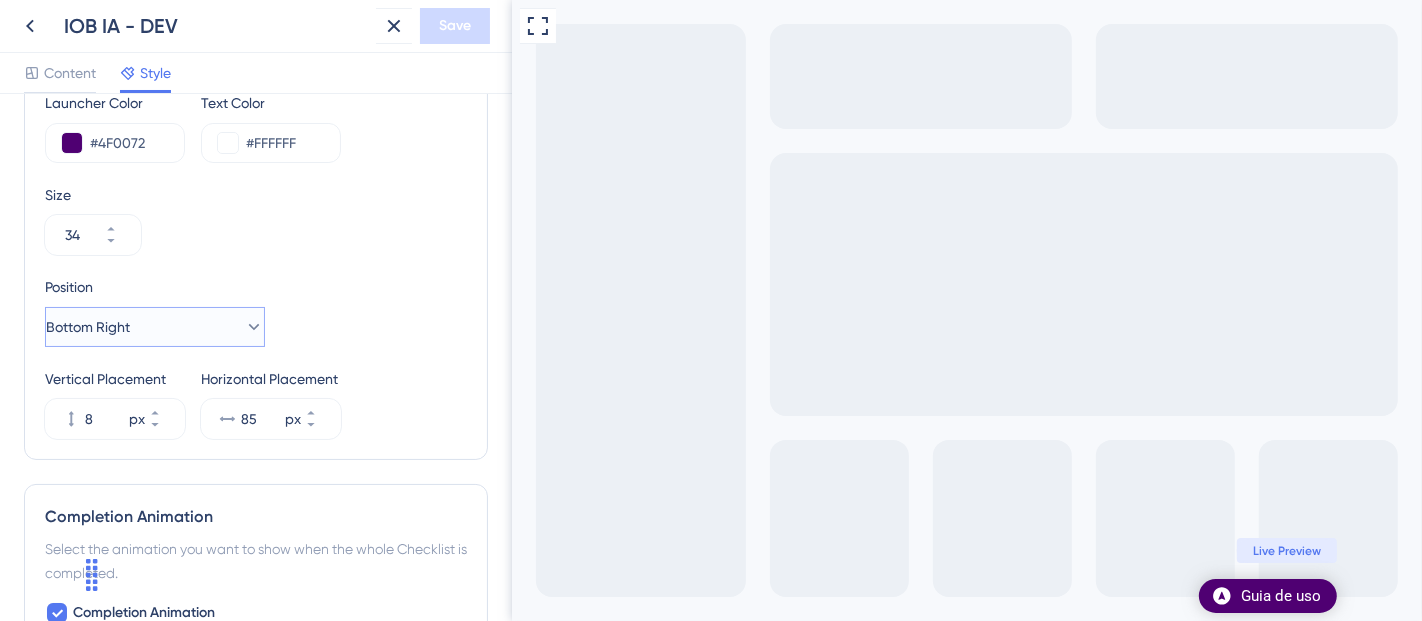 click on "Bottom Right" at bounding box center (155, 327) 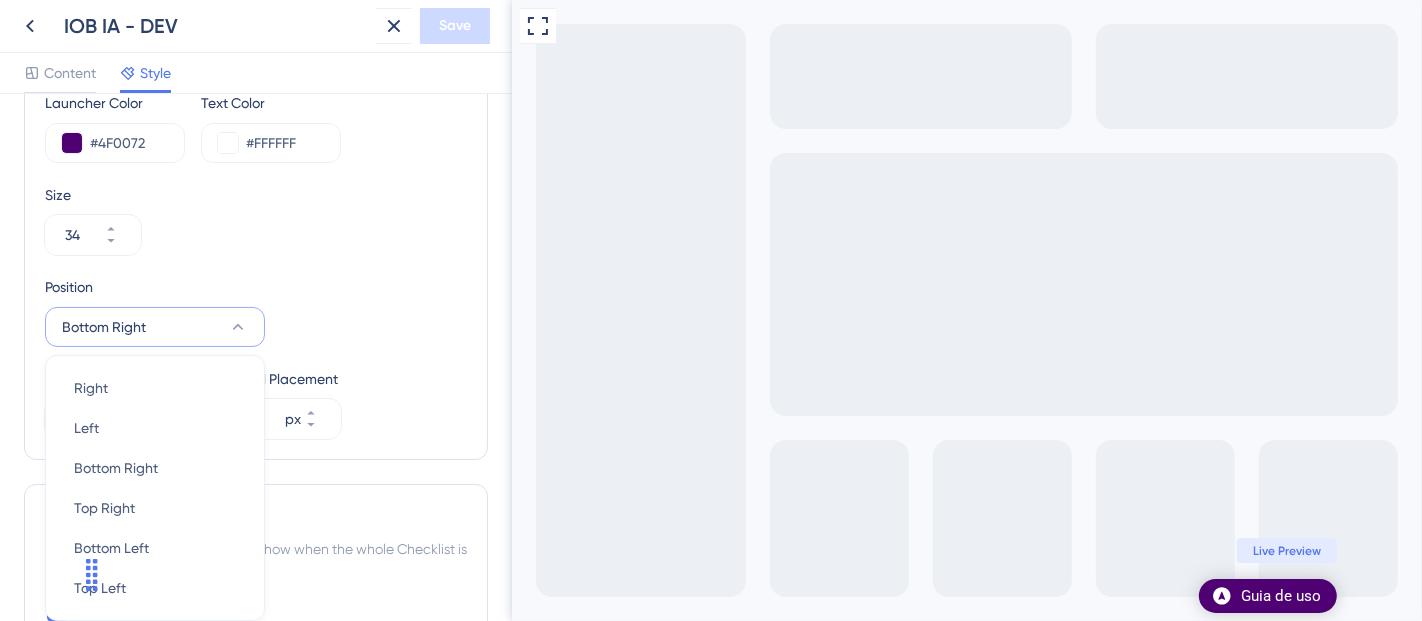 scroll, scrollTop: 1014, scrollLeft: 0, axis: vertical 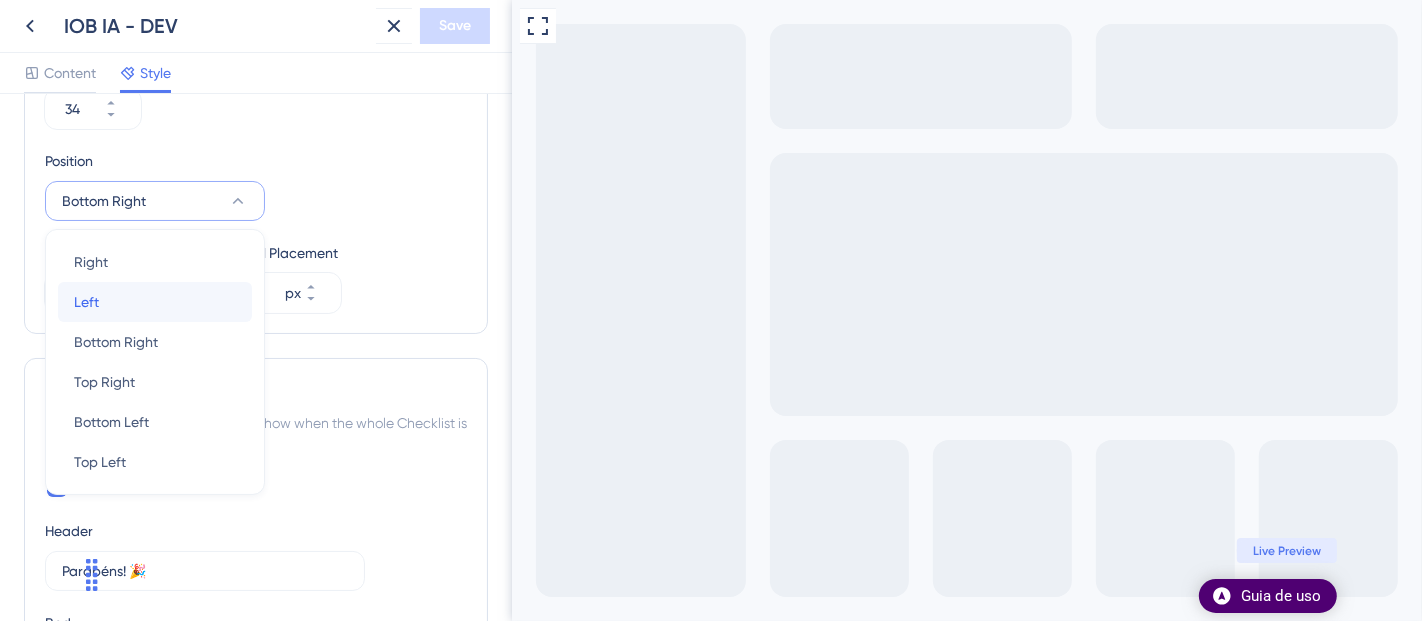 click on "Left Left" at bounding box center (155, 302) 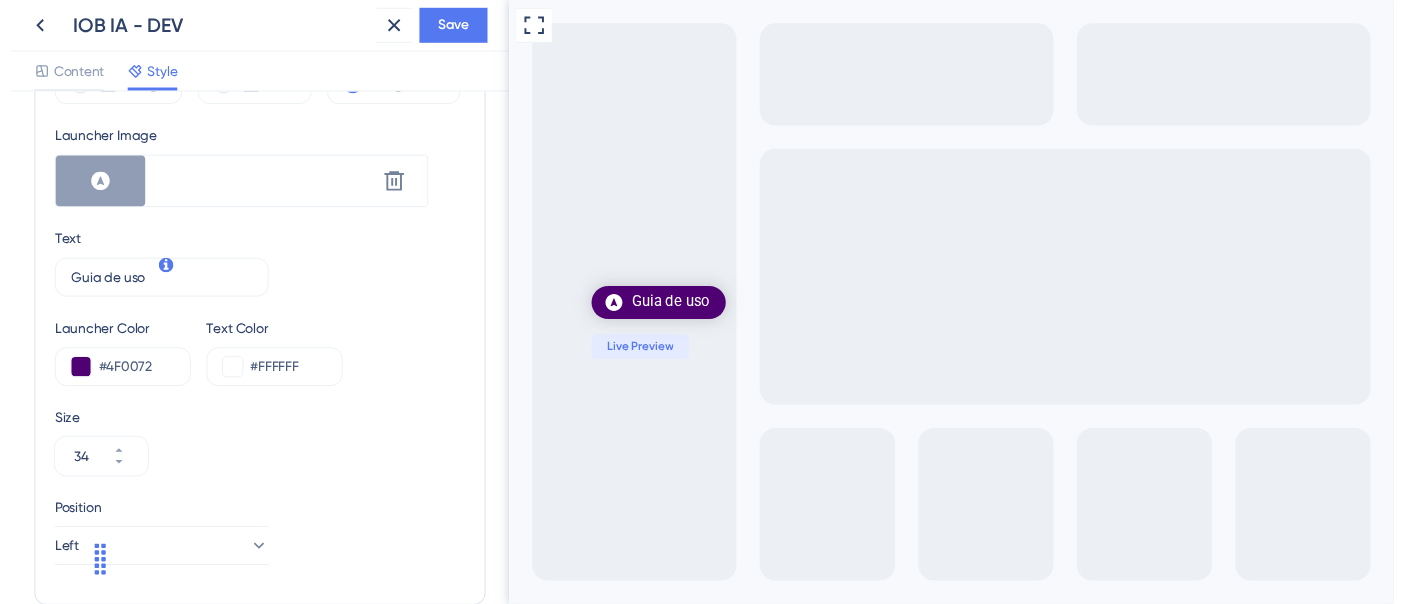 scroll, scrollTop: 662, scrollLeft: 0, axis: vertical 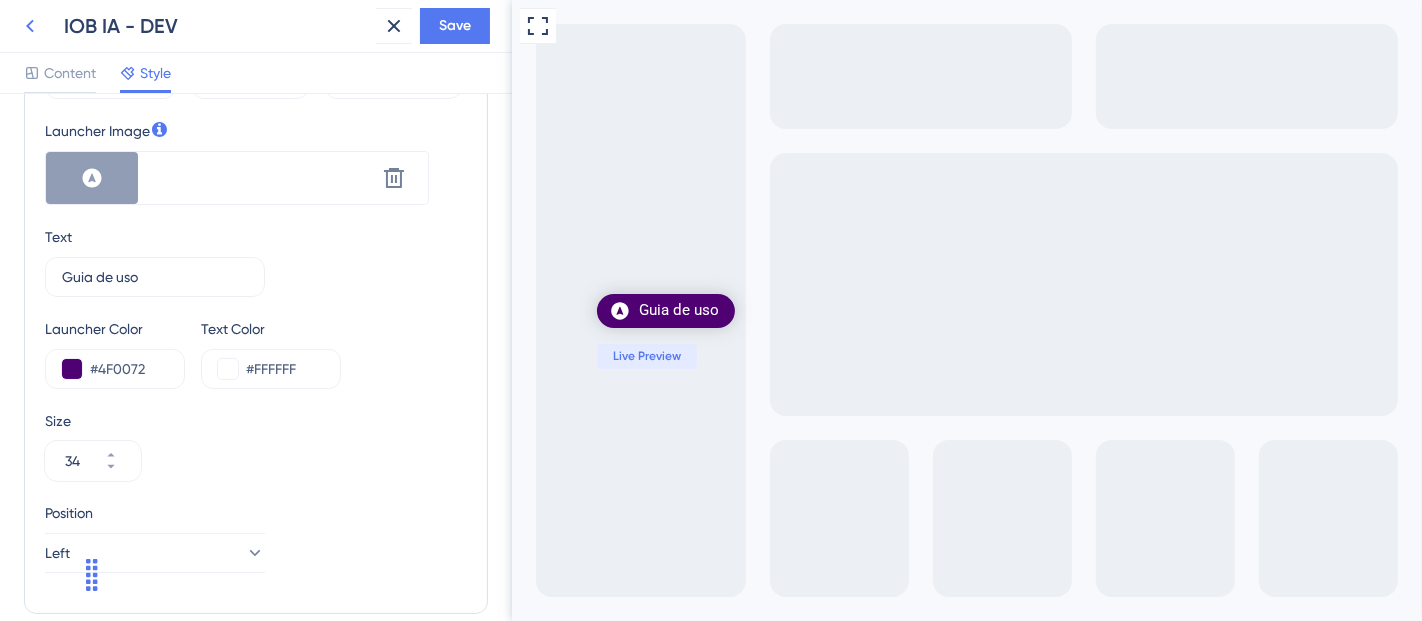 click 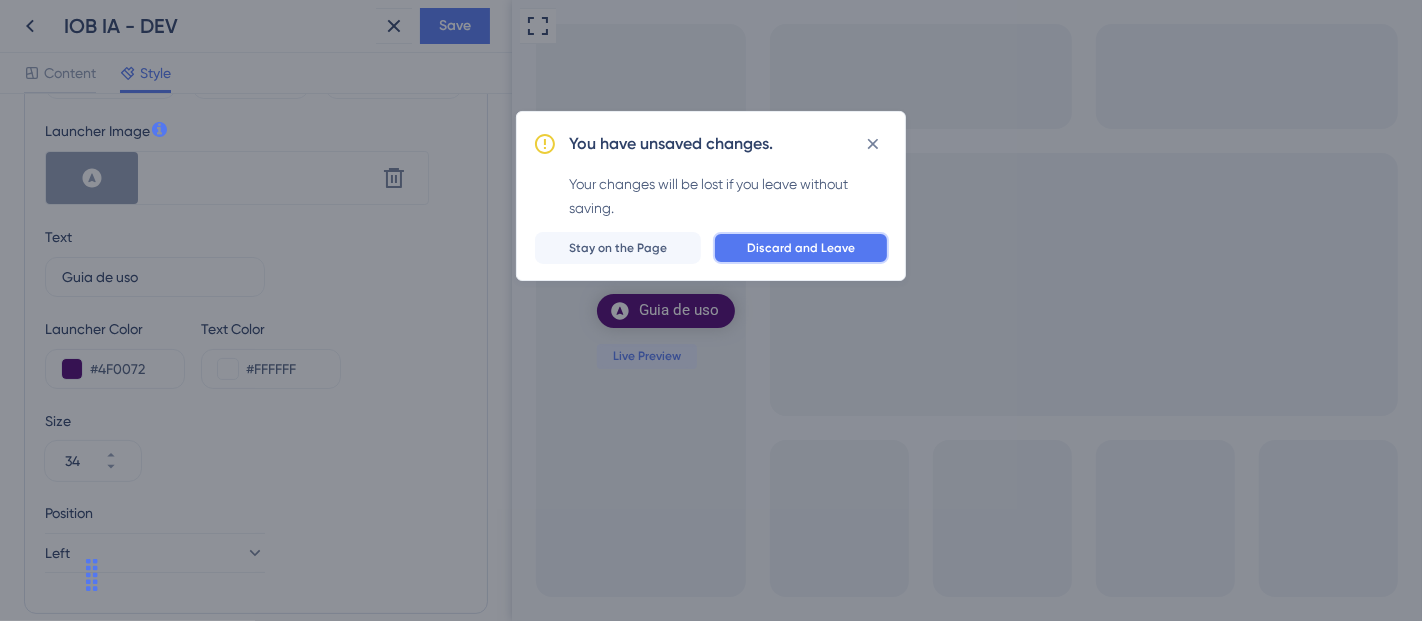 click on "Discard and Leave" at bounding box center [801, 248] 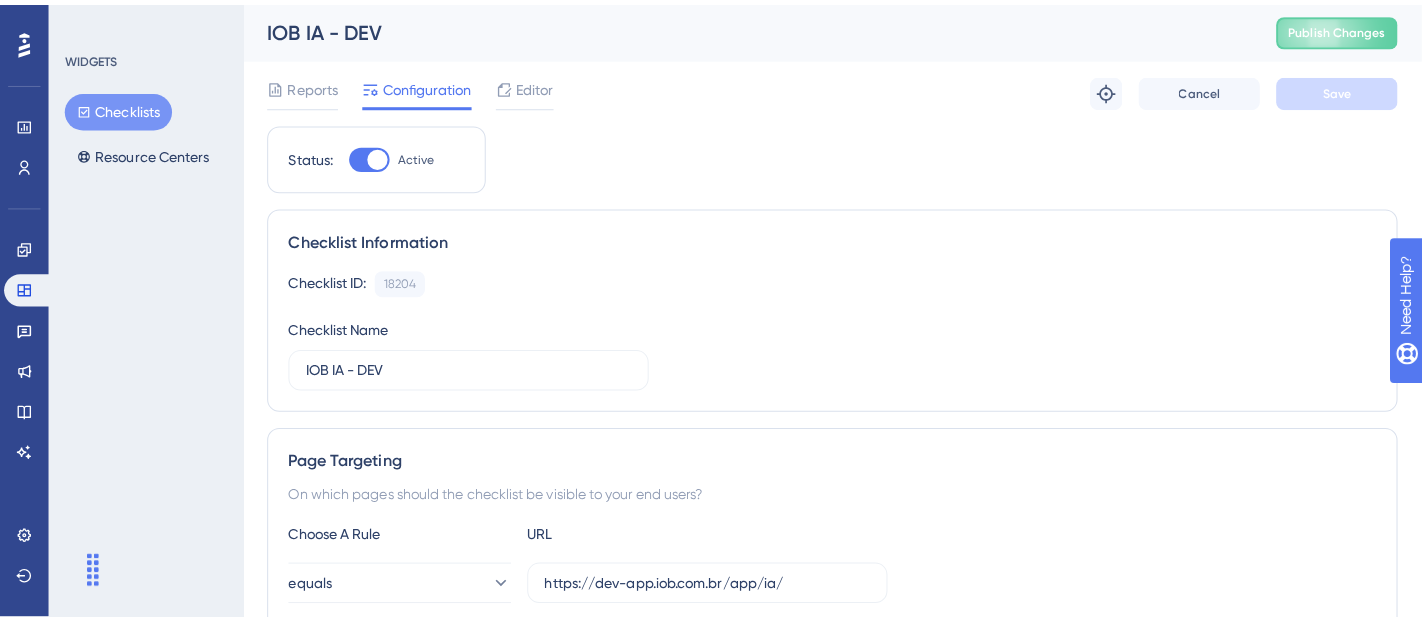 scroll, scrollTop: 0, scrollLeft: 0, axis: both 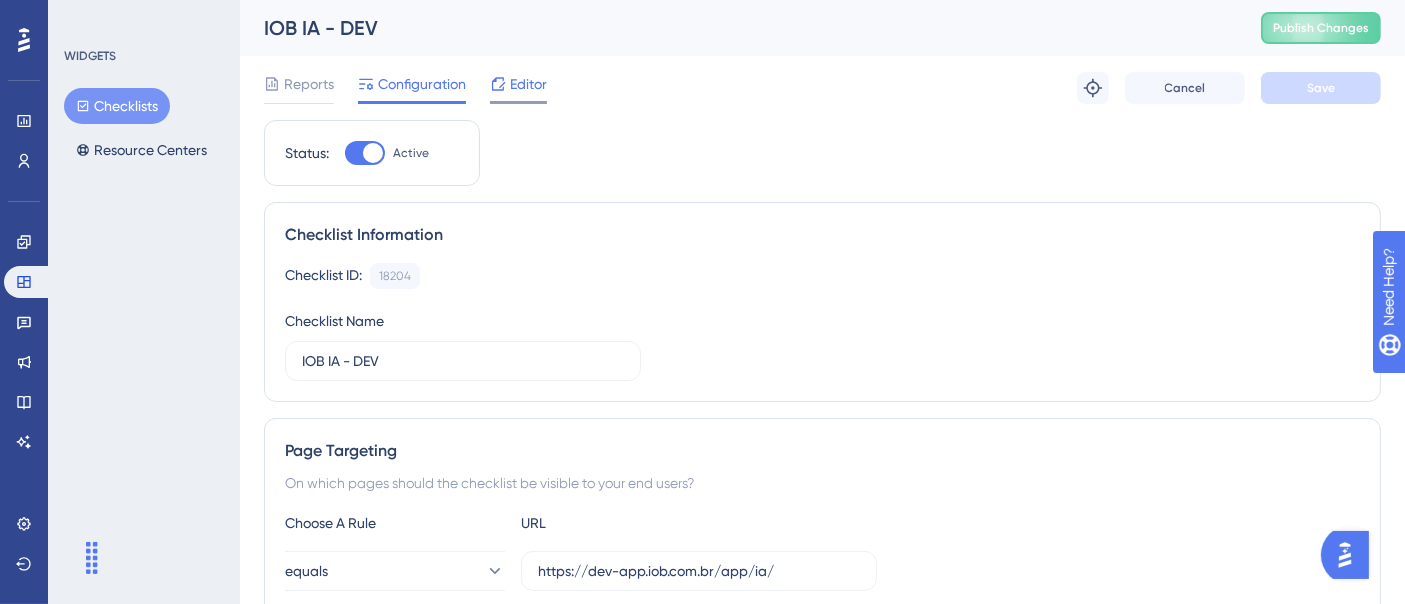 click on "Editor" at bounding box center (528, 84) 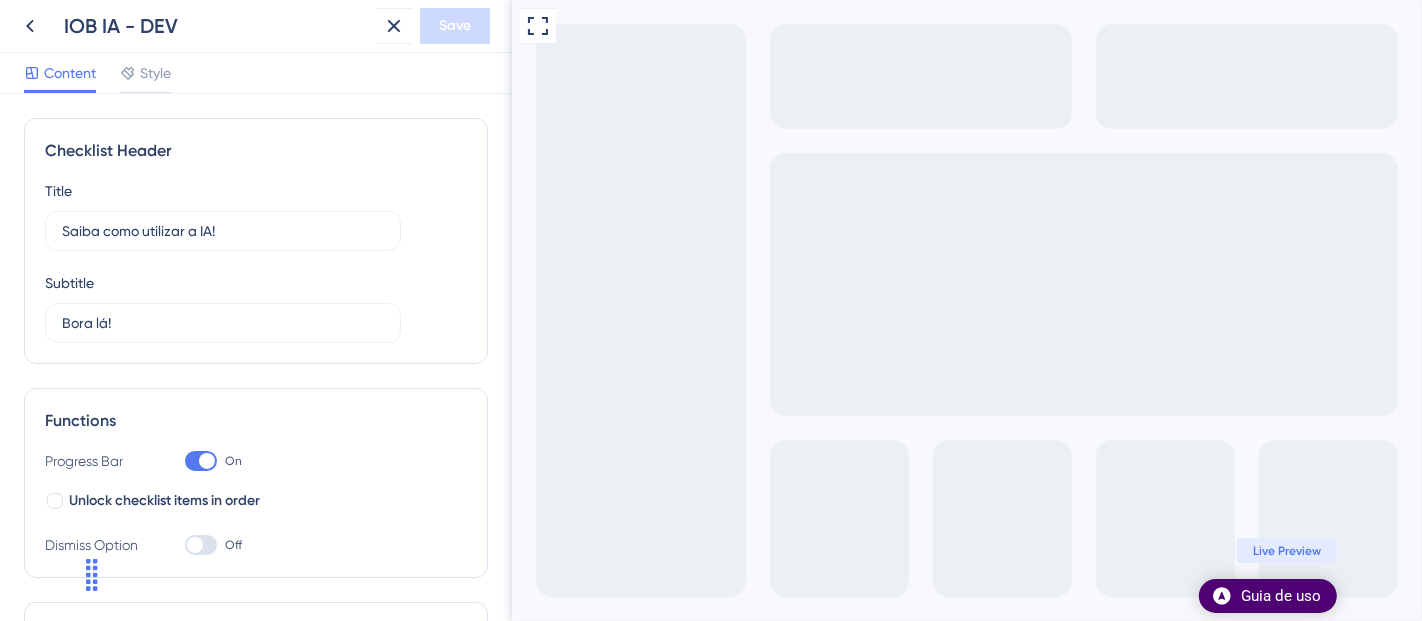 scroll, scrollTop: 0, scrollLeft: 0, axis: both 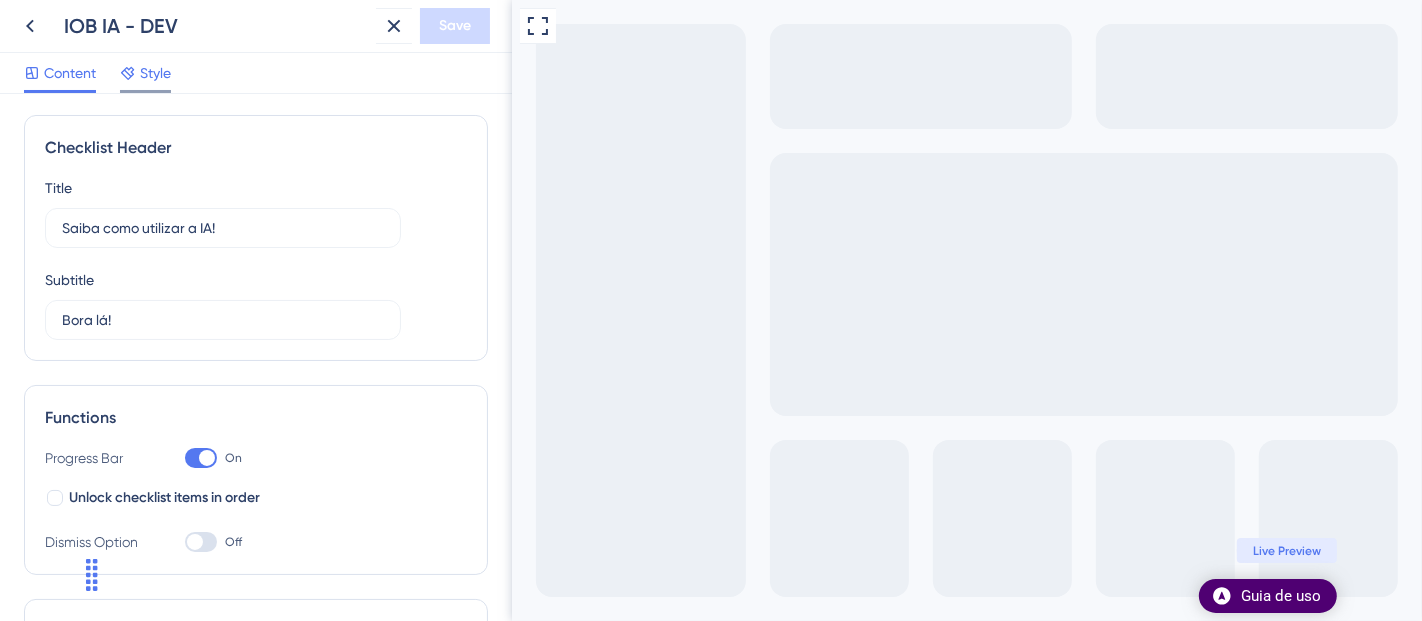 click on "Style" at bounding box center [155, 73] 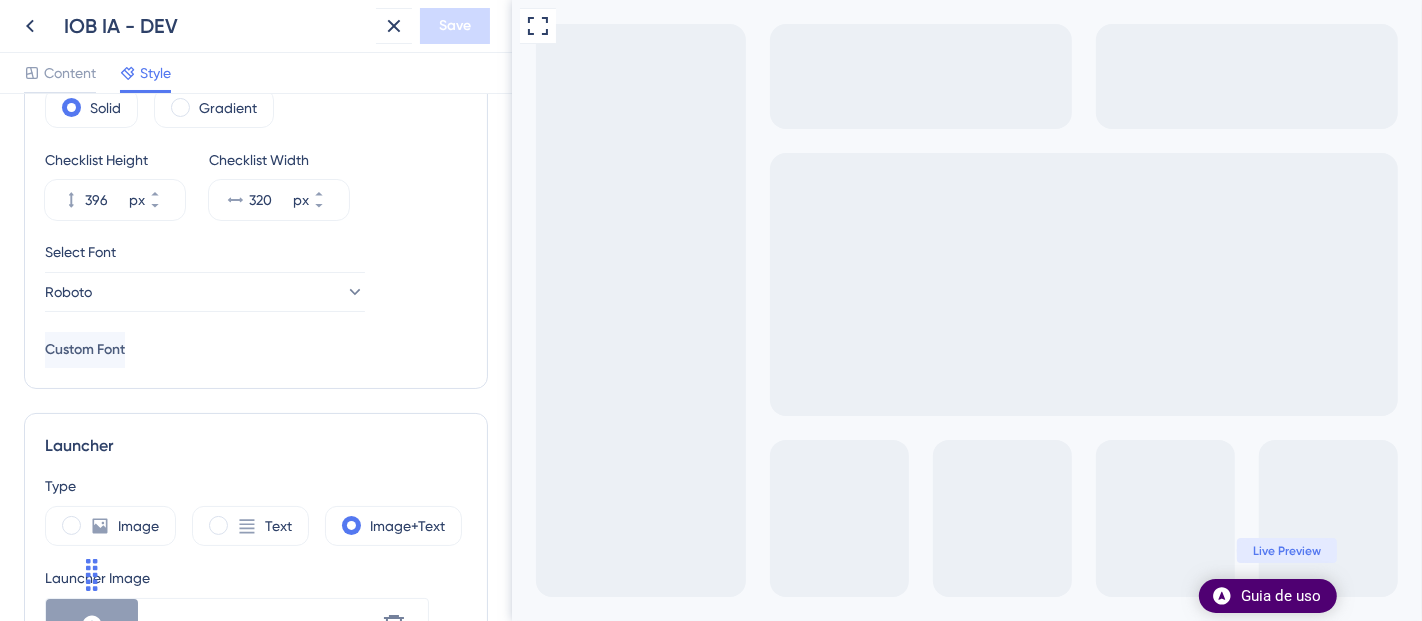 scroll, scrollTop: 0, scrollLeft: 0, axis: both 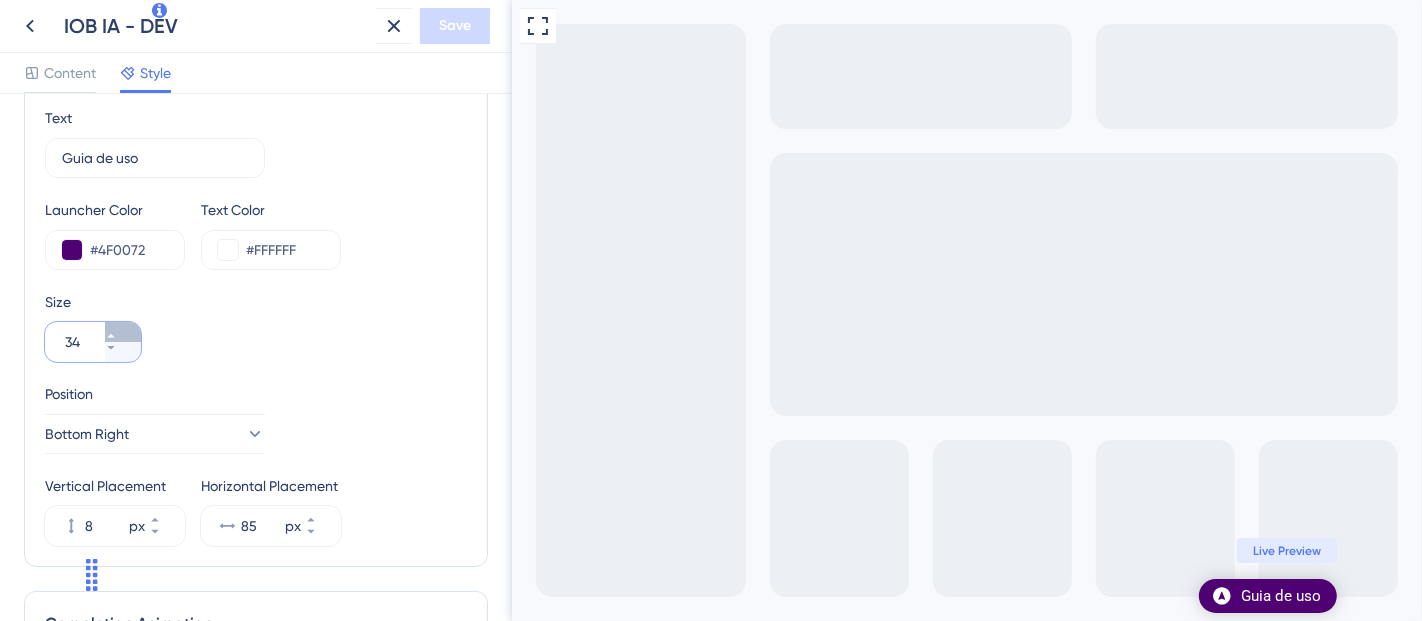 click 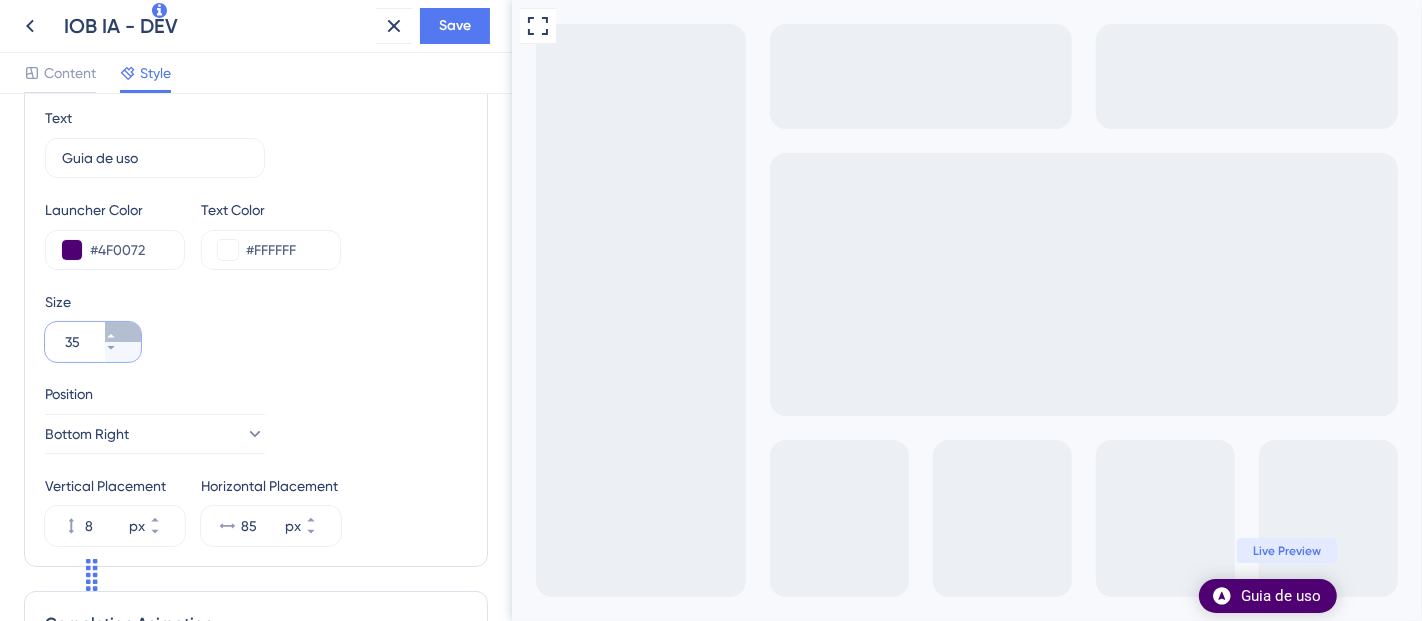 click 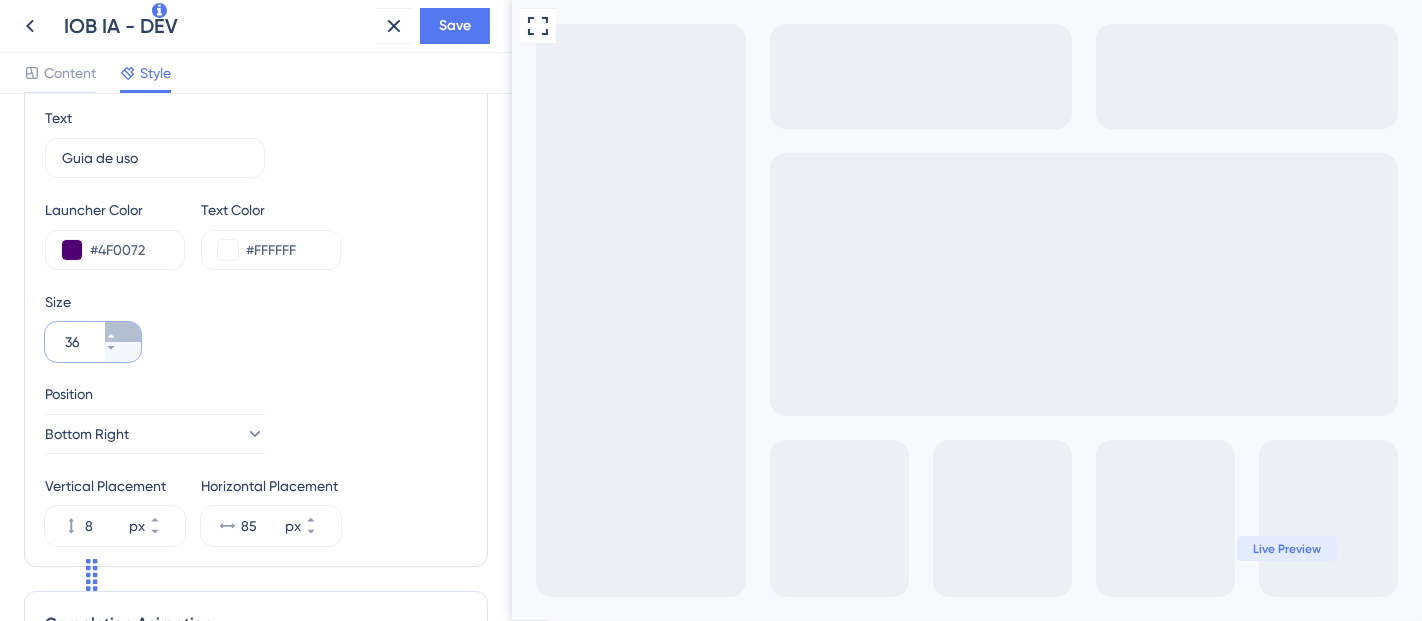 click 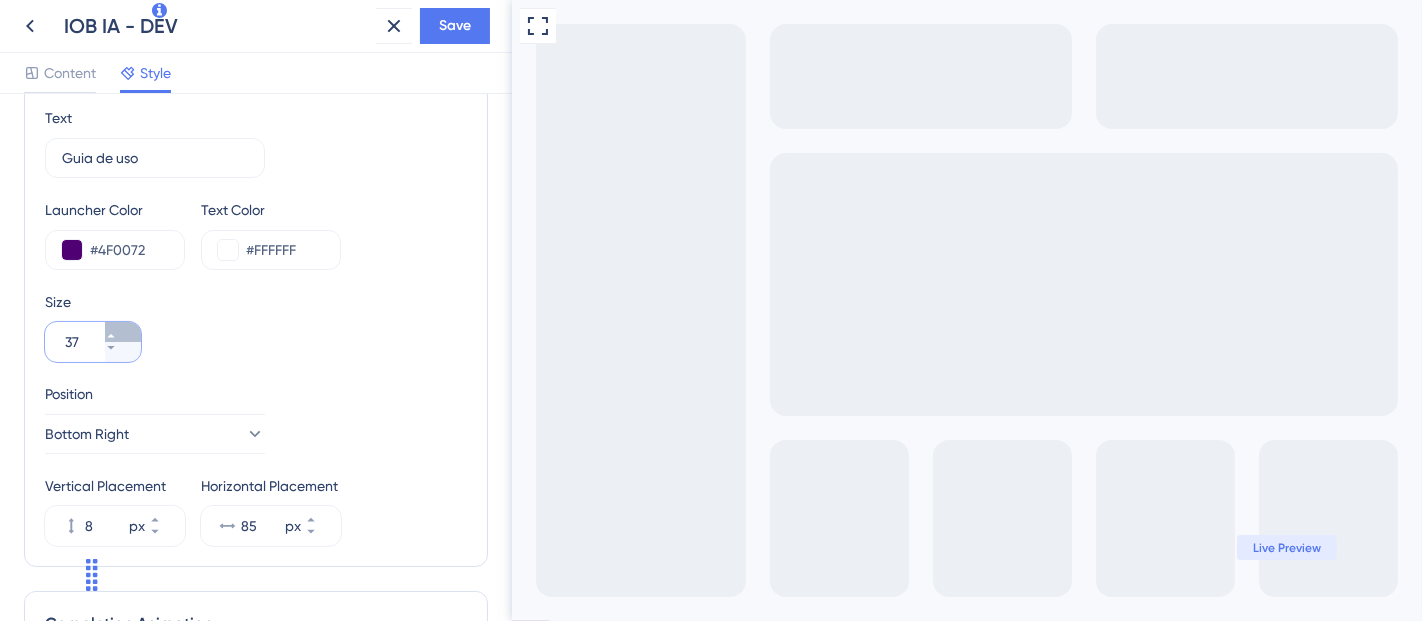 click 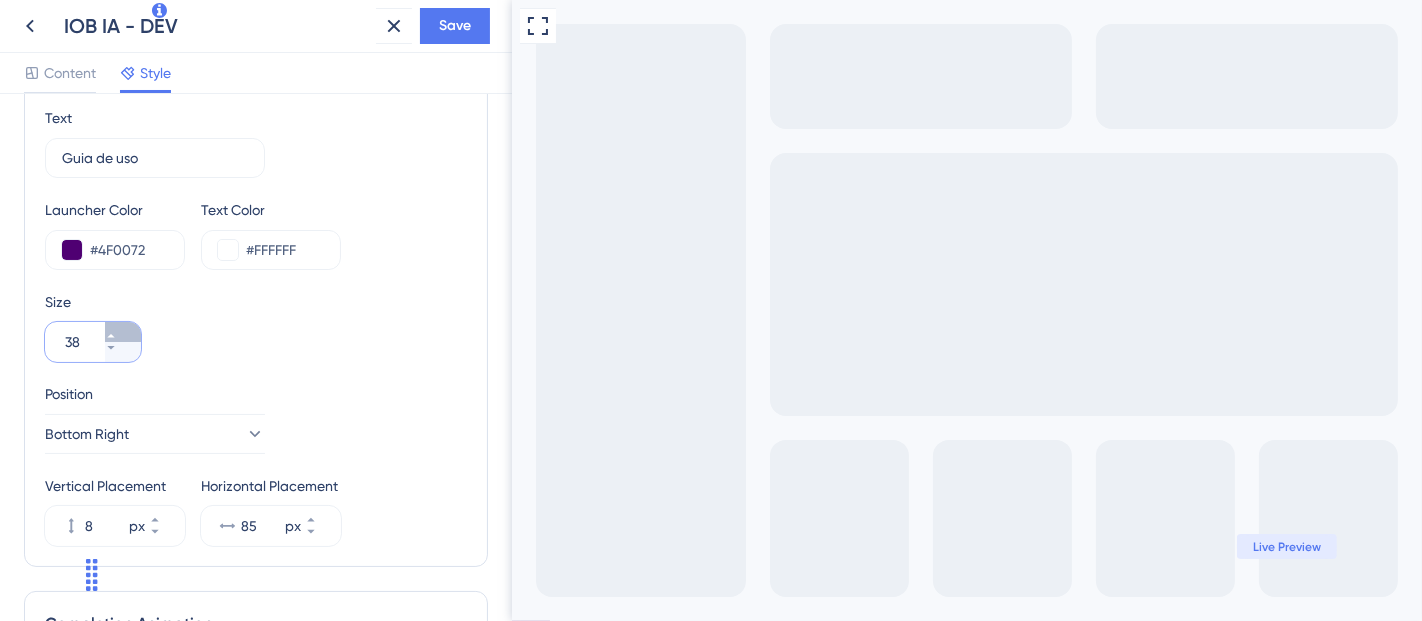 click 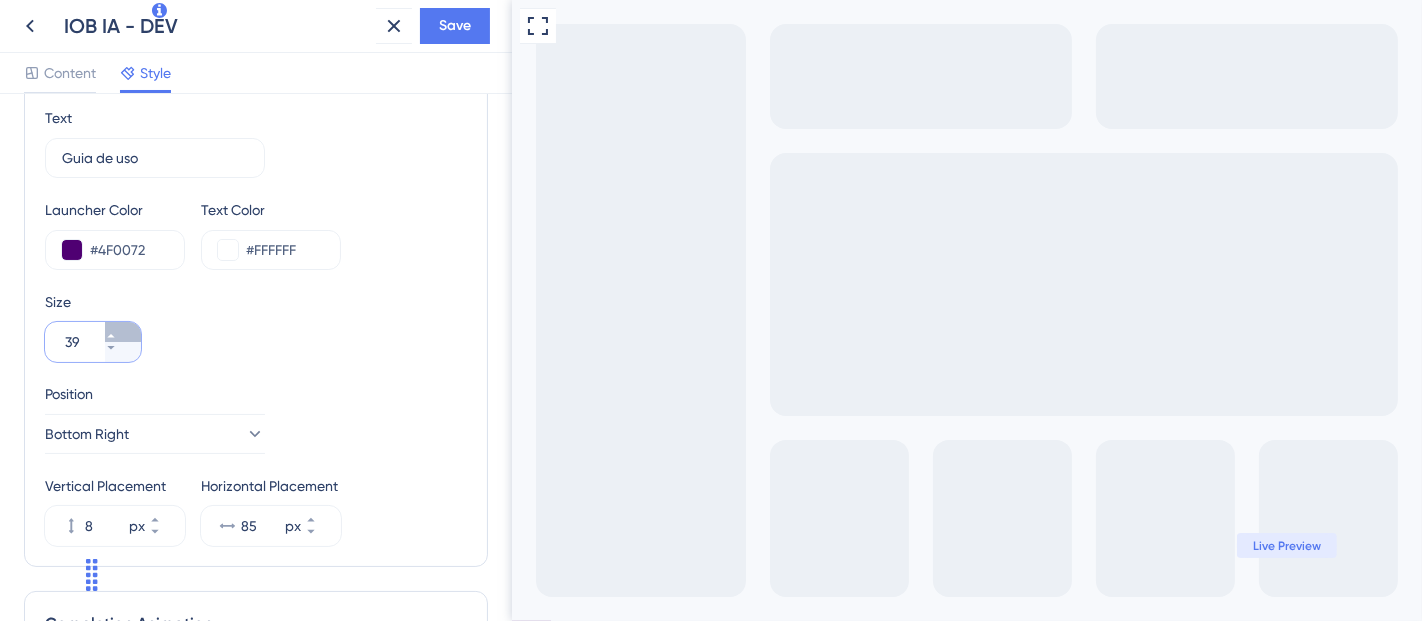 click 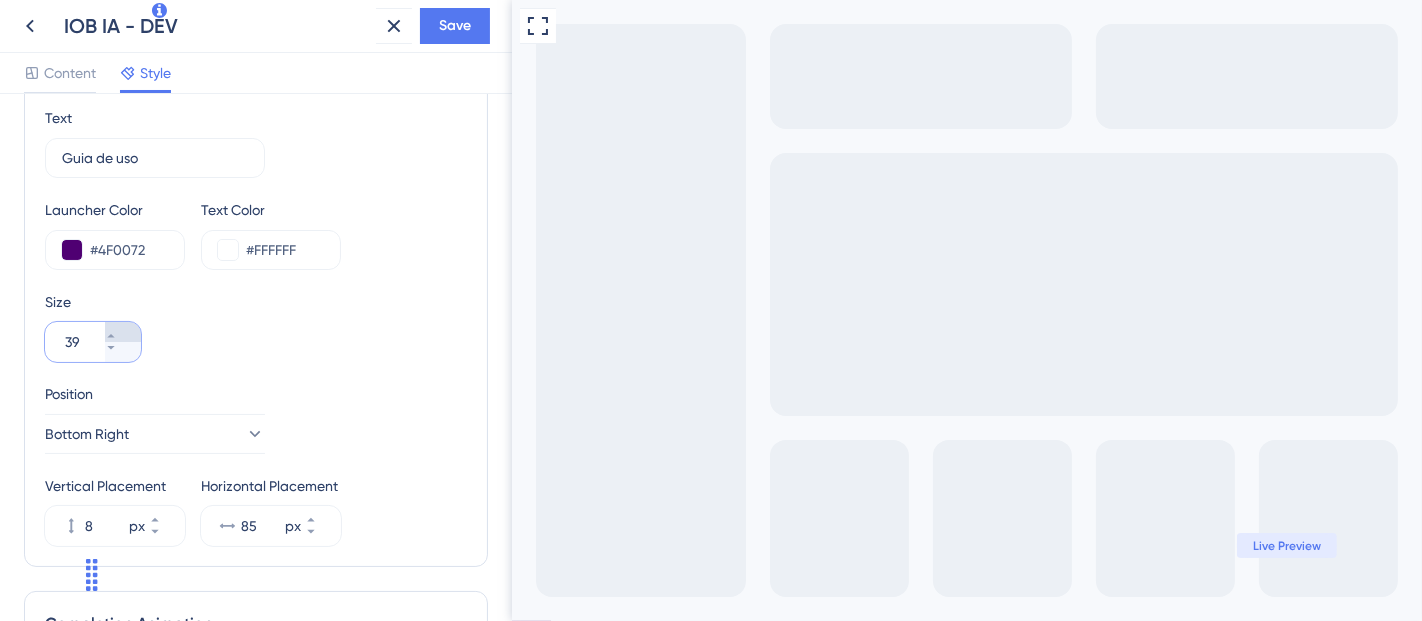 type on "40" 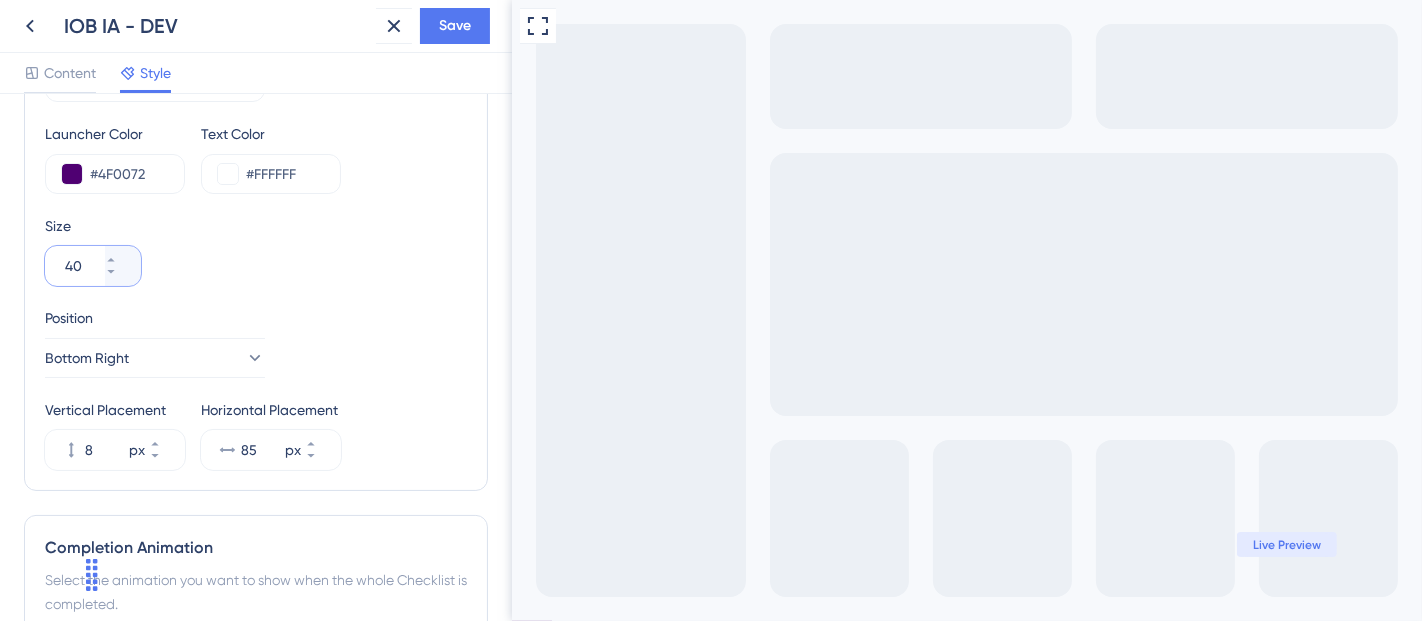 scroll, scrollTop: 892, scrollLeft: 0, axis: vertical 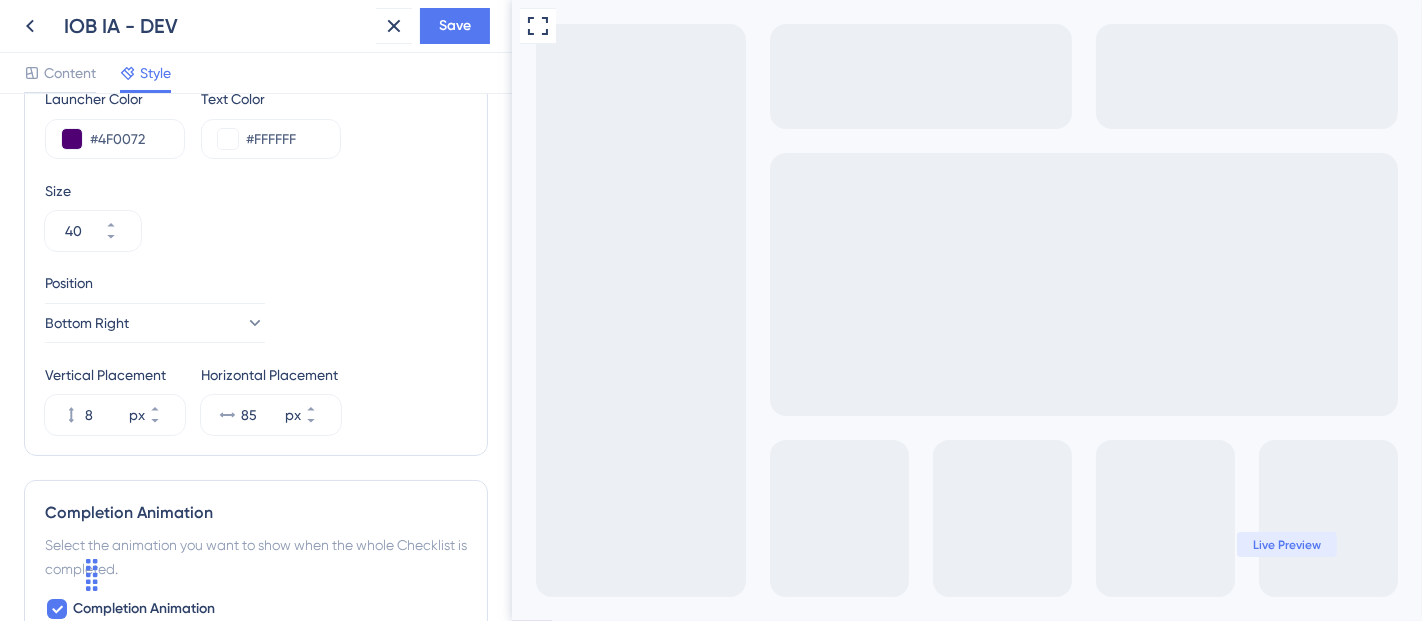click on "Position Bottom Right" at bounding box center [256, 307] 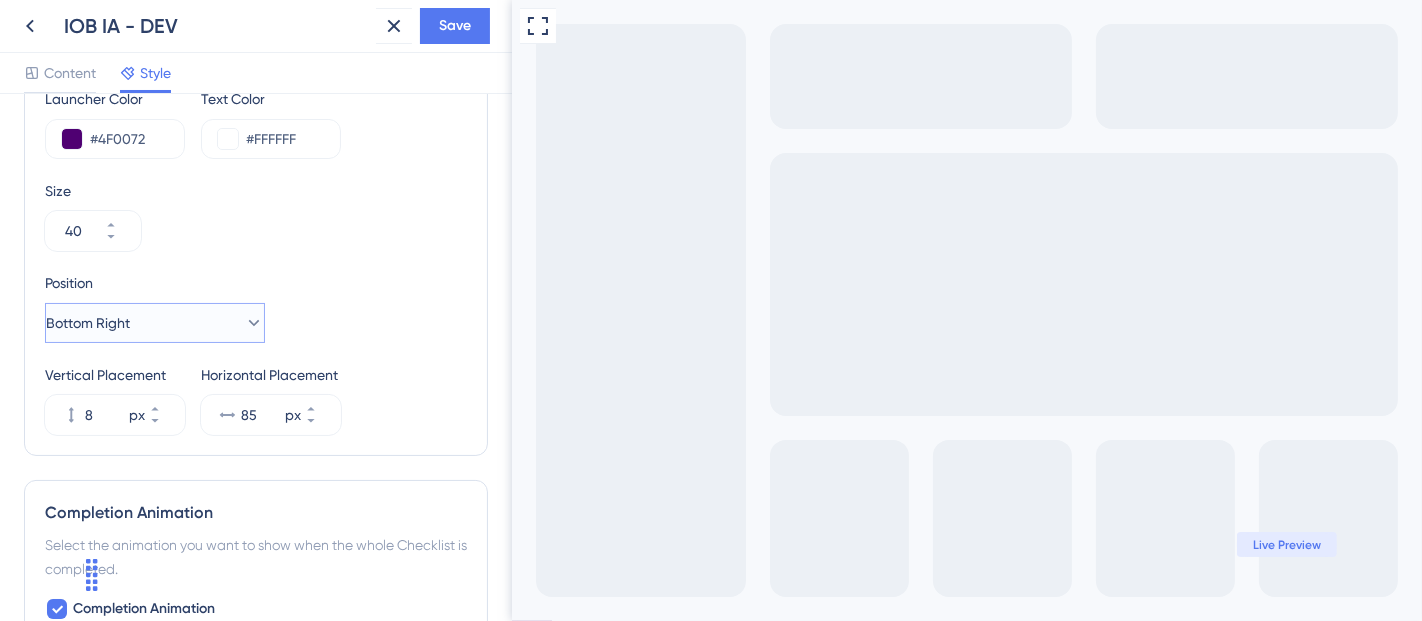 click 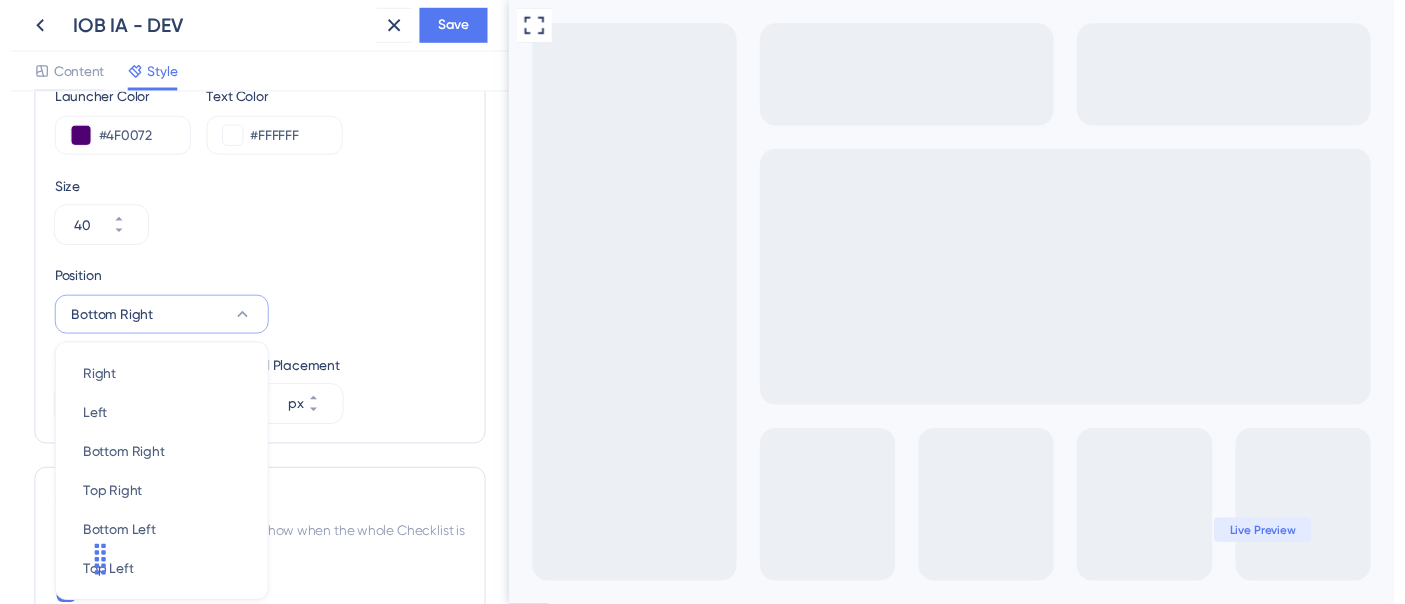 scroll, scrollTop: 1015, scrollLeft: 0, axis: vertical 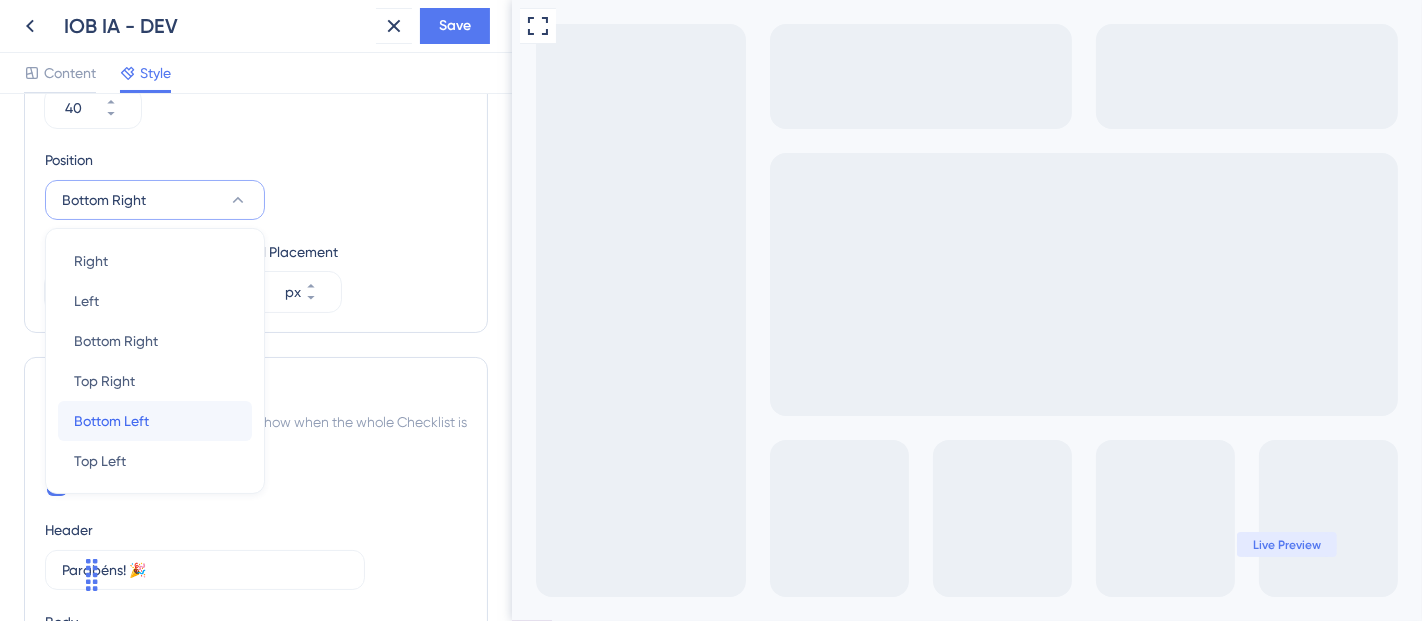 click on "Bottom Left Bottom Left" at bounding box center (155, 421) 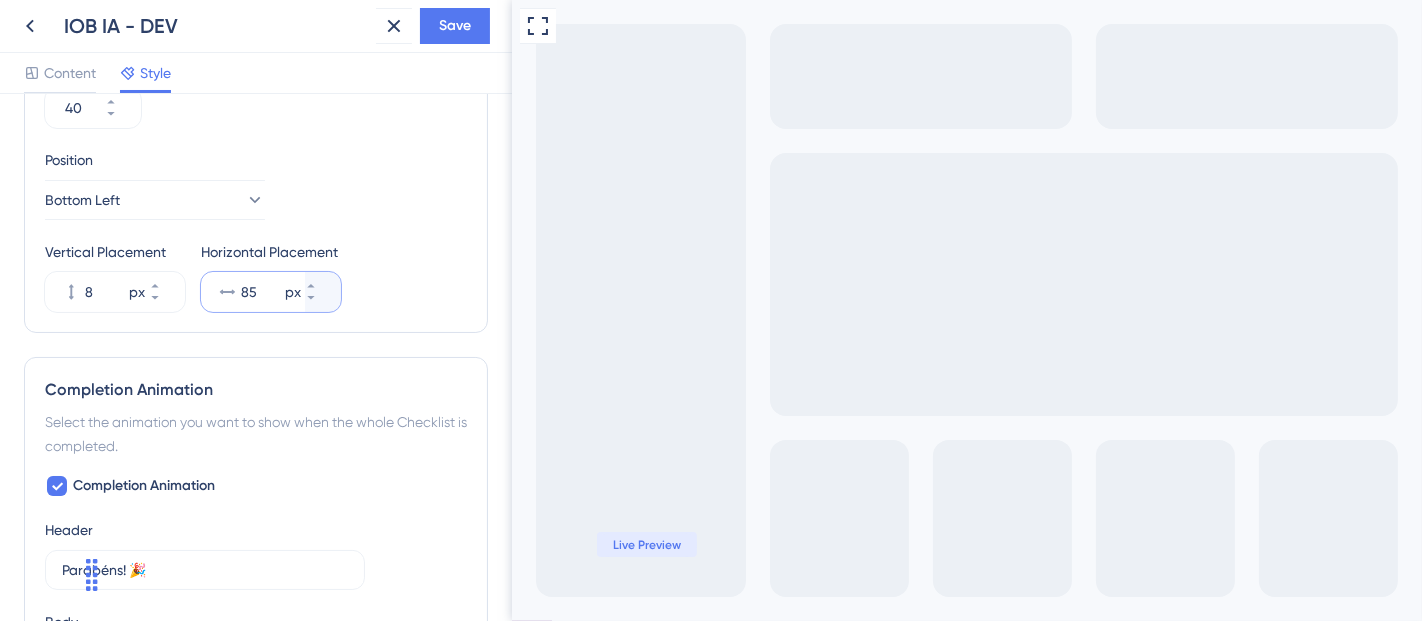 click on "85" at bounding box center [261, 292] 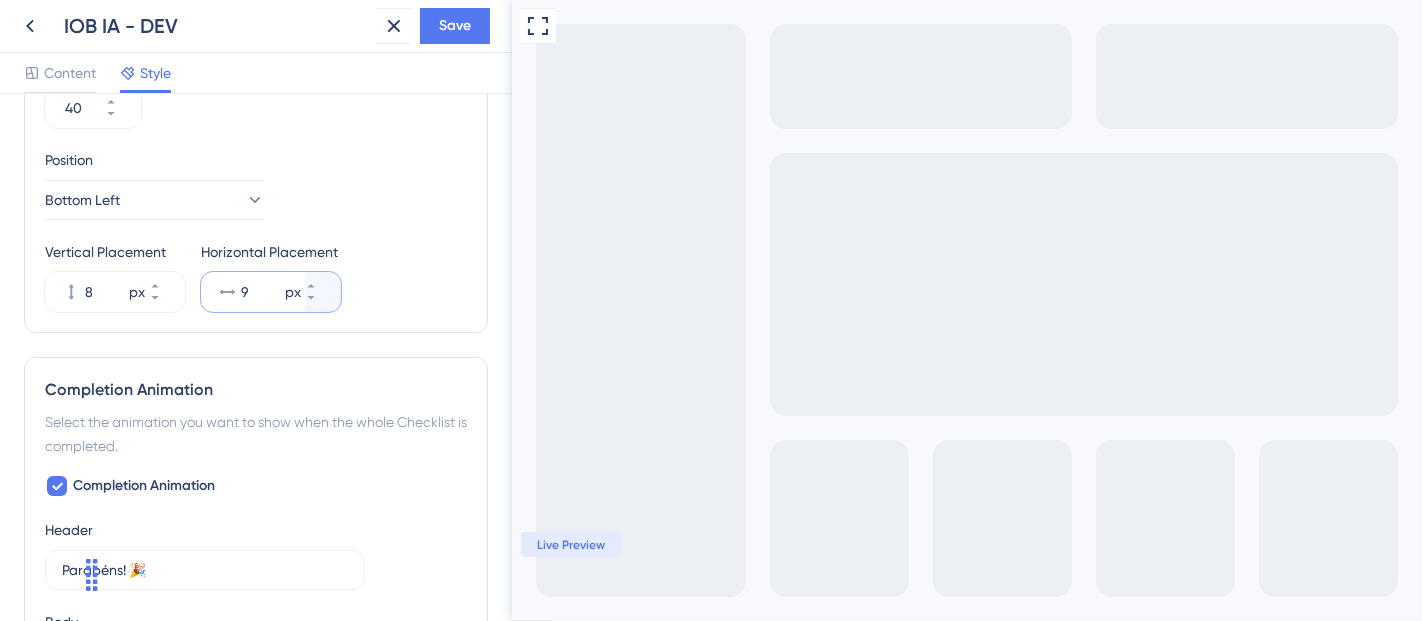 type on "9" 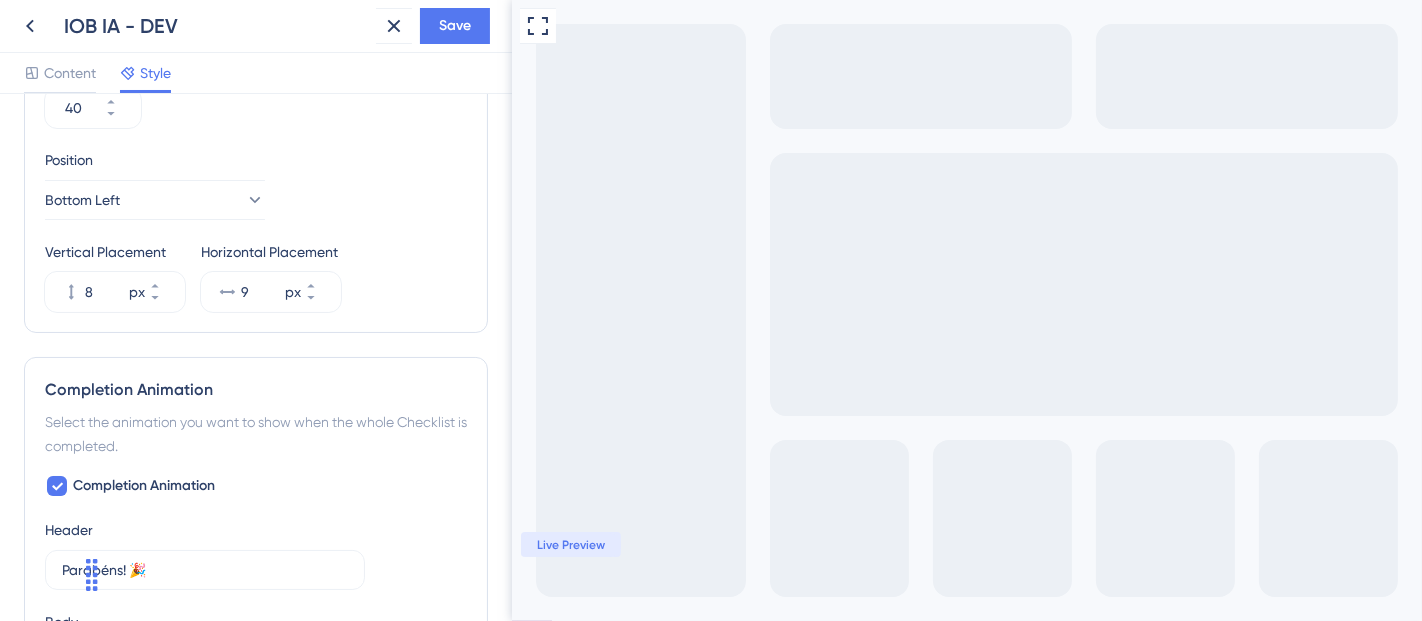 click on "Vertical Placement 8 px Horizontal Placement 9 px" at bounding box center [256, 276] 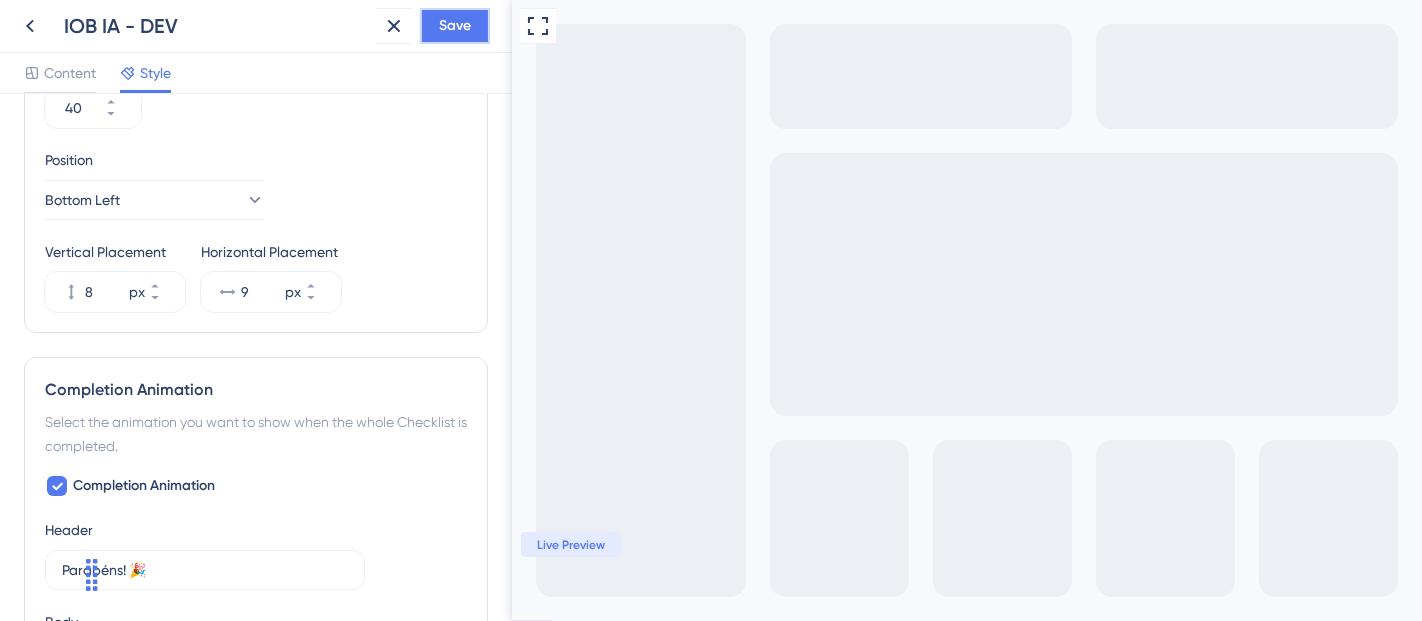 click on "Save" at bounding box center [455, 26] 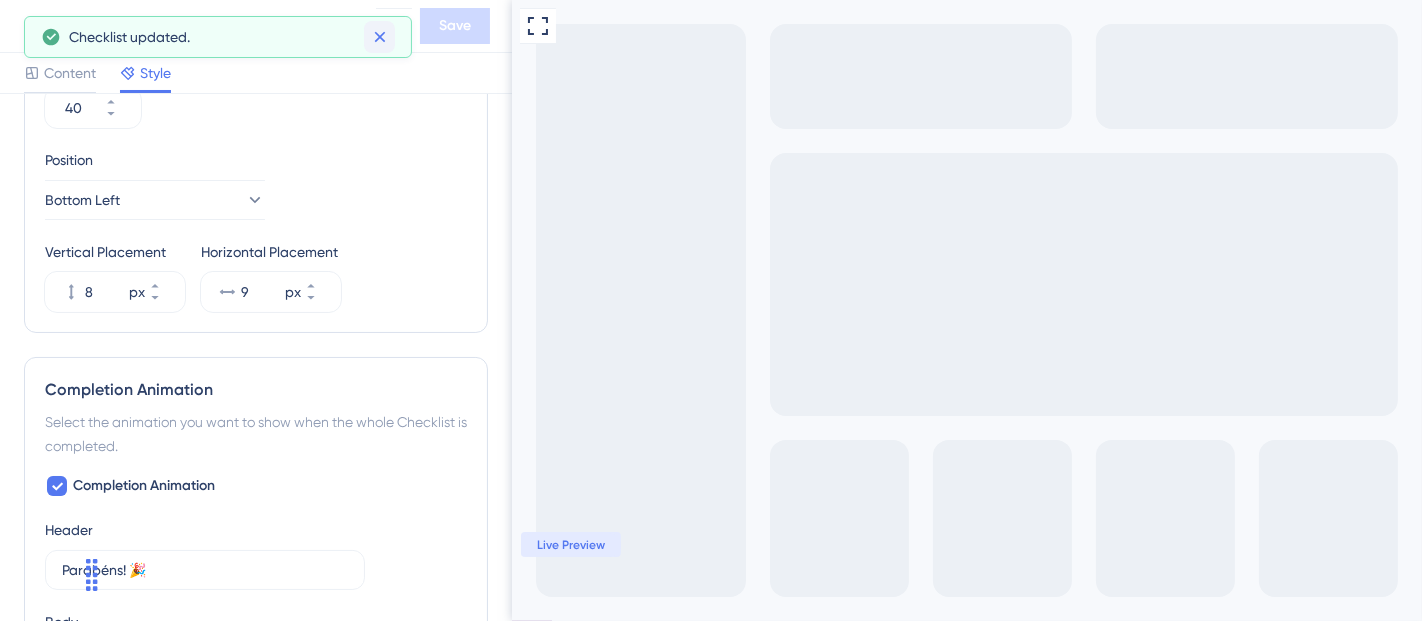 click 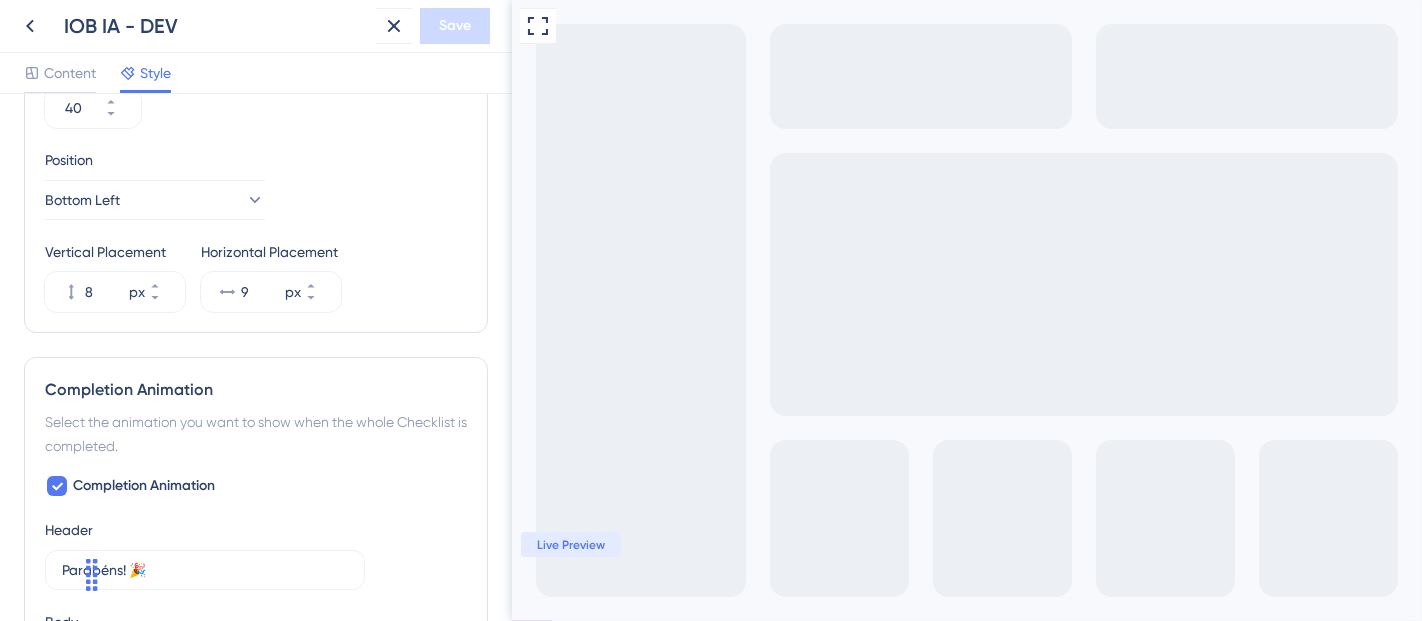 click 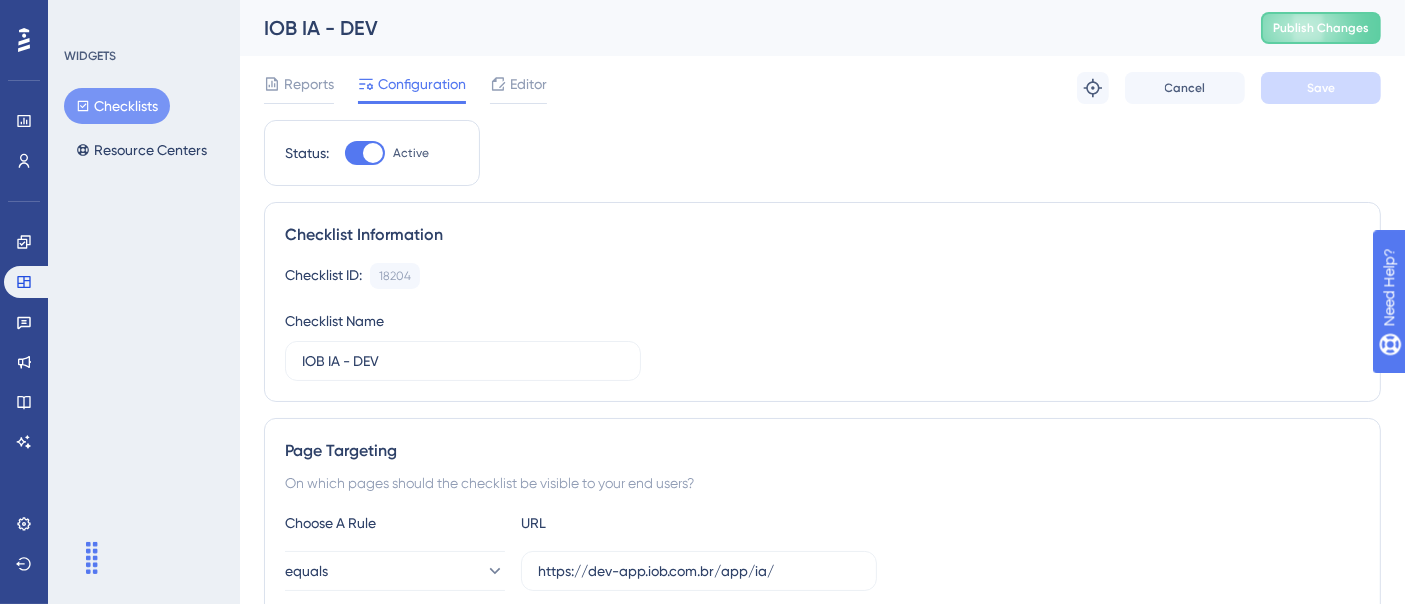 scroll, scrollTop: 0, scrollLeft: 0, axis: both 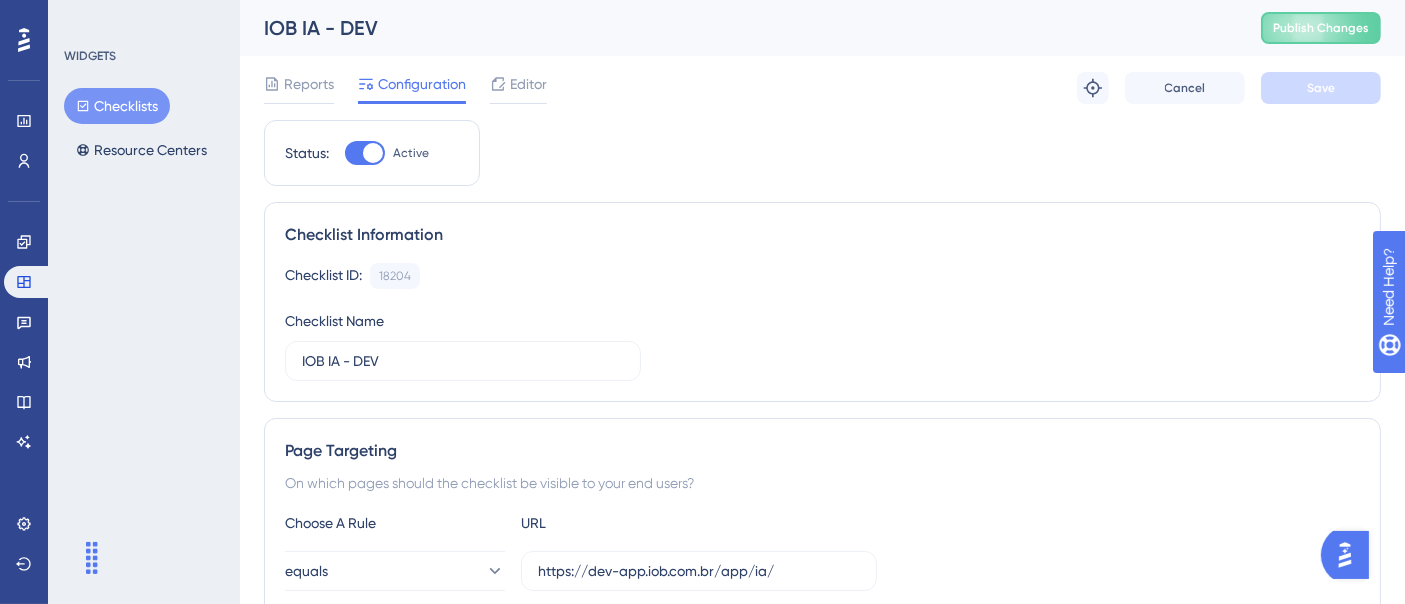 click on "Checklists" at bounding box center [117, 106] 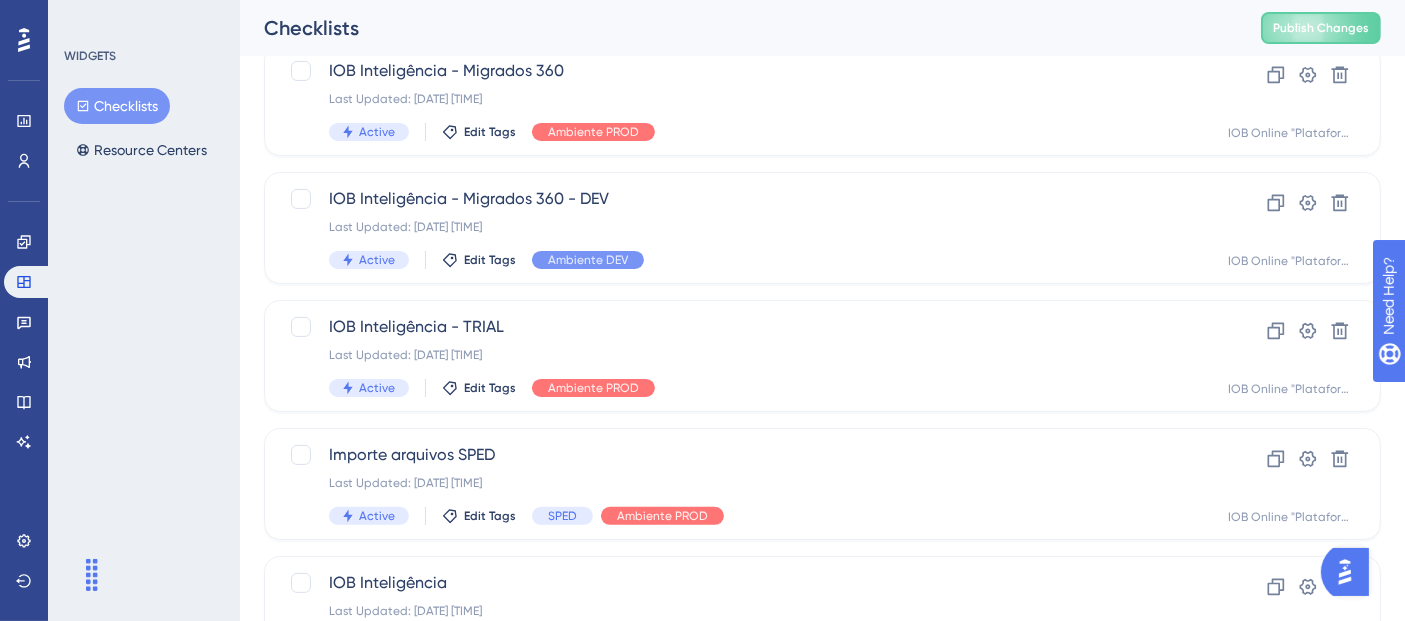 scroll, scrollTop: 938, scrollLeft: 0, axis: vertical 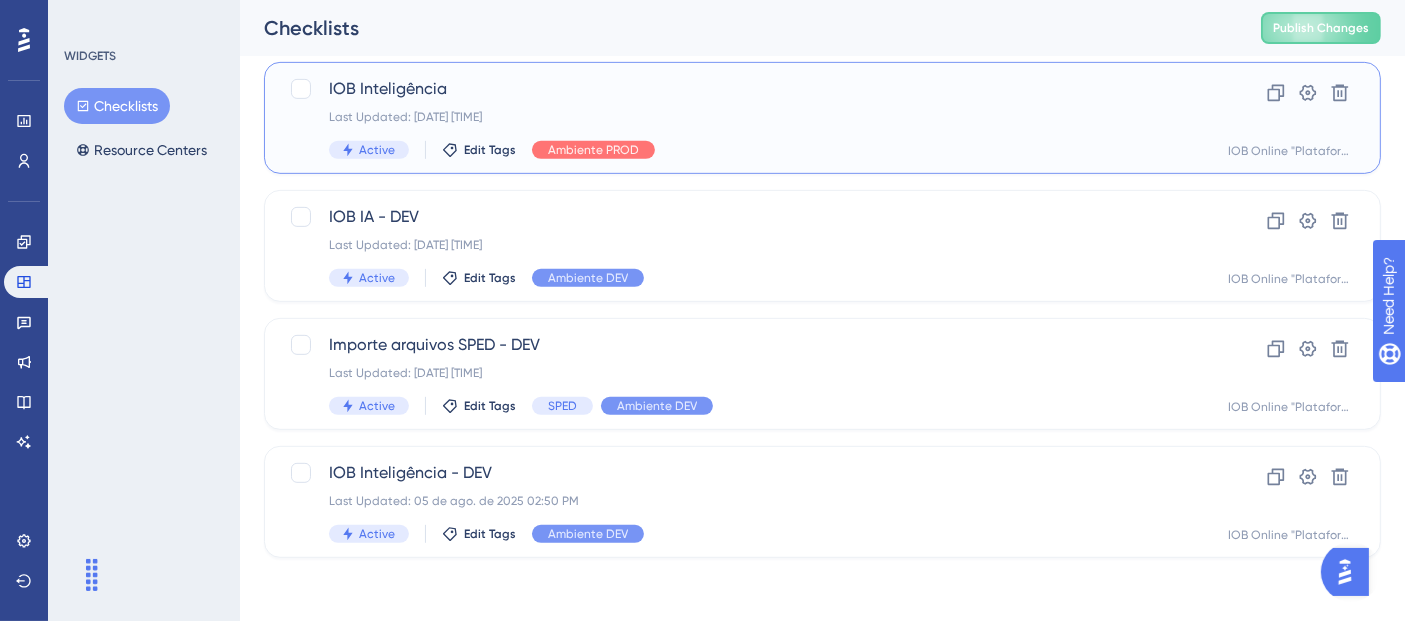 click on "Last Updated: [DATE] [TIME]" at bounding box center [742, 117] 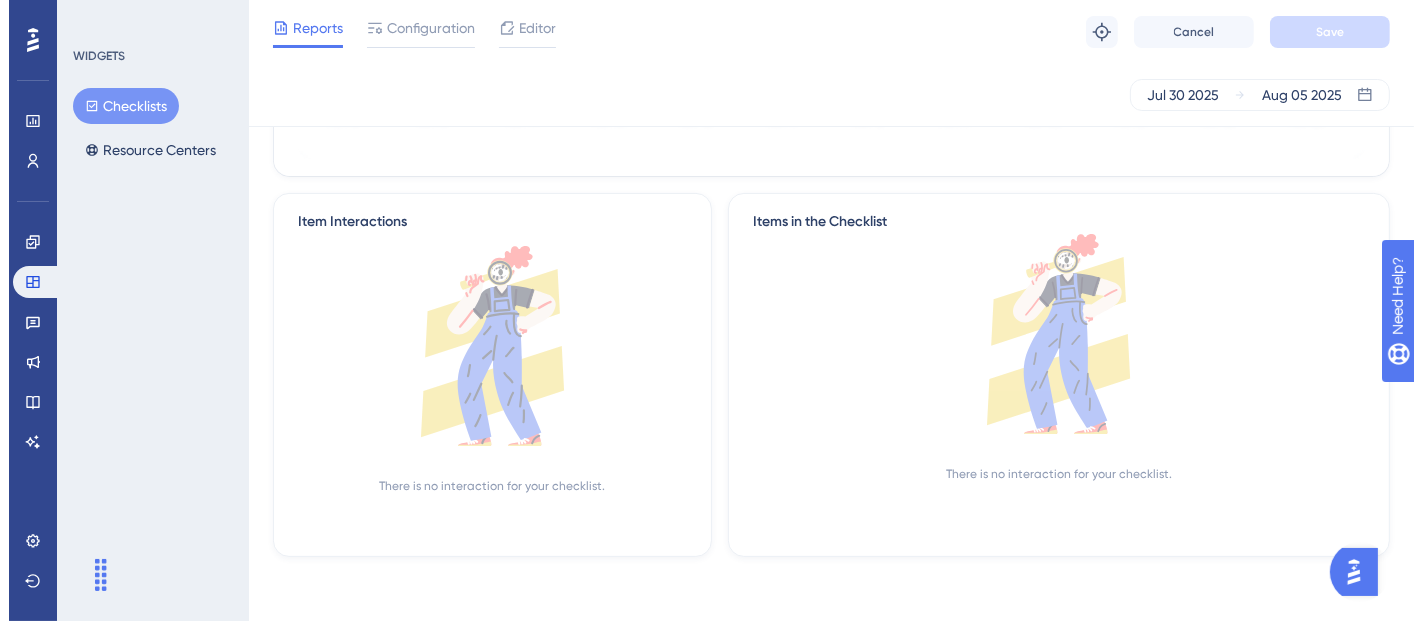 scroll, scrollTop: 0, scrollLeft: 0, axis: both 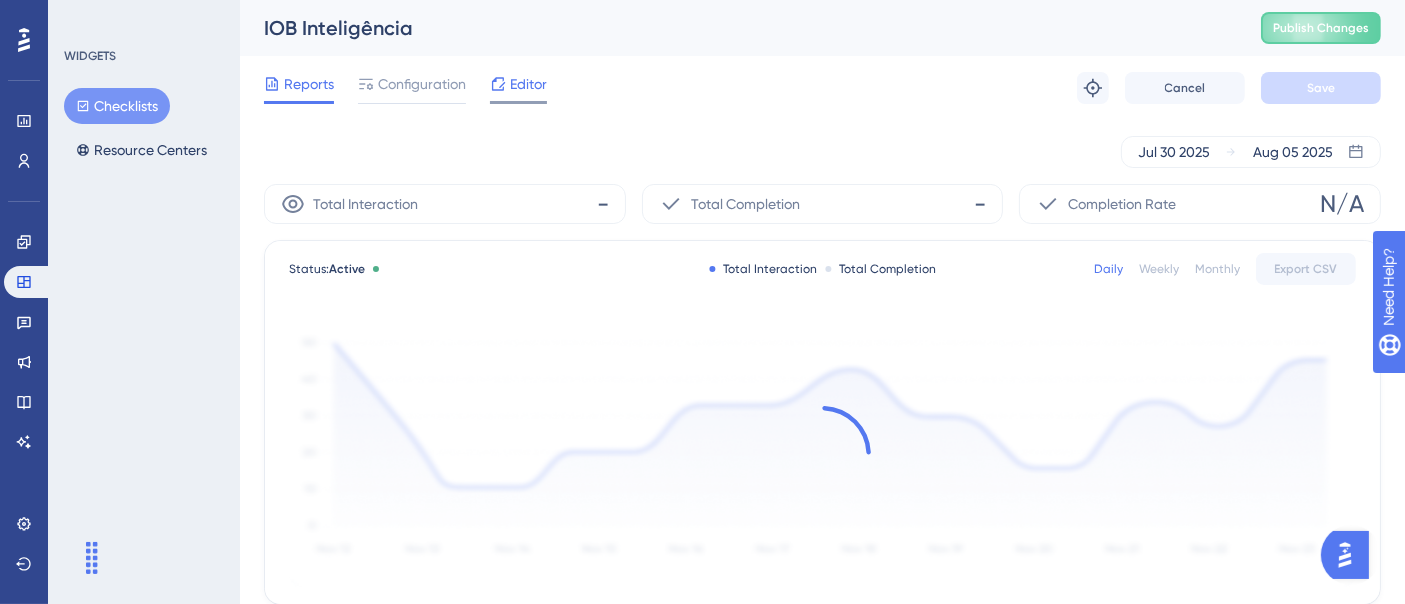 click on "Editor" at bounding box center (528, 84) 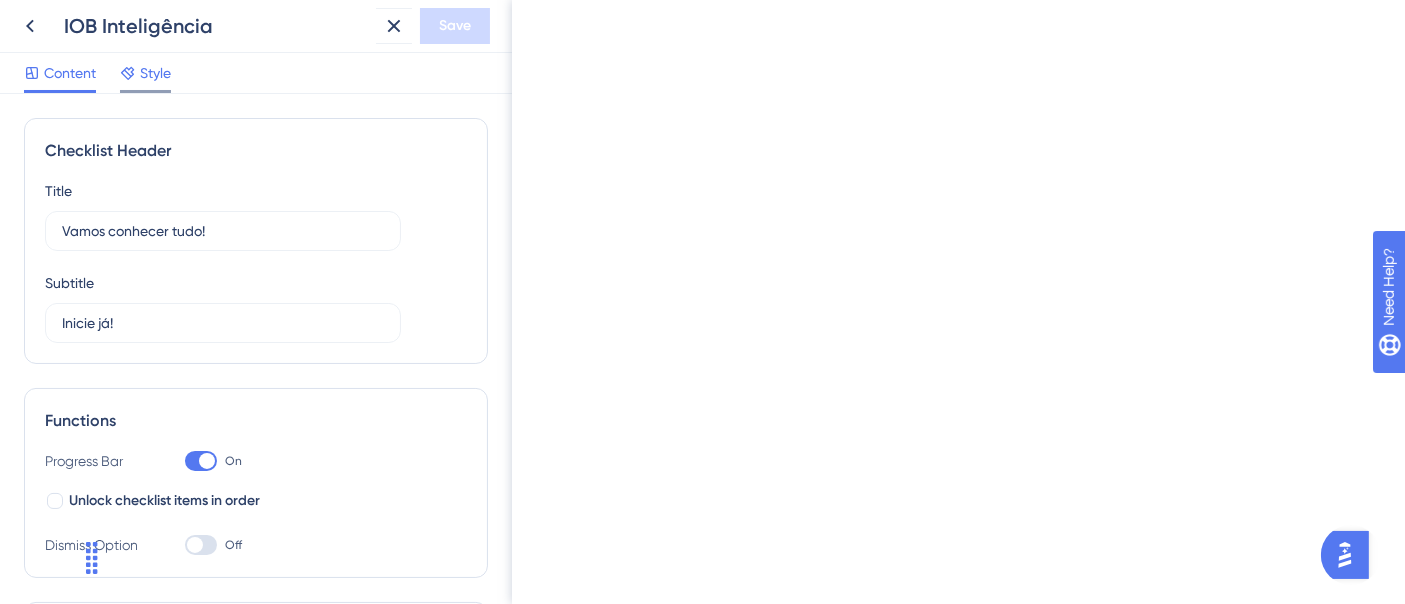click on "Style" at bounding box center [155, 73] 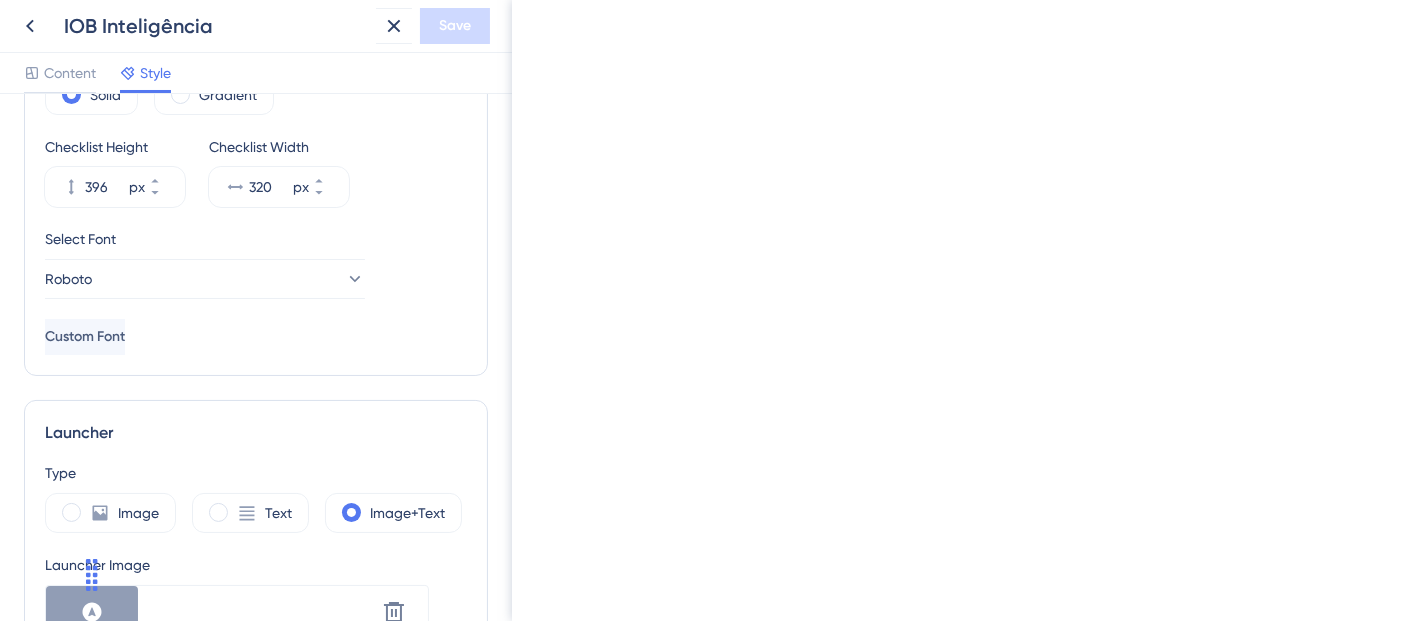 scroll, scrollTop: 888, scrollLeft: 0, axis: vertical 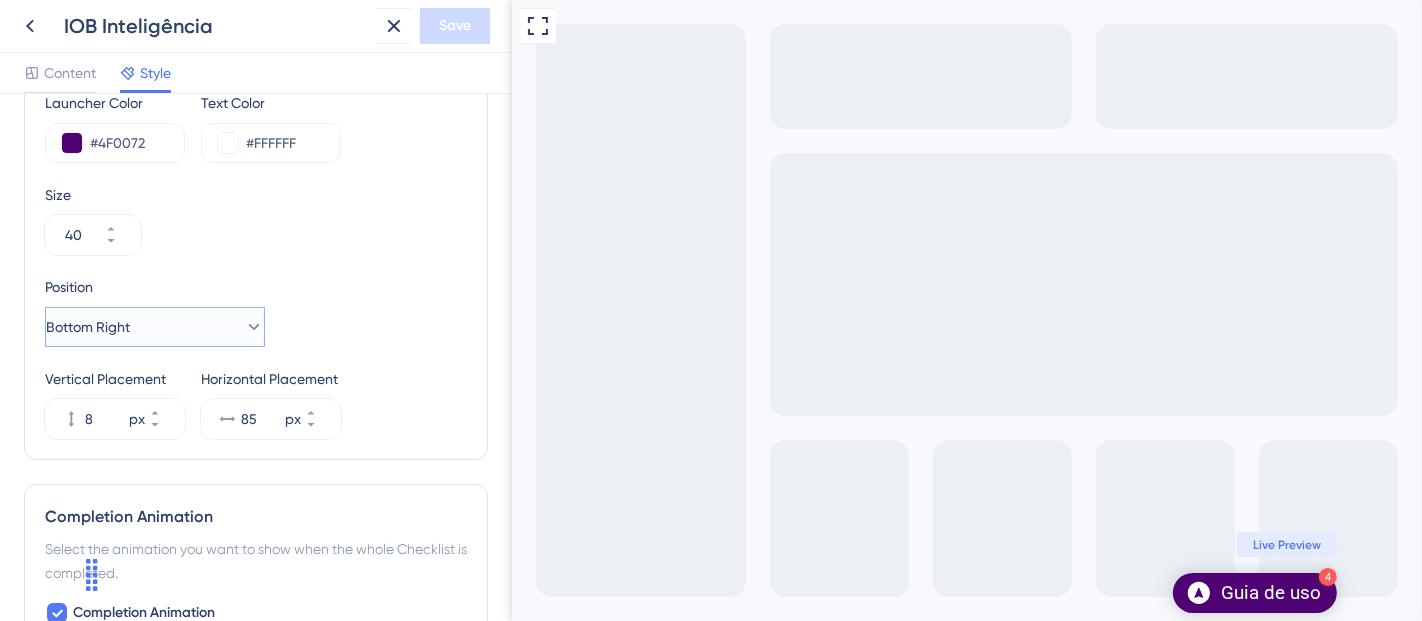 click on "Bottom Right" at bounding box center (88, 327) 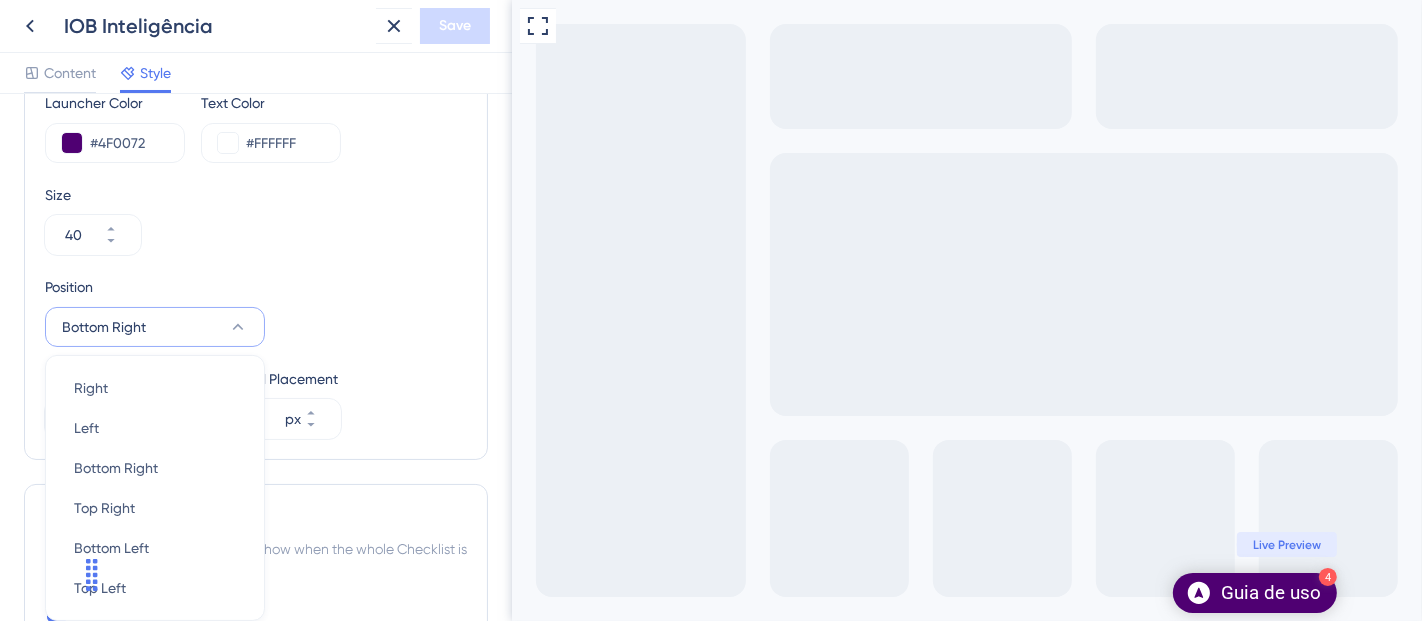 scroll, scrollTop: 1015, scrollLeft: 0, axis: vertical 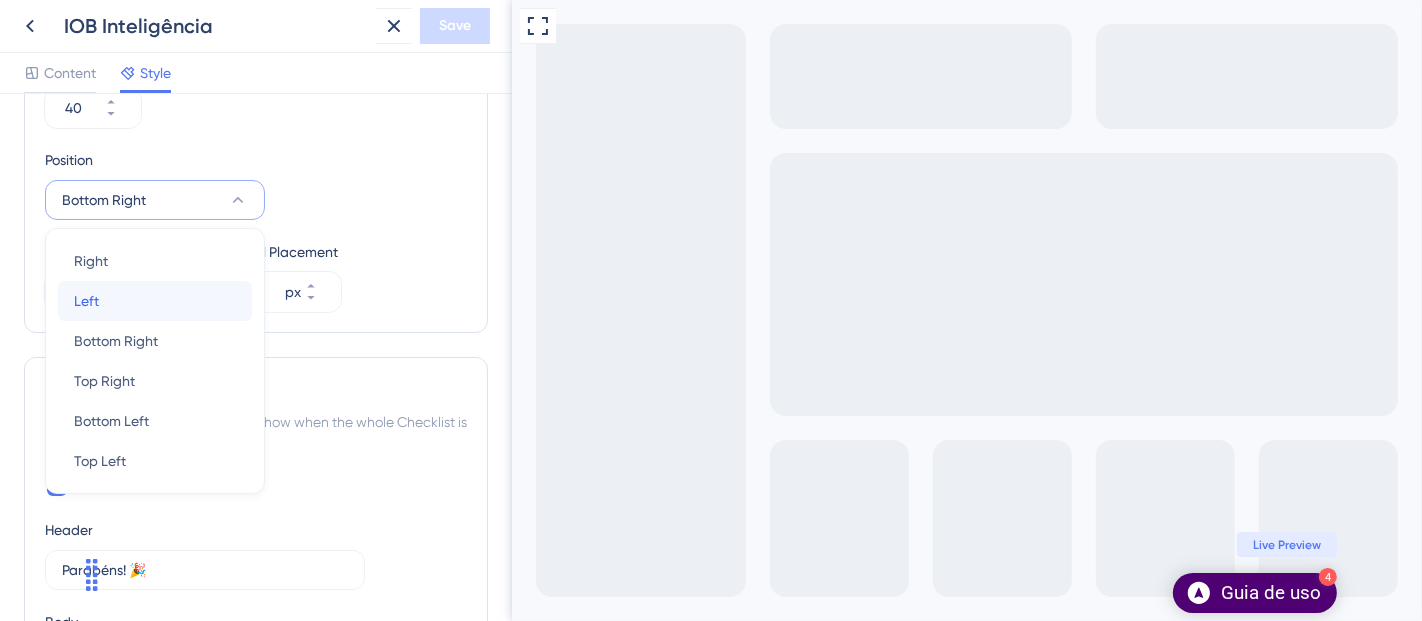 click on "Left Left" at bounding box center [155, 301] 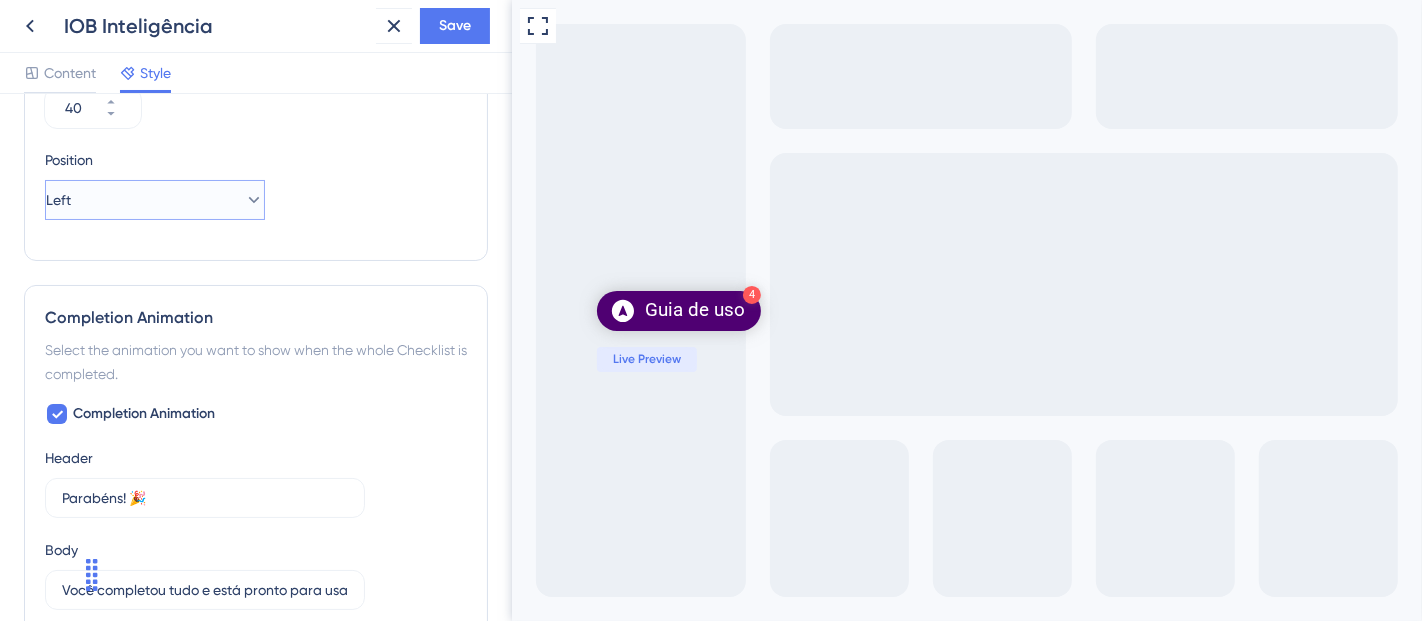 click on "Left" at bounding box center [155, 200] 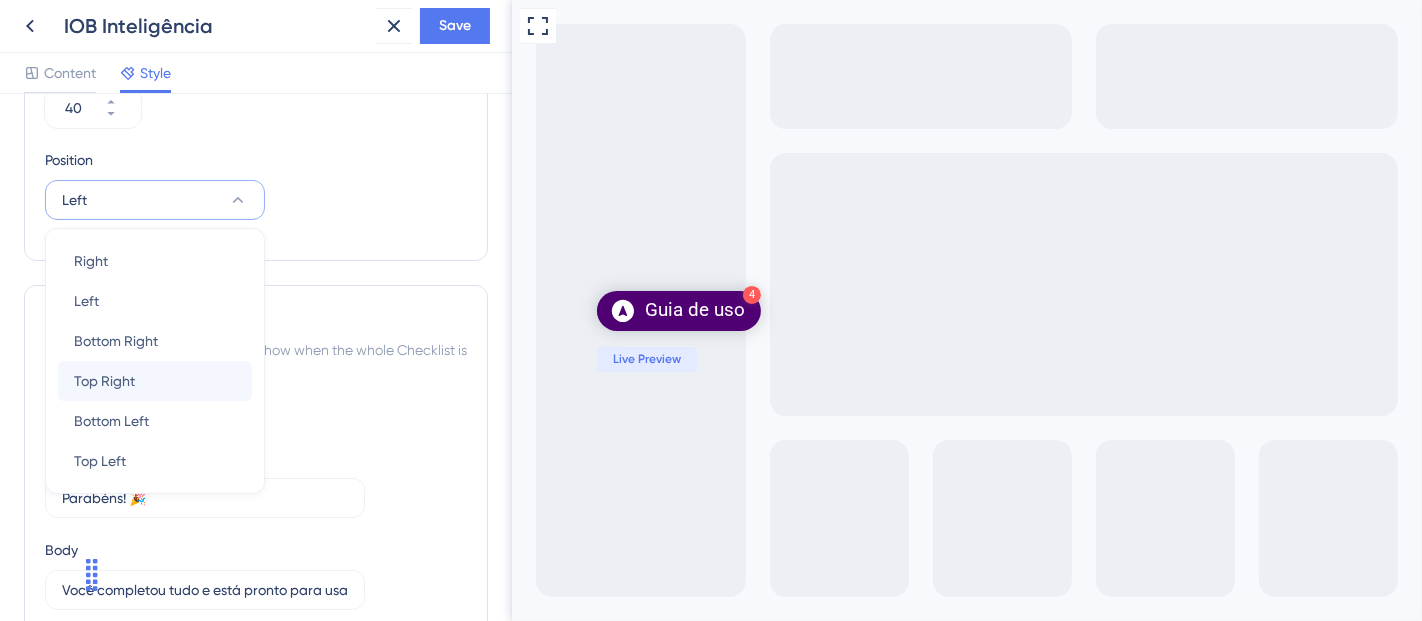 scroll, scrollTop: 1126, scrollLeft: 0, axis: vertical 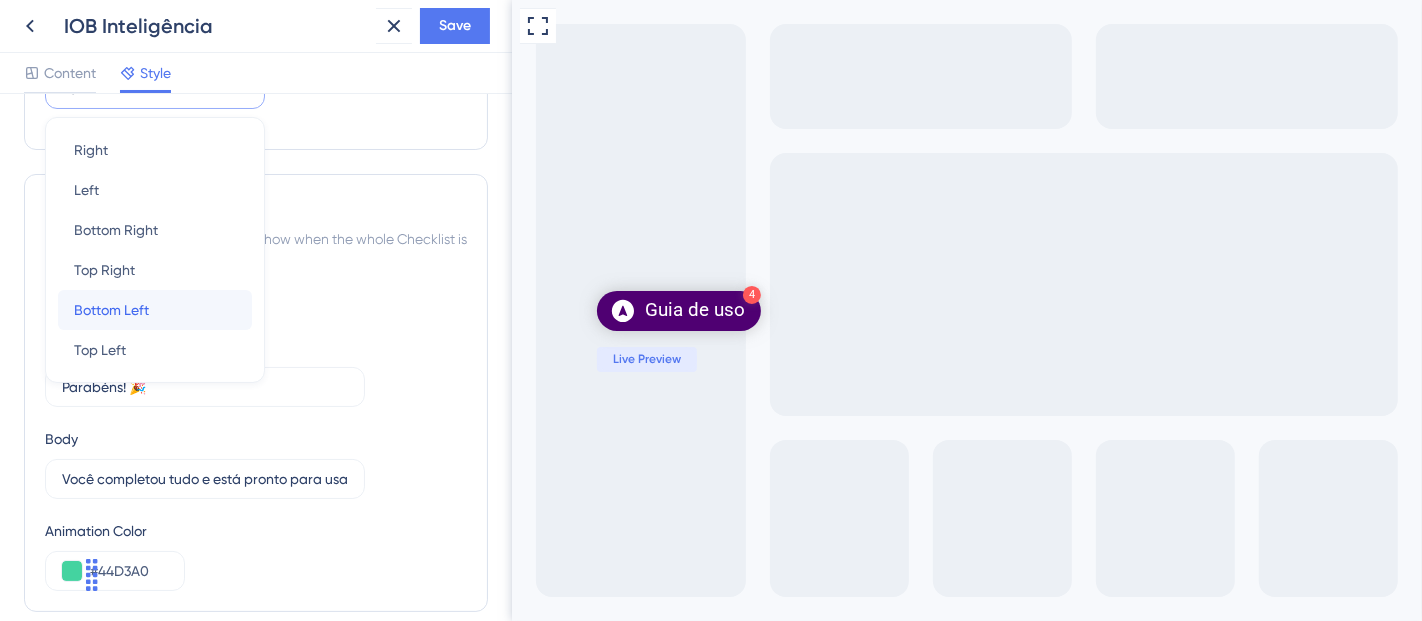 click on "Bottom Left Bottom Left" at bounding box center (155, 310) 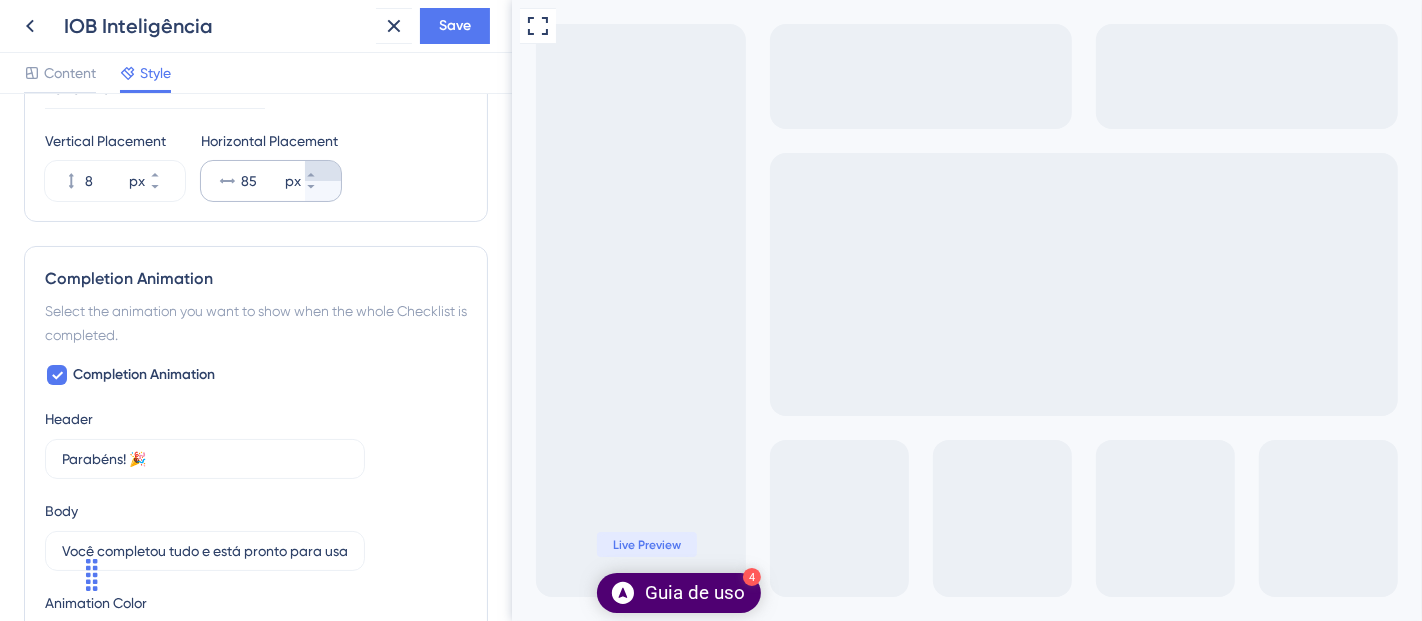 scroll, scrollTop: 1015, scrollLeft: 0, axis: vertical 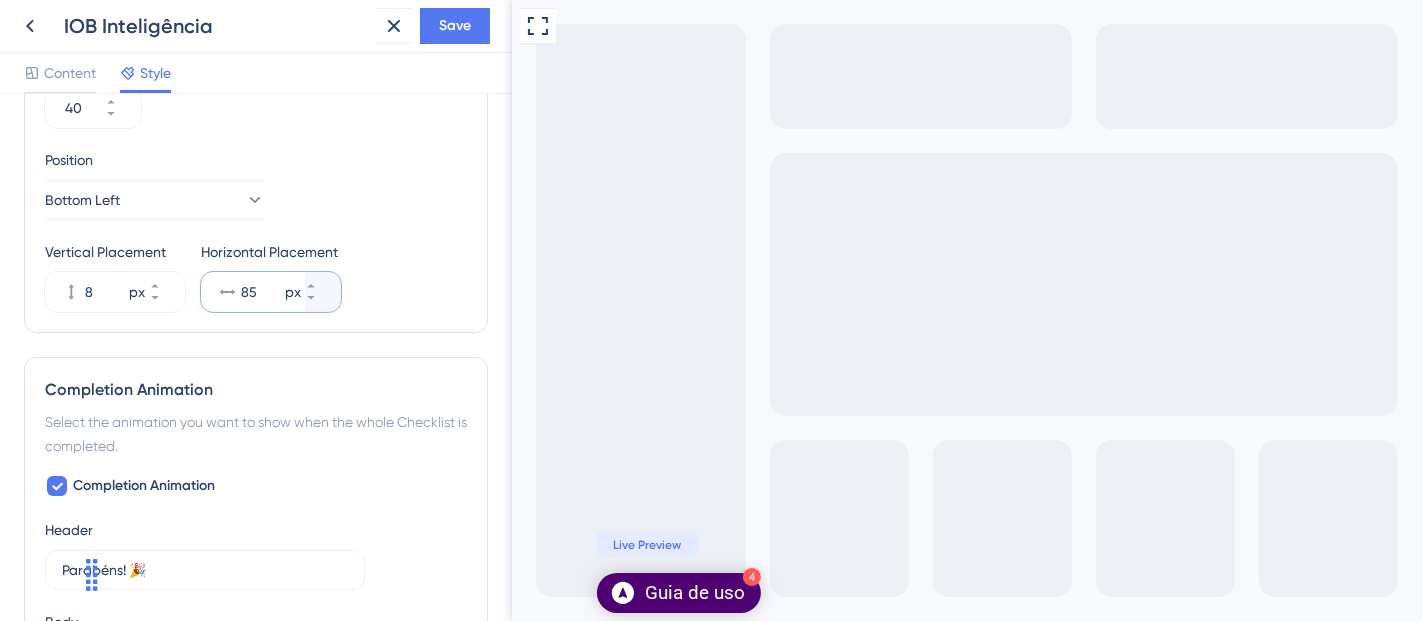 click on "85" at bounding box center (261, 292) 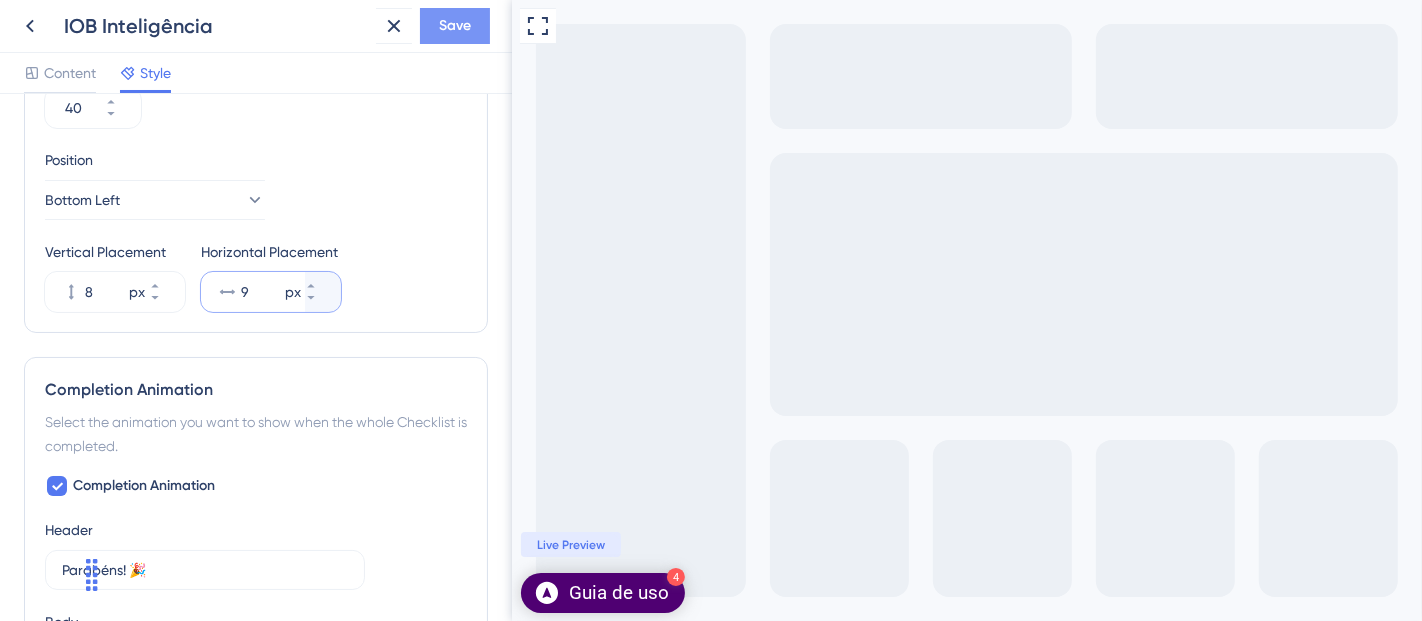 type on "9" 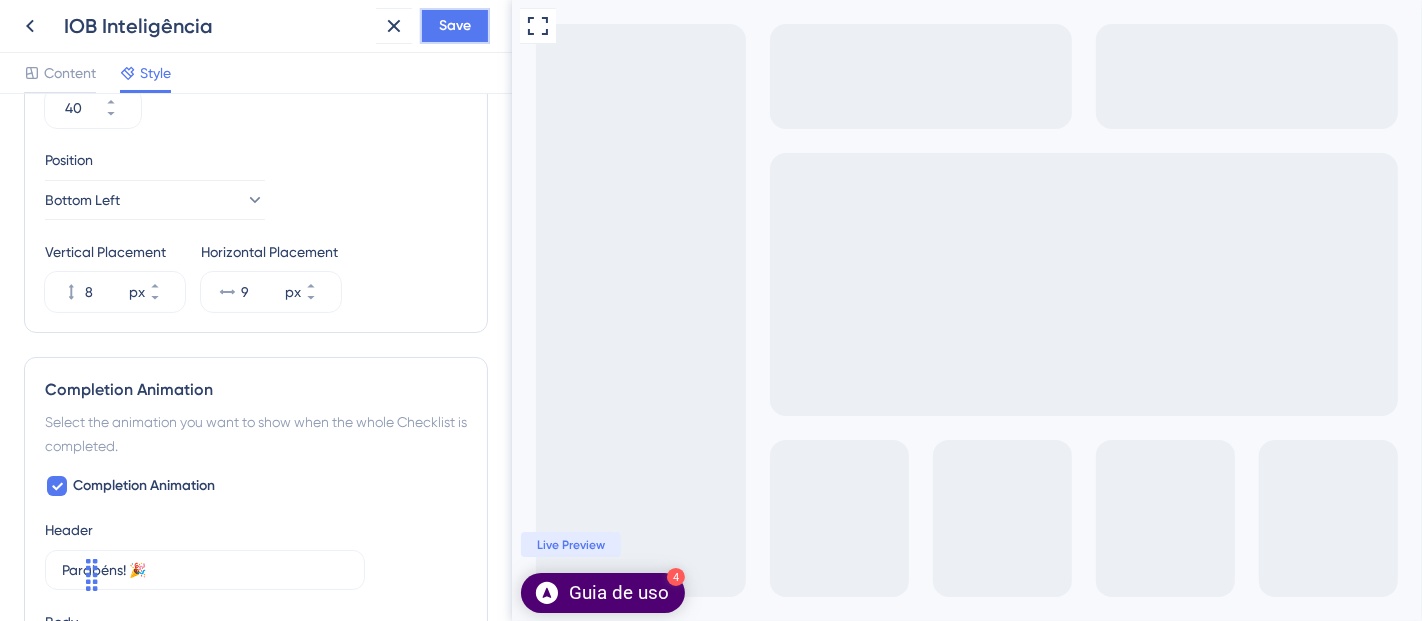 click on "Save" at bounding box center (455, 26) 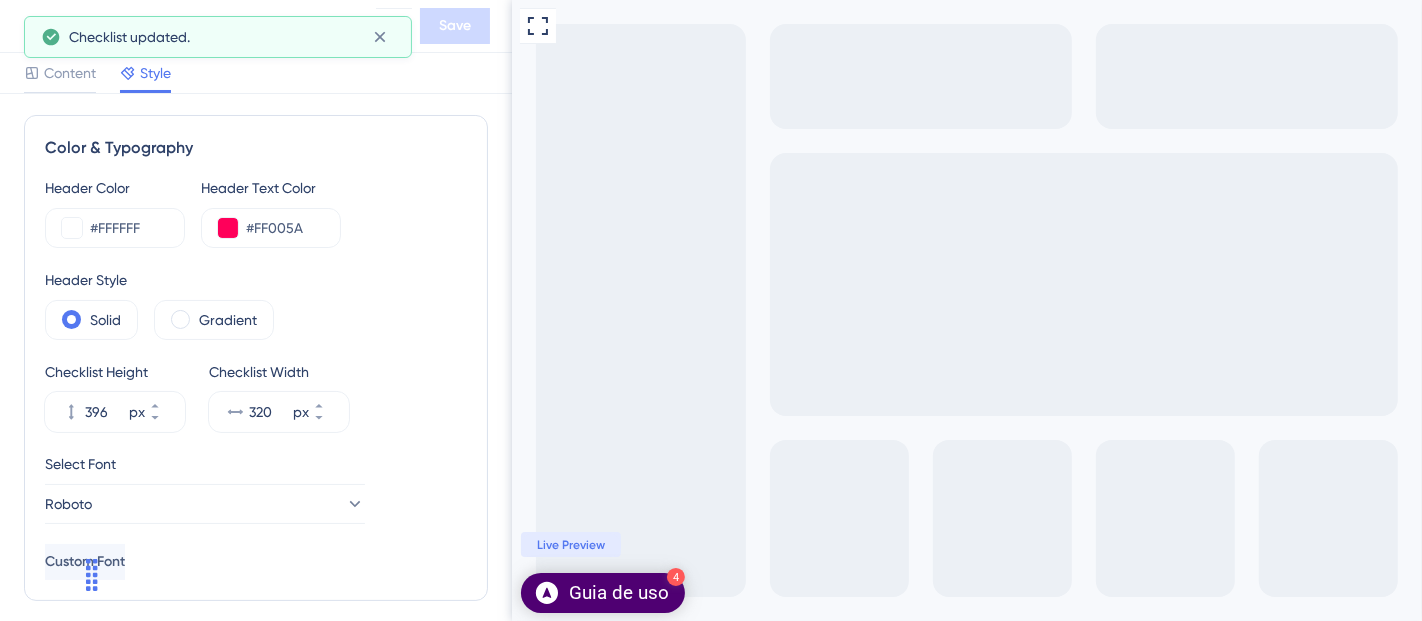 scroll, scrollTop: 0, scrollLeft: 0, axis: both 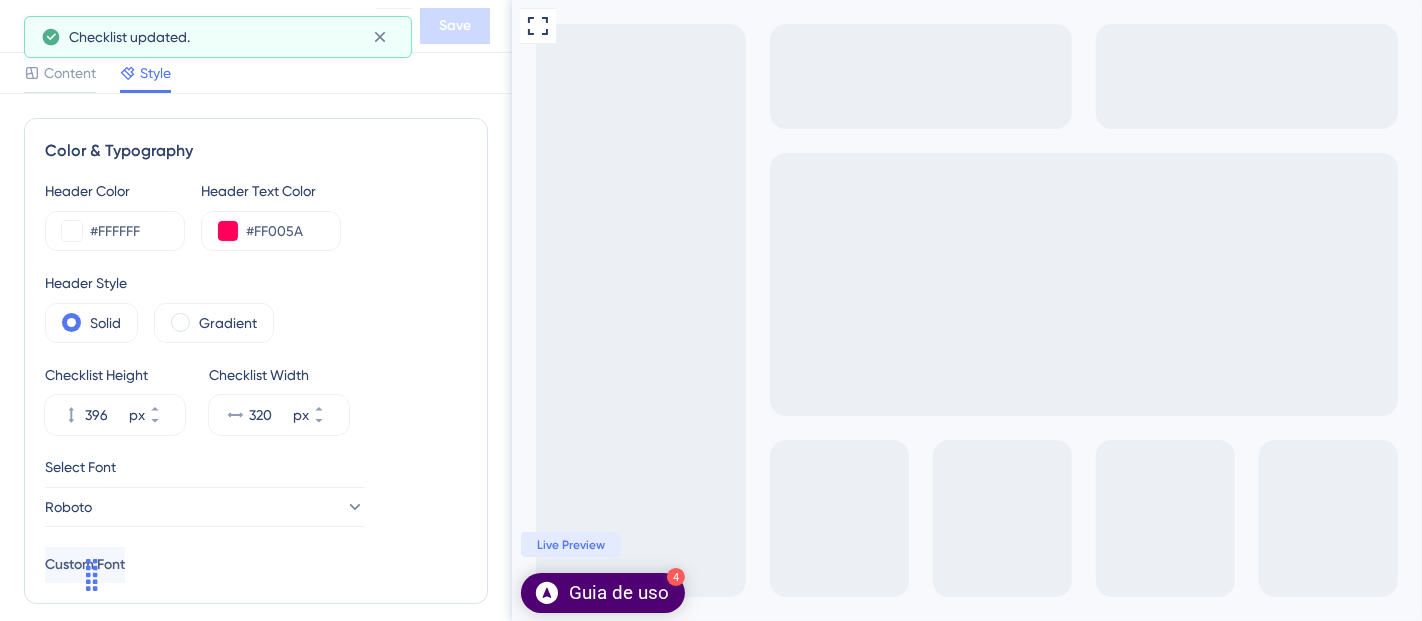 click 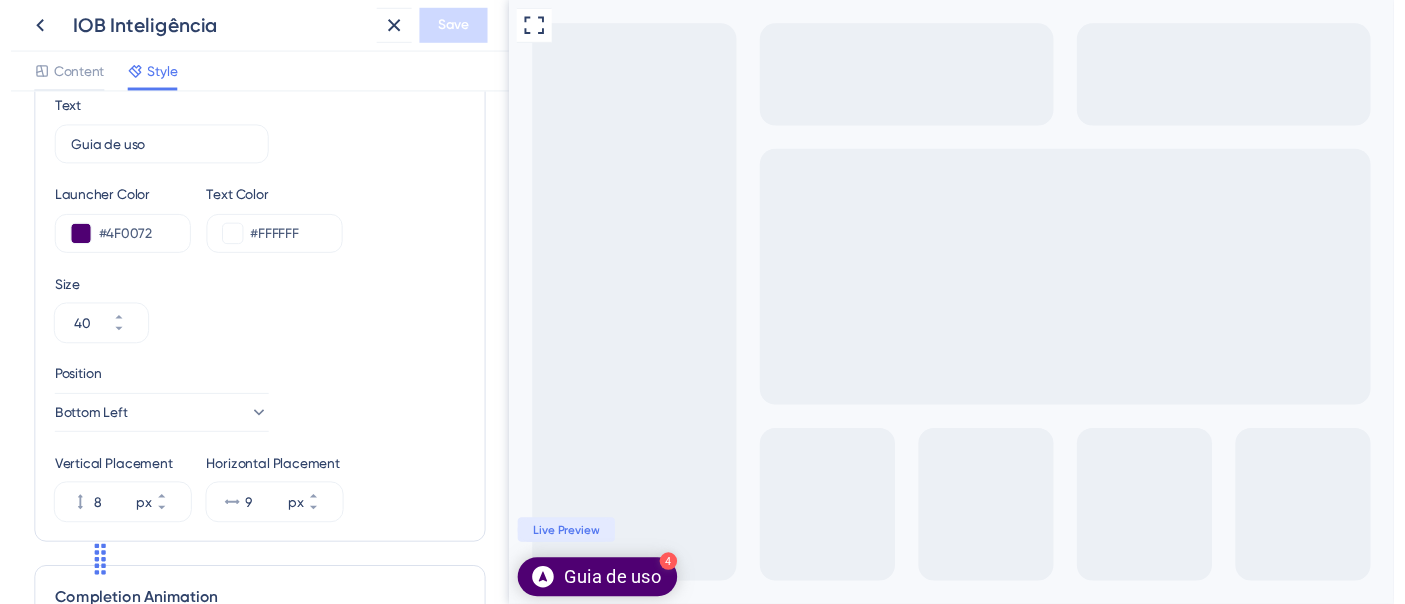 scroll, scrollTop: 777, scrollLeft: 0, axis: vertical 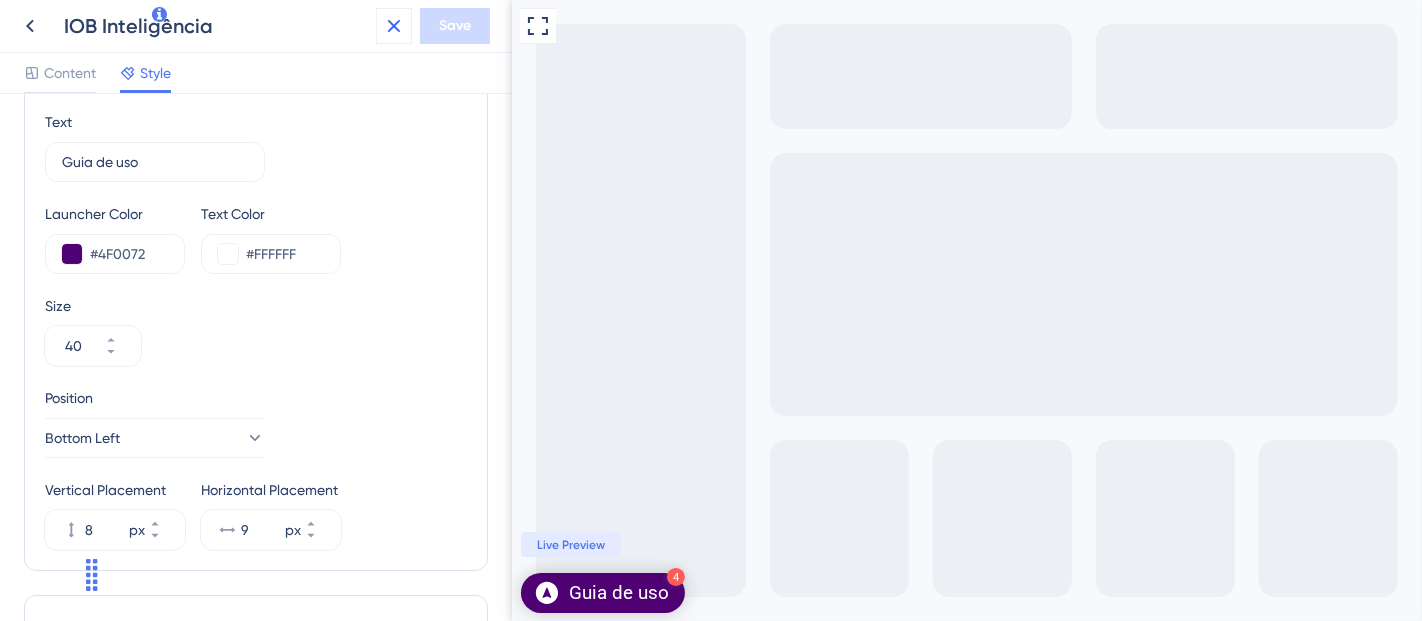 click 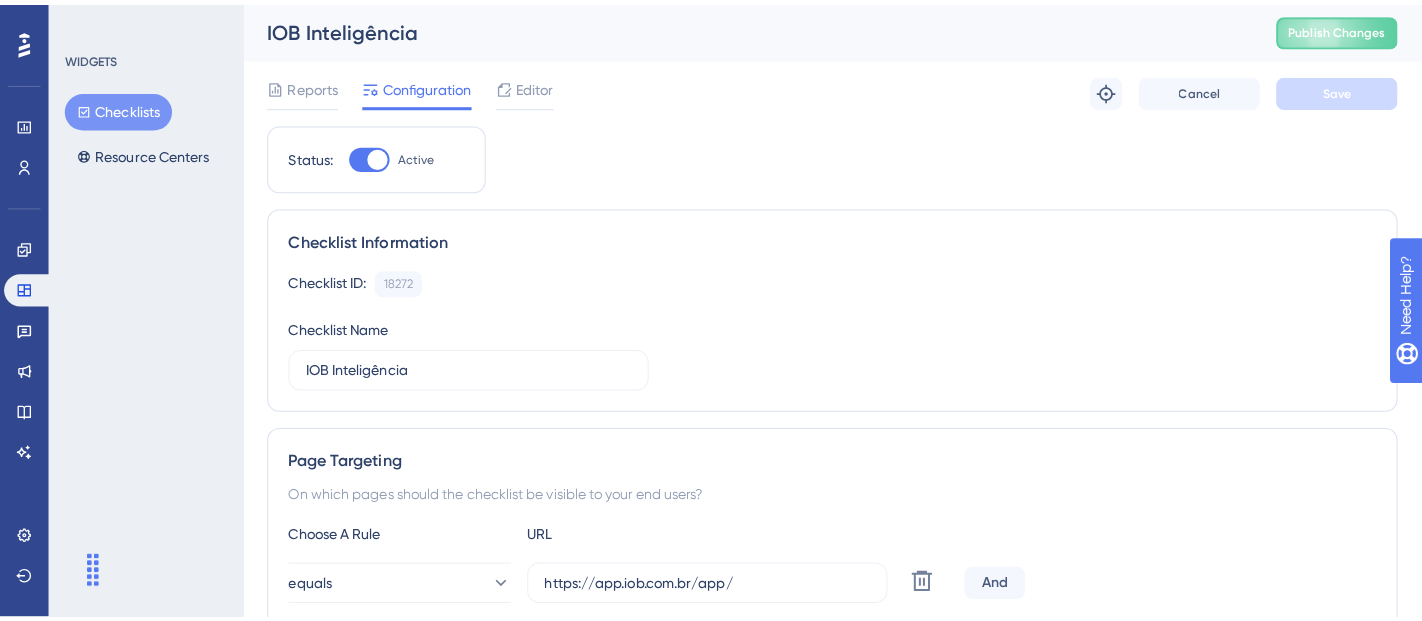 scroll, scrollTop: 0, scrollLeft: 0, axis: both 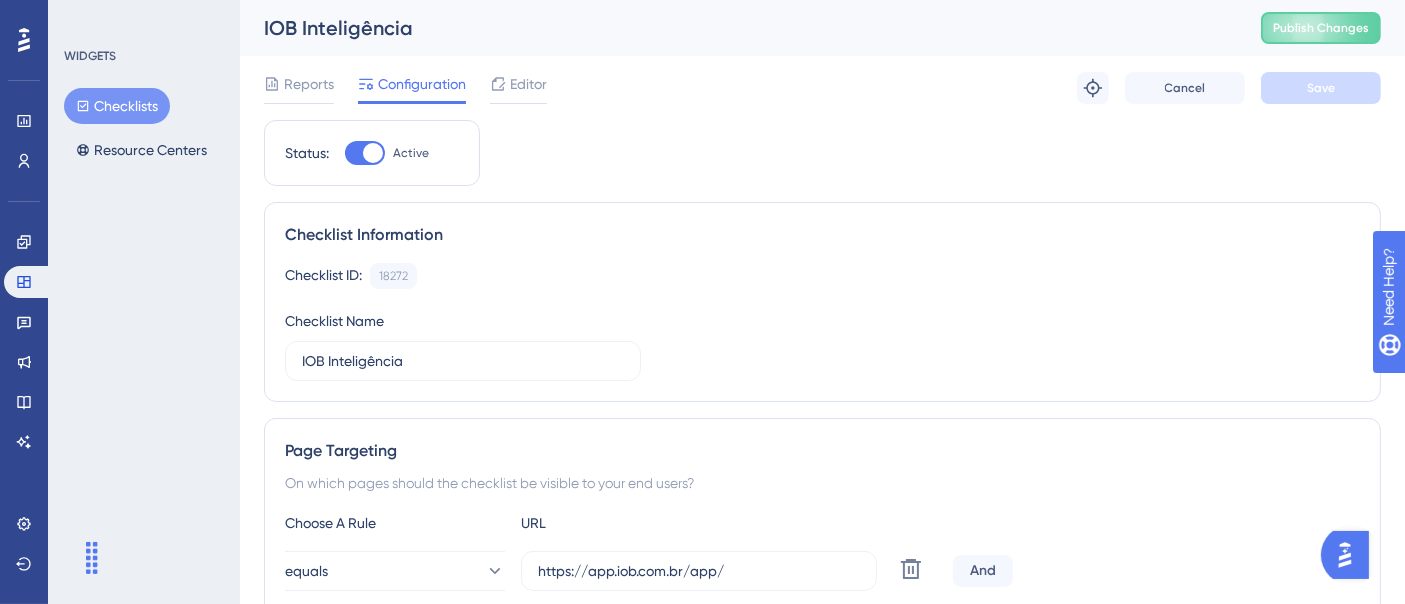 click on "Checklists" at bounding box center (117, 106) 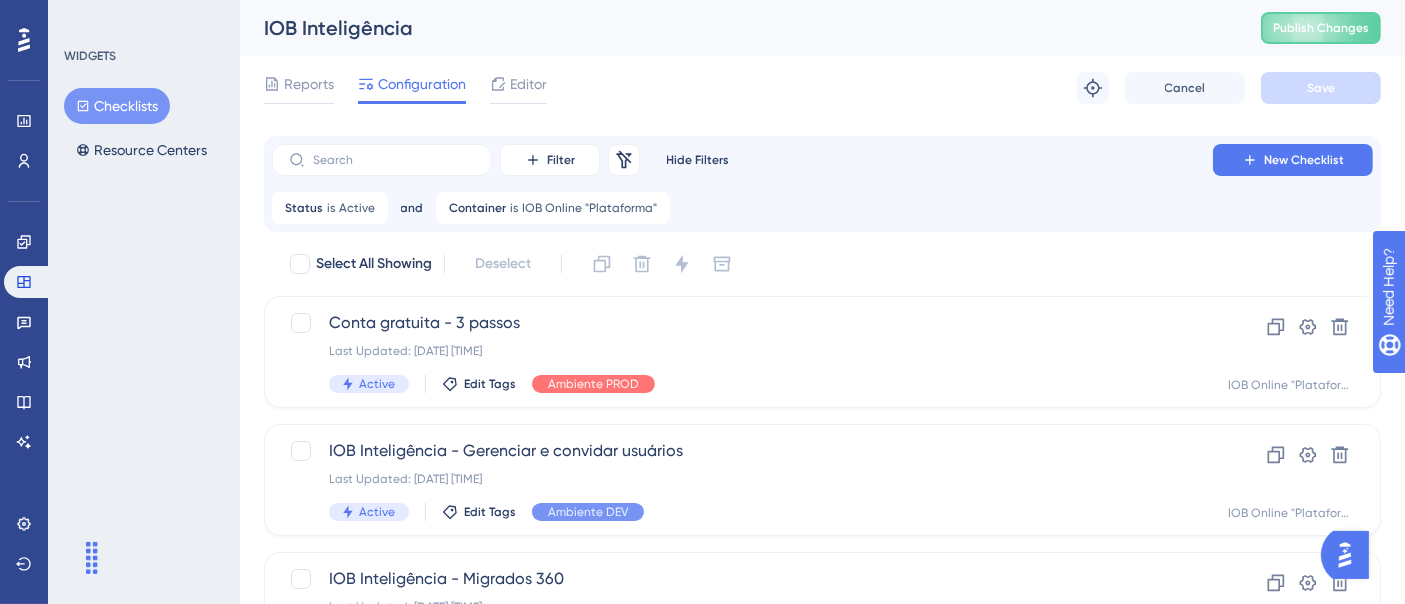 click on "Importe arquivos SPED Last Updated: [DATE] [TIME] Active Edit Tags SPED Ambiente PROD" at bounding box center (742, 992) 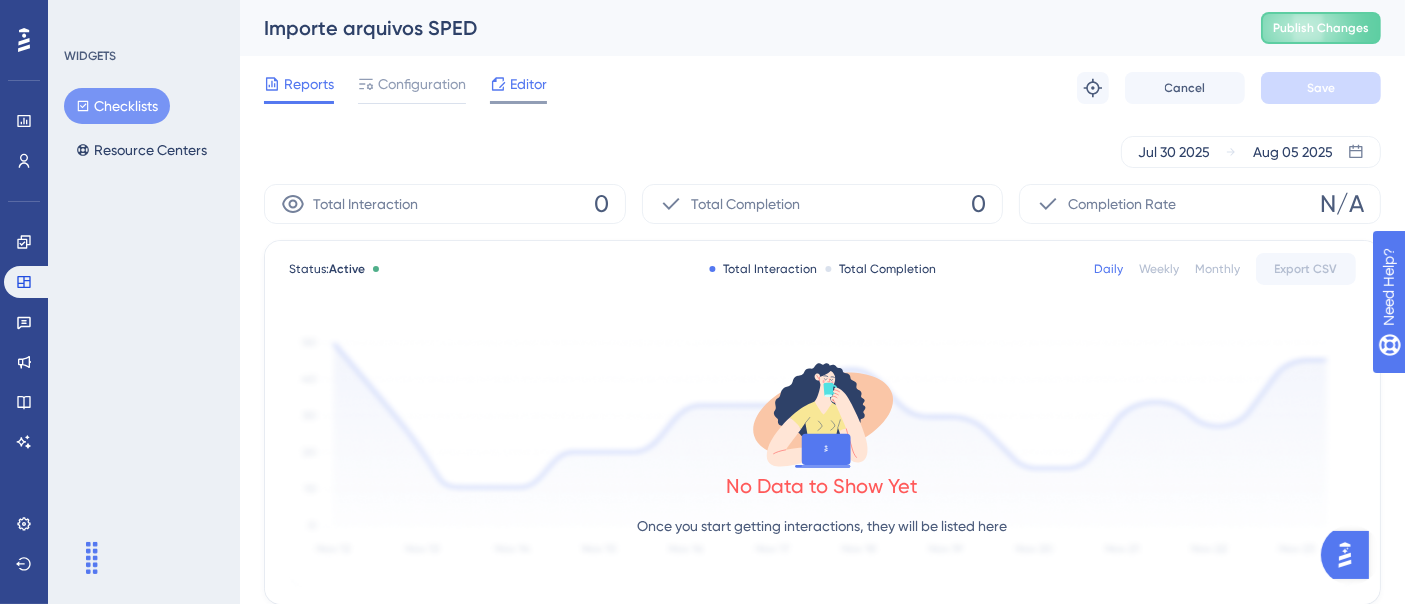 click 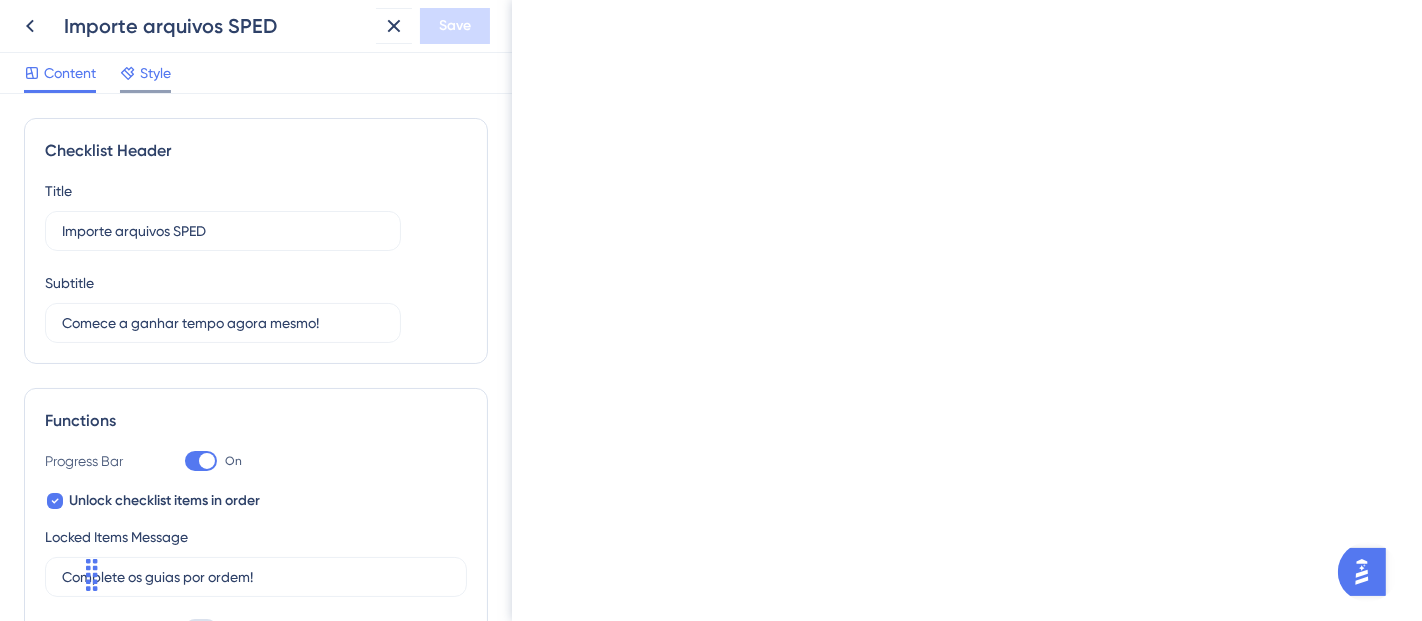 click on "Style" at bounding box center (155, 73) 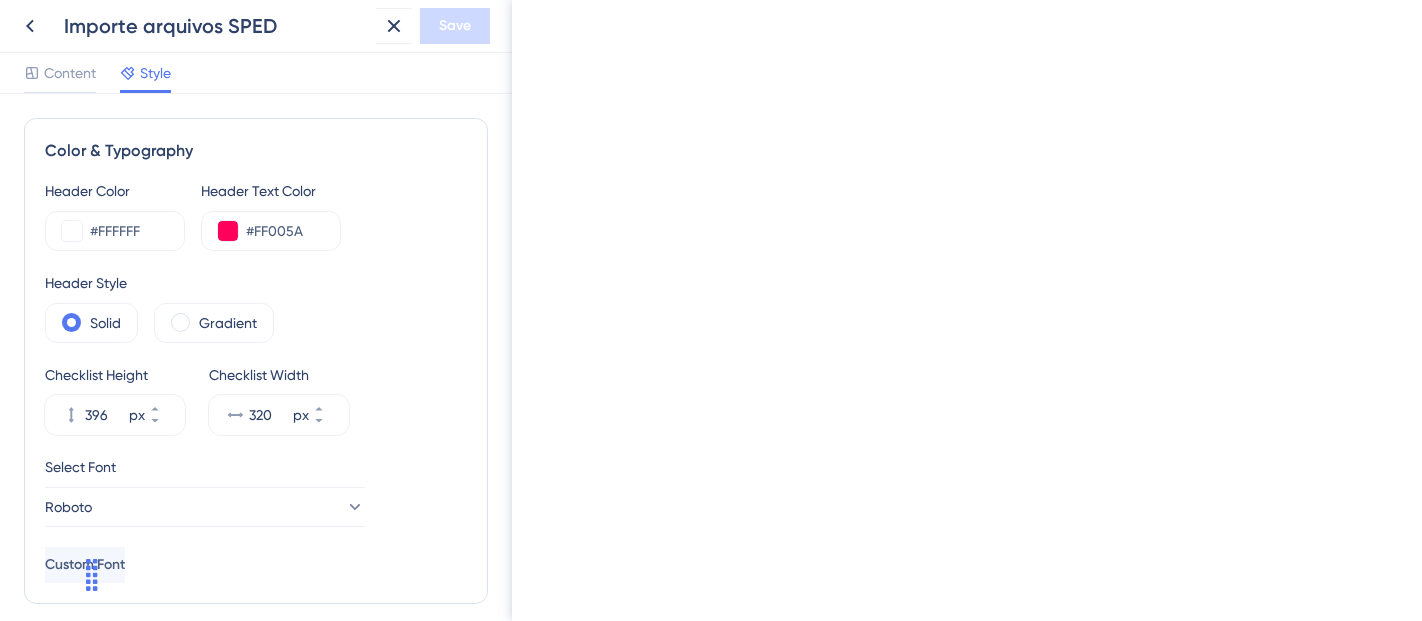 scroll, scrollTop: 865, scrollLeft: 0, axis: vertical 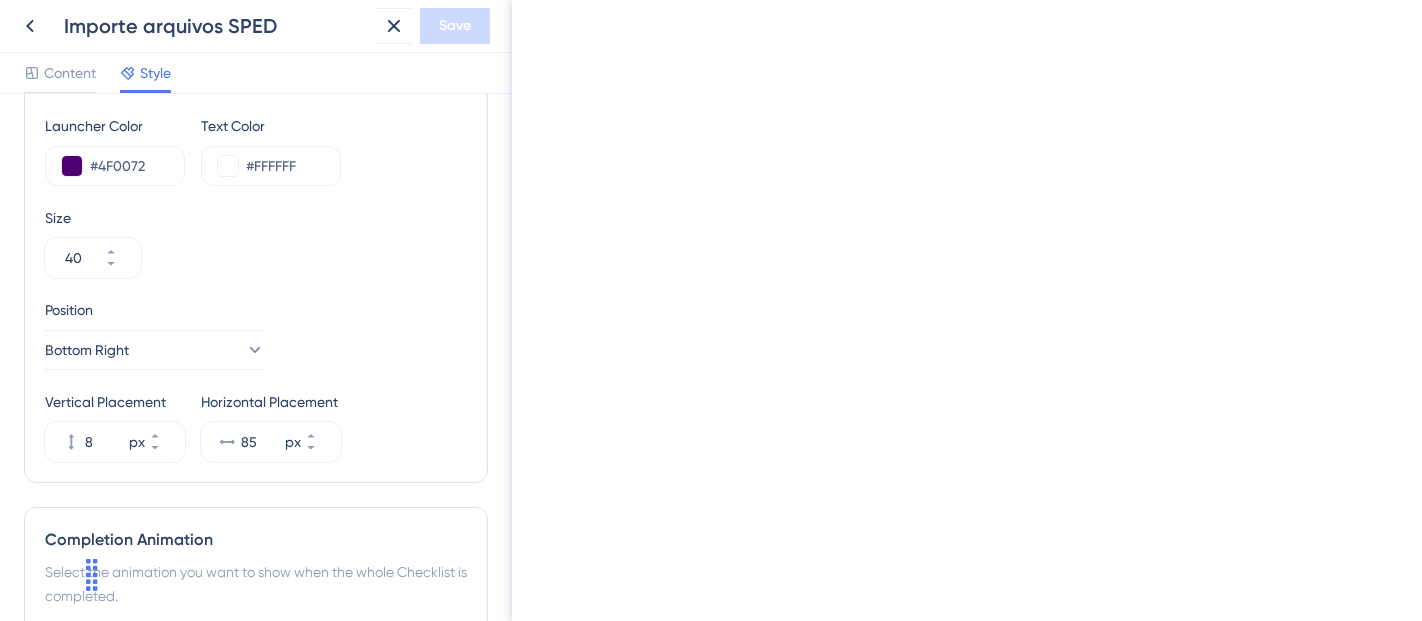 click on "Bottom Right" at bounding box center [155, 350] 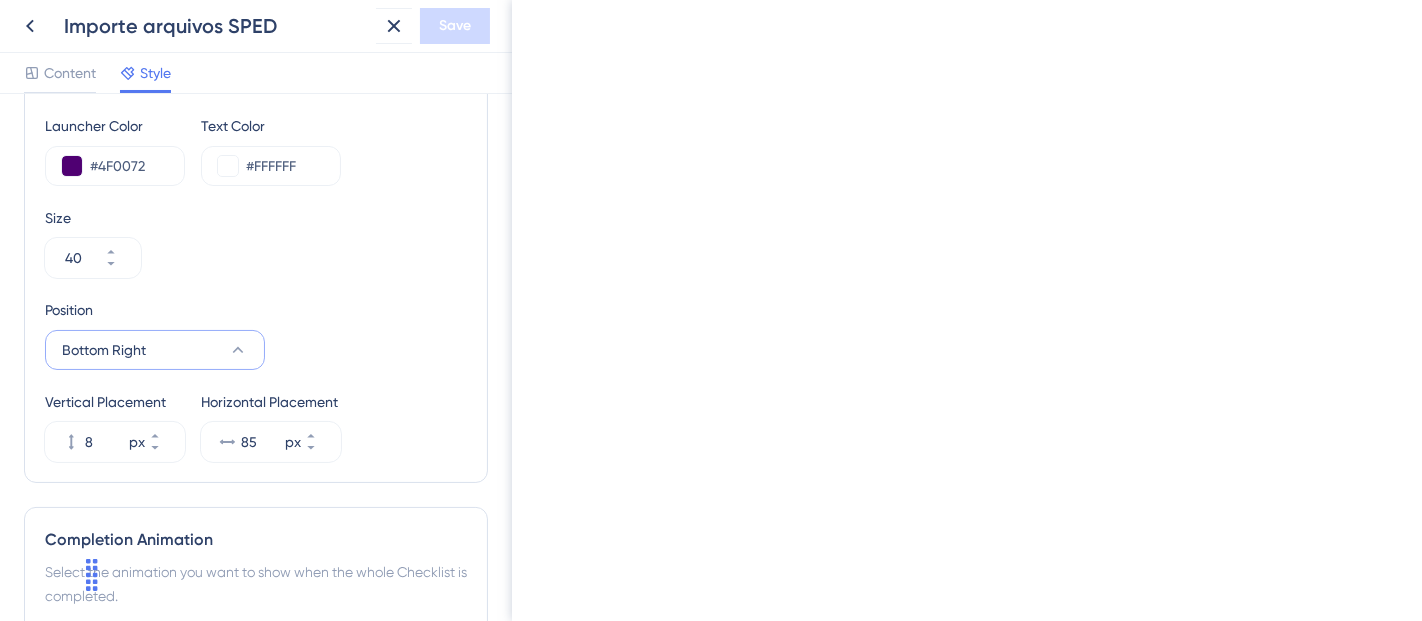 click on "Bottom Right" at bounding box center [155, 350] 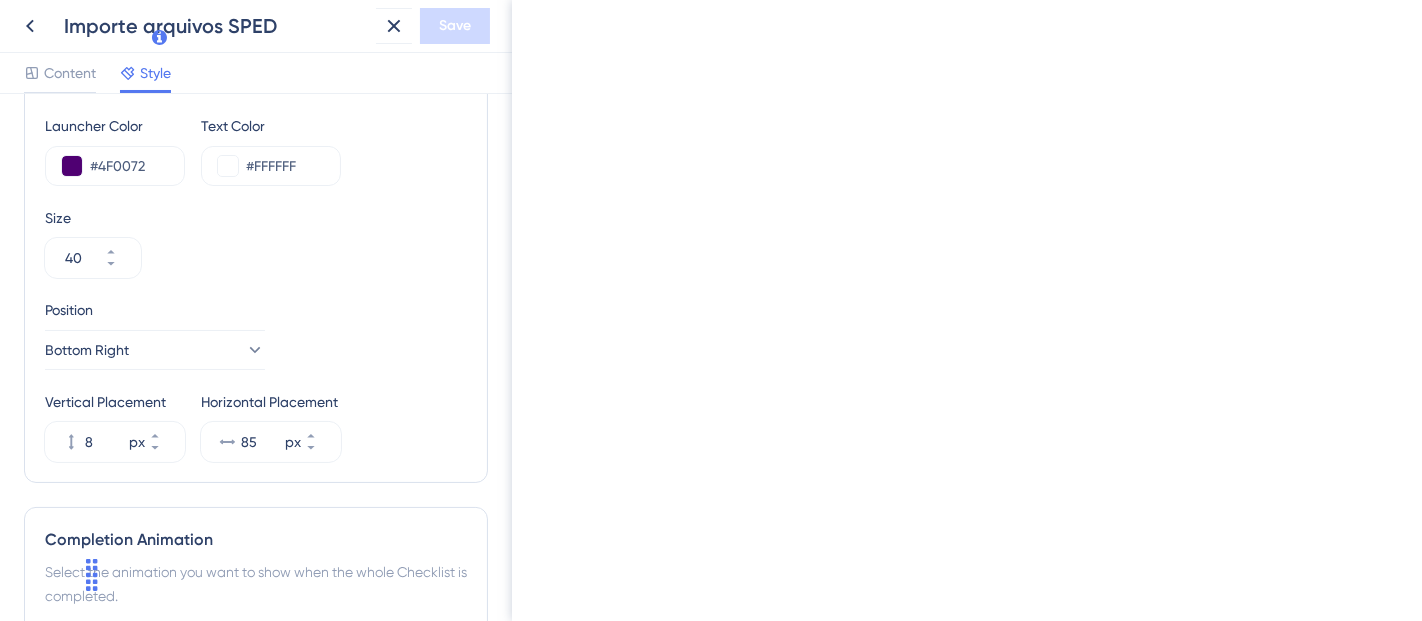 click on "Position Bottom Right" at bounding box center [155, 334] 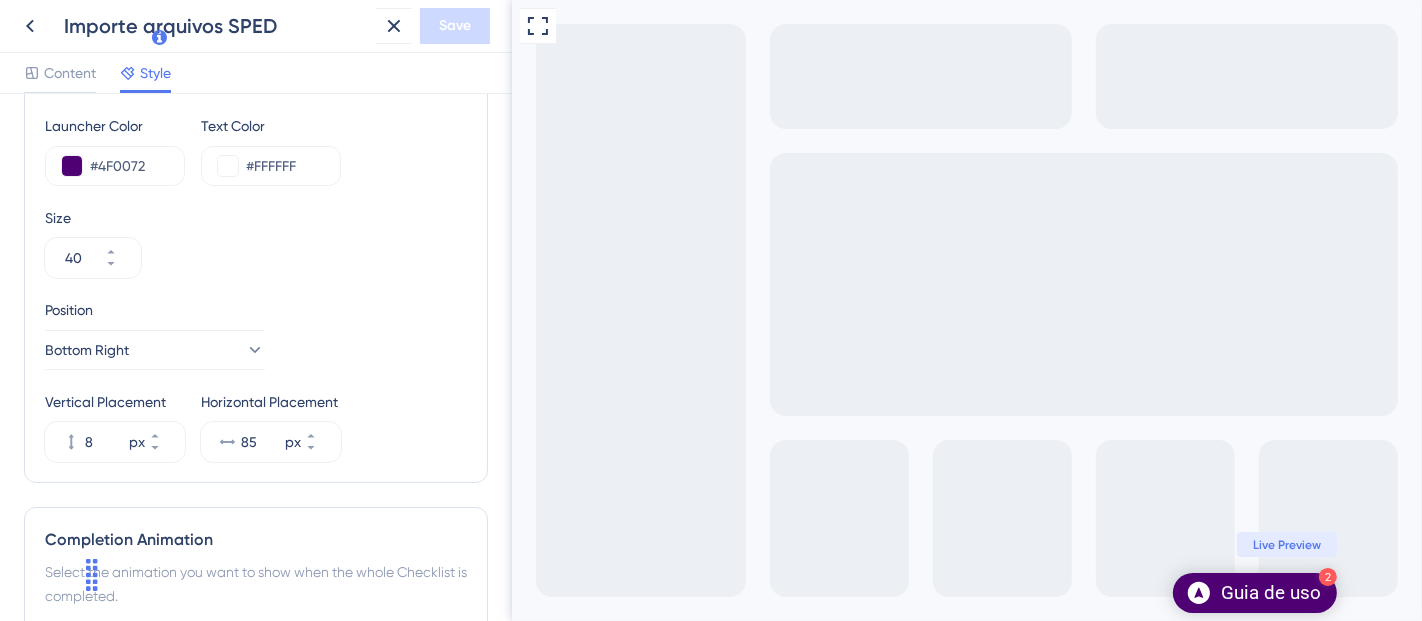 scroll, scrollTop: 754, scrollLeft: 0, axis: vertical 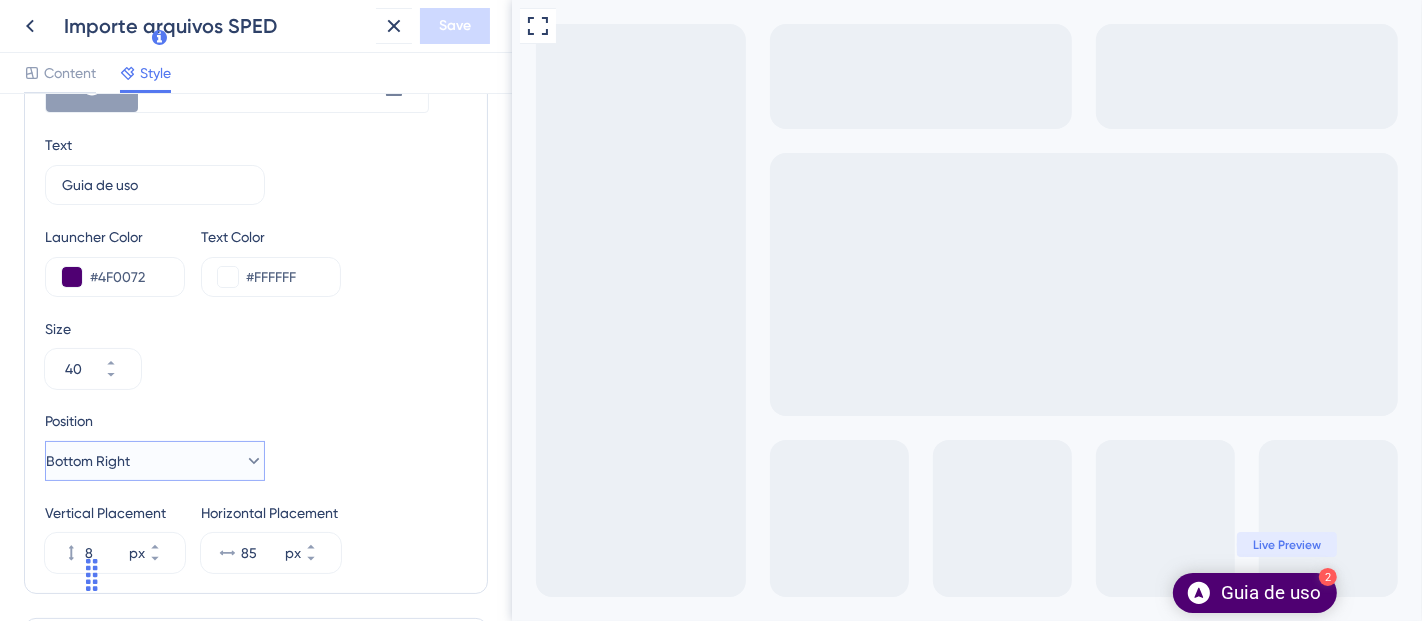click on "Bottom Right" at bounding box center (155, 461) 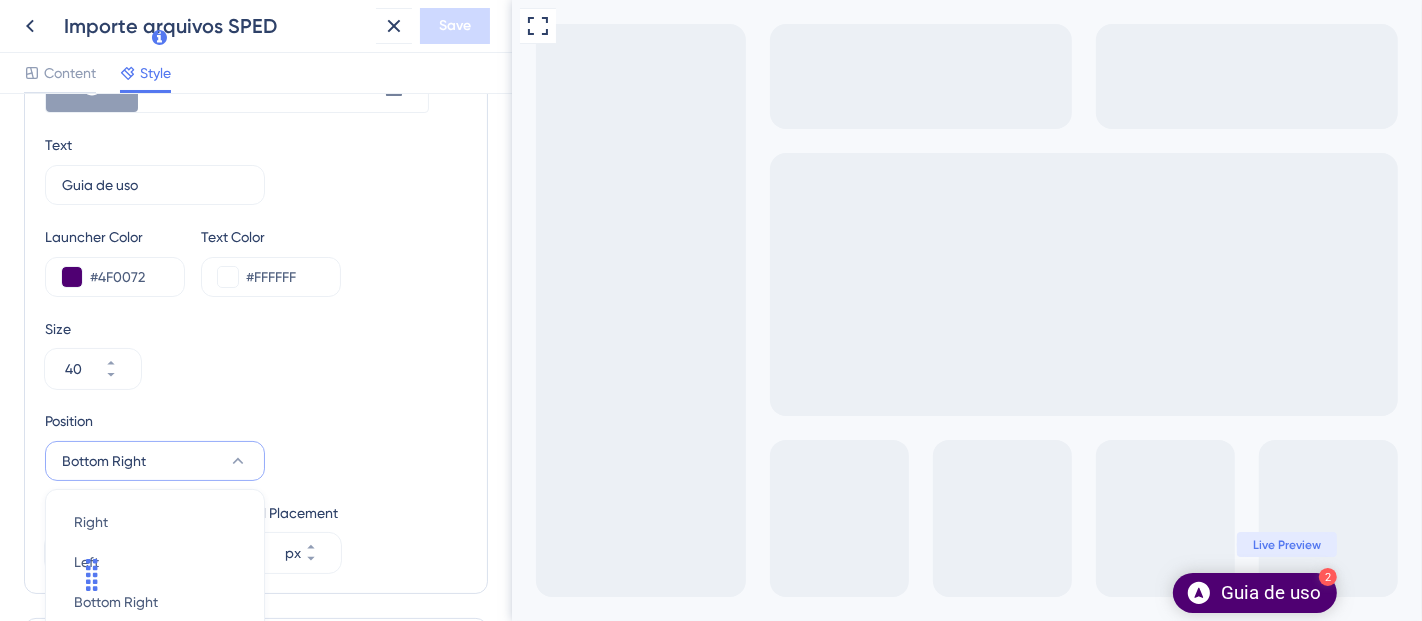 scroll, scrollTop: 0, scrollLeft: 0, axis: both 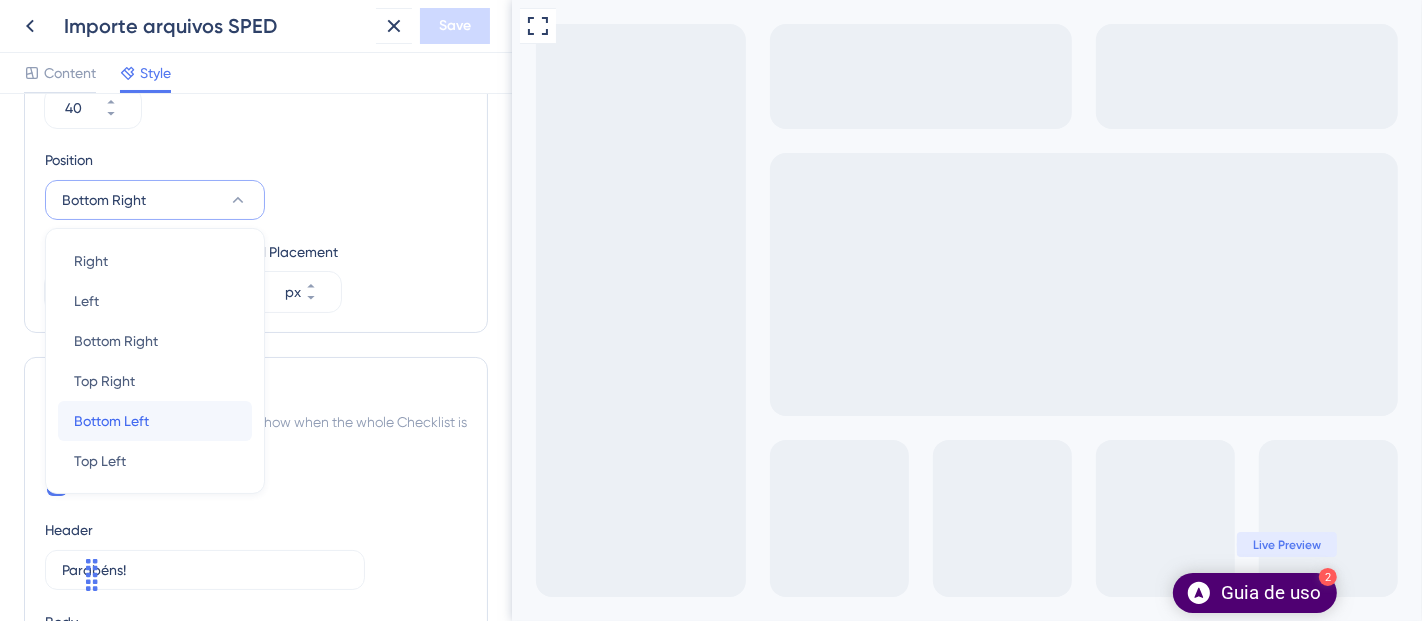 click on "Bottom Left" at bounding box center (111, 421) 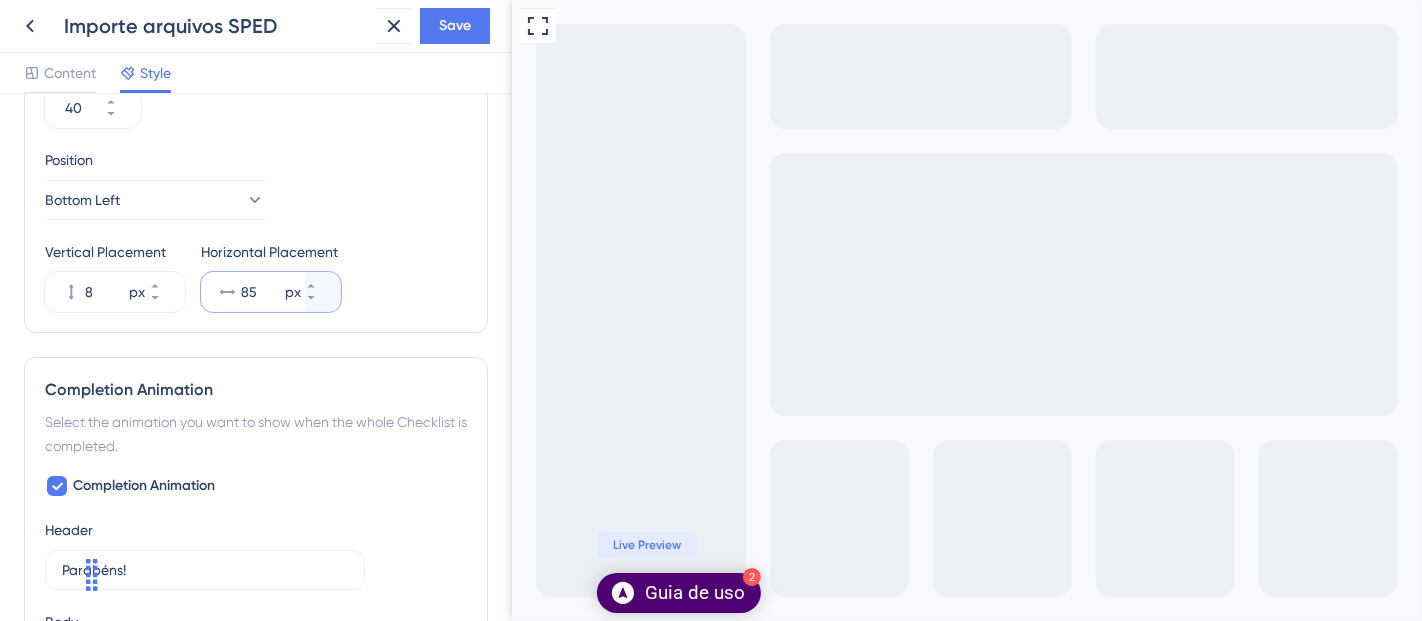 click on "85" at bounding box center [261, 292] 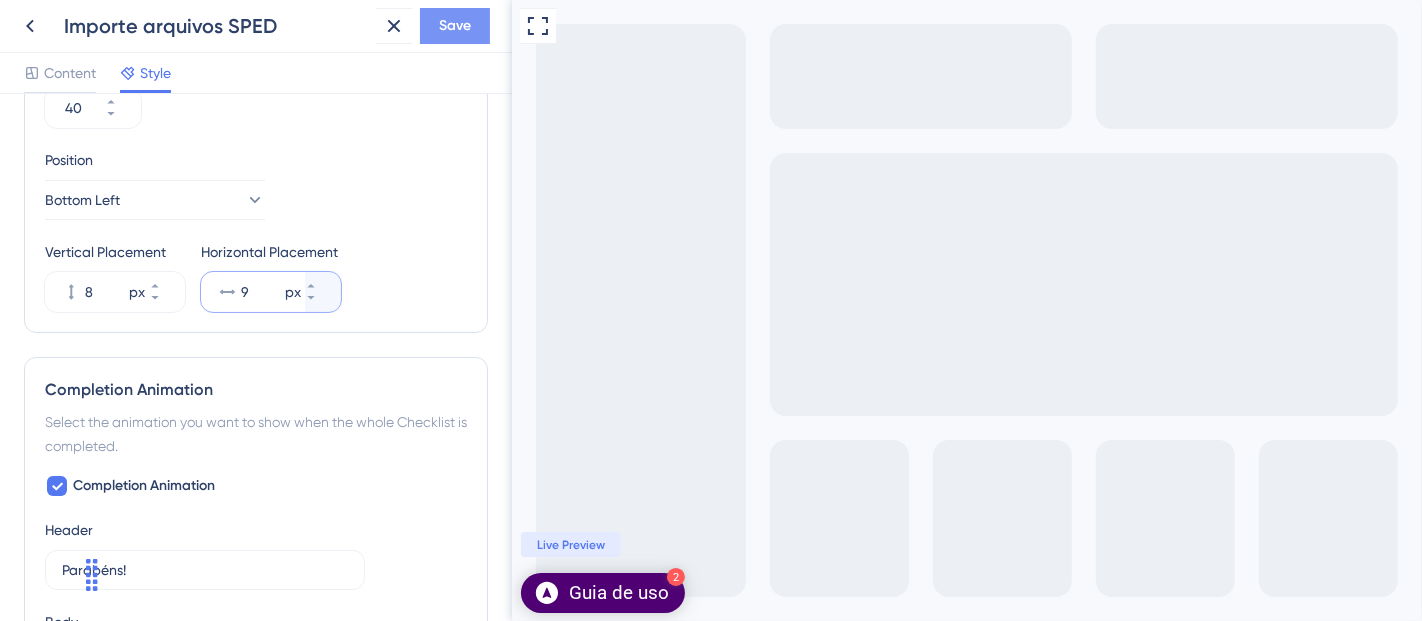 type on "9" 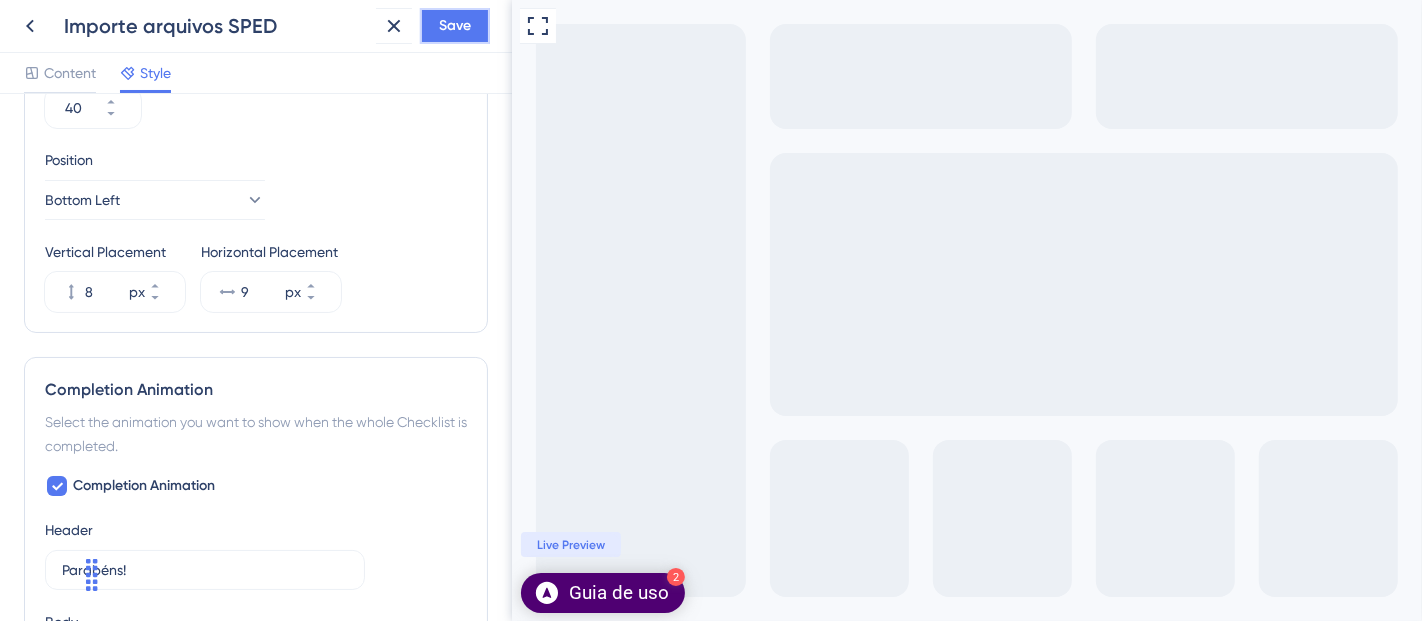 click on "Save" at bounding box center [455, 26] 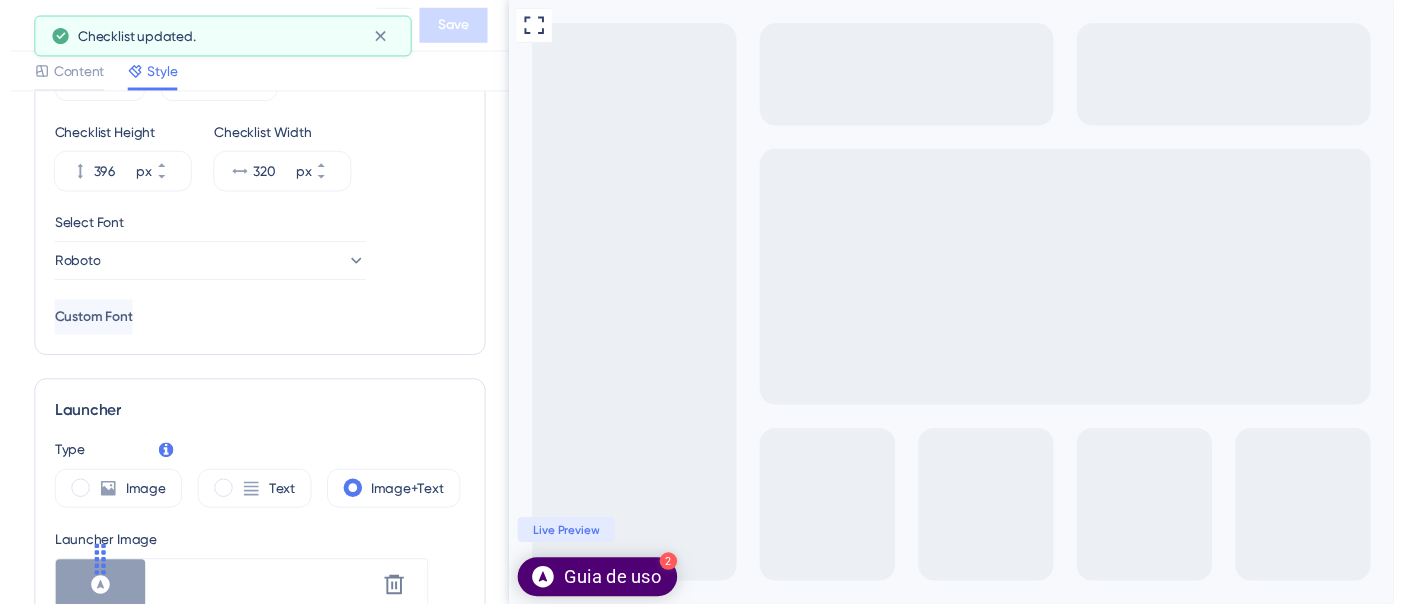 scroll, scrollTop: 0, scrollLeft: 0, axis: both 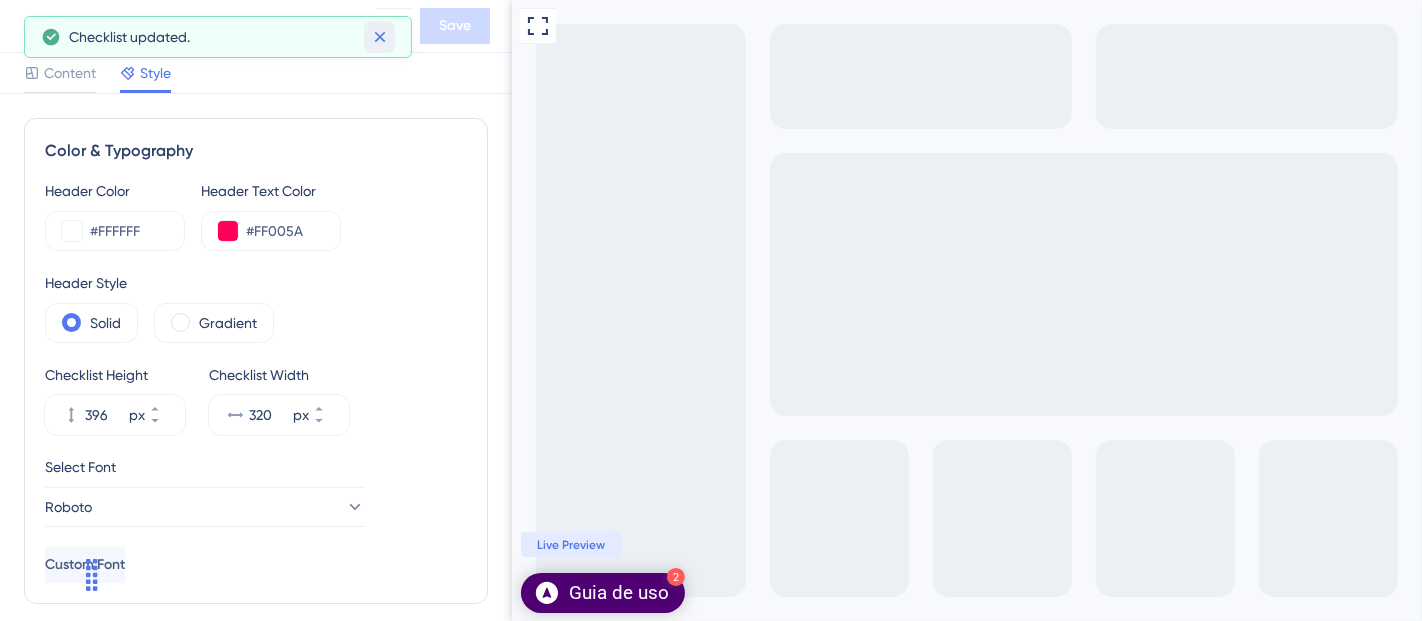 click 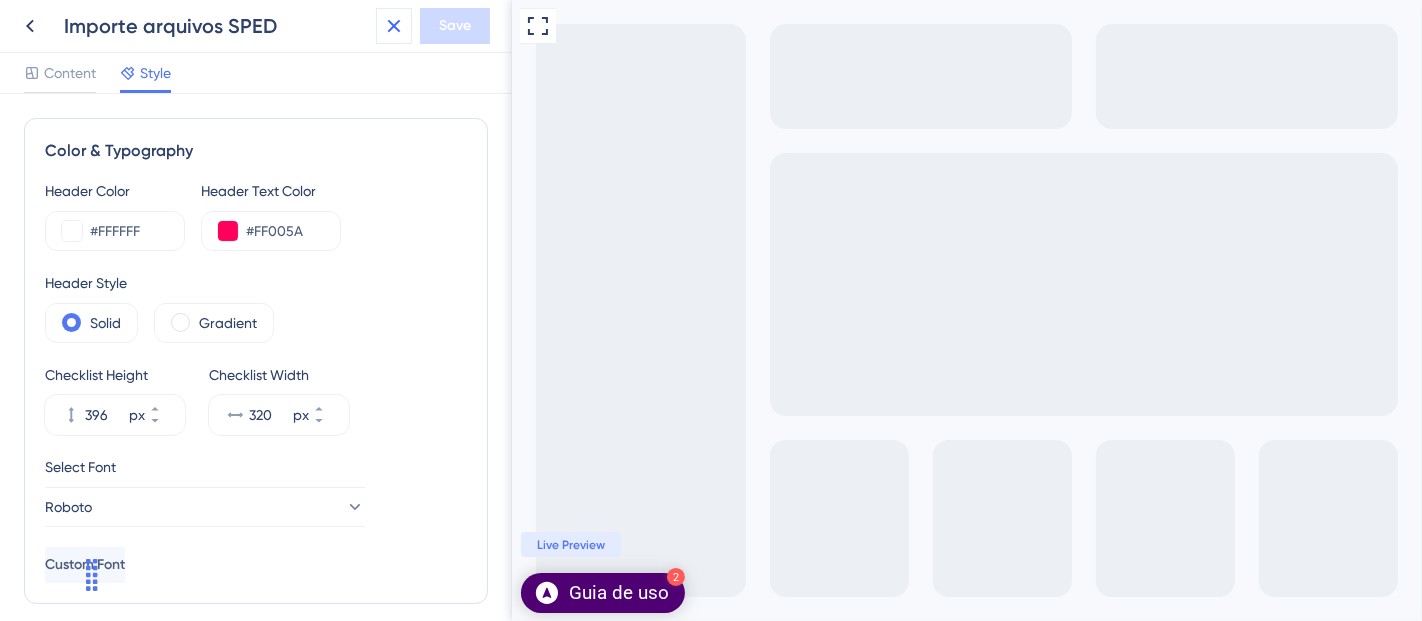 click 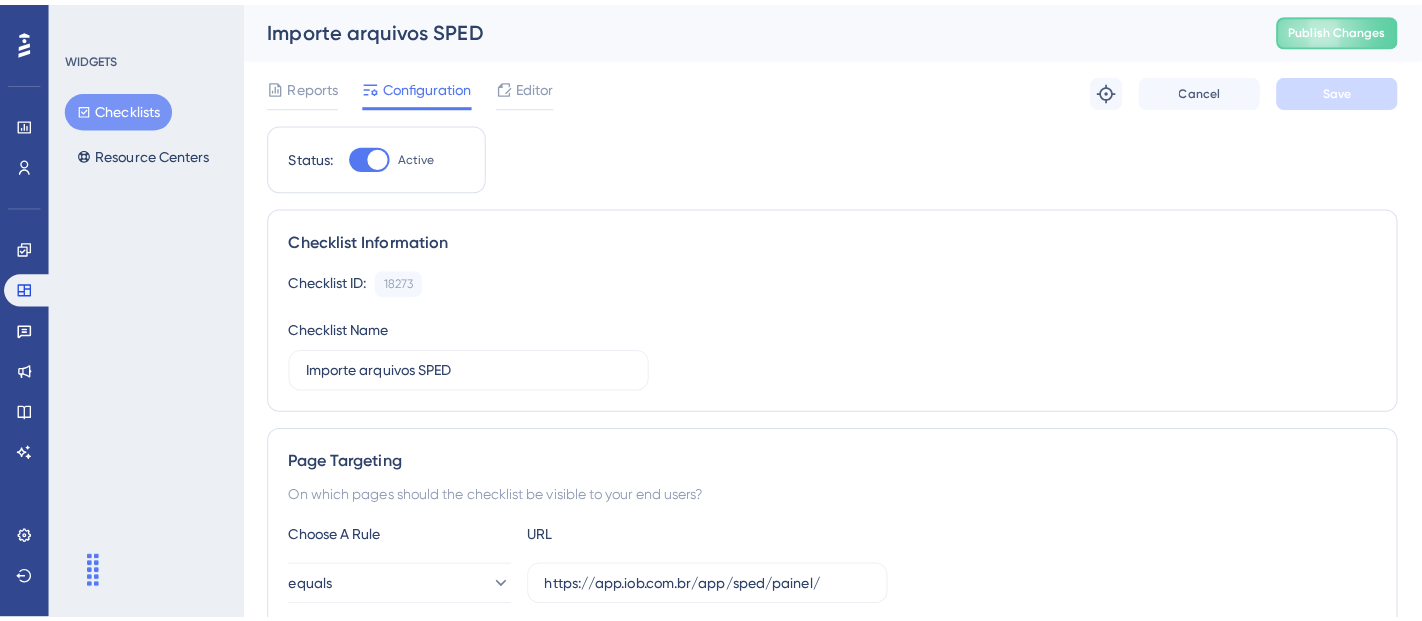 scroll, scrollTop: 0, scrollLeft: 0, axis: both 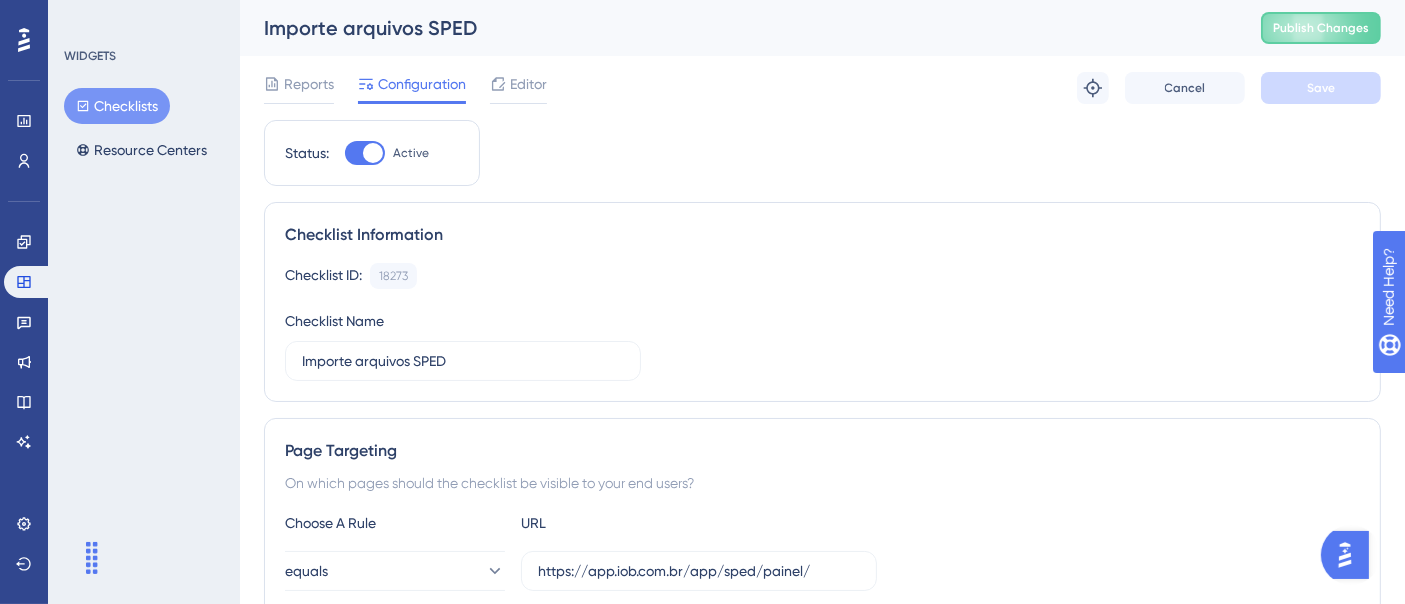 click on "Checklists" at bounding box center [117, 106] 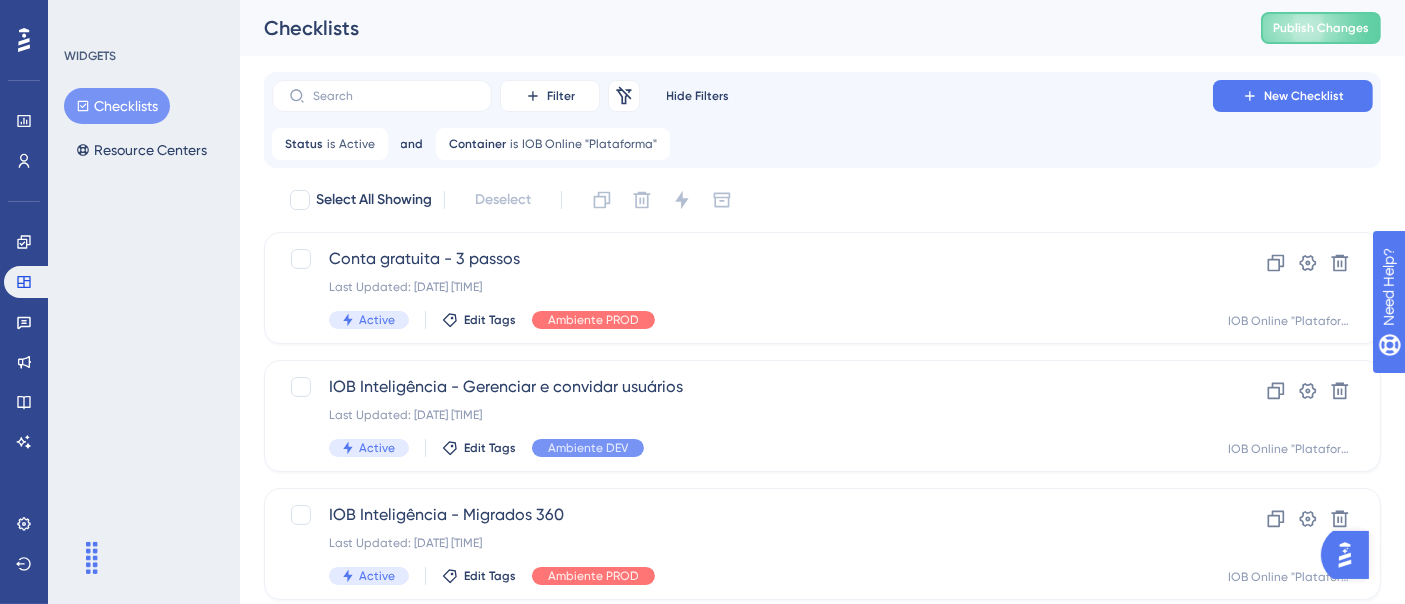 click on "IOB Inteligência - TRIAL" at bounding box center [742, 771] 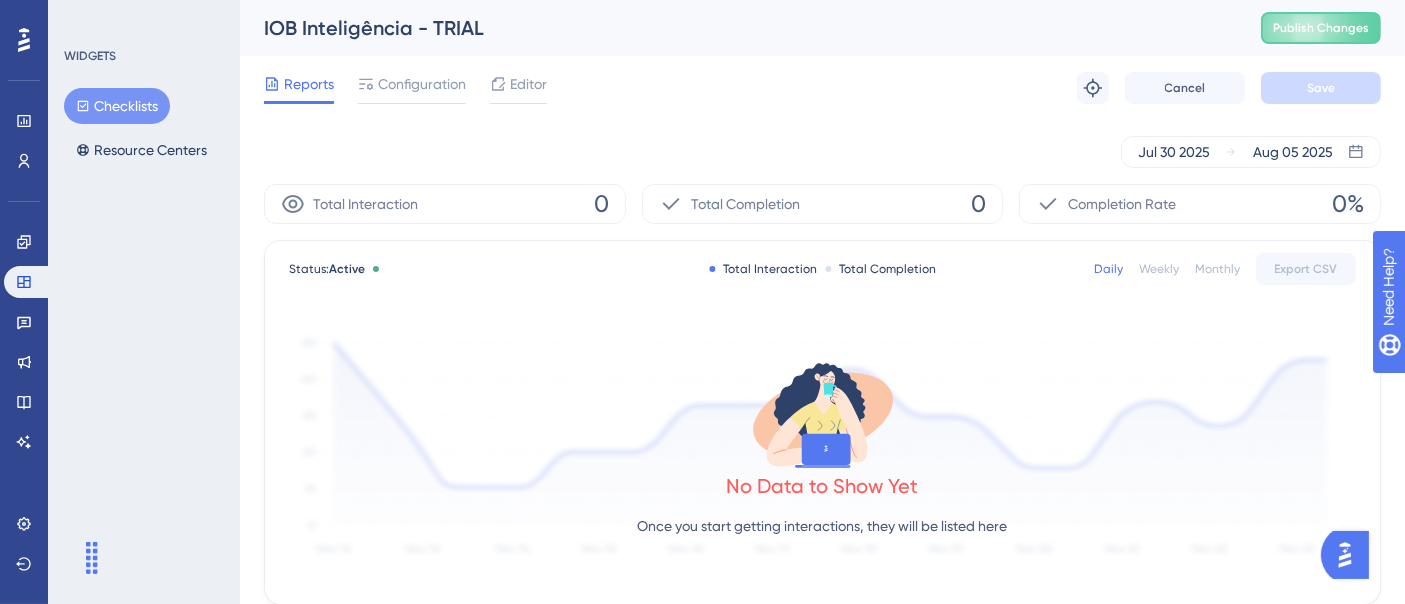click on "Editor" at bounding box center (528, 84) 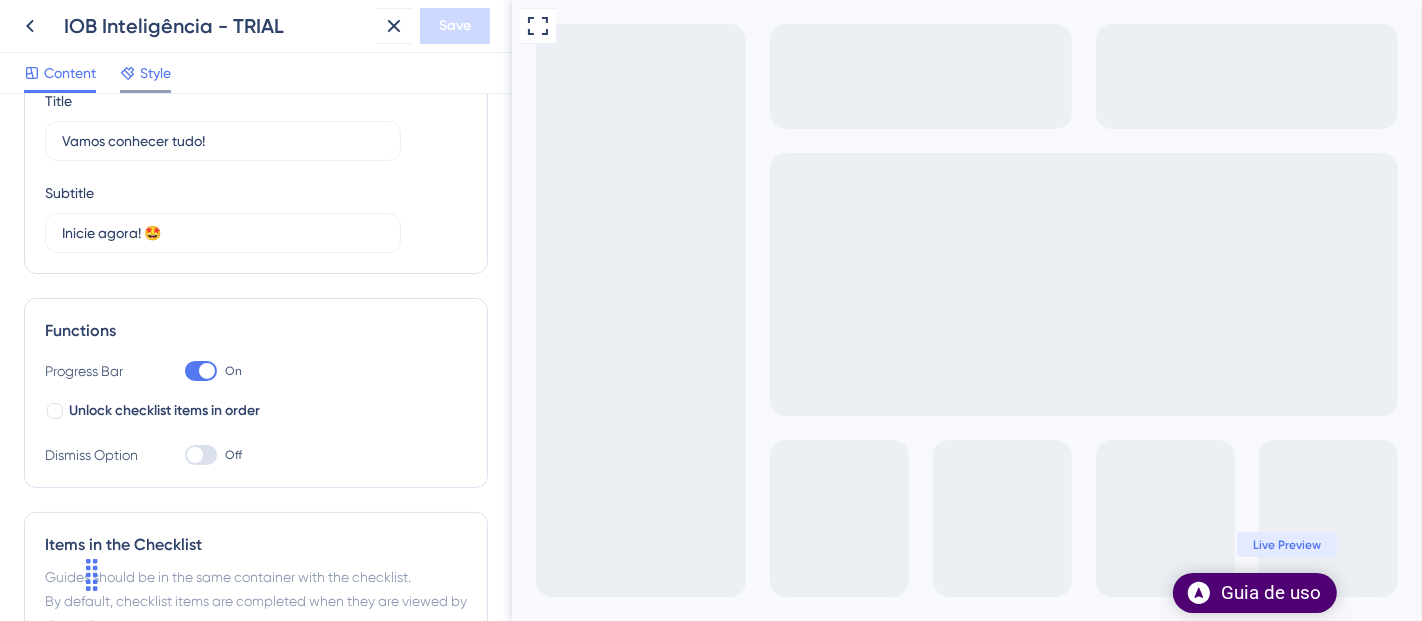 scroll, scrollTop: 0, scrollLeft: 0, axis: both 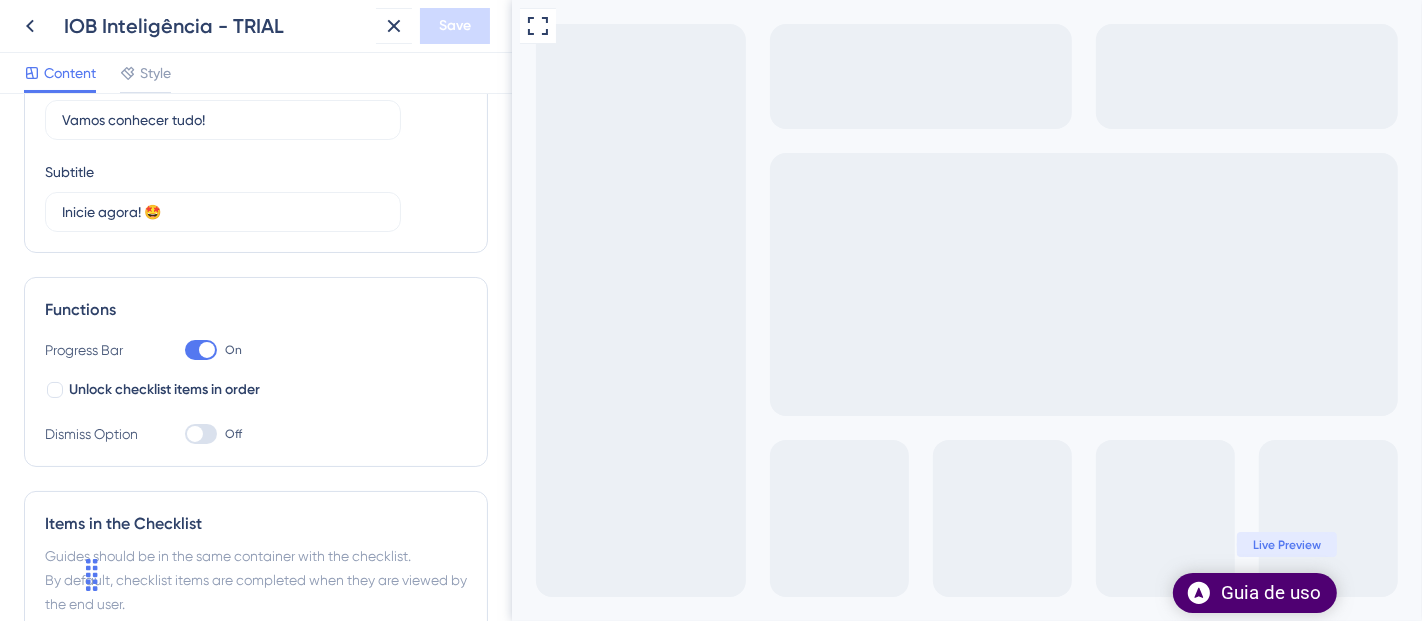 click on "Content Style" at bounding box center (256, 73) 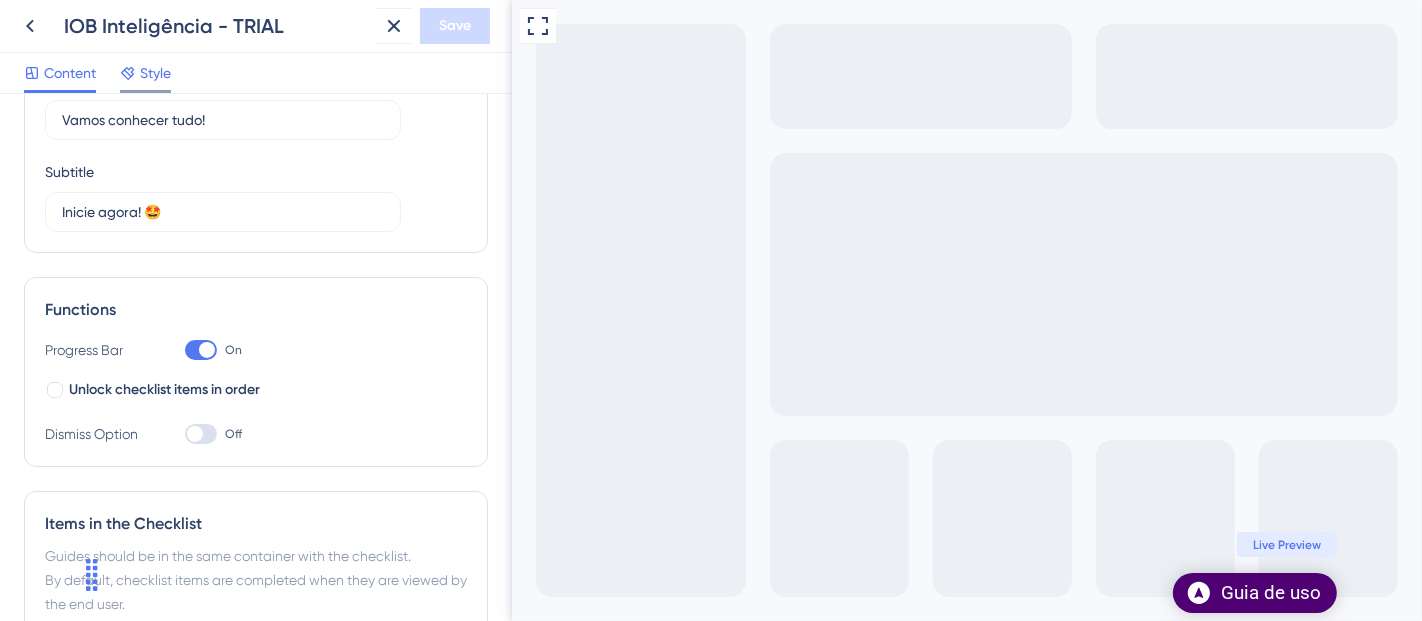 click on "Style" at bounding box center (145, 77) 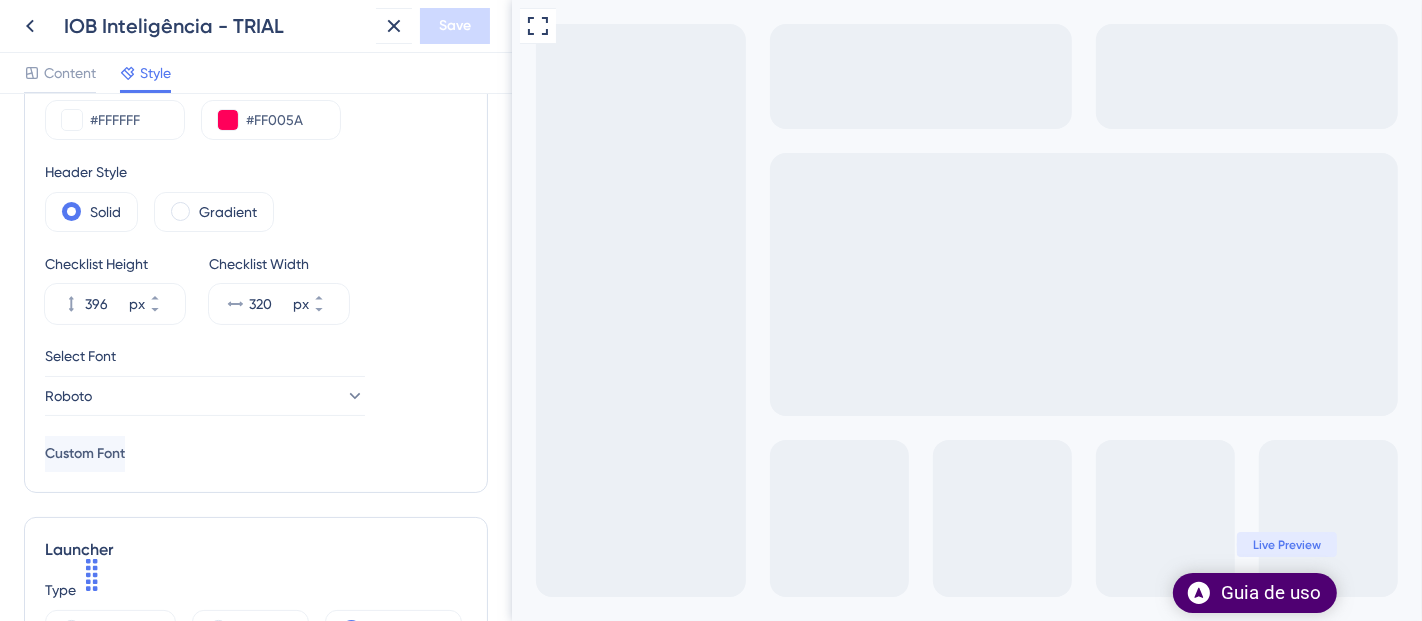 click on "85" at bounding box center [261, 1196] 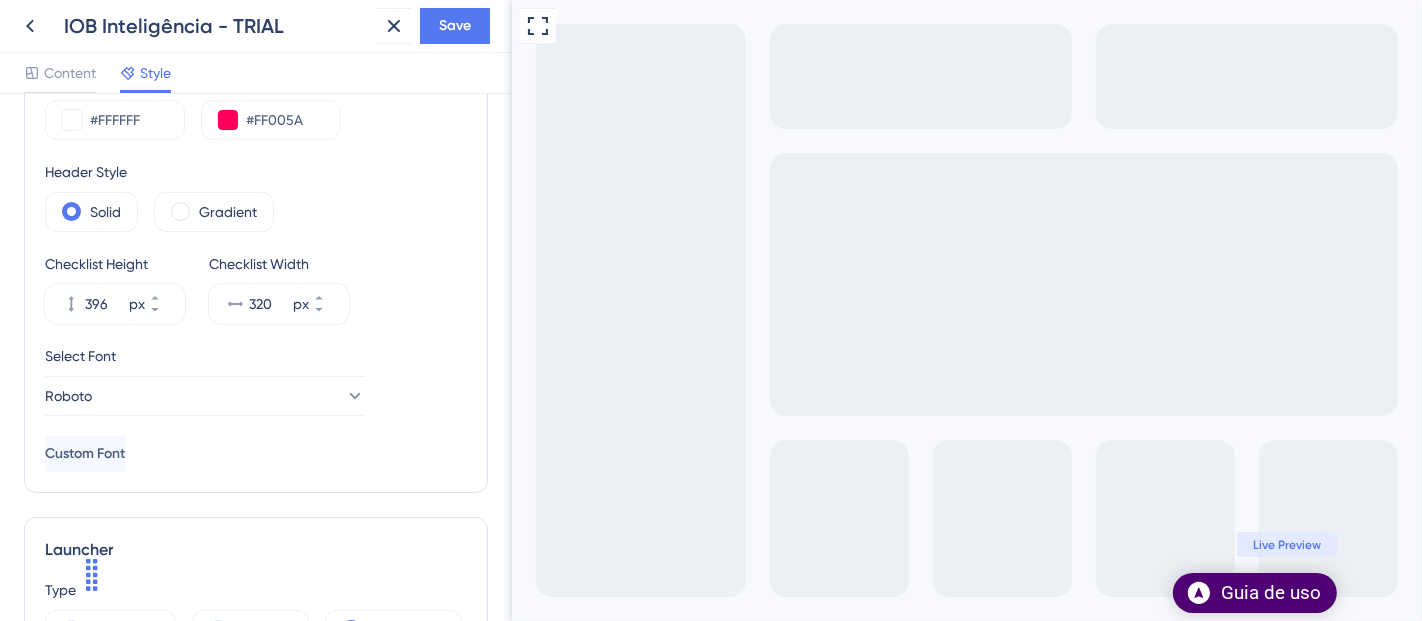 scroll, scrollTop: 1000, scrollLeft: 0, axis: vertical 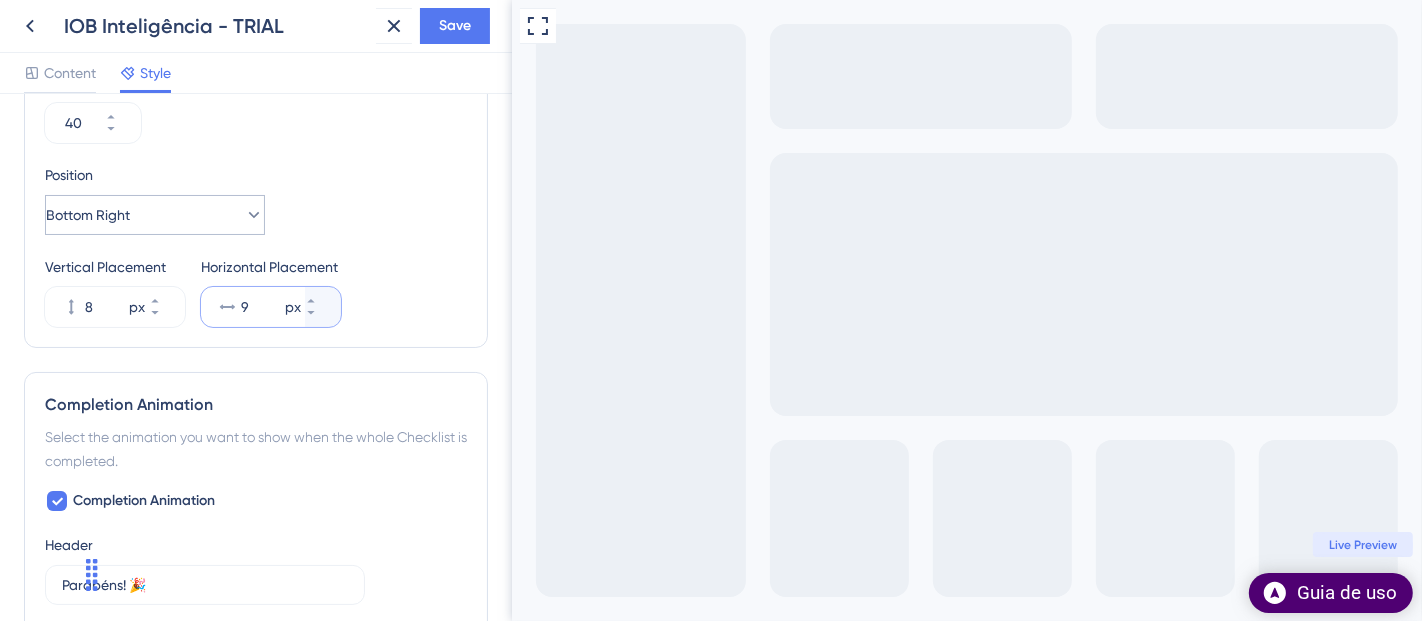 type on "9" 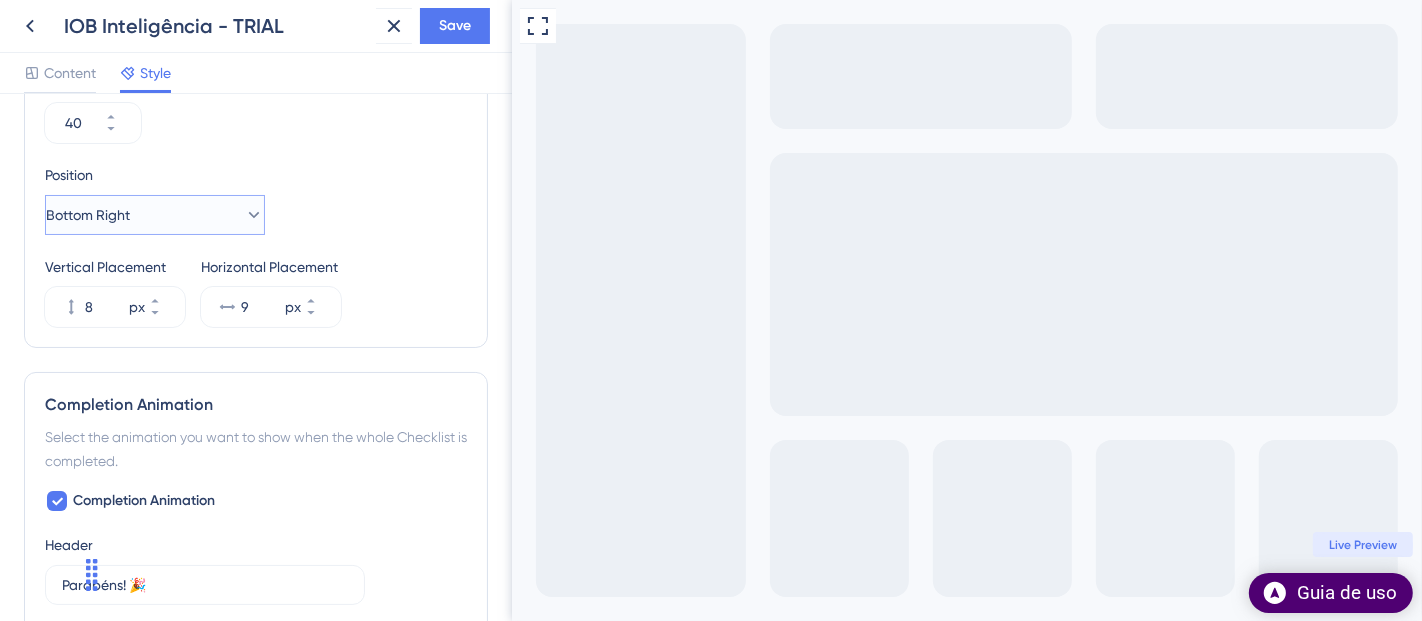 click on "Bottom Right" at bounding box center [155, 215] 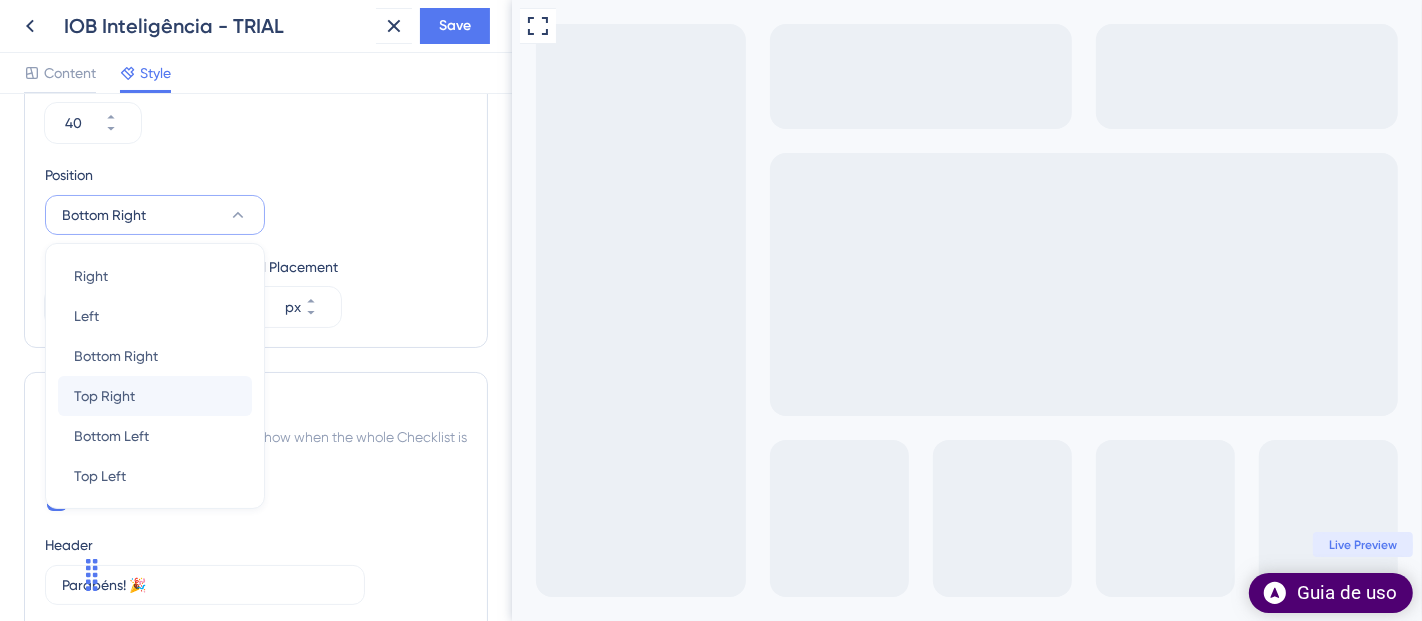 scroll, scrollTop: 1015, scrollLeft: 0, axis: vertical 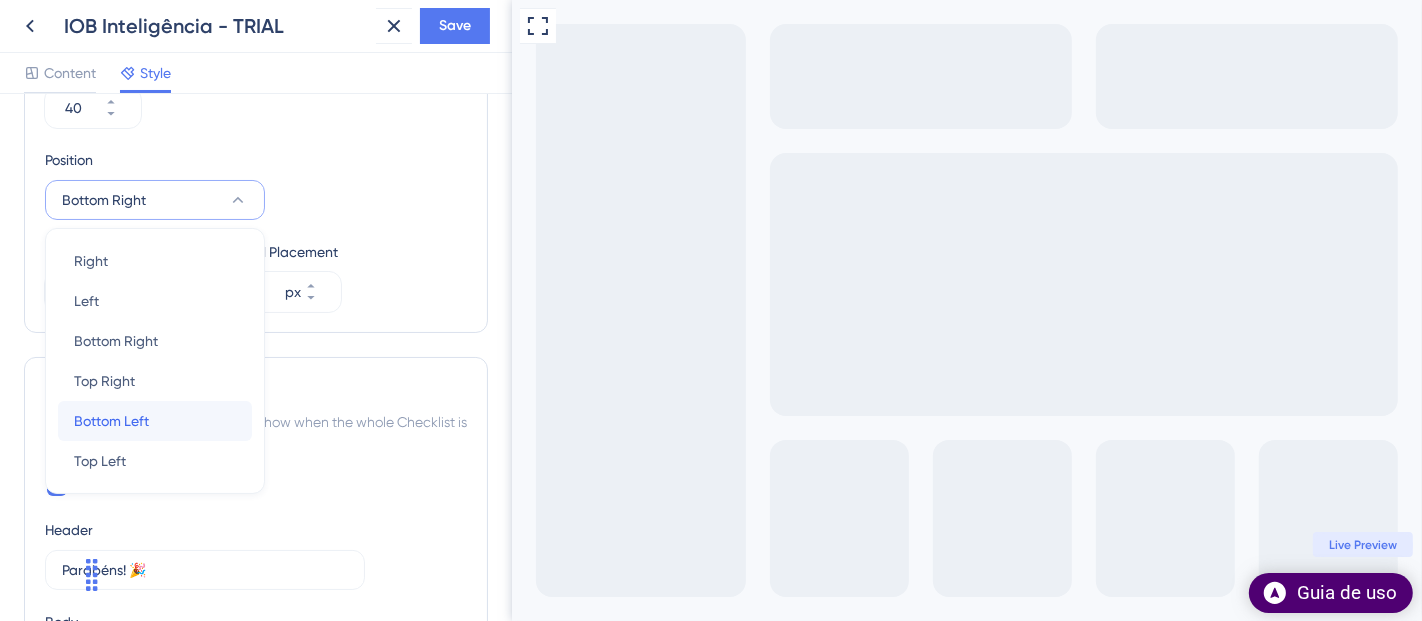 click on "Bottom Left Bottom Left" at bounding box center [155, 421] 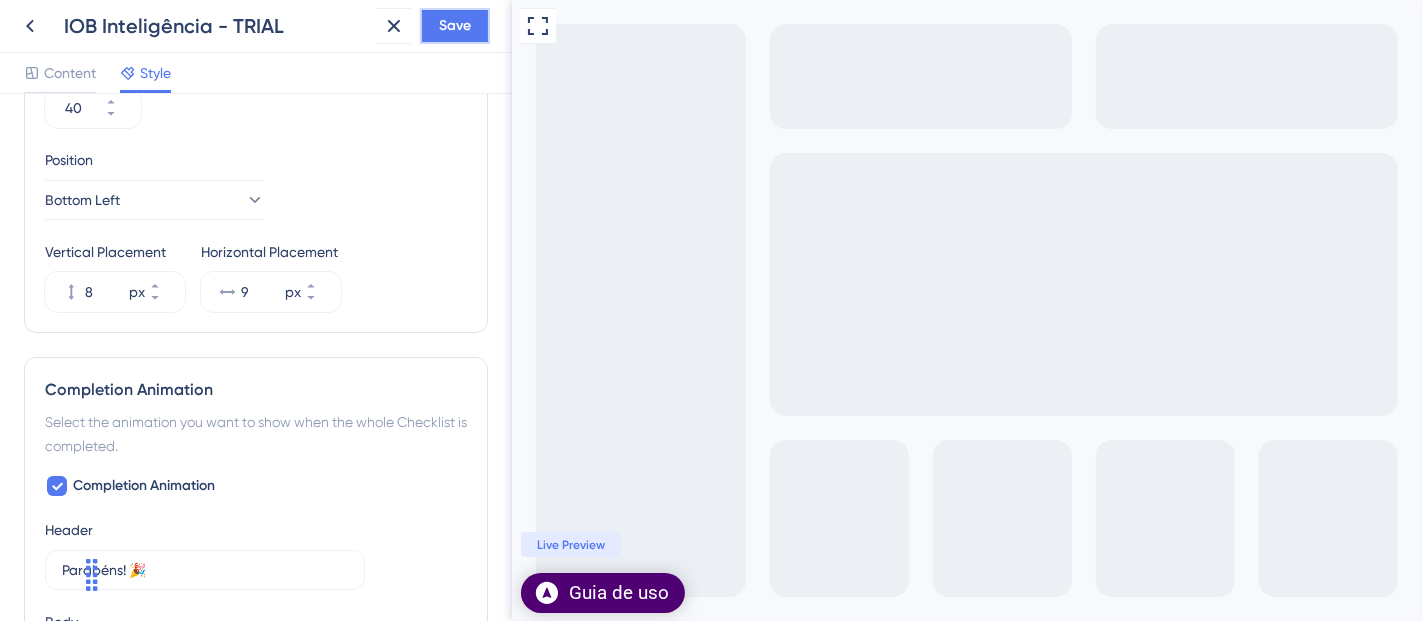 click on "Save" at bounding box center [455, 26] 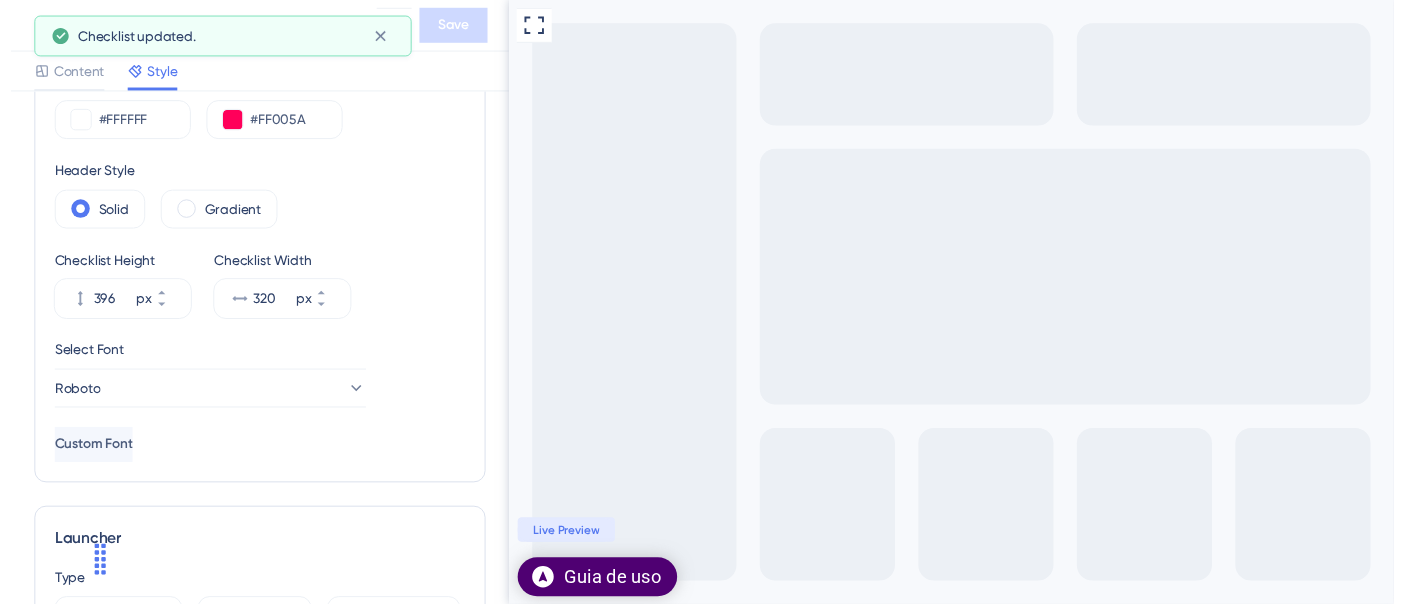 scroll, scrollTop: 0, scrollLeft: 0, axis: both 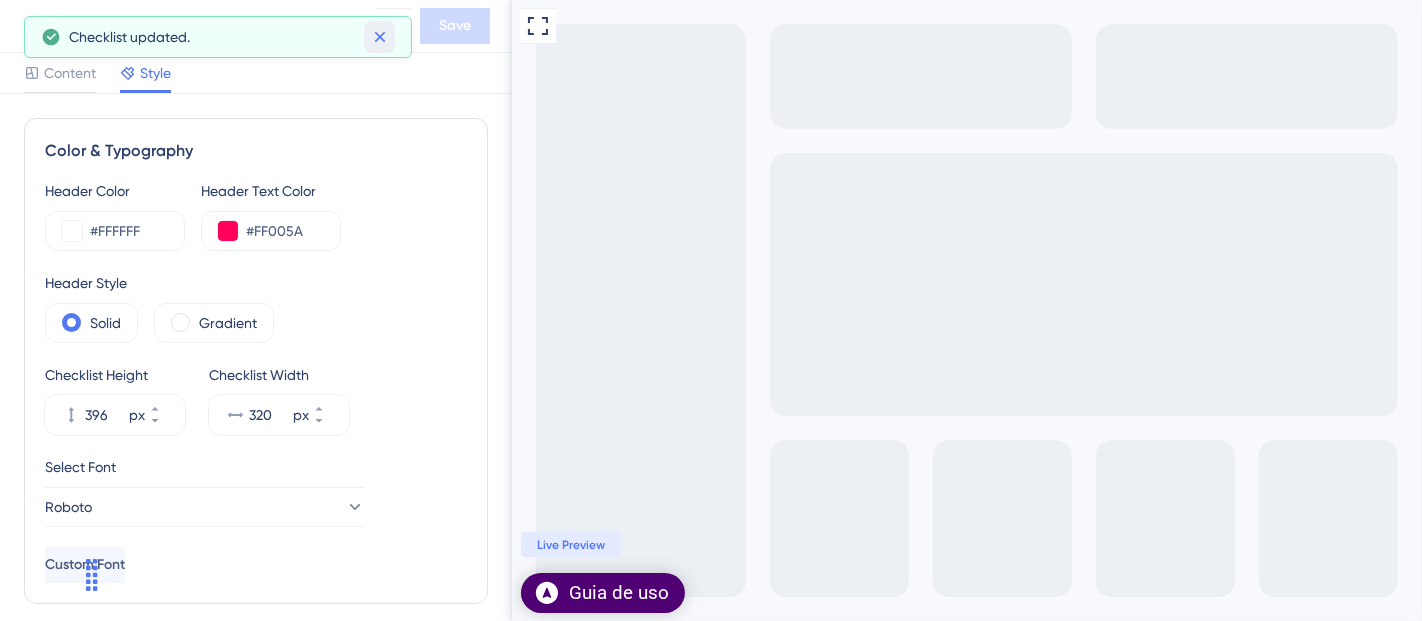 click 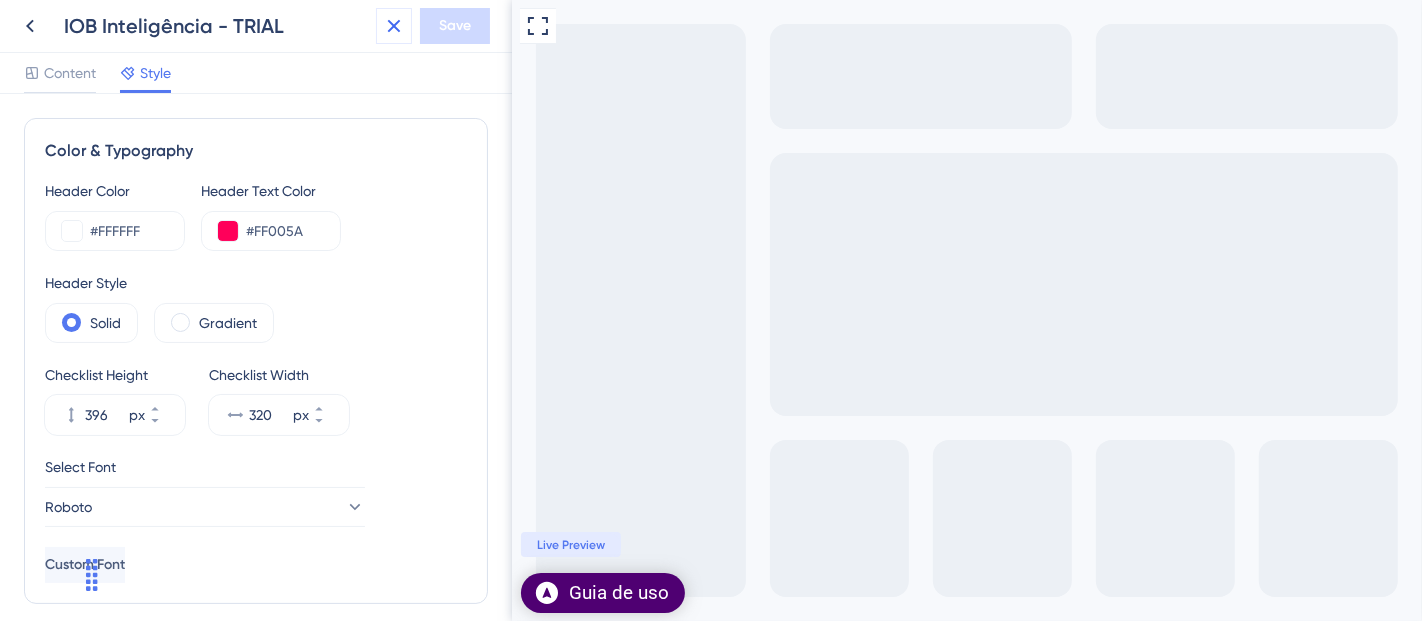click 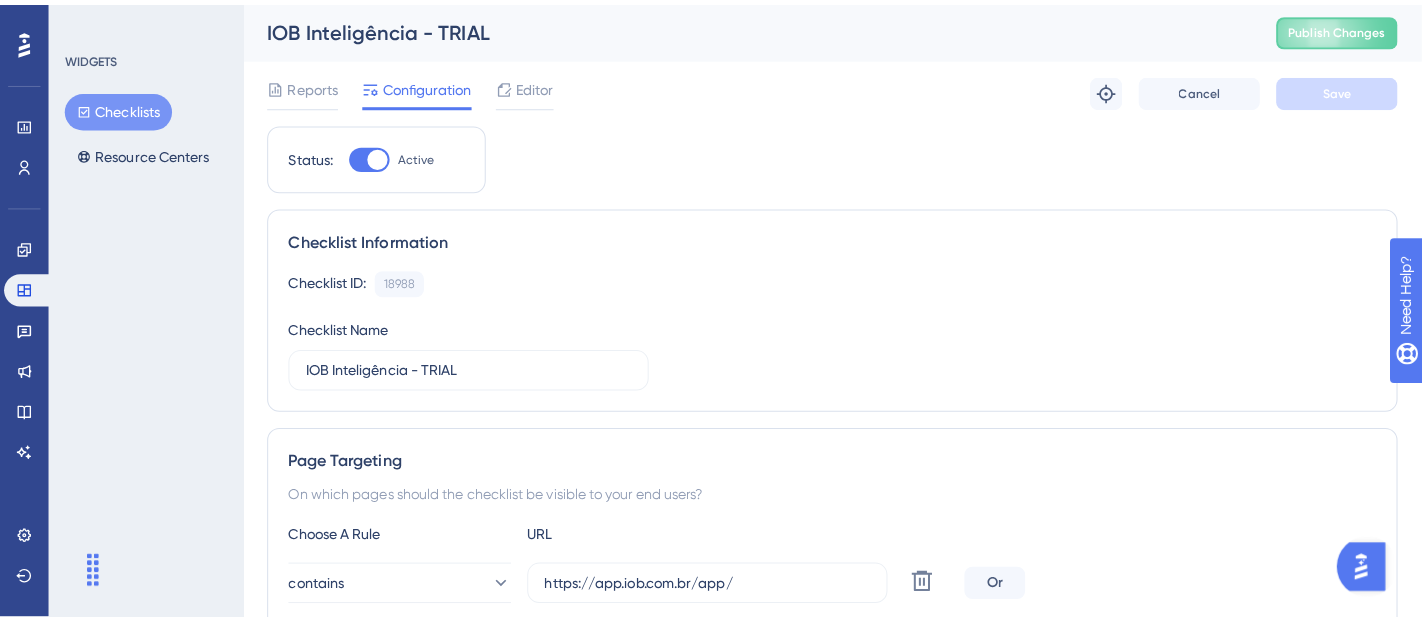 scroll, scrollTop: 0, scrollLeft: 0, axis: both 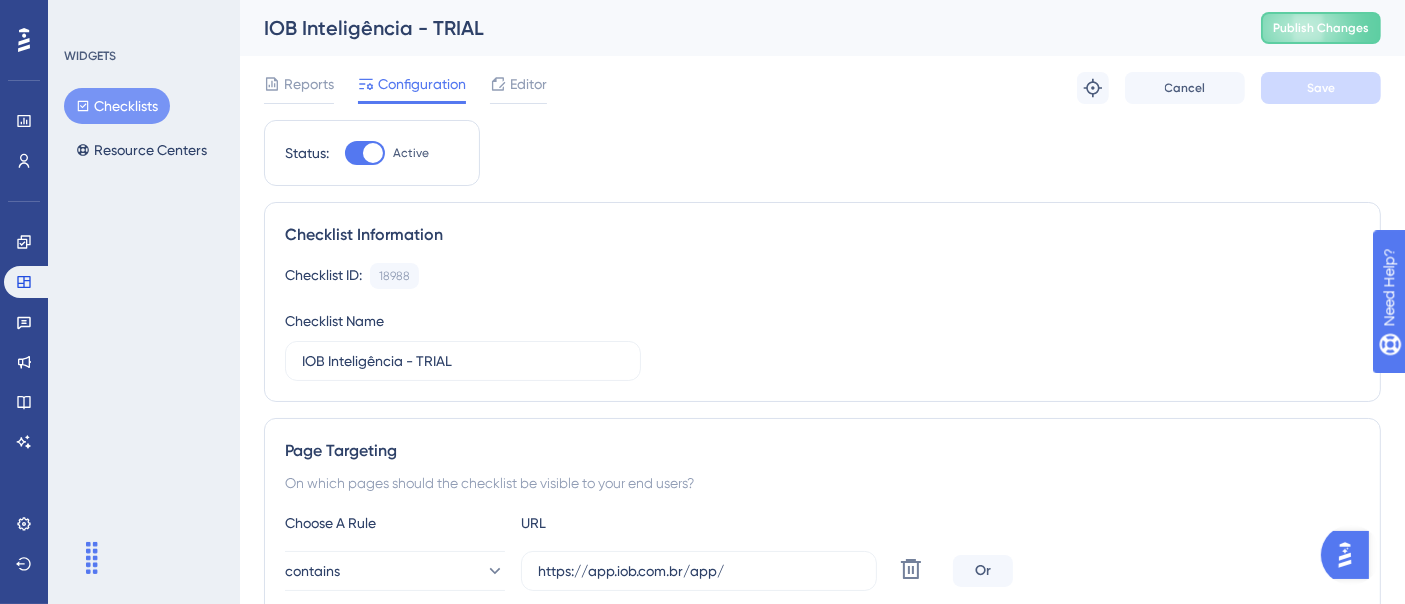 click on "Checklists" at bounding box center (117, 106) 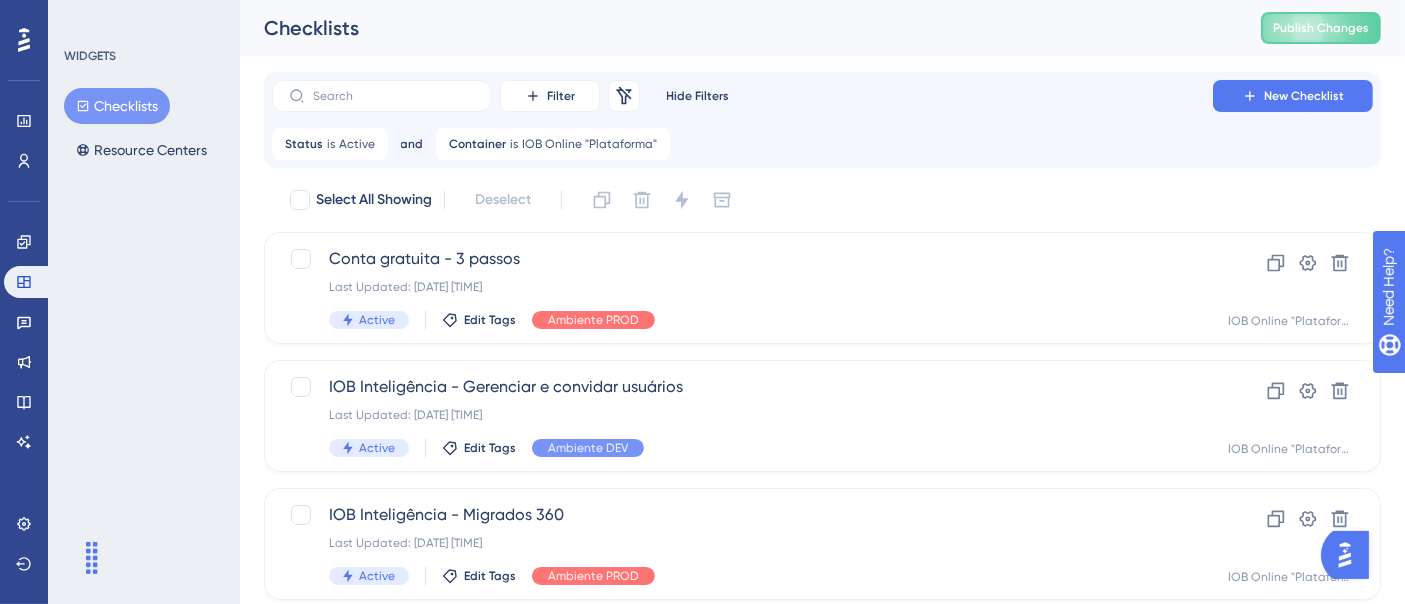 click on "Last Updated: [DATE] [TIME]" at bounding box center (742, 671) 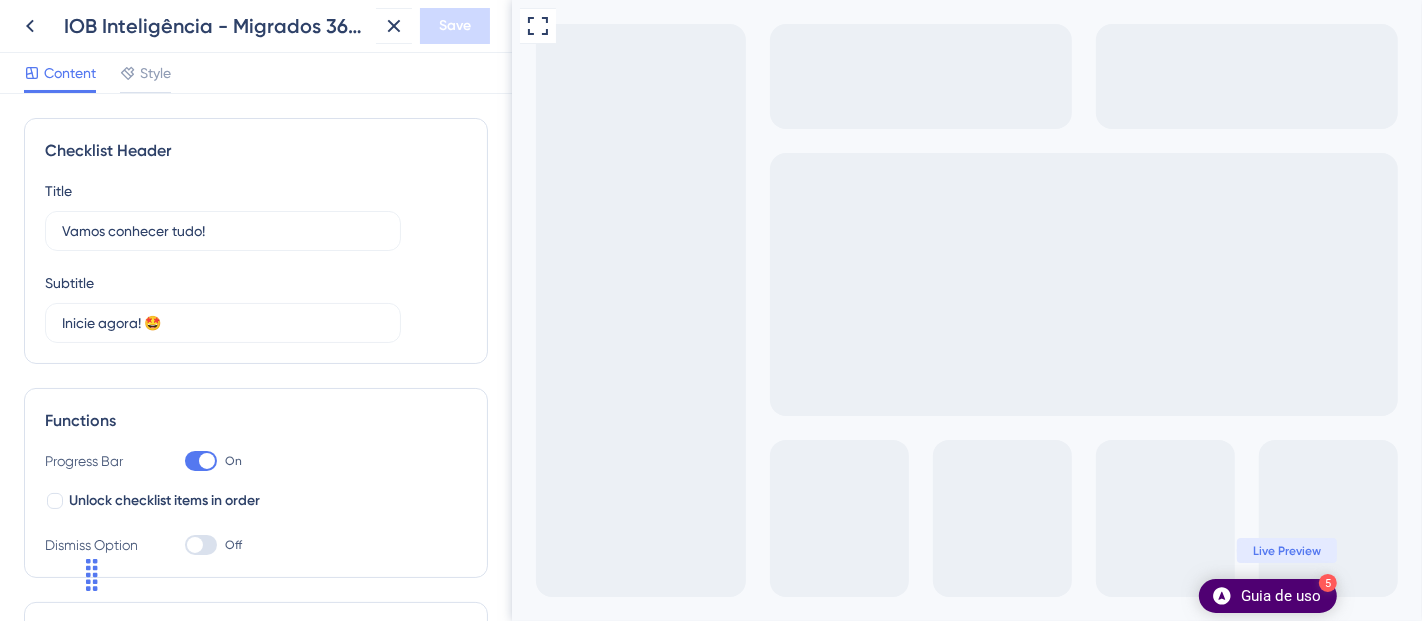 scroll, scrollTop: 0, scrollLeft: 0, axis: both 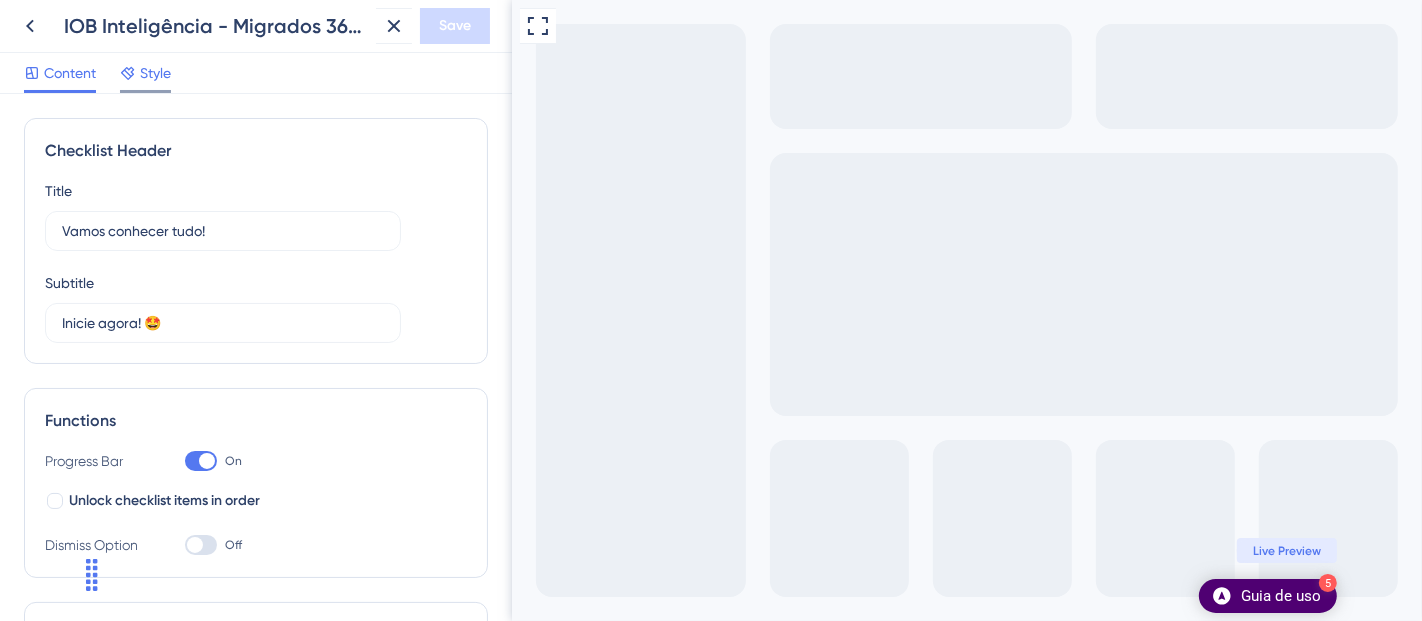 click on "Style" at bounding box center [145, 77] 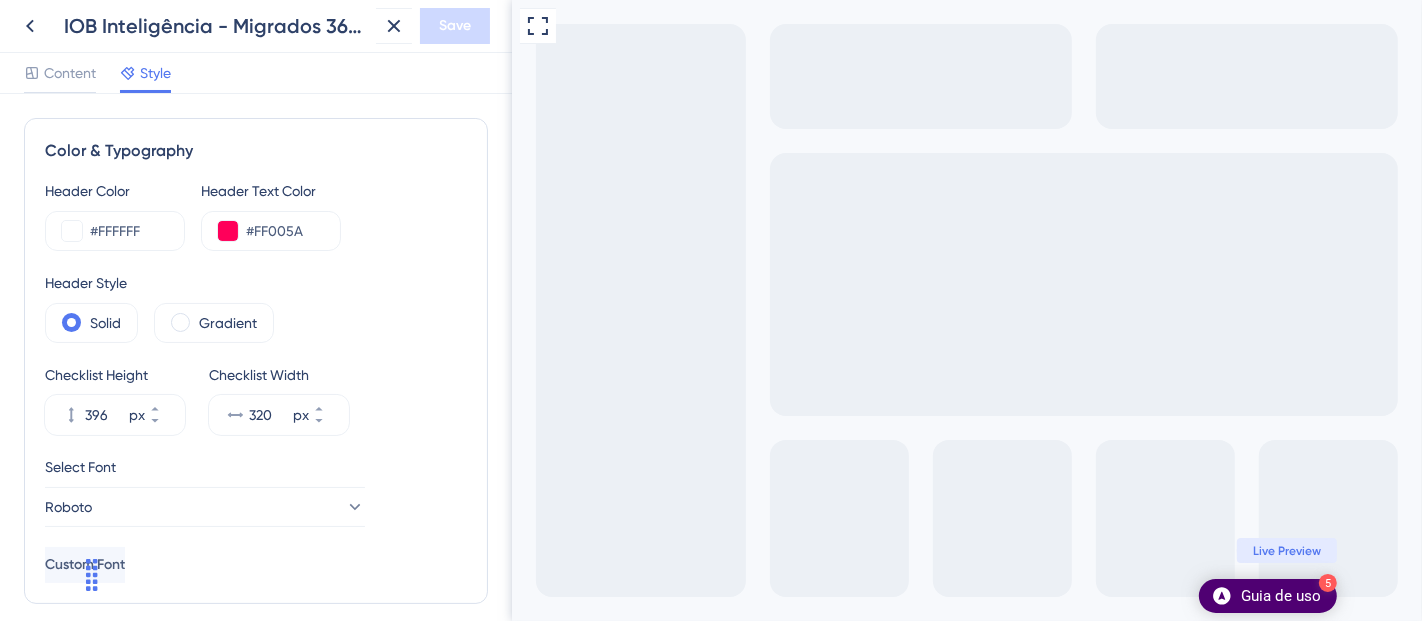 scroll, scrollTop: 0, scrollLeft: 0, axis: both 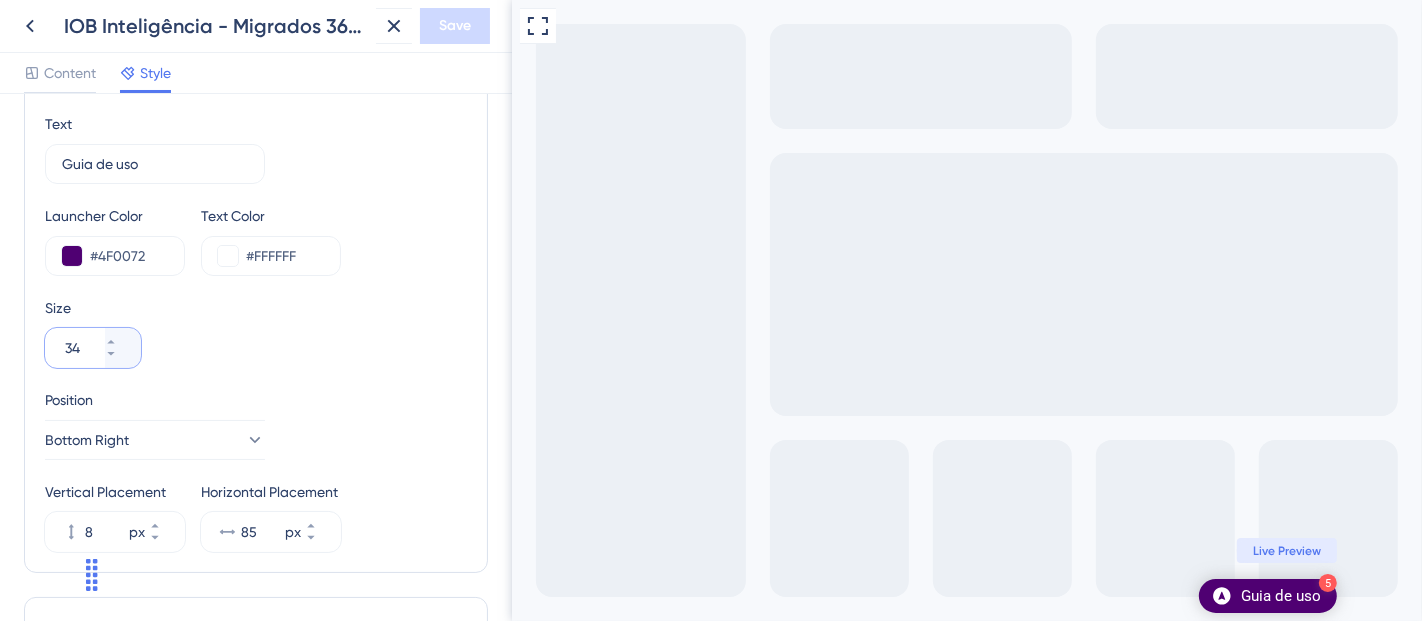 click on "34" at bounding box center (83, 348) 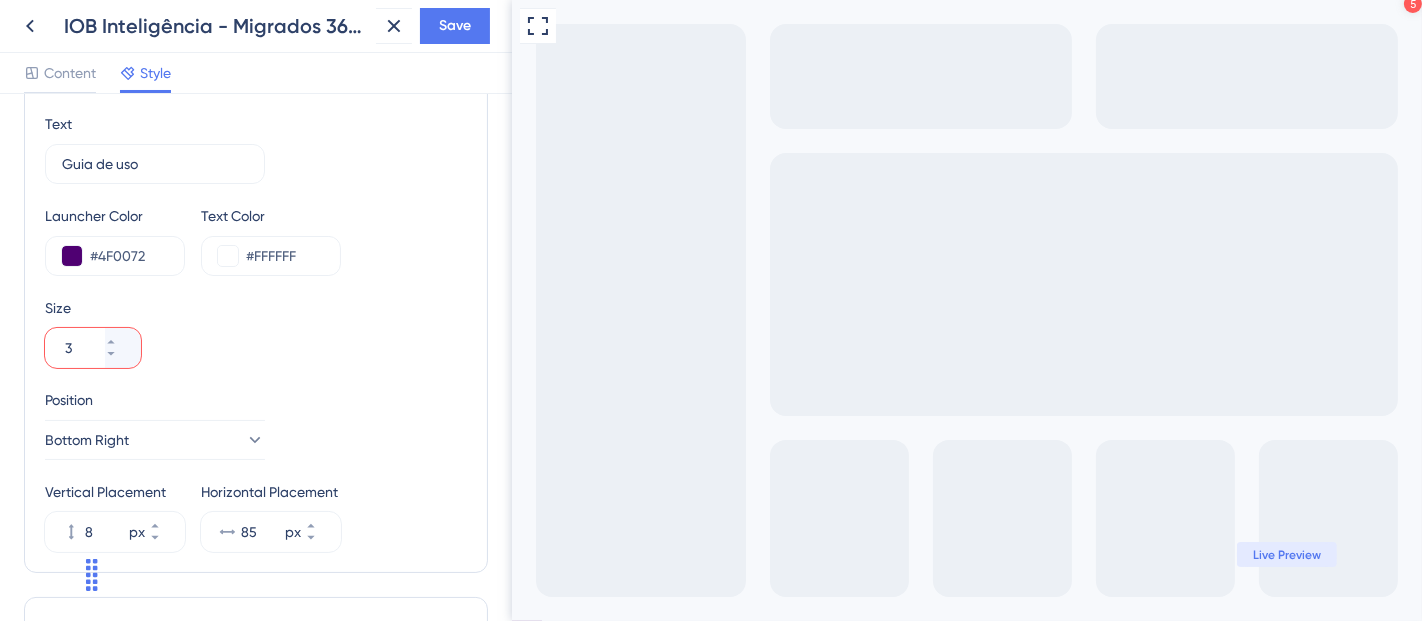 scroll, scrollTop: 0, scrollLeft: 0, axis: both 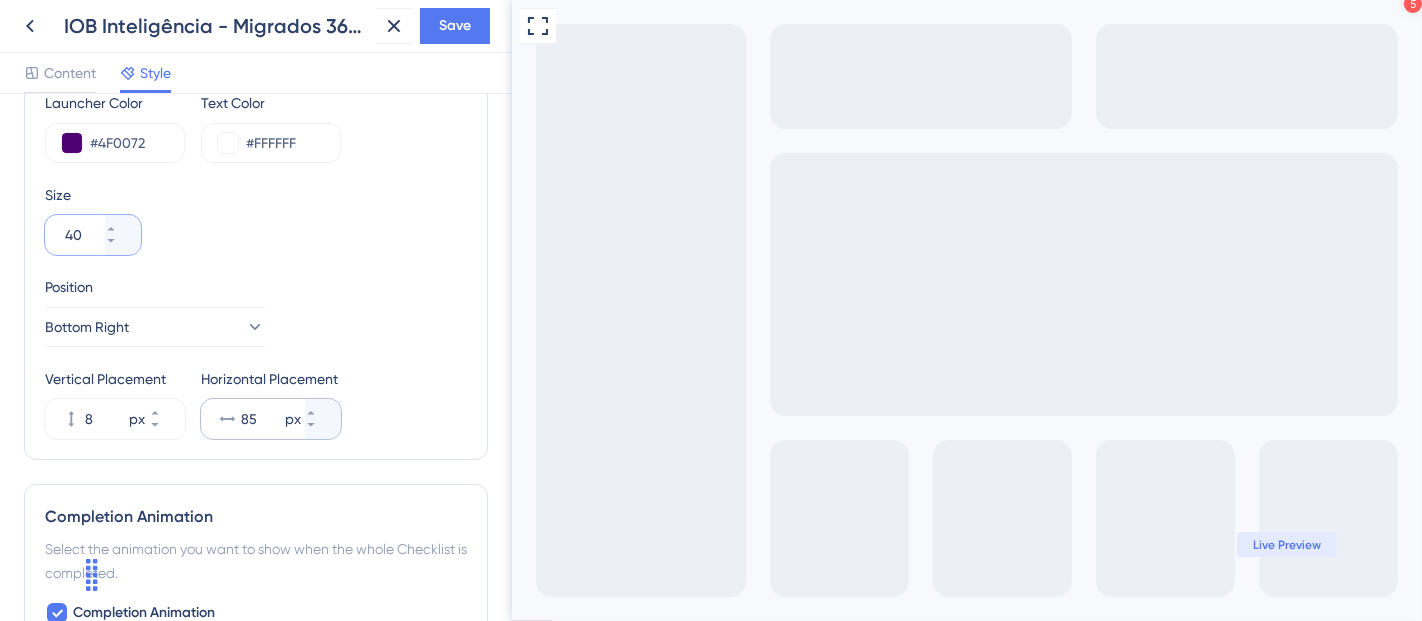 type on "40" 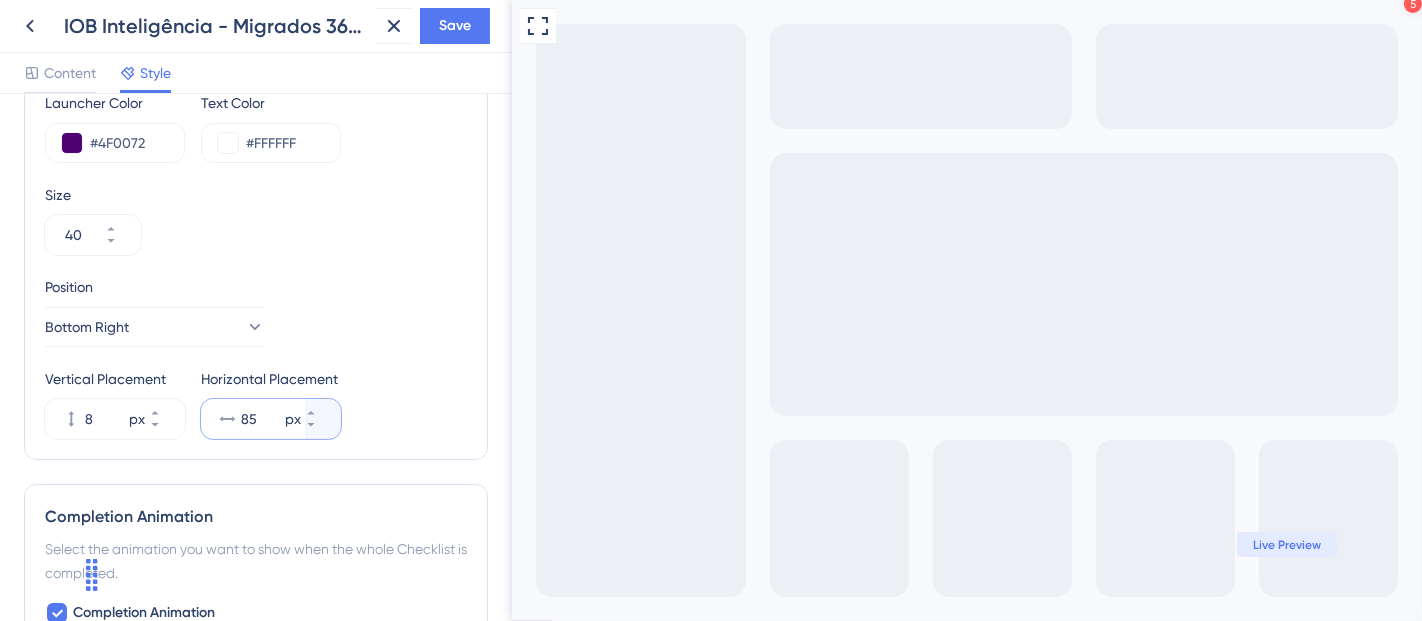 click on "85" at bounding box center (261, 419) 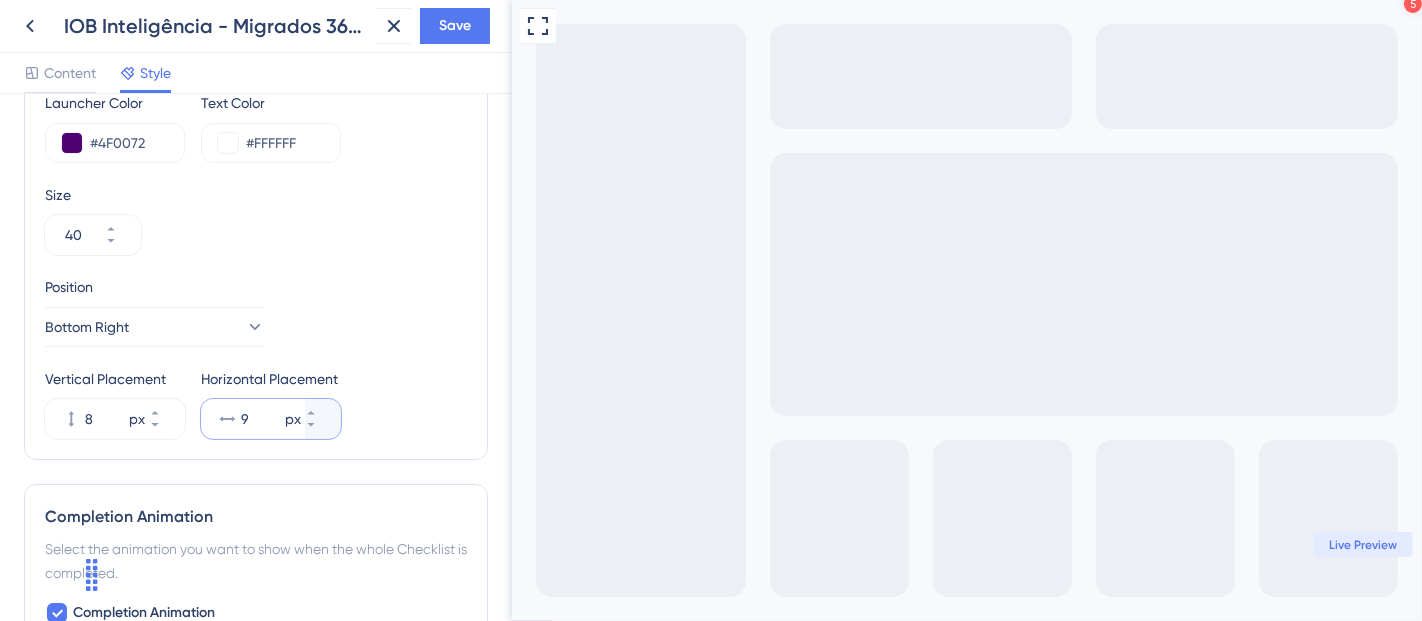 type on "9" 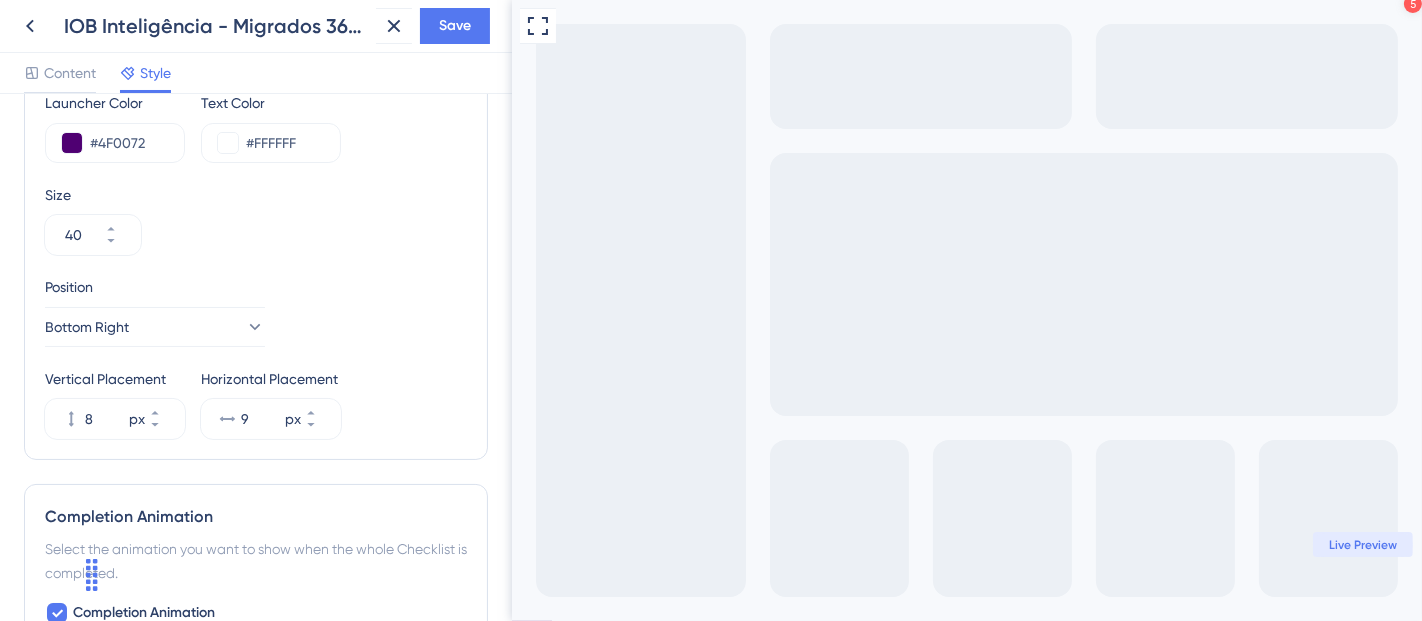click on "Position Bottom Right" at bounding box center [256, 311] 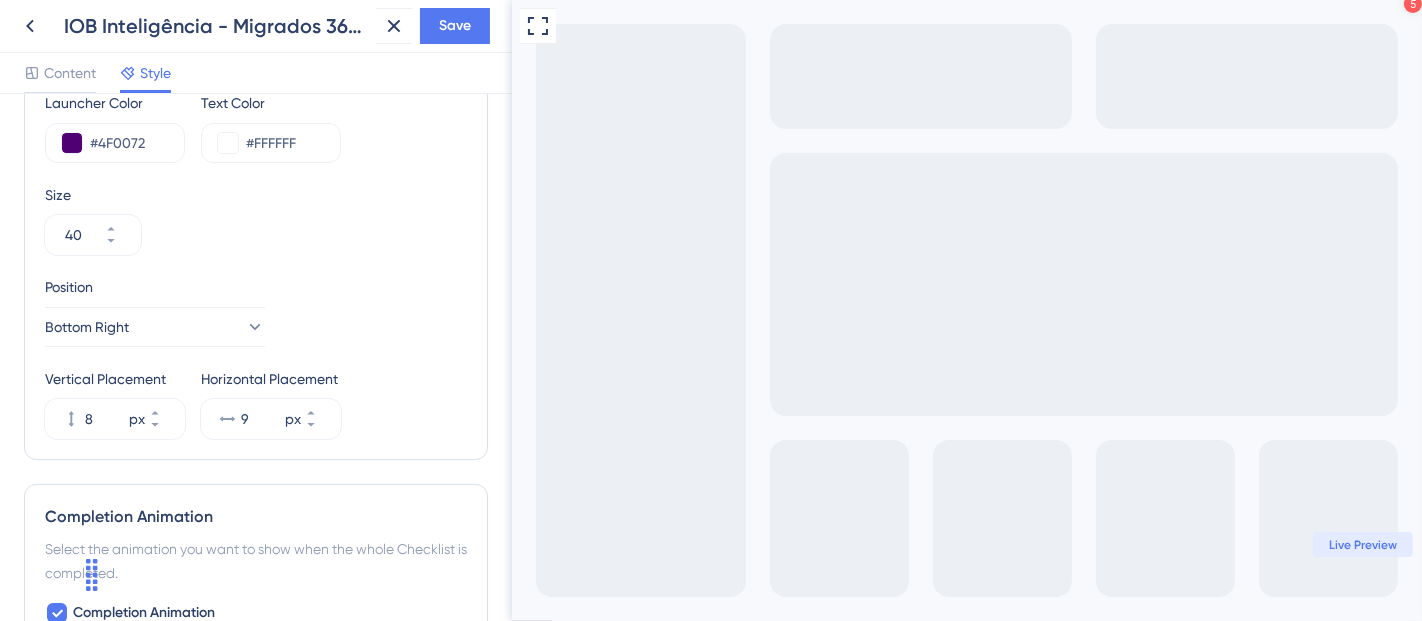 scroll, scrollTop: 1000, scrollLeft: 0, axis: vertical 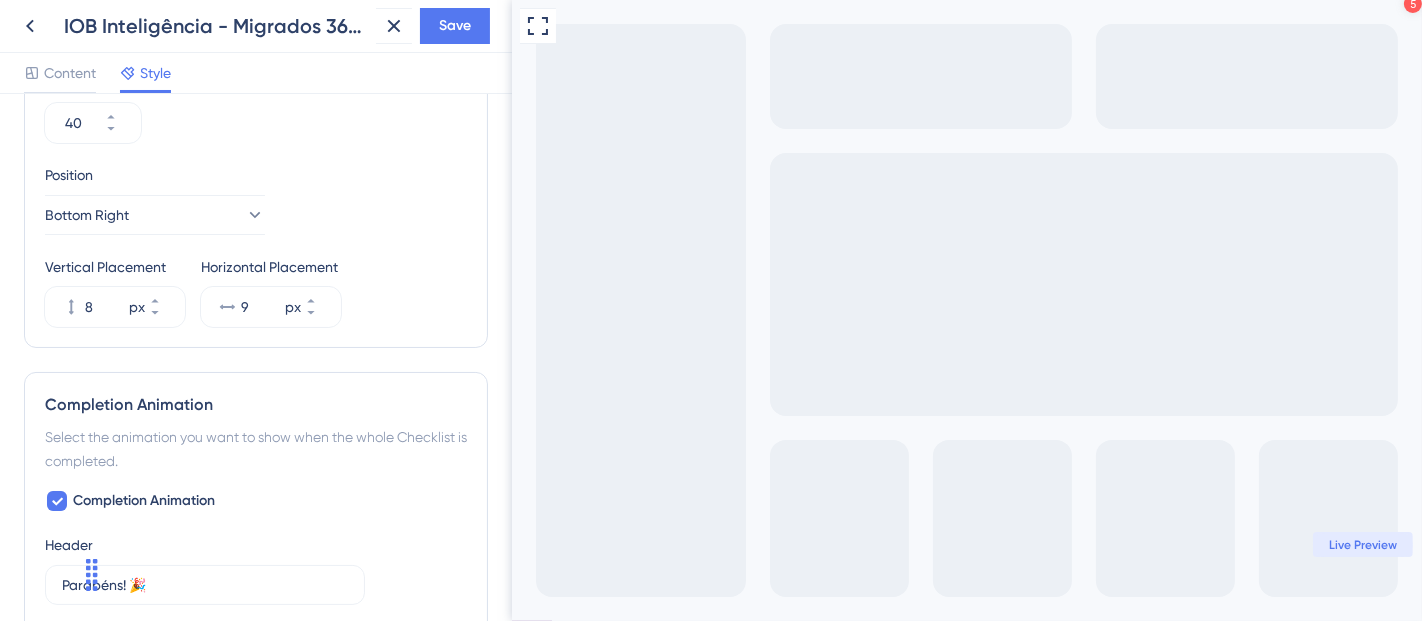 click on "Position Bottom Right Vertical Placement 8 px Horizontal Placement 9 px" at bounding box center (256, 245) 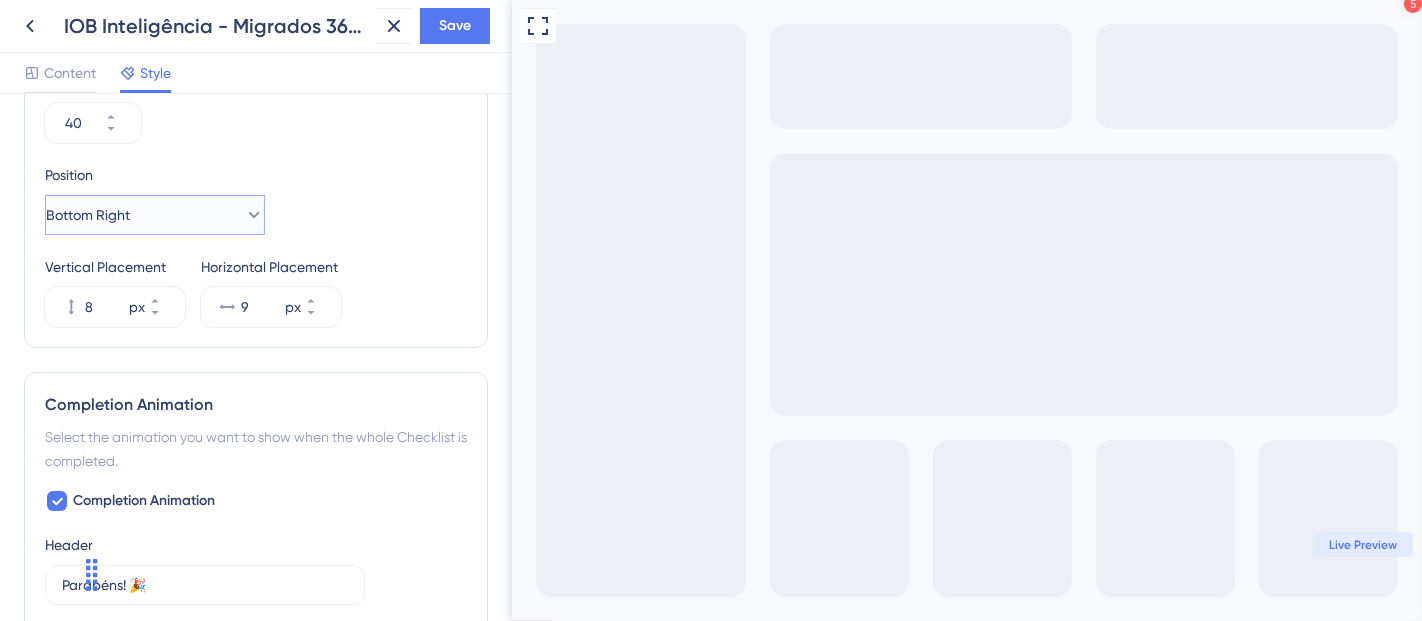 click on "Bottom Right" at bounding box center (155, 215) 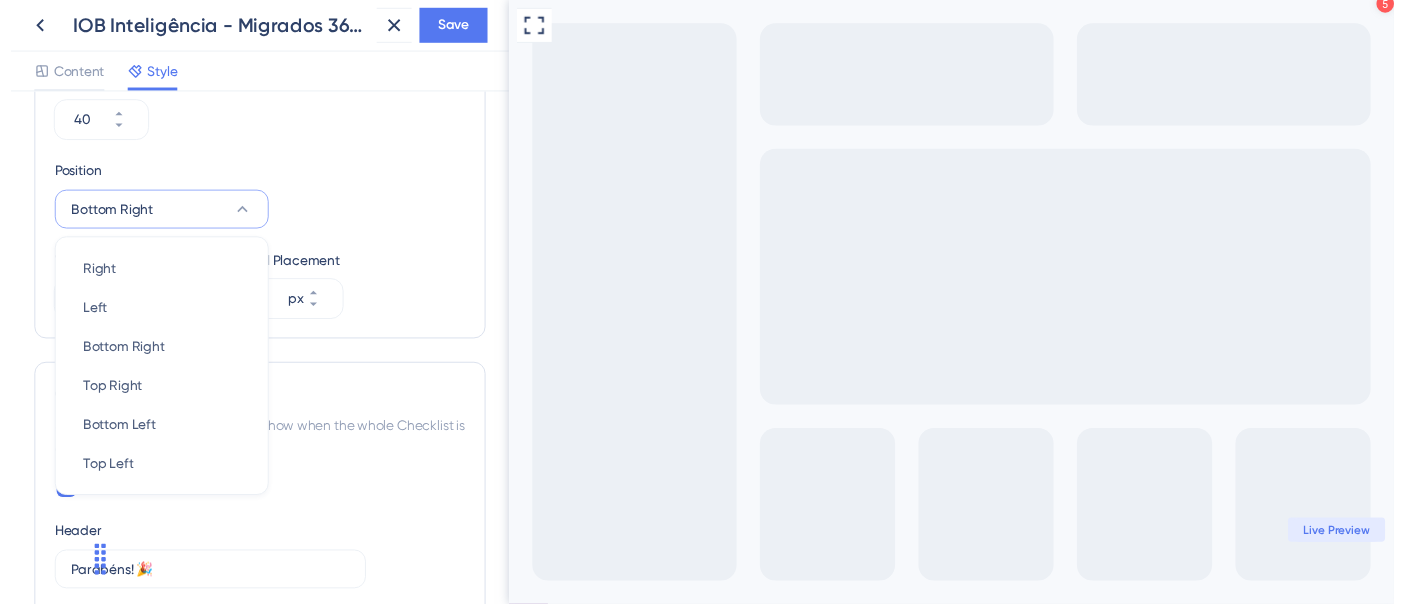 scroll, scrollTop: 1014, scrollLeft: 0, axis: vertical 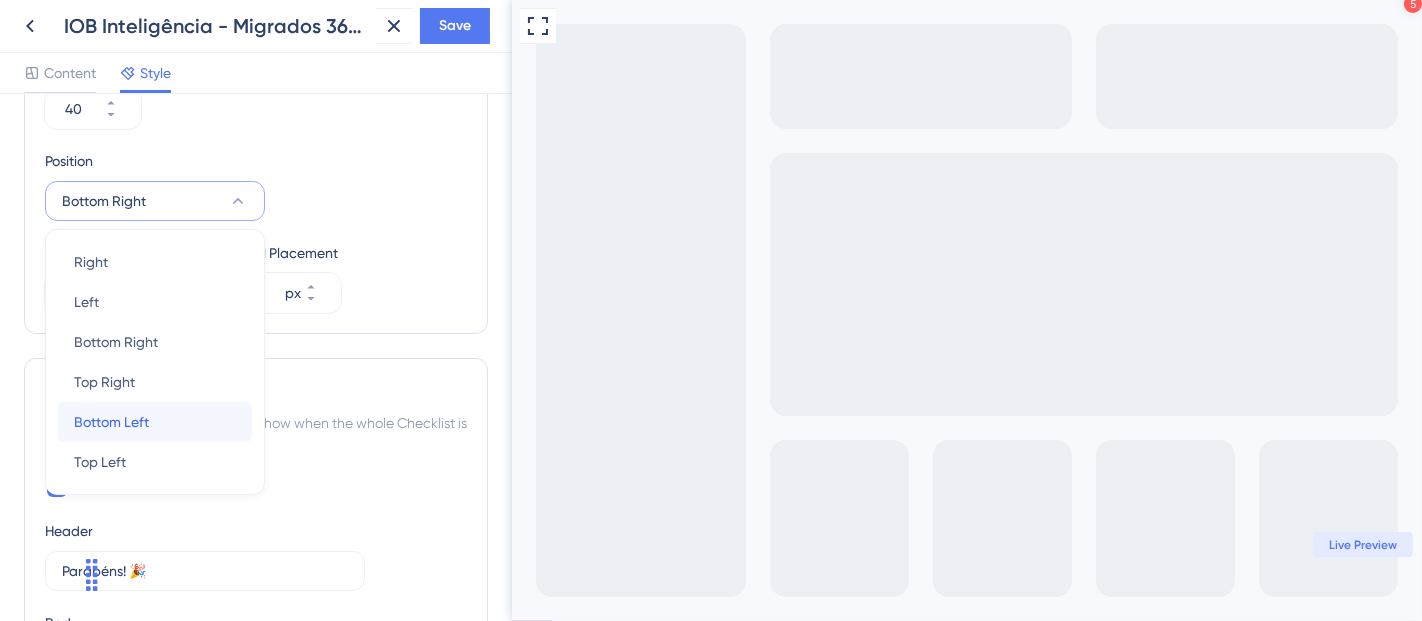click on "Bottom Left" at bounding box center (111, 422) 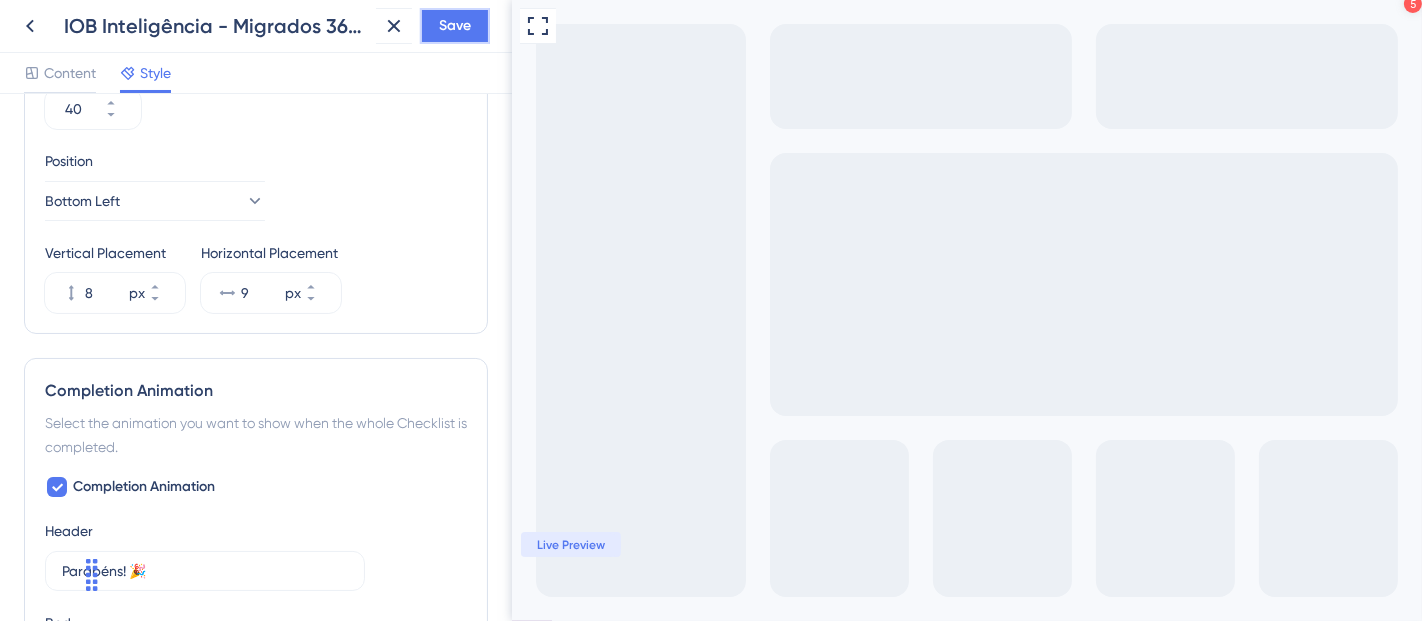 click on "Save" at bounding box center [455, 26] 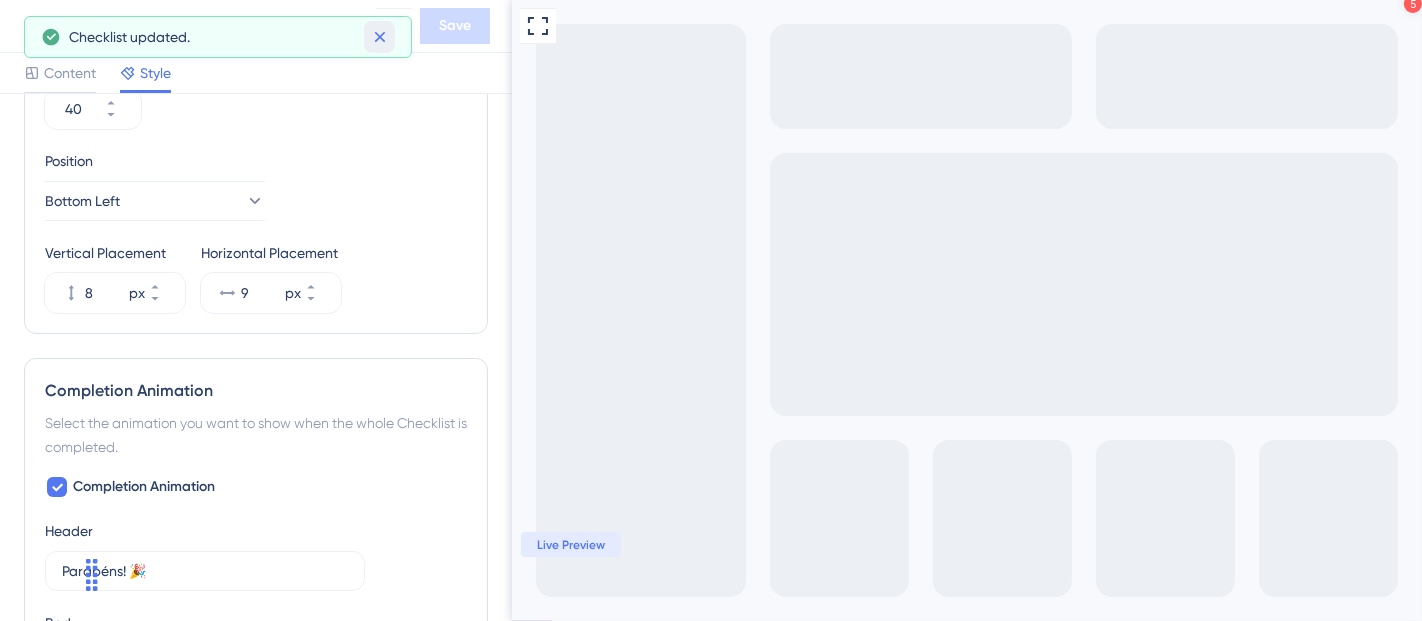 click 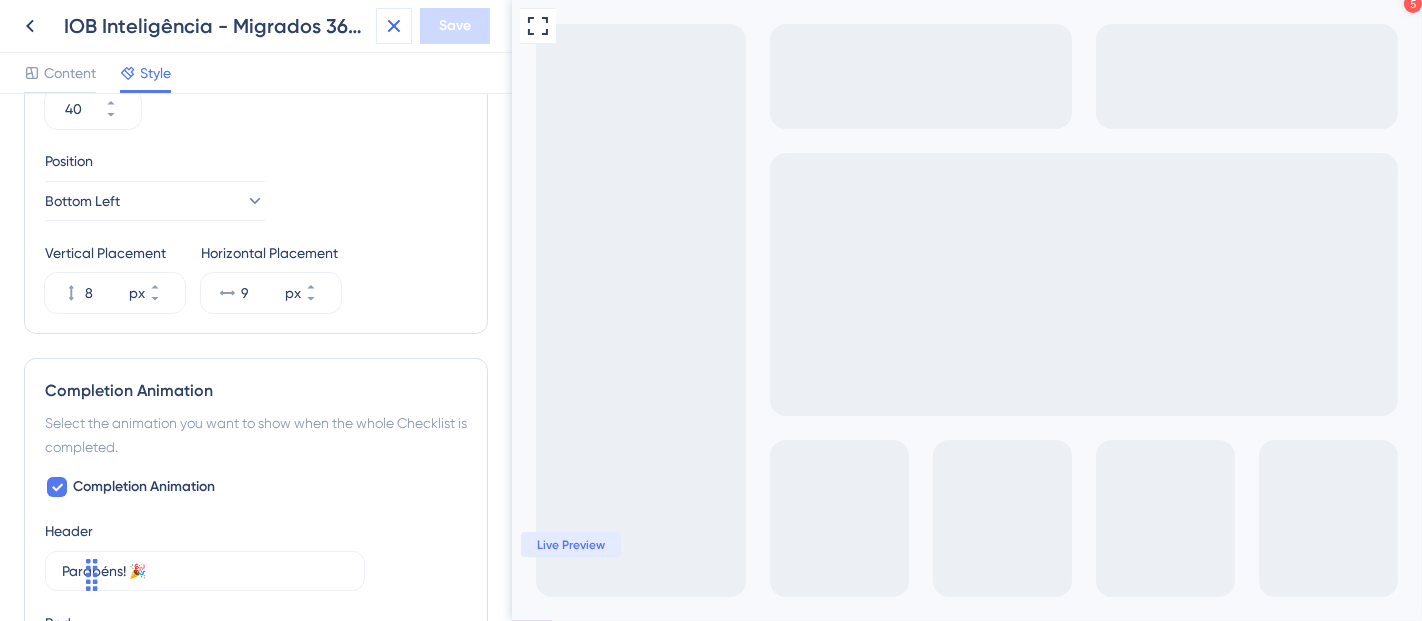 click 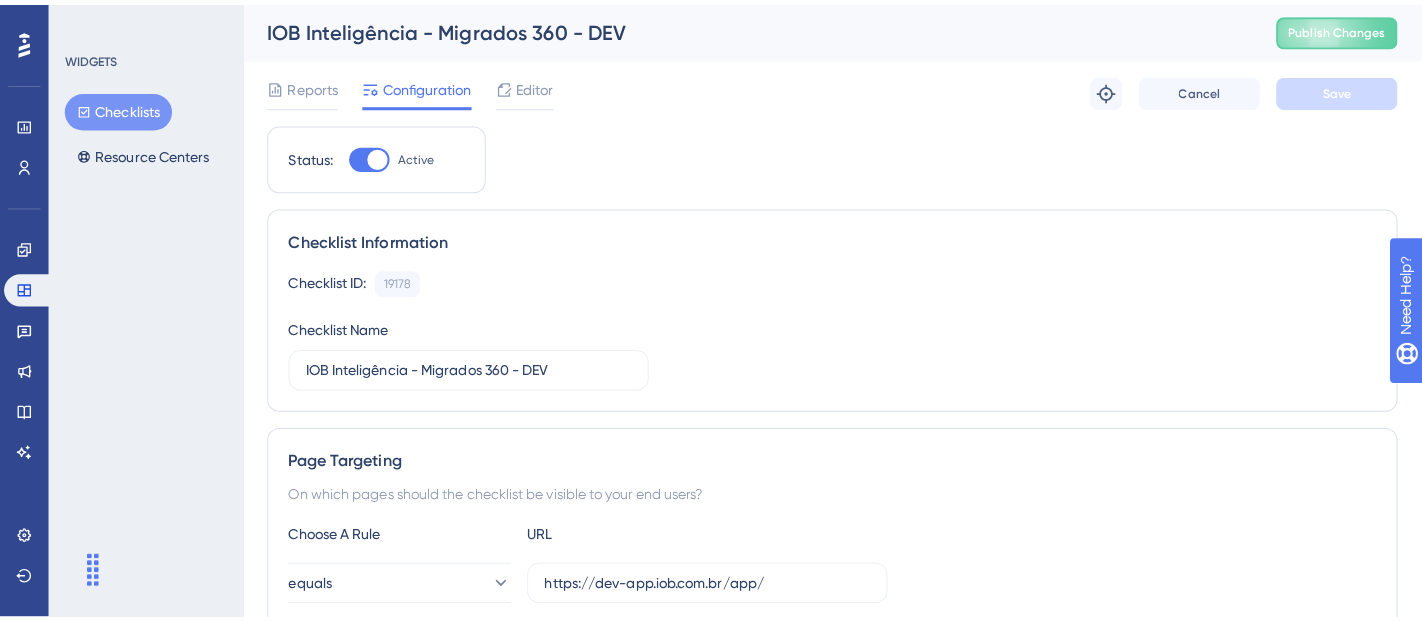 scroll, scrollTop: 0, scrollLeft: 0, axis: both 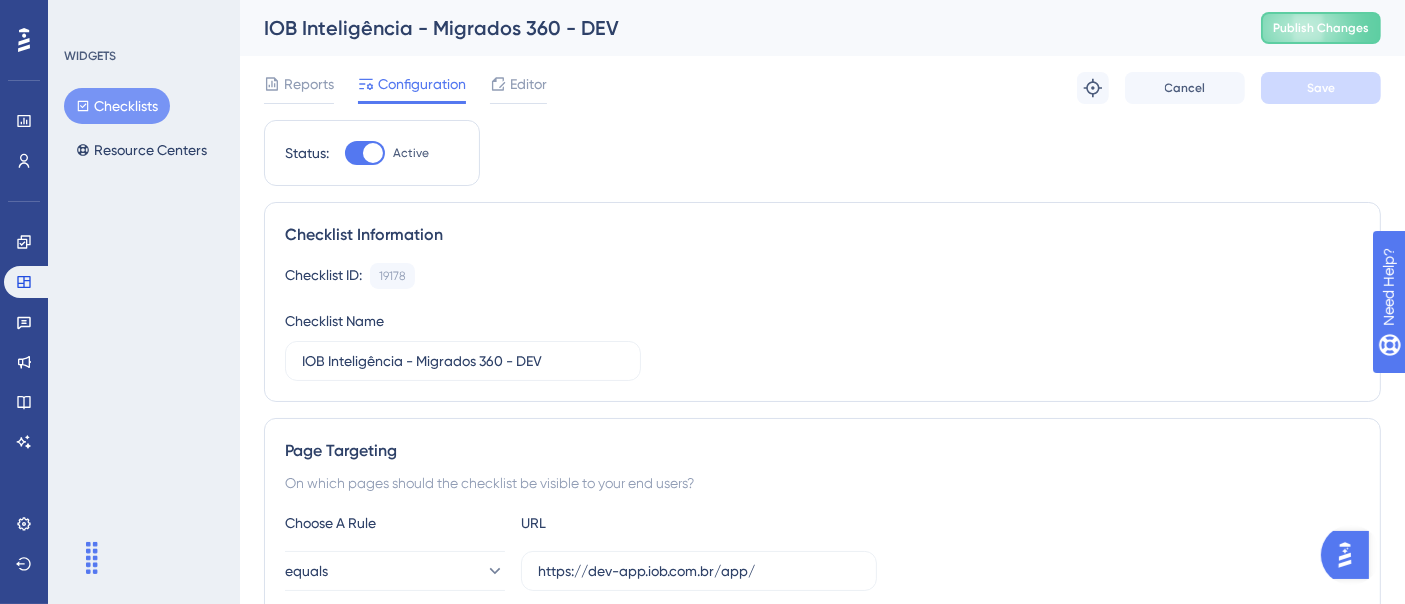 click on "Checklists" at bounding box center (117, 106) 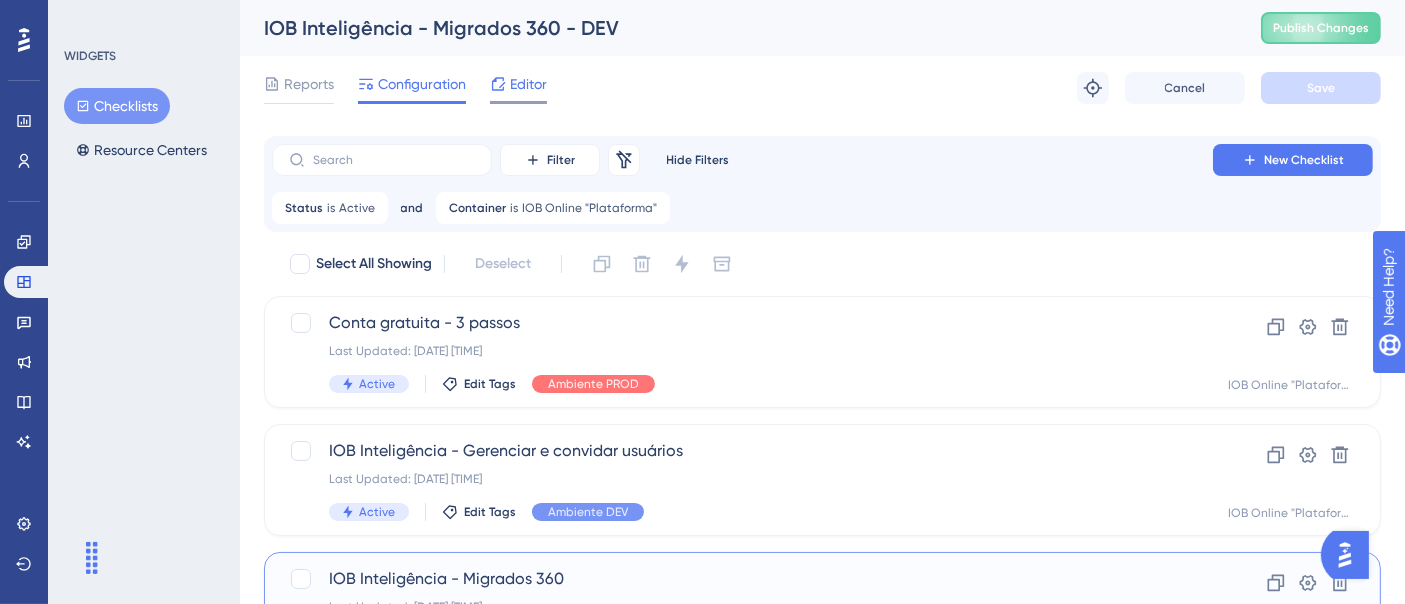 click on "IOB Inteligência - Migrados 360 Last Updated: [DATE] [TIME] Active Edit Tags Ambiente PROD" at bounding box center (742, 608) 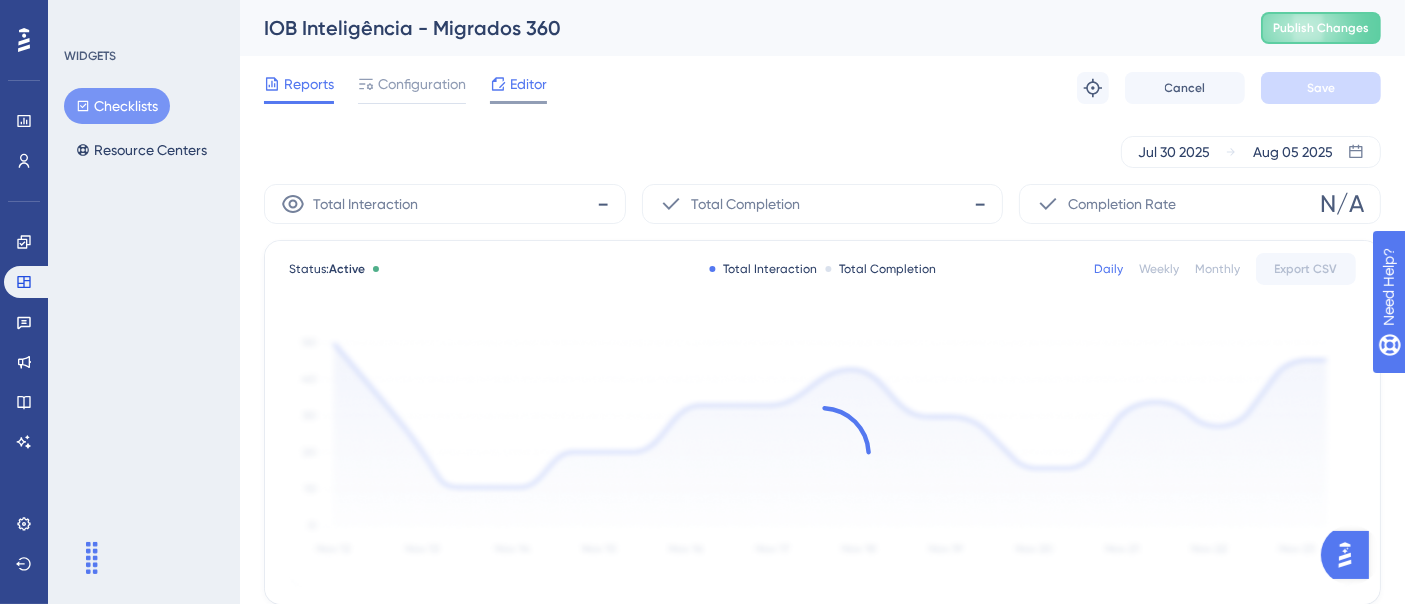 click on "Editor" at bounding box center [528, 84] 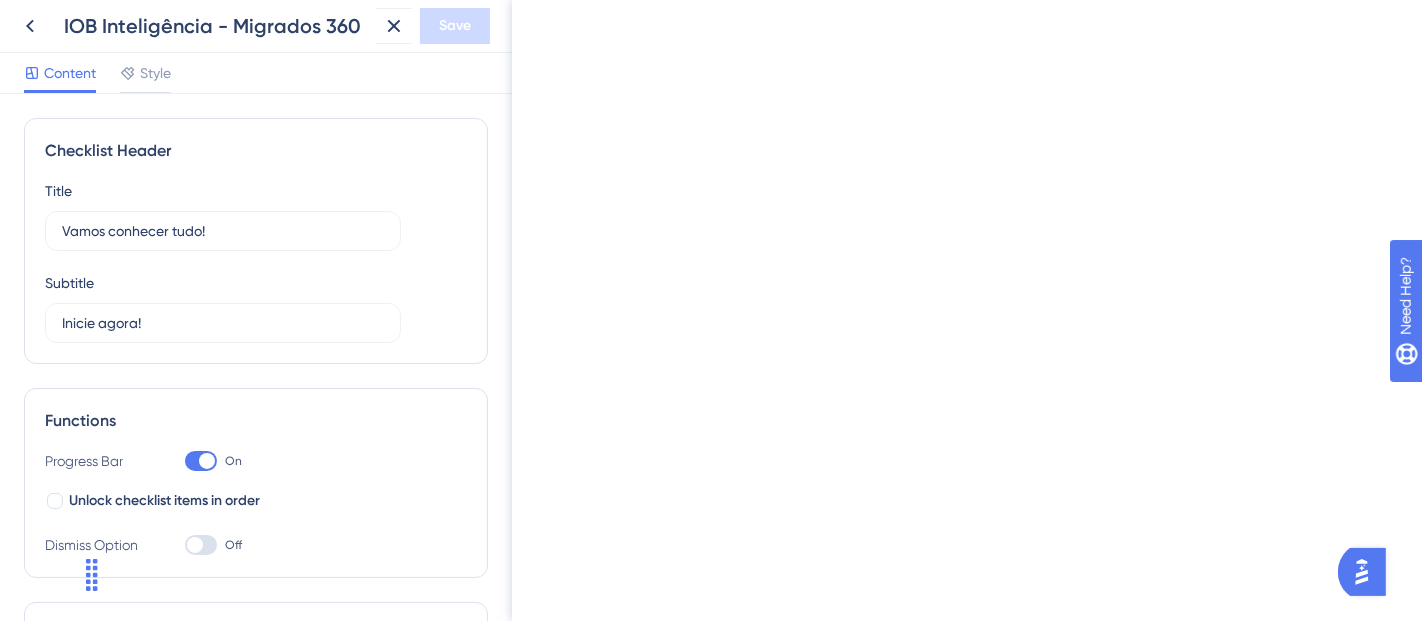 click on "Style" at bounding box center [155, 73] 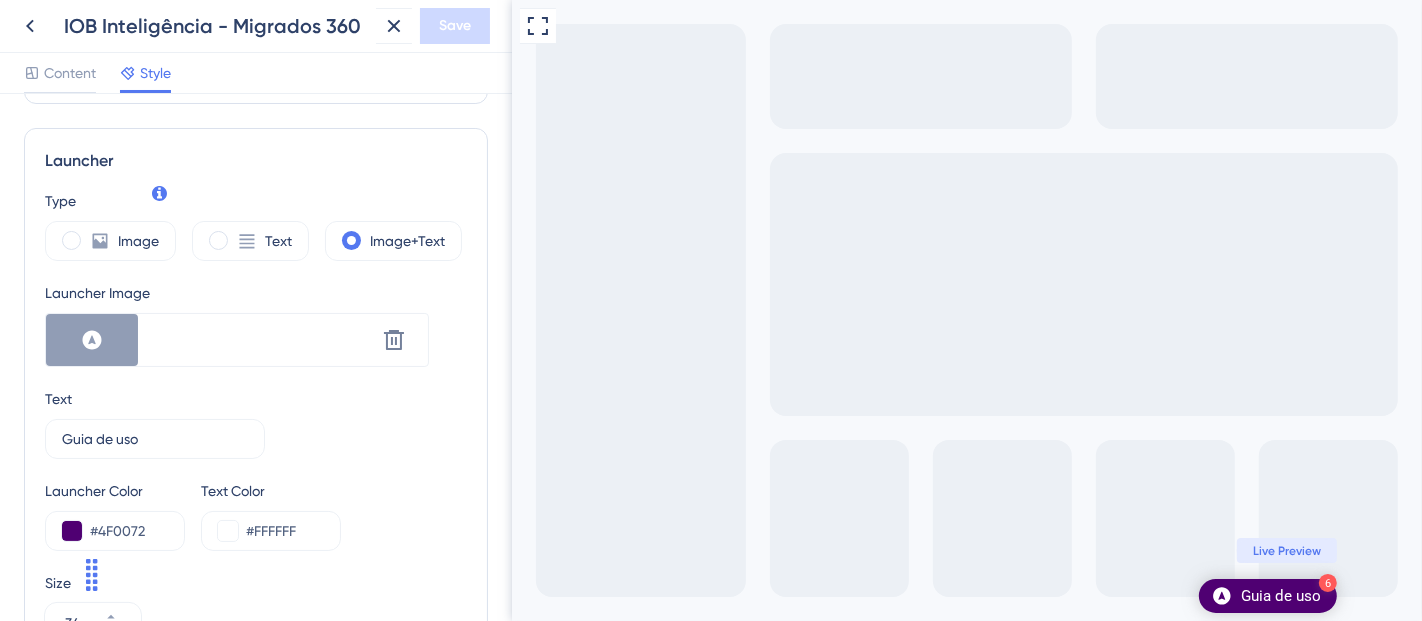 scroll, scrollTop: 0, scrollLeft: 0, axis: both 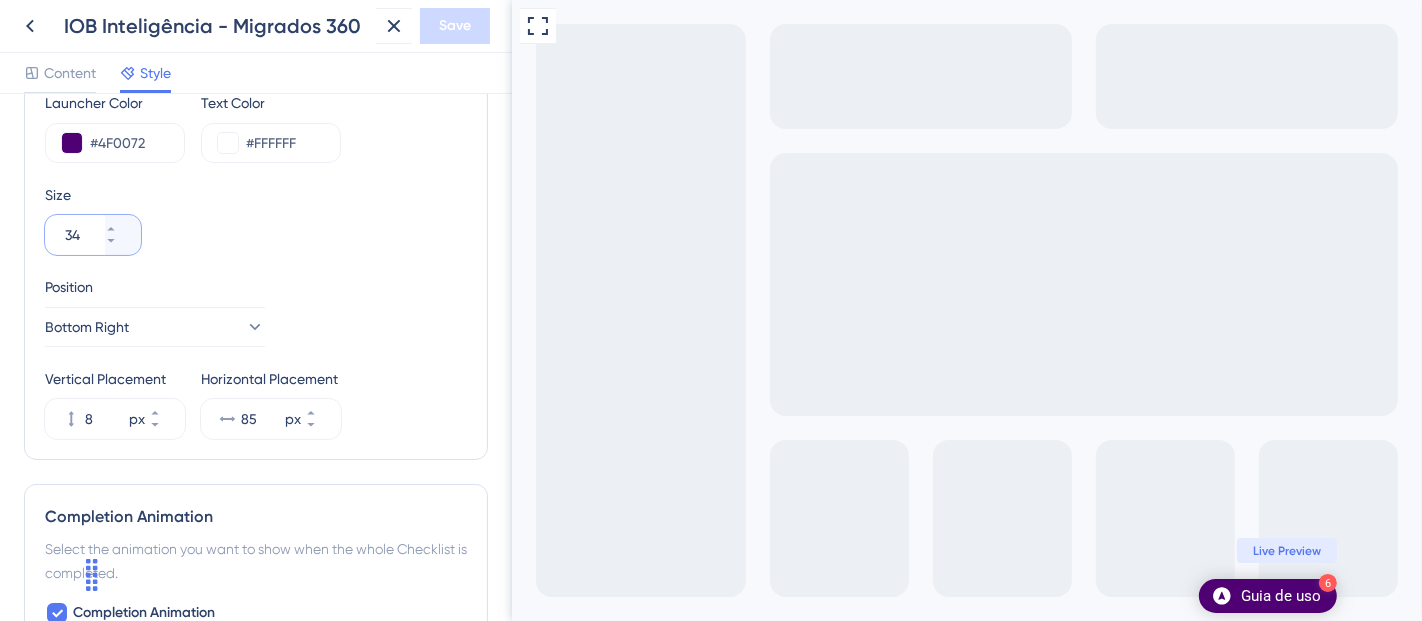 click on "34" at bounding box center [83, 235] 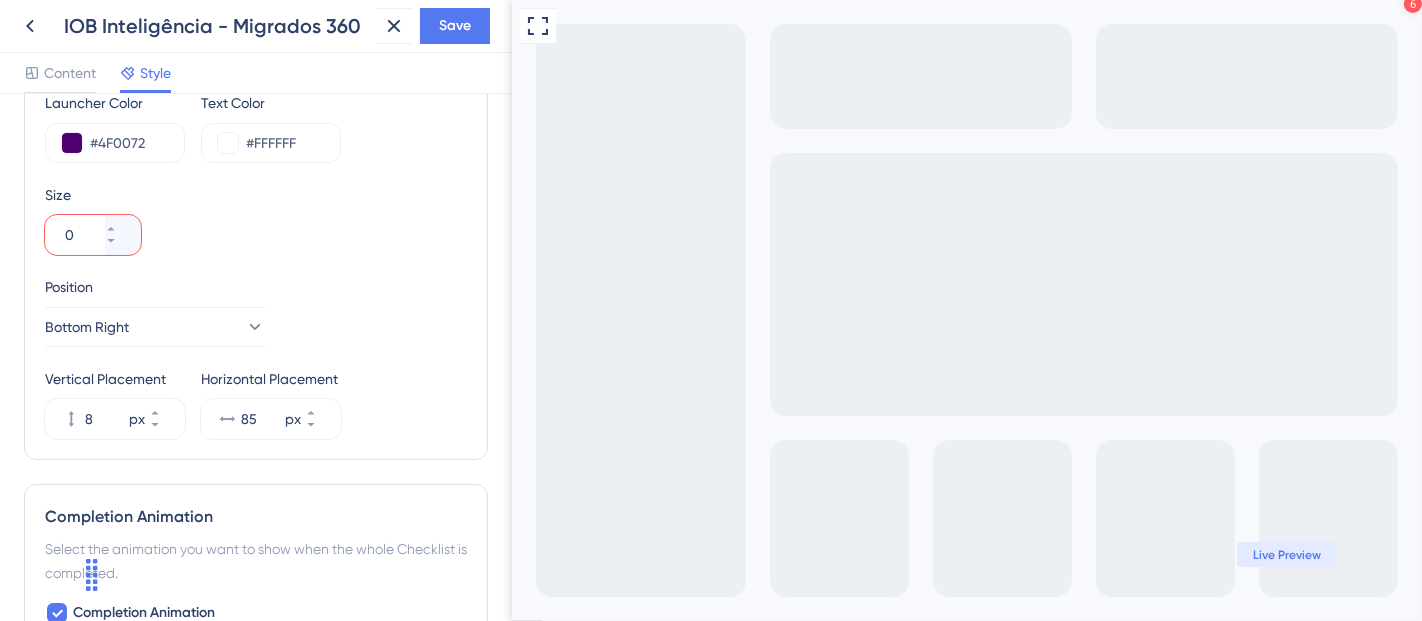 scroll, scrollTop: 0, scrollLeft: 0, axis: both 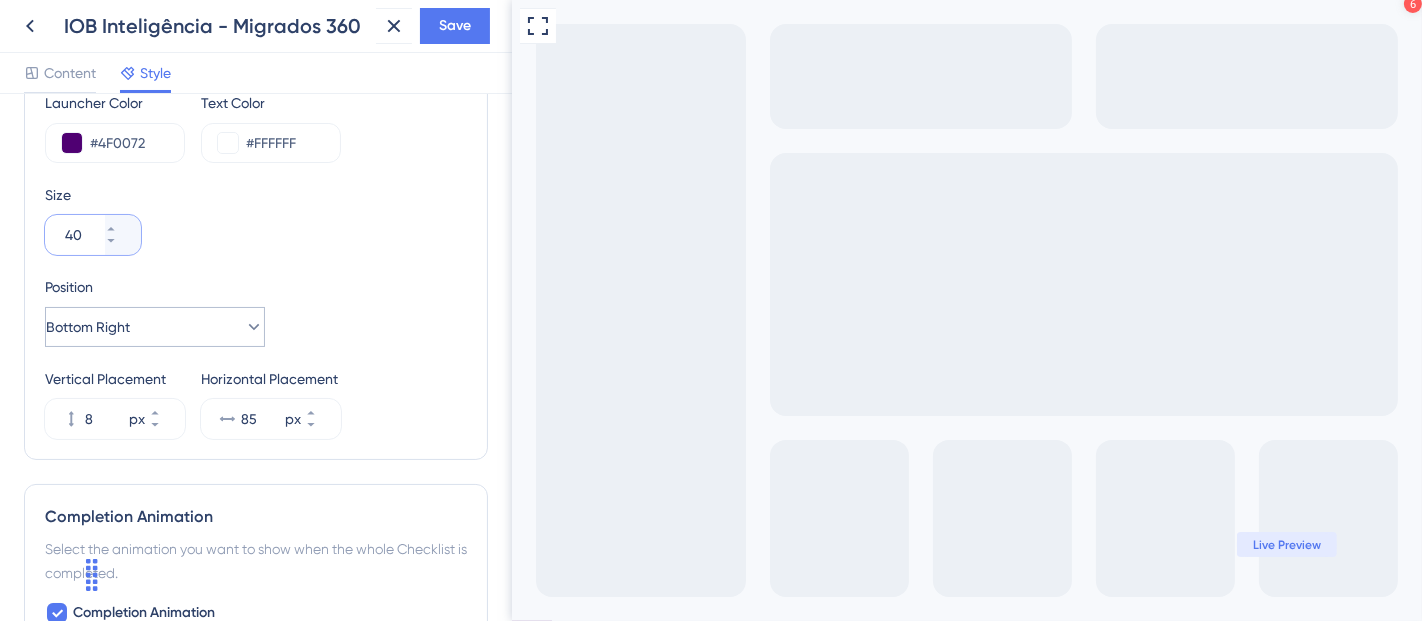 type on "40" 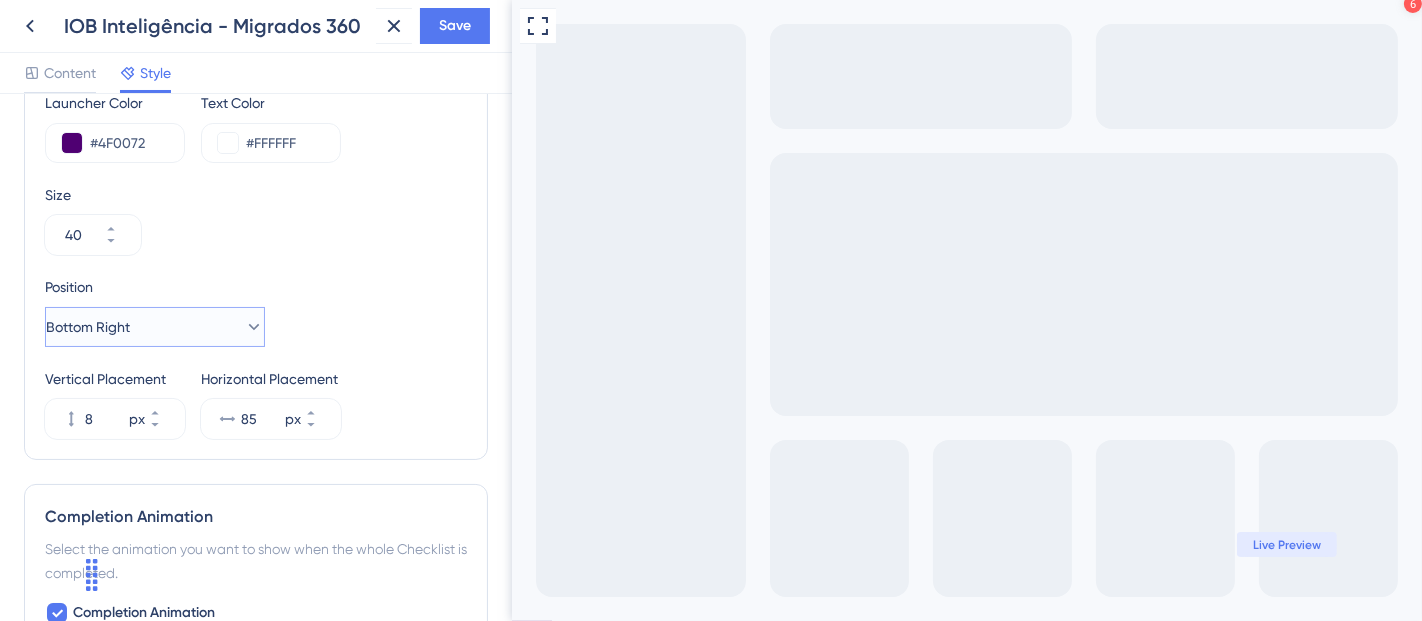 click on "Bottom Right" at bounding box center (88, 327) 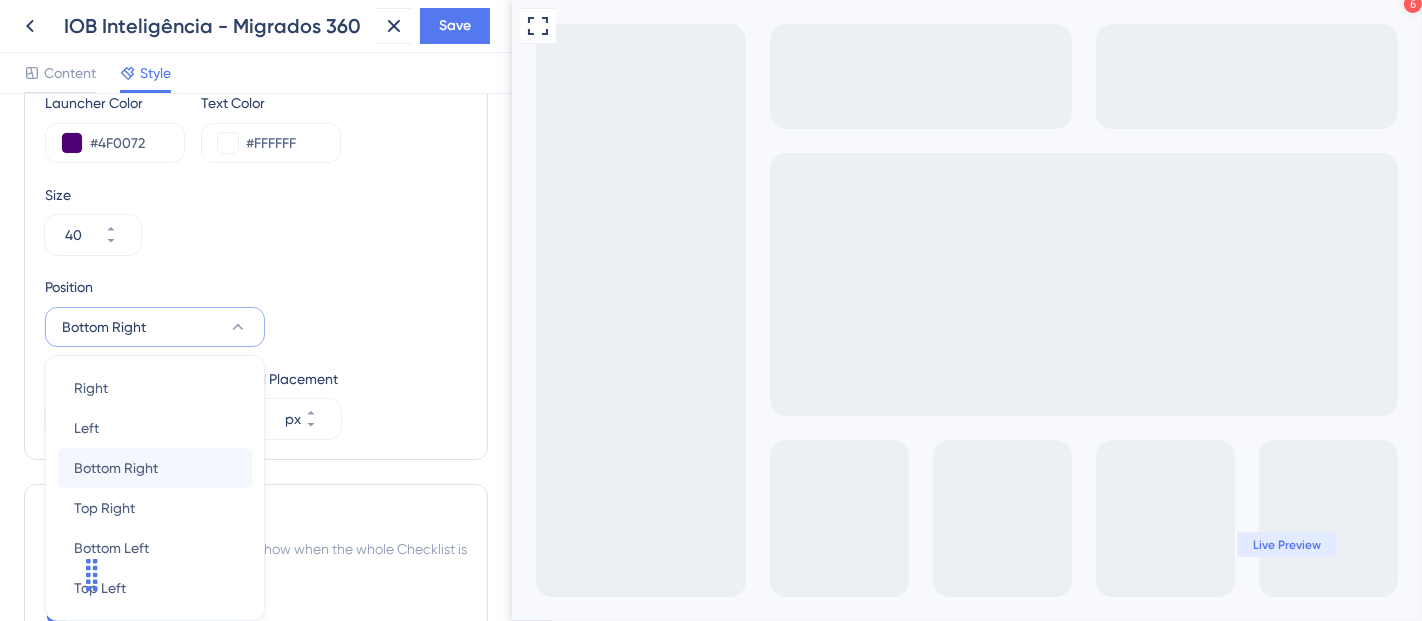 scroll, scrollTop: 1015, scrollLeft: 0, axis: vertical 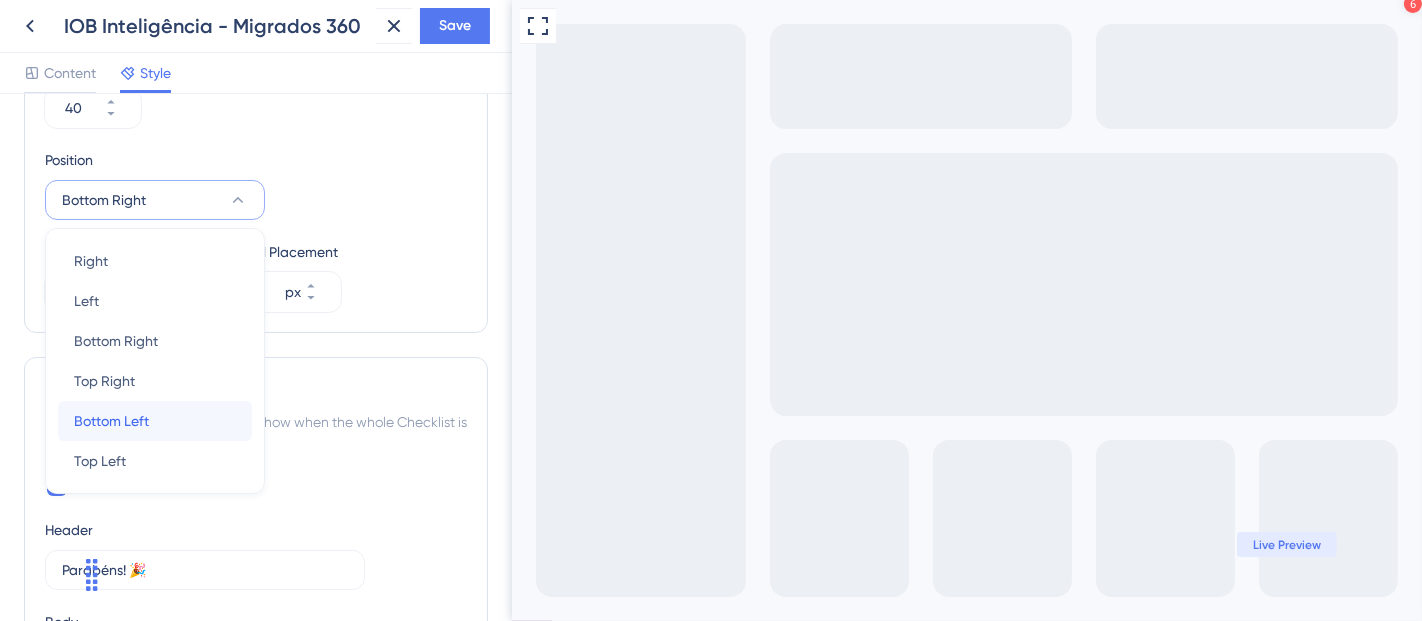 click on "Bottom Left" at bounding box center (111, 421) 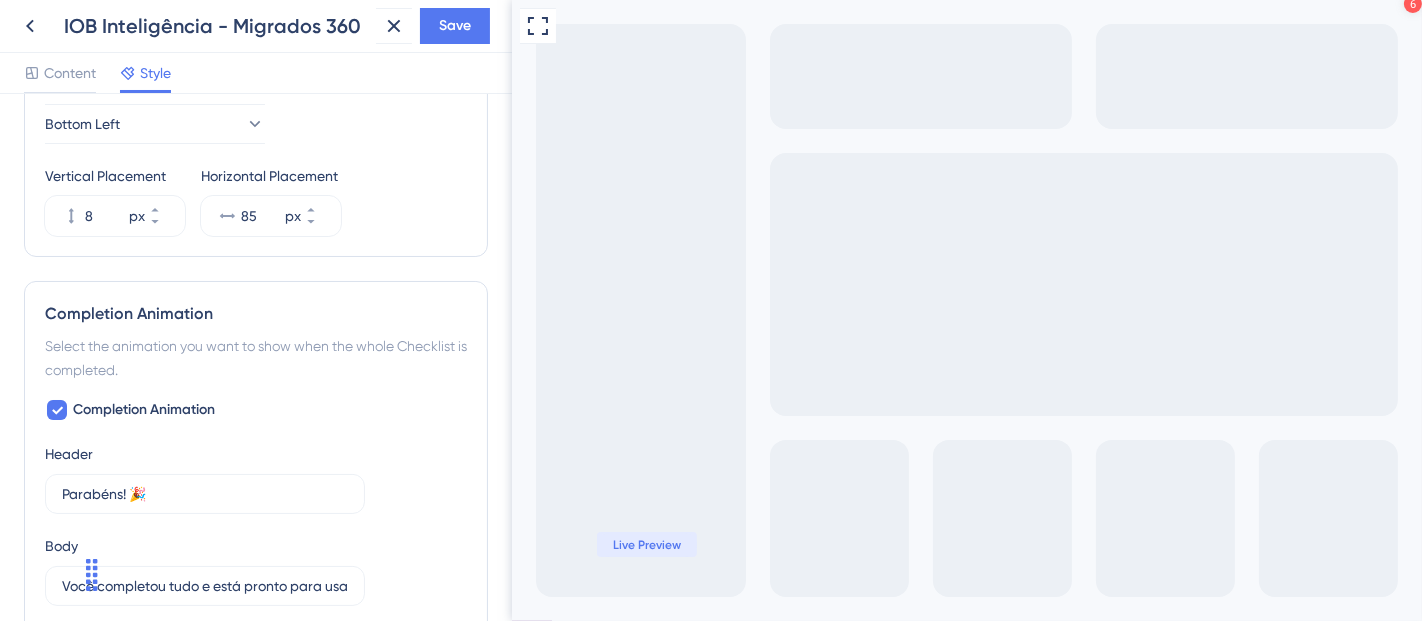 scroll, scrollTop: 1126, scrollLeft: 0, axis: vertical 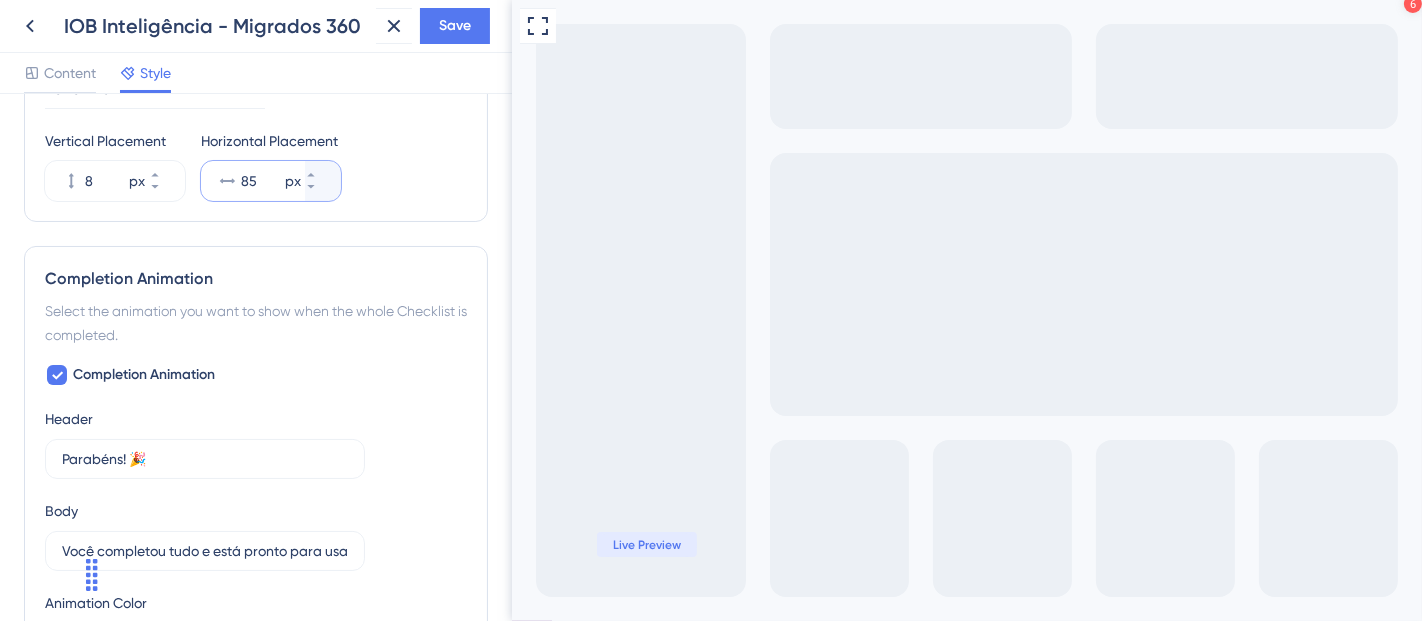 click on "85" at bounding box center [261, 181] 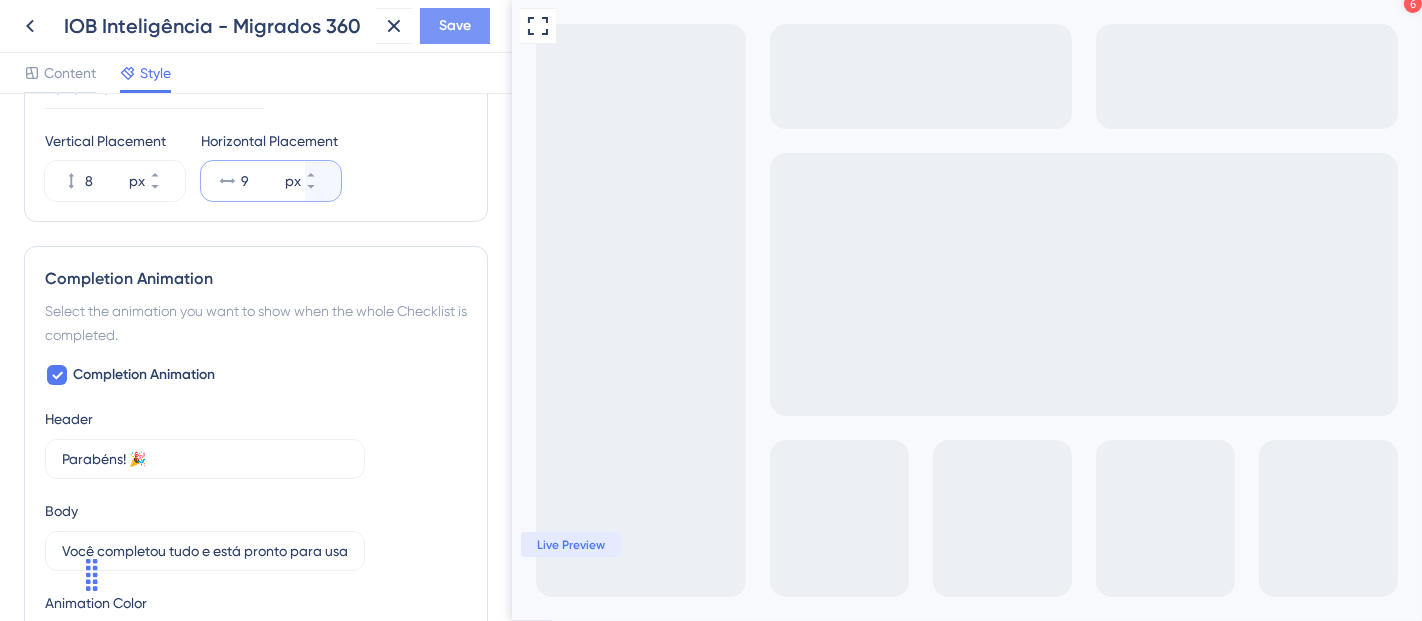 type on "9" 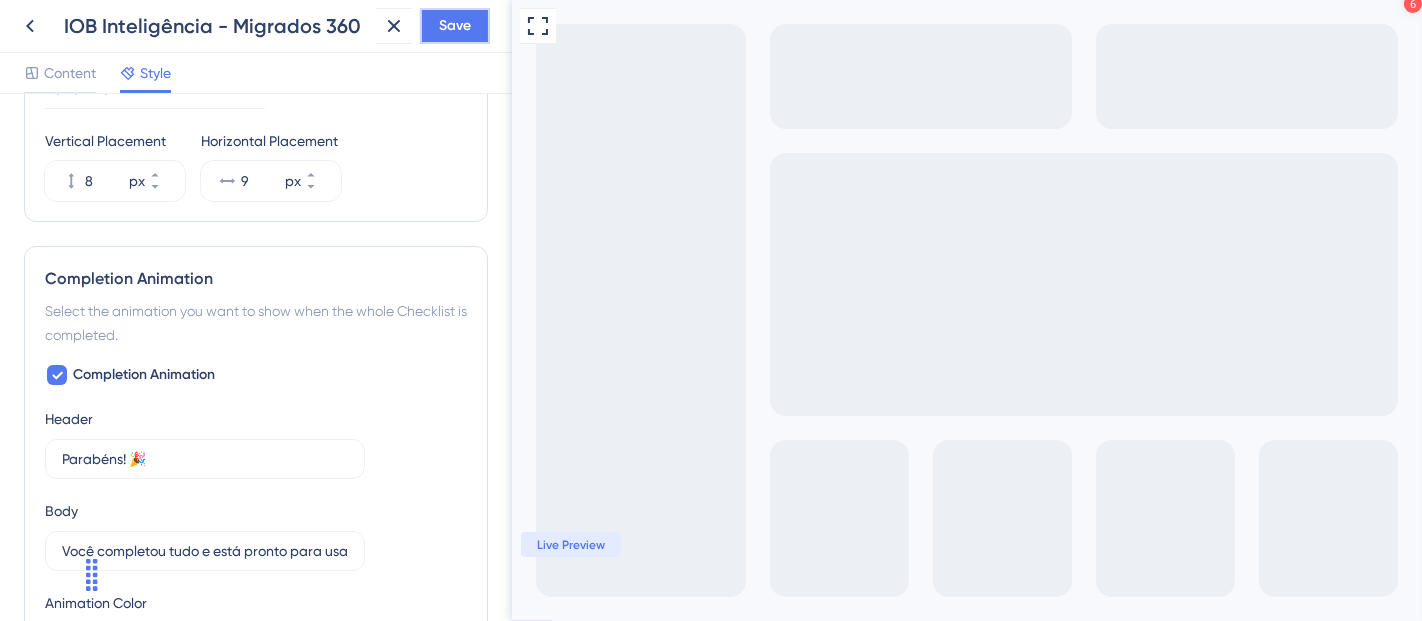 click on "Save" at bounding box center (455, 26) 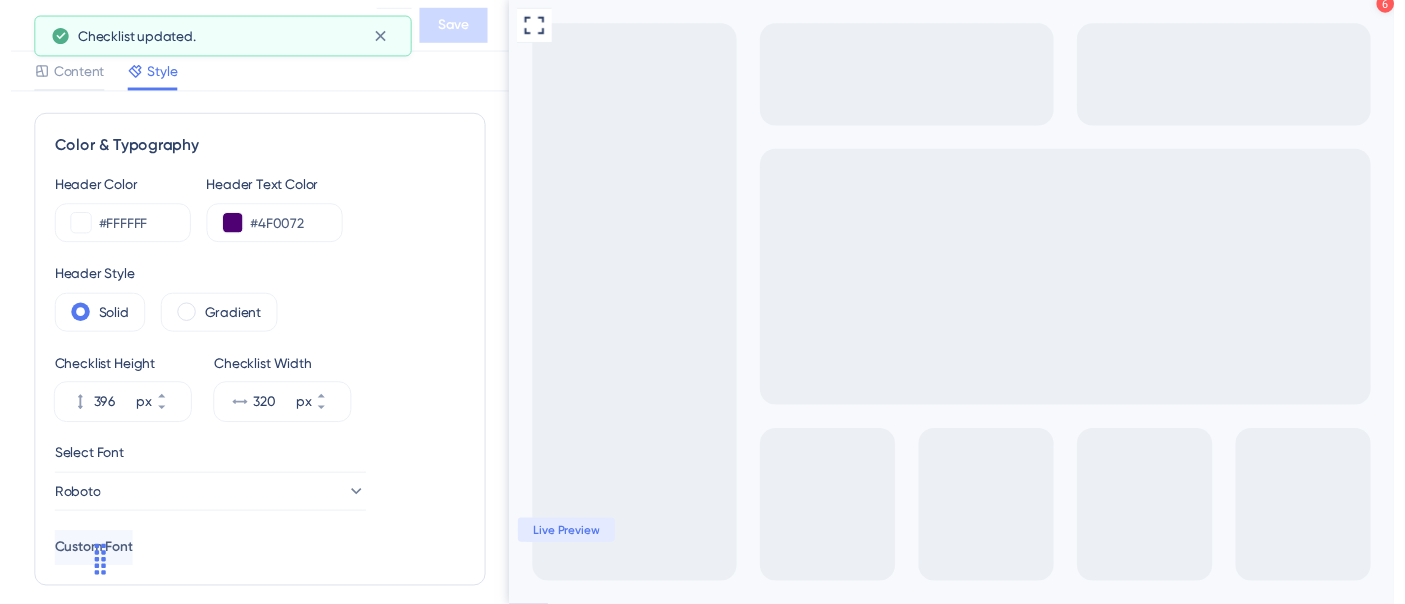 scroll, scrollTop: 0, scrollLeft: 0, axis: both 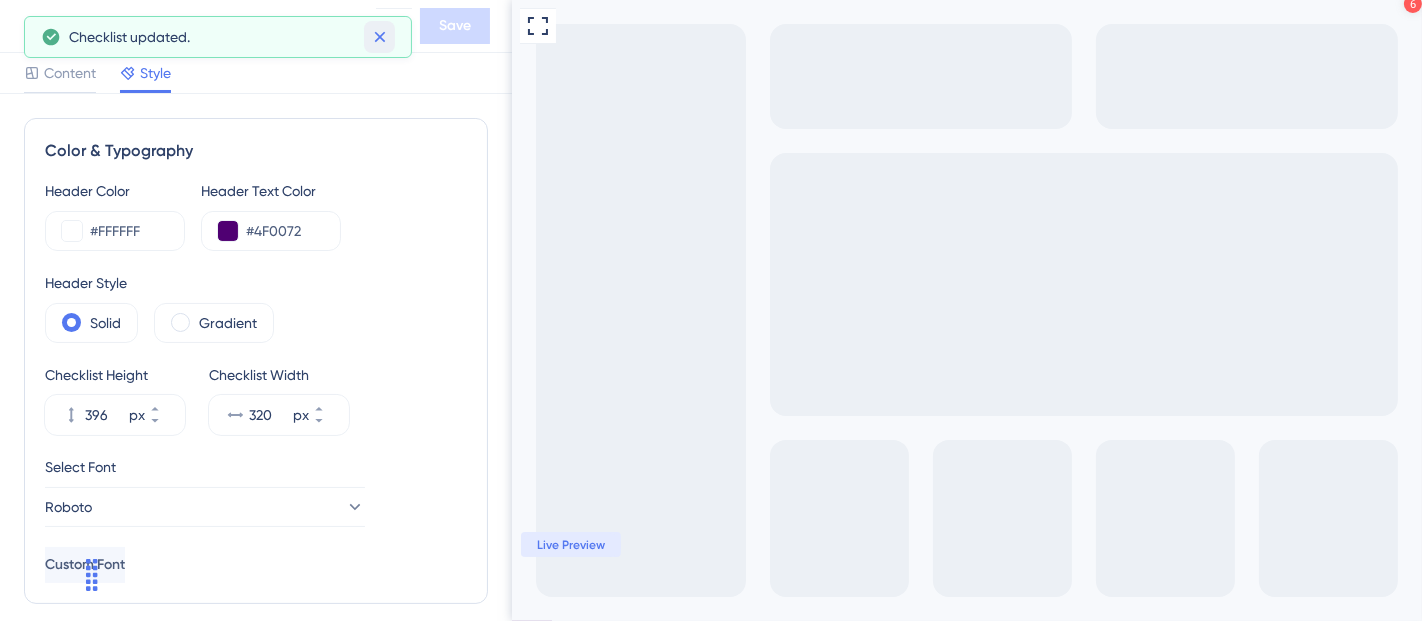 click at bounding box center (379, 37) 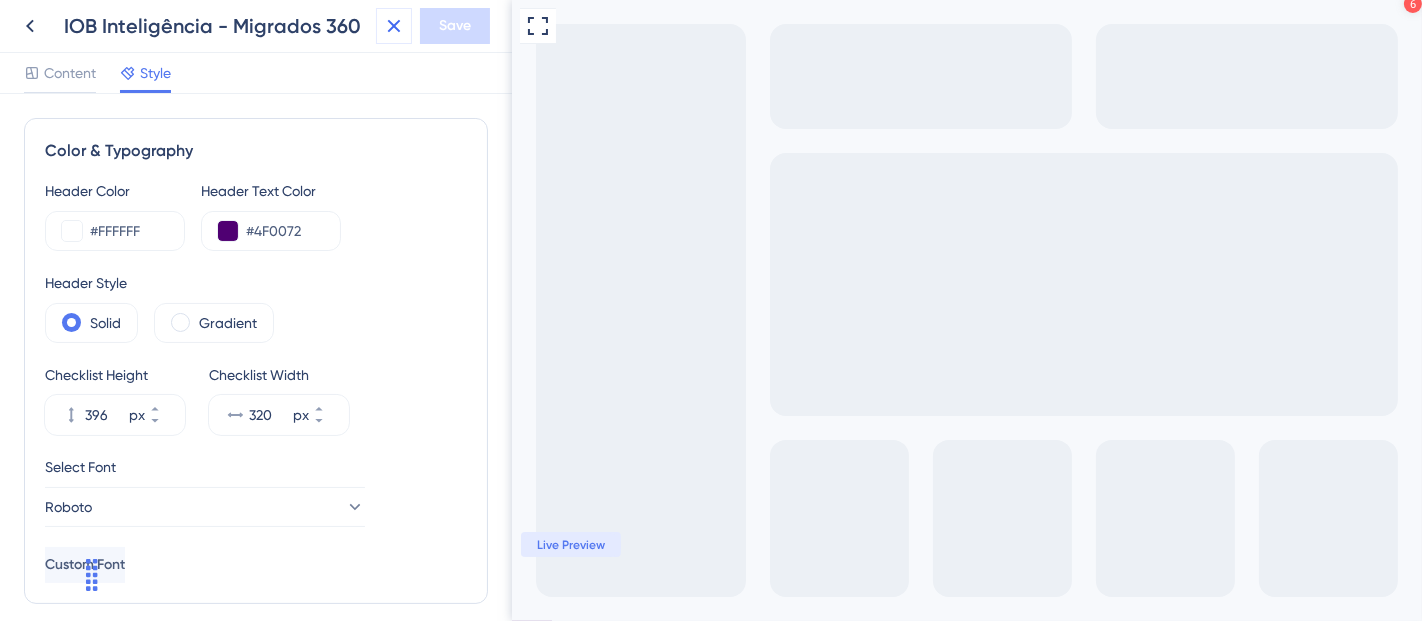 click 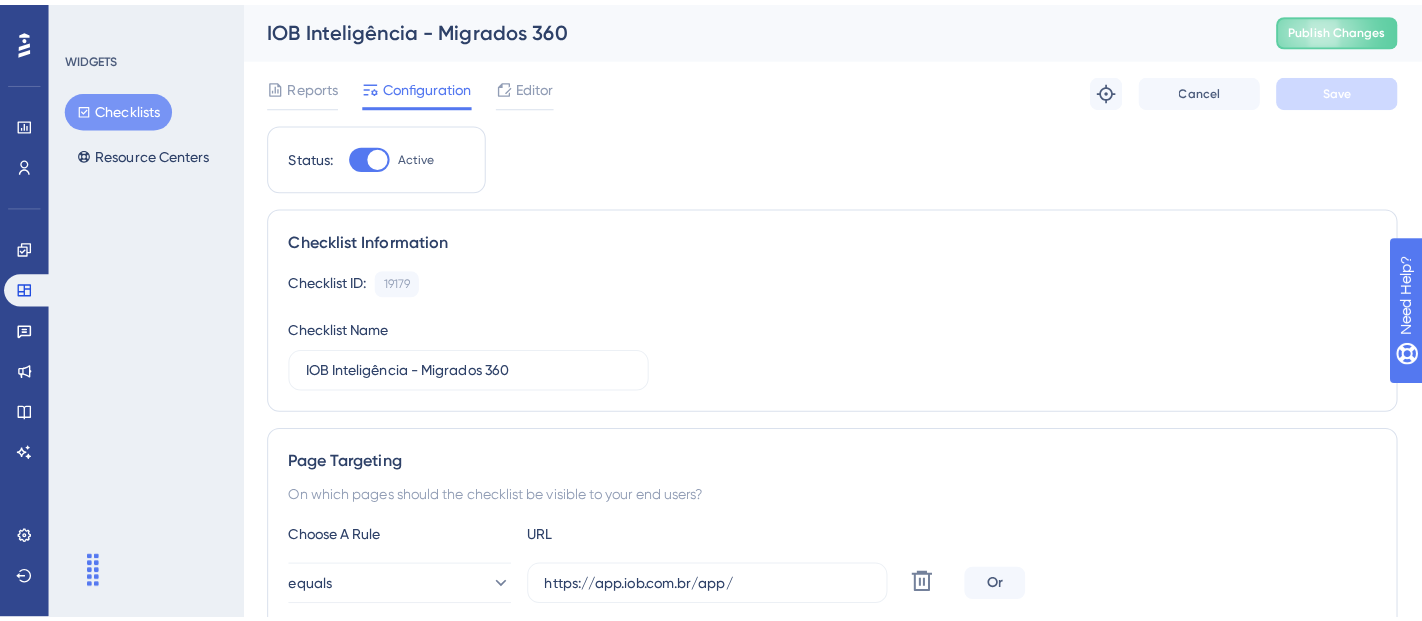 scroll, scrollTop: 0, scrollLeft: 0, axis: both 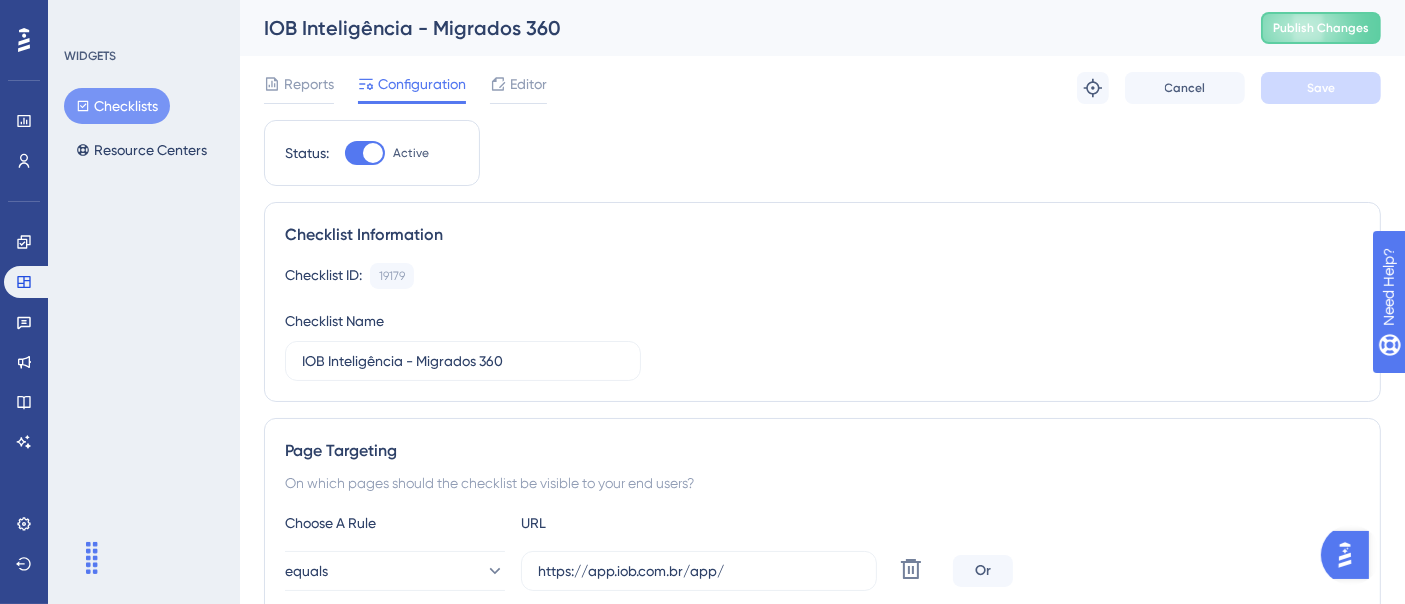 click on "Checklists" at bounding box center (117, 106) 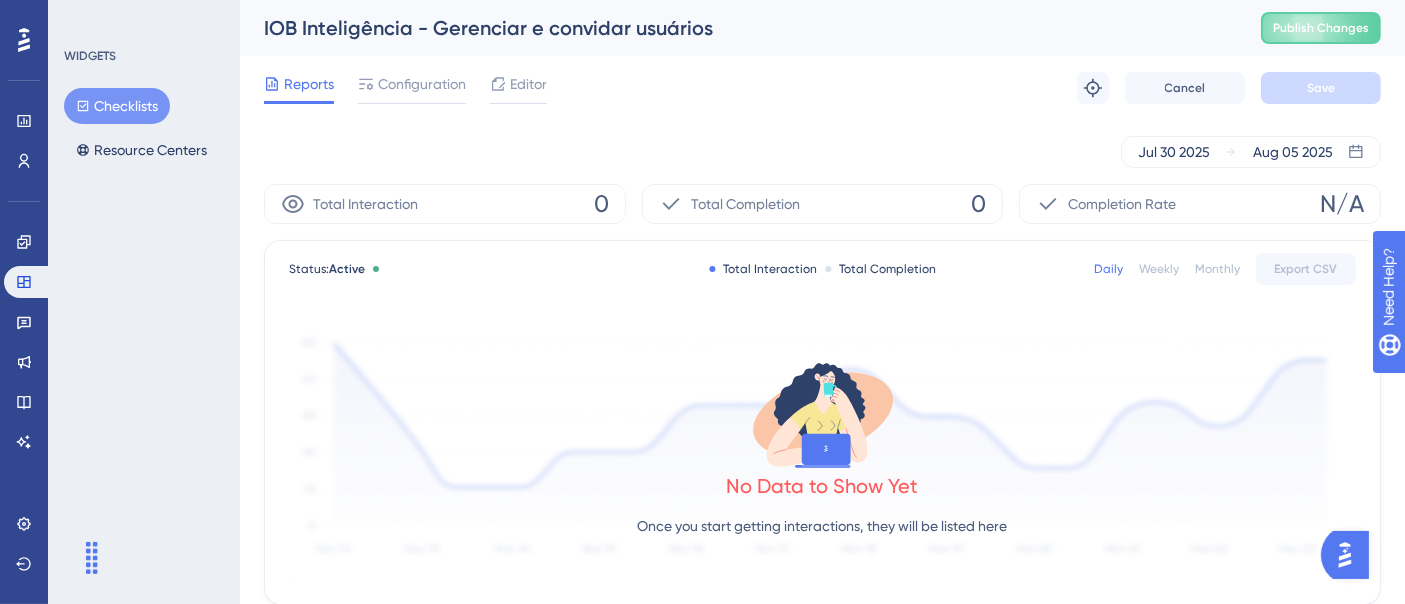 click on "Editor" at bounding box center [528, 84] 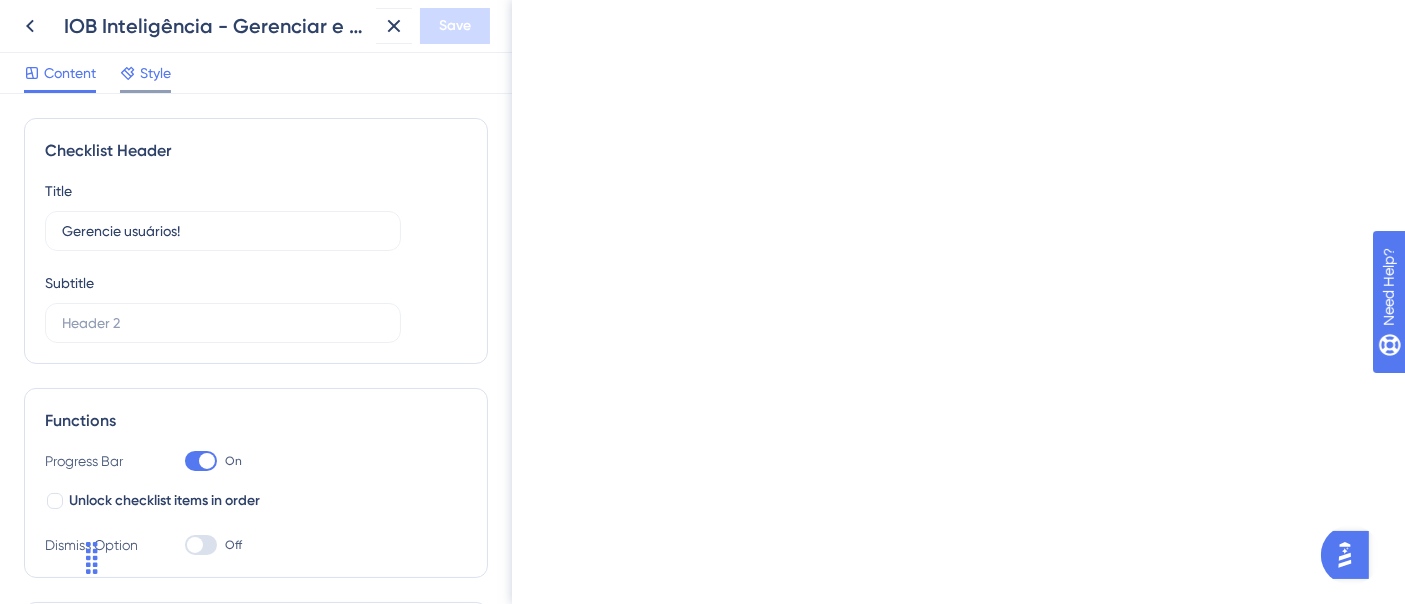click on "Style" at bounding box center [155, 73] 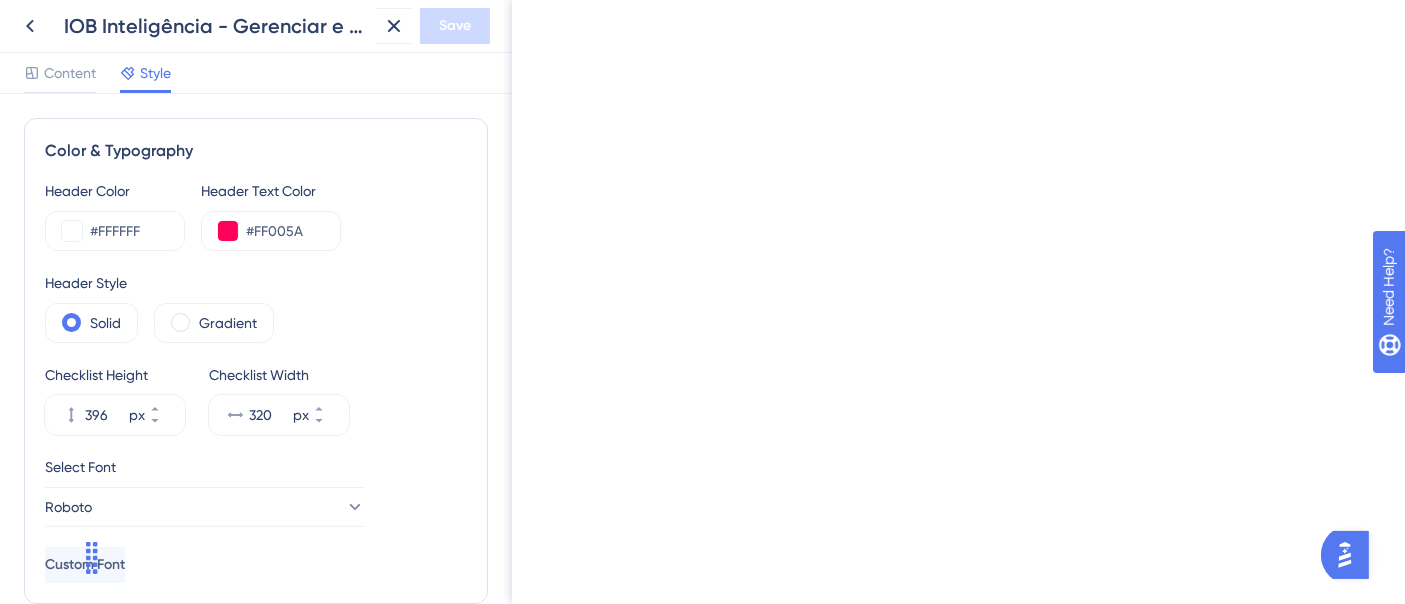 click on "Bottom Right" at bounding box center (155, 1215) 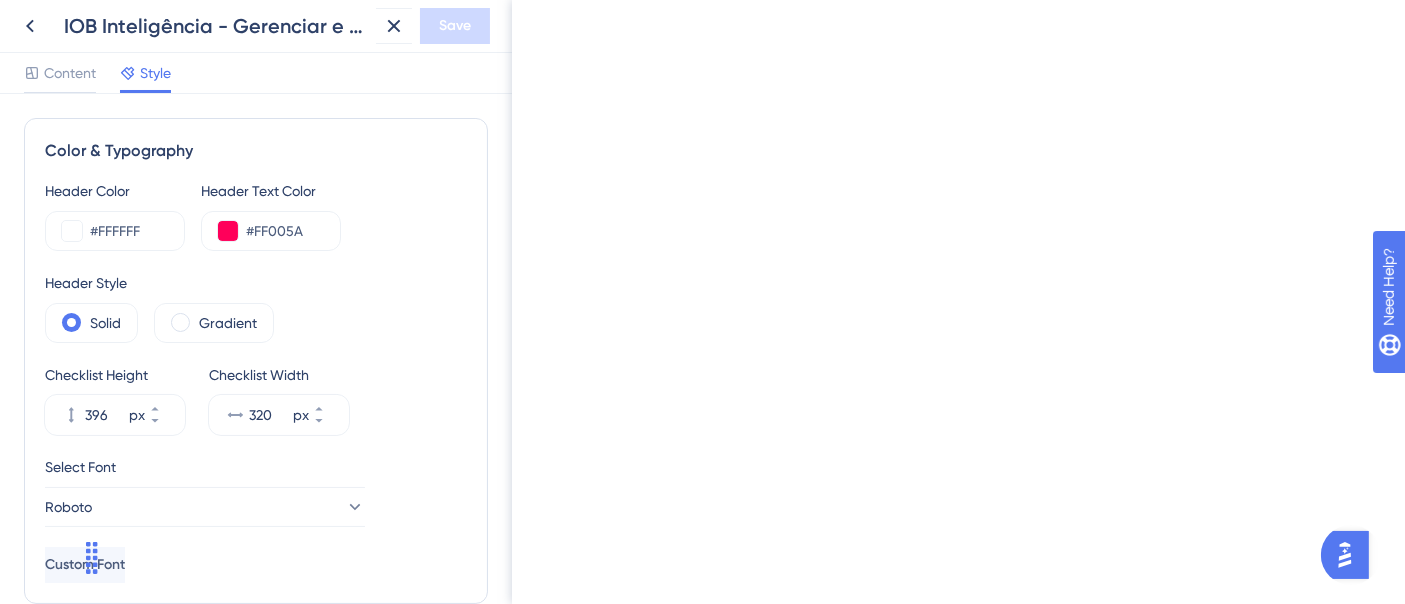 click on "Bottom Right" at bounding box center [155, 1215] 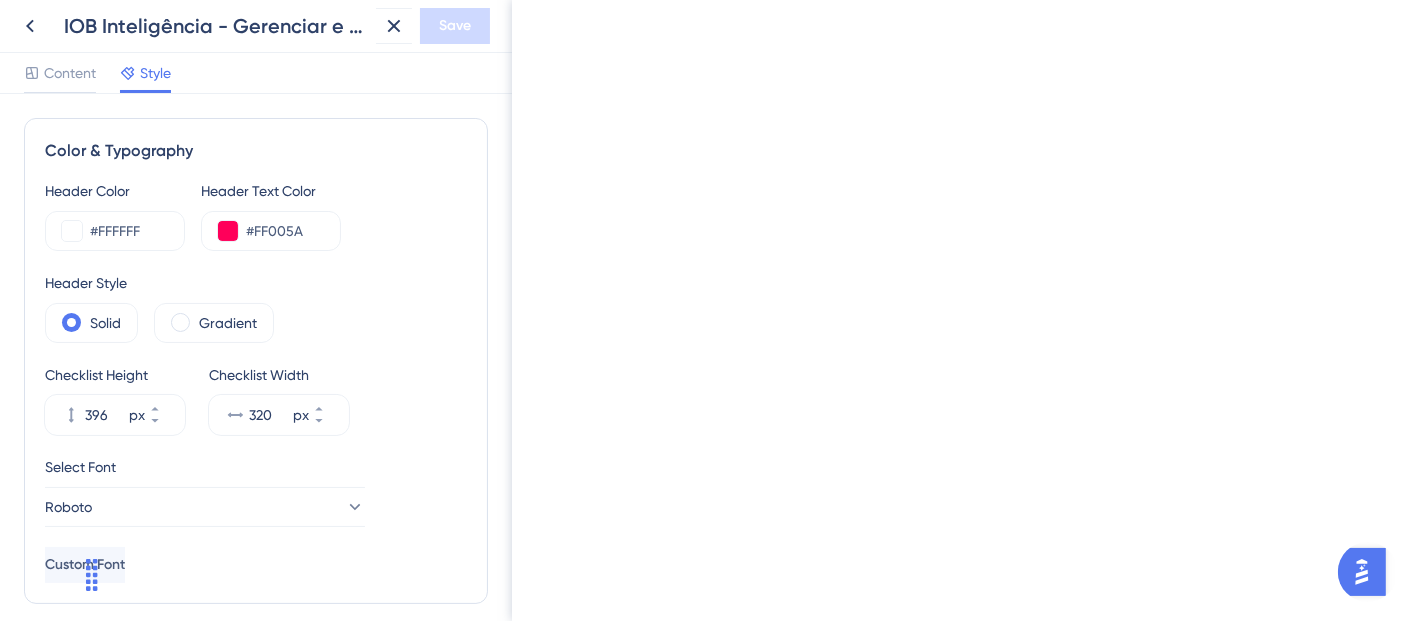 scroll, scrollTop: 888, scrollLeft: 0, axis: vertical 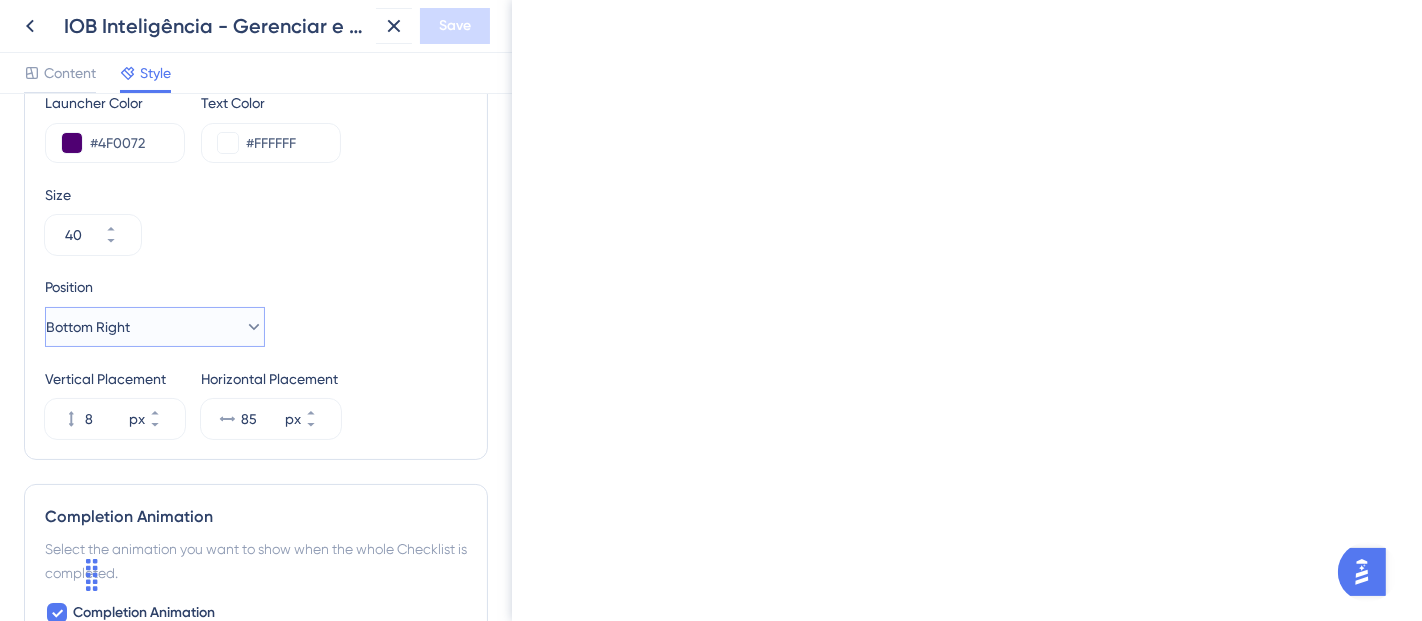 click on "Bottom Right" at bounding box center (155, 327) 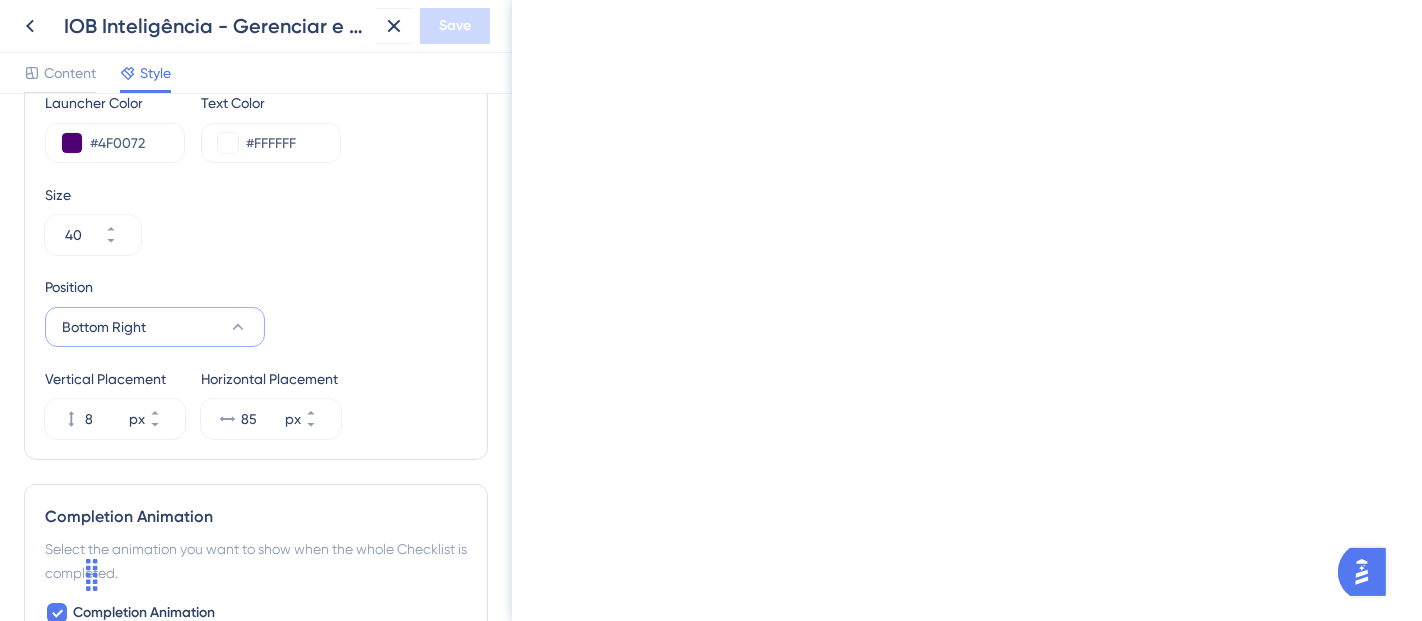 click 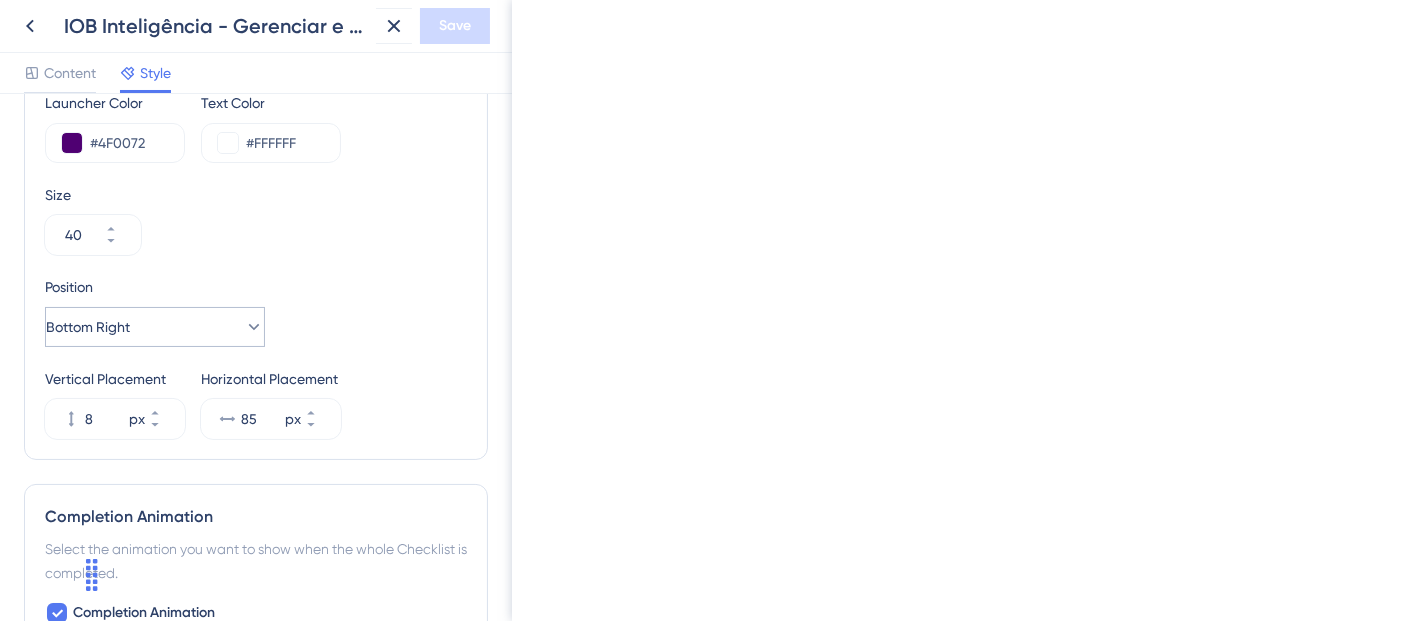 scroll, scrollTop: 1000, scrollLeft: 0, axis: vertical 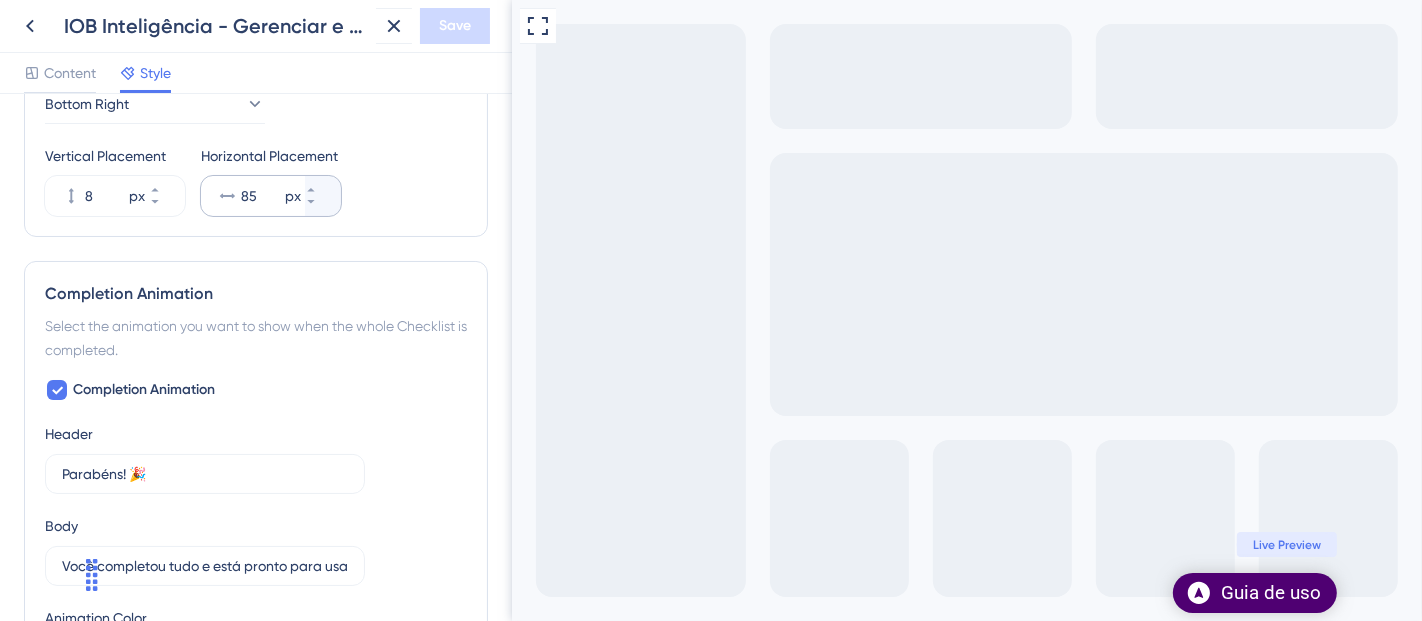 click on "85 px" at bounding box center (253, 196) 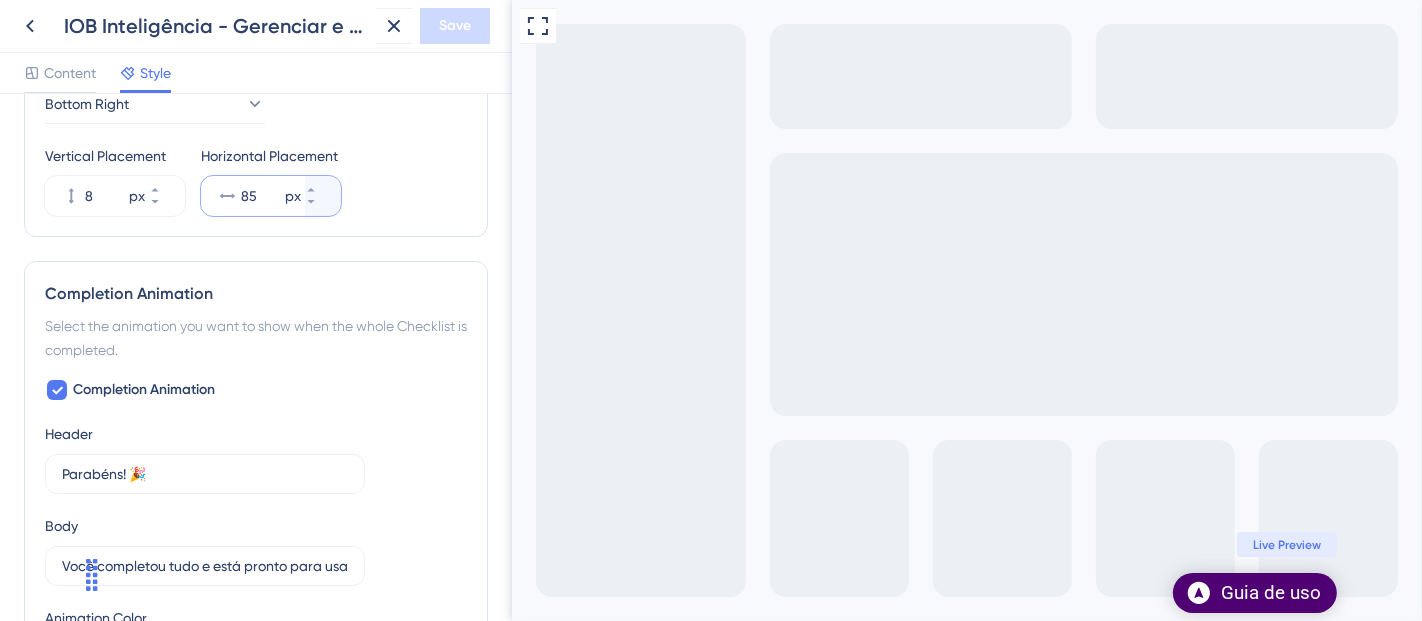 click on "85" at bounding box center [261, 196] 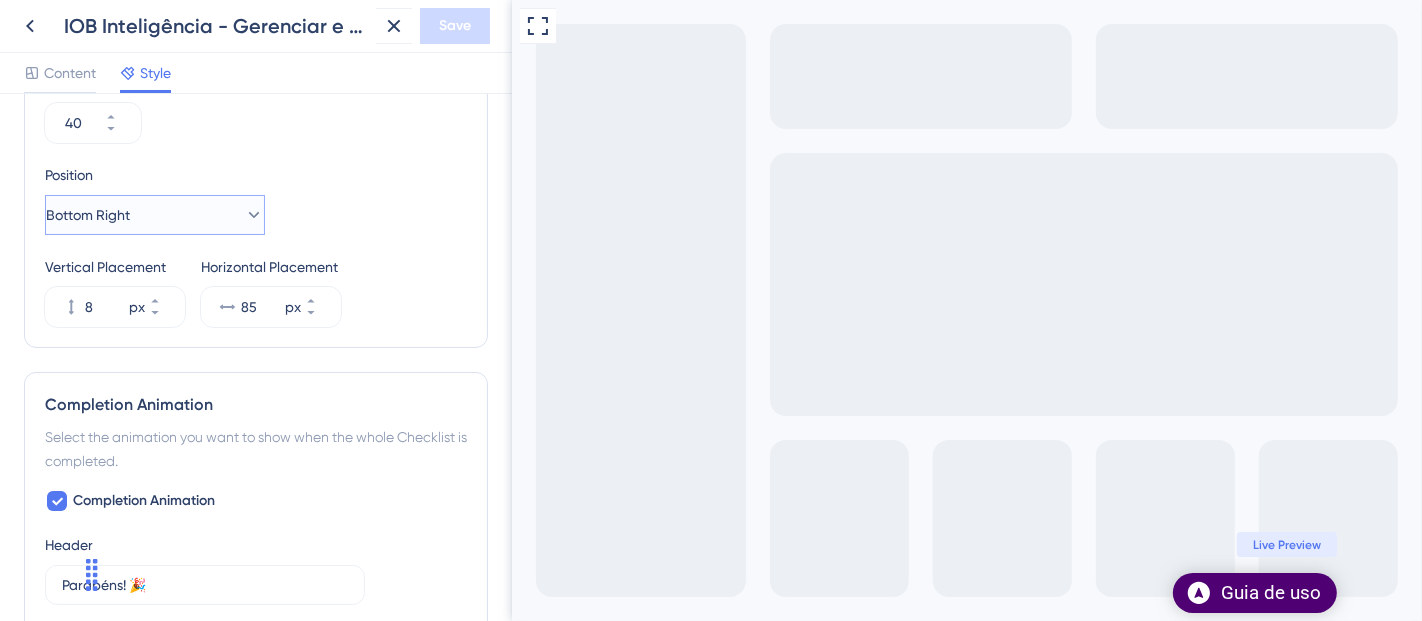 click on "Bottom Right" at bounding box center [155, 215] 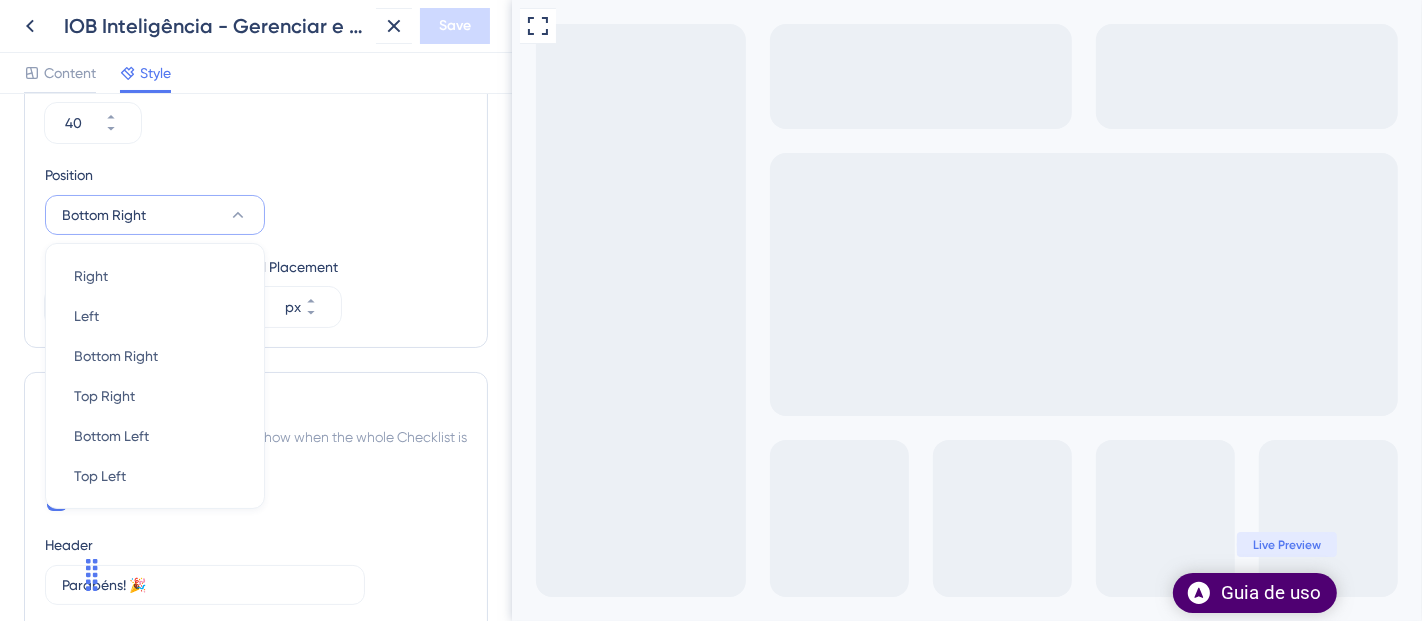 scroll, scrollTop: 1014, scrollLeft: 0, axis: vertical 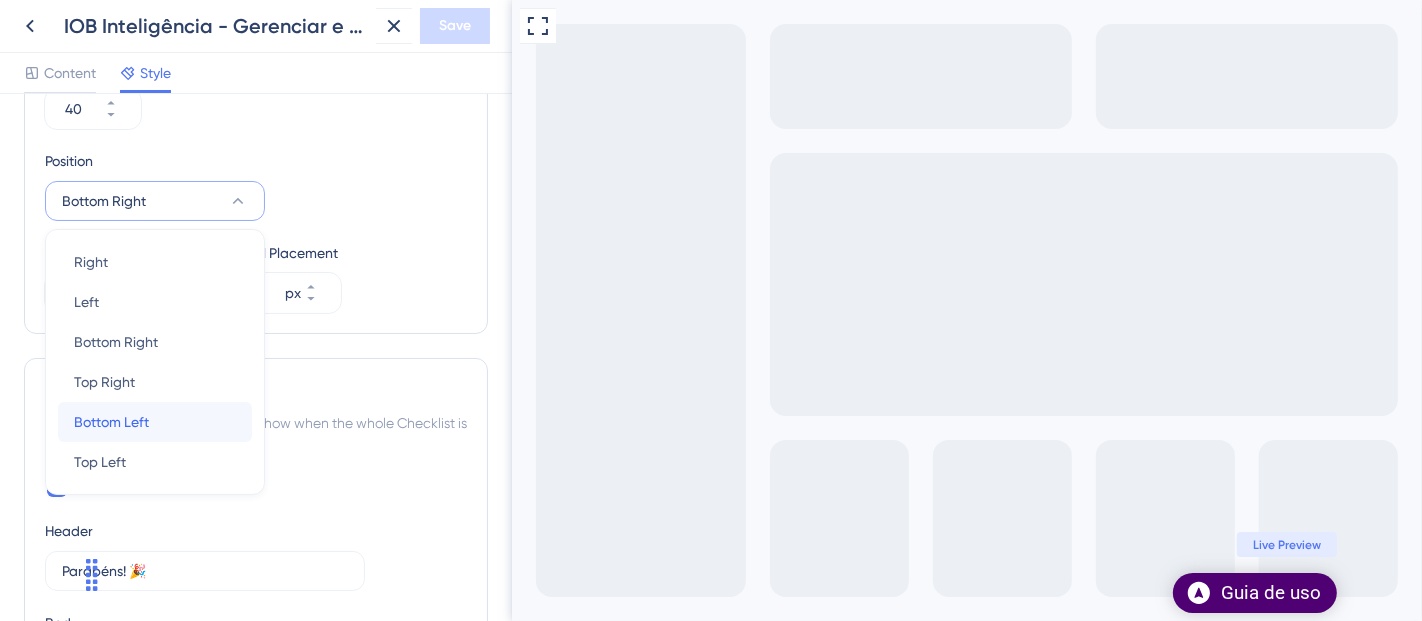 click on "Bottom Left" at bounding box center [111, 422] 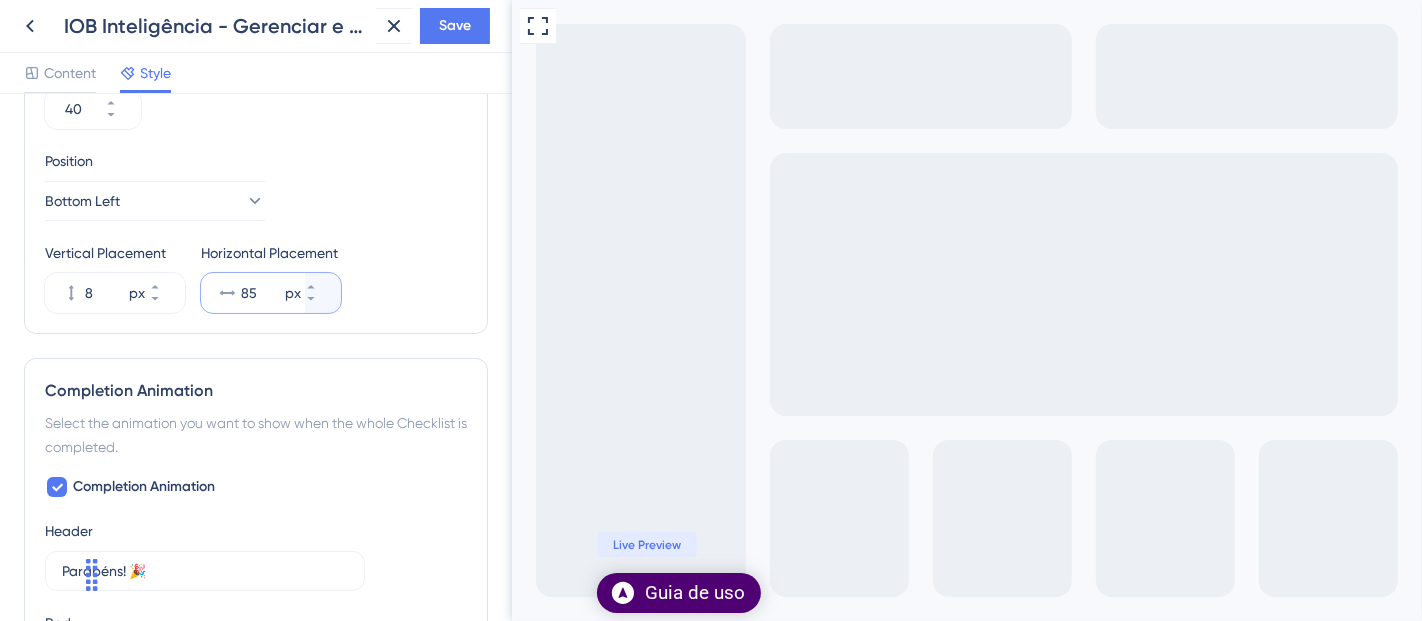 click on "85" at bounding box center (261, 293) 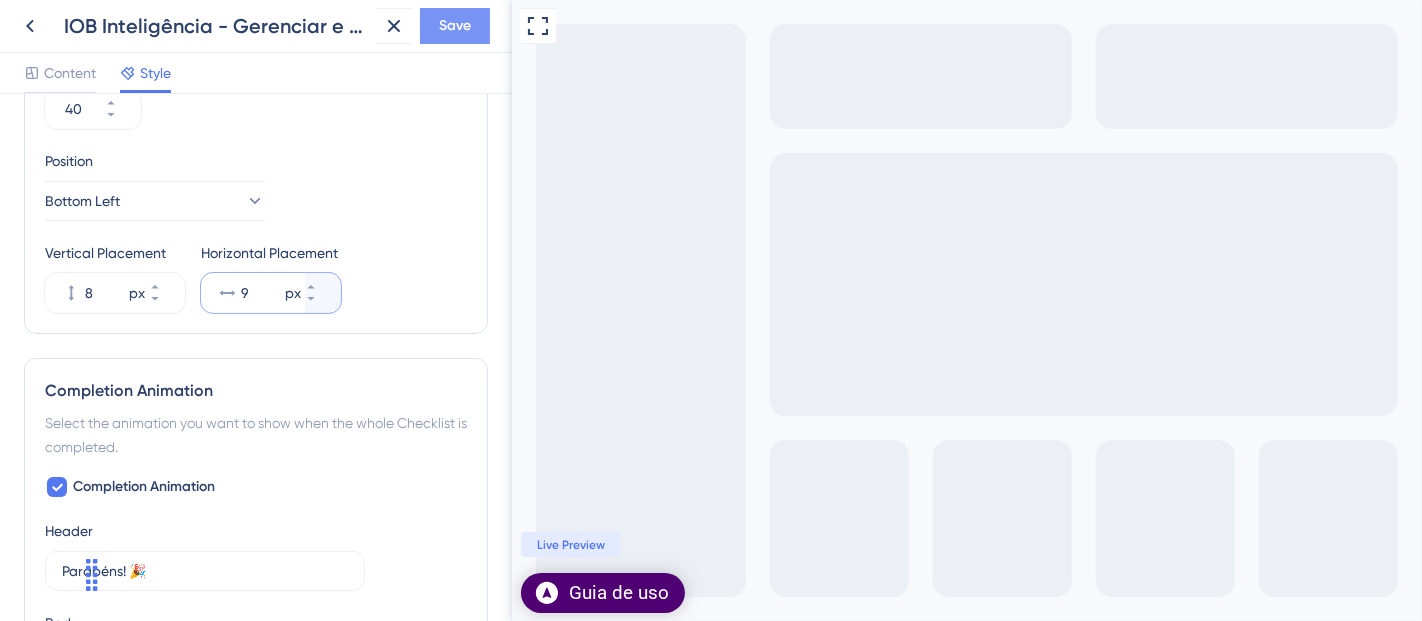 type on "9" 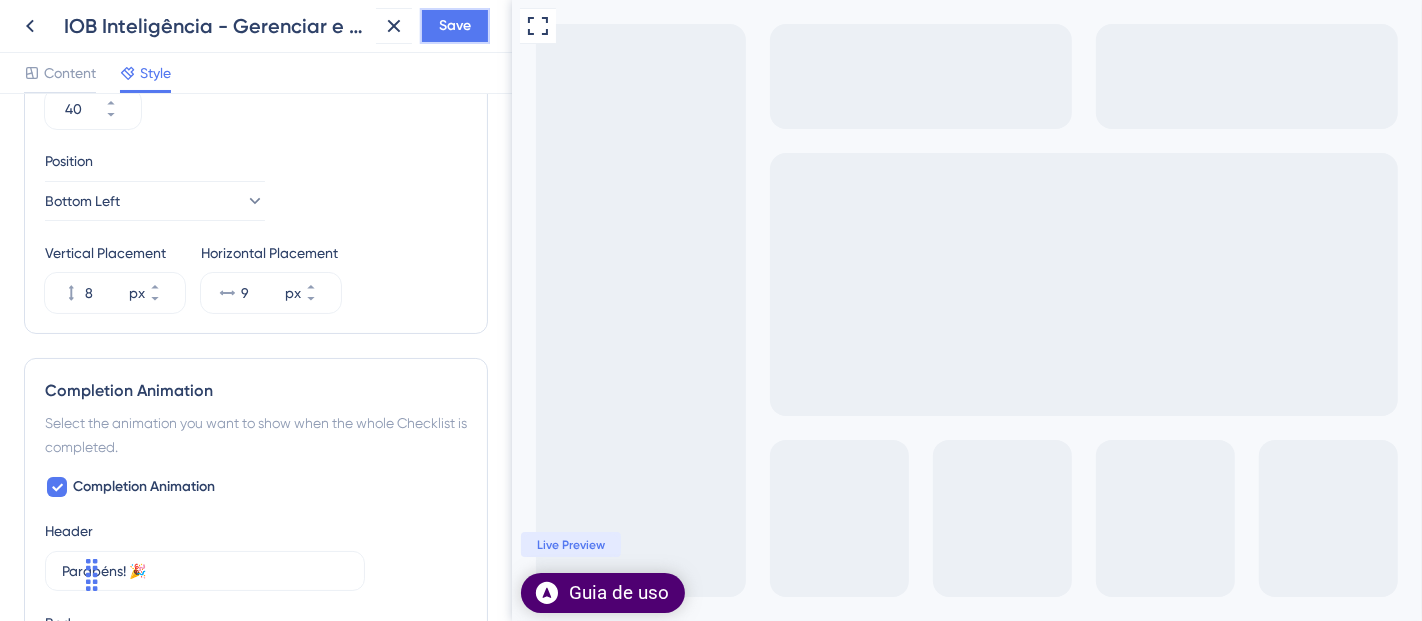 click on "Save" at bounding box center (455, 26) 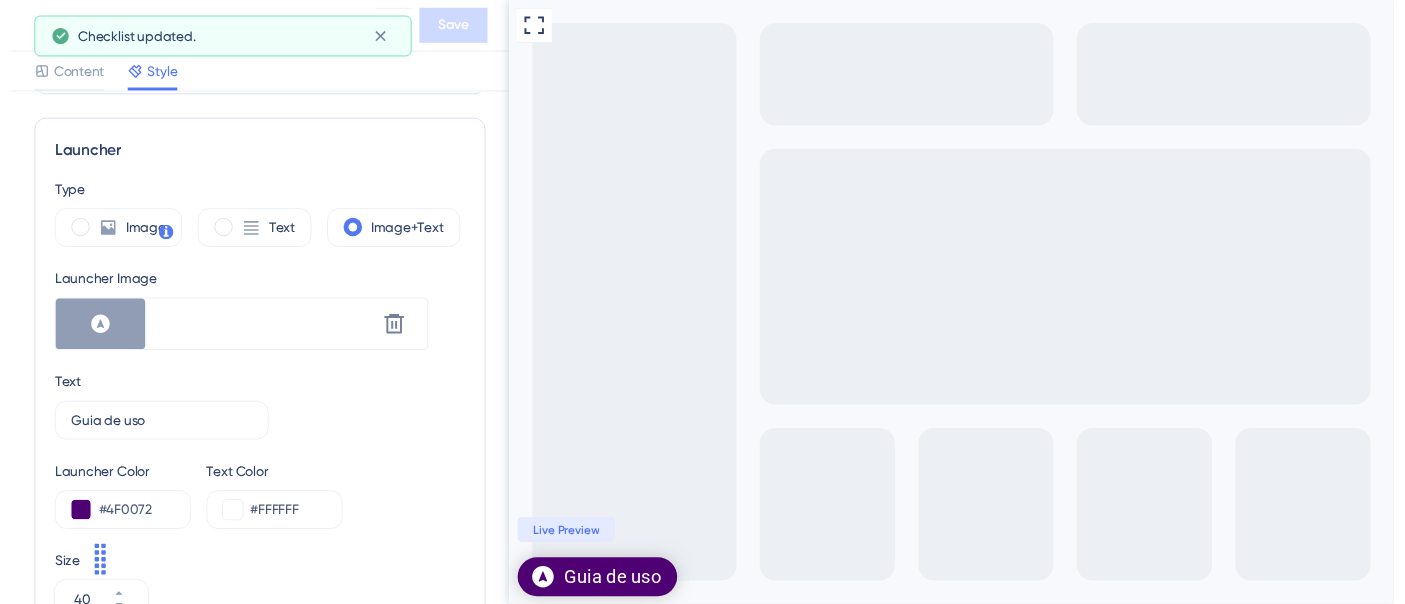 scroll, scrollTop: 458, scrollLeft: 0, axis: vertical 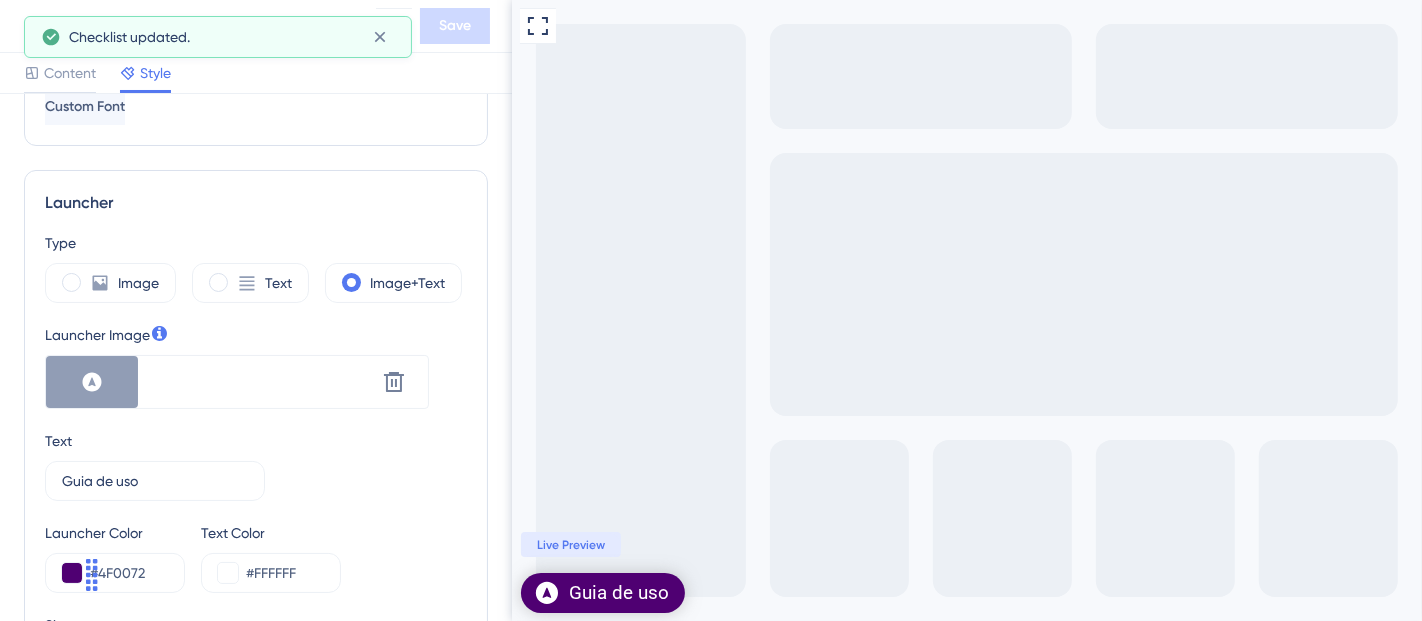click on "Content Style" at bounding box center [256, 73] 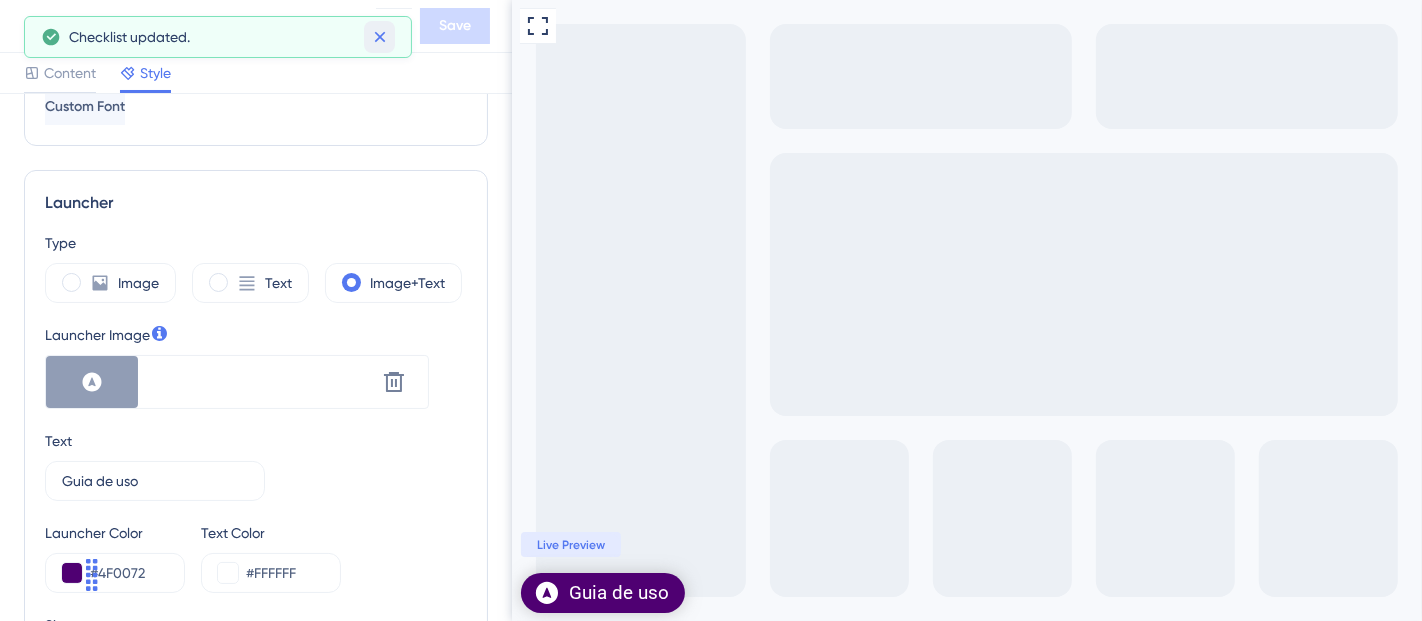 click at bounding box center (379, 37) 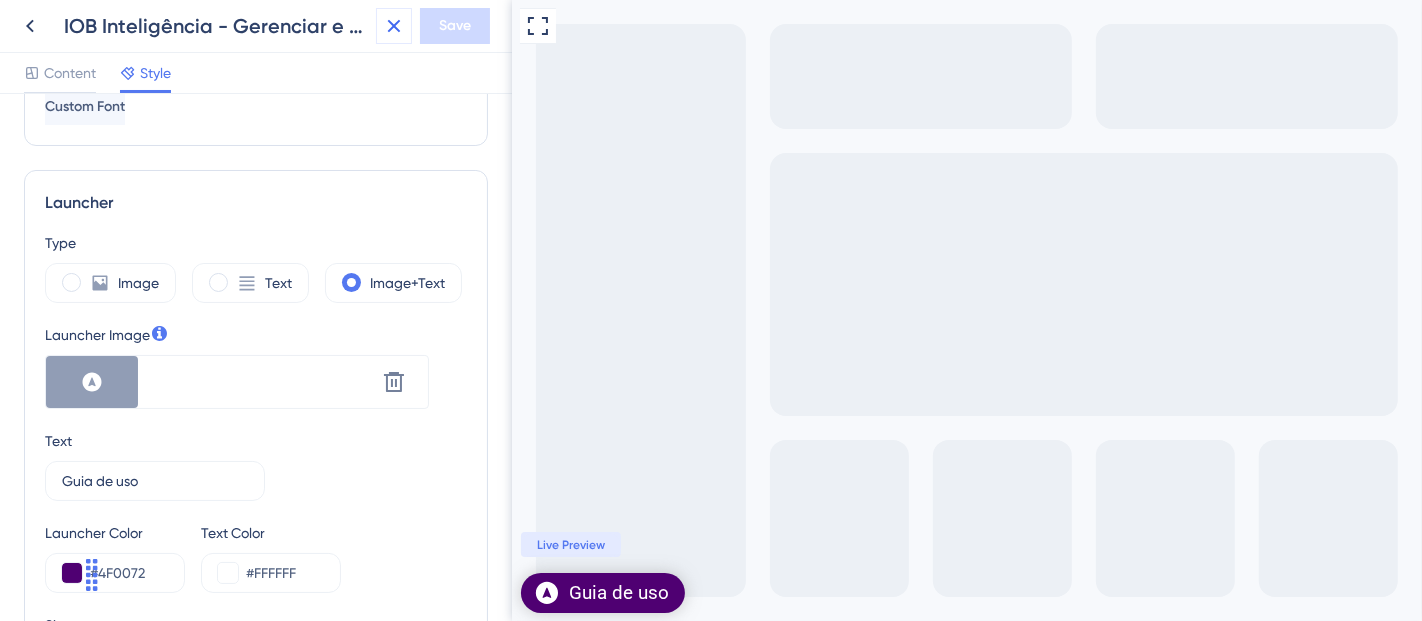click 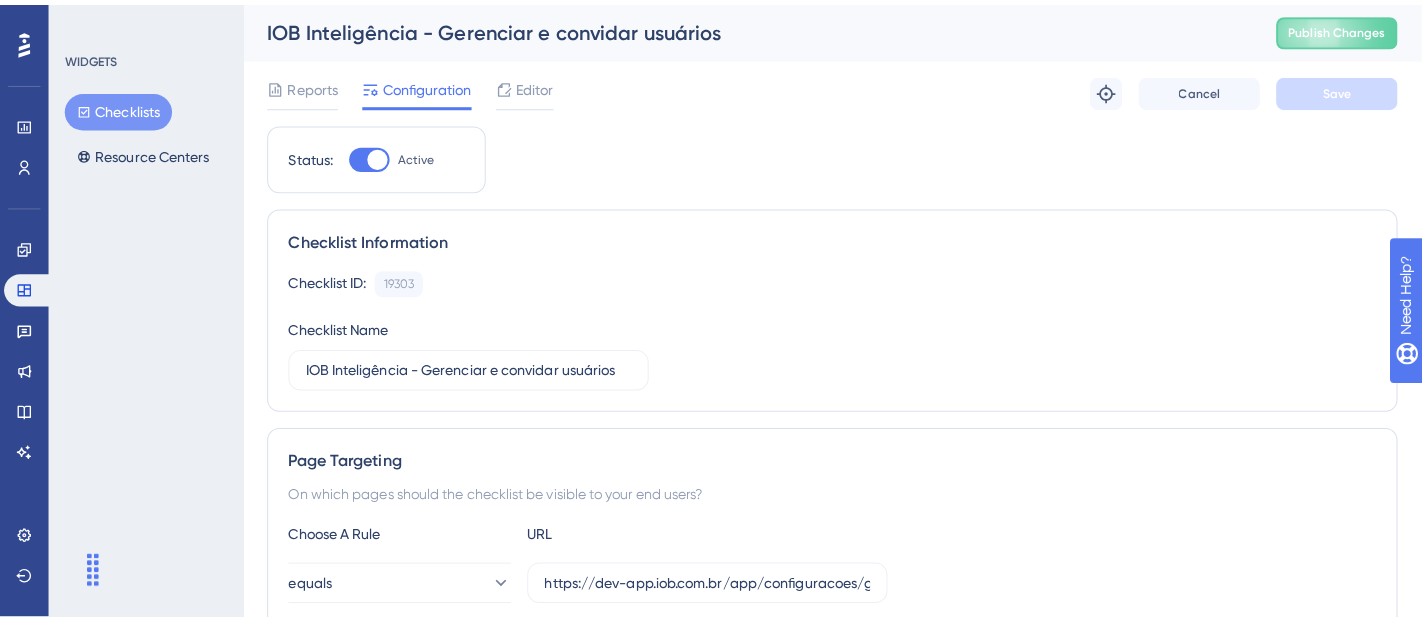 scroll, scrollTop: 0, scrollLeft: 0, axis: both 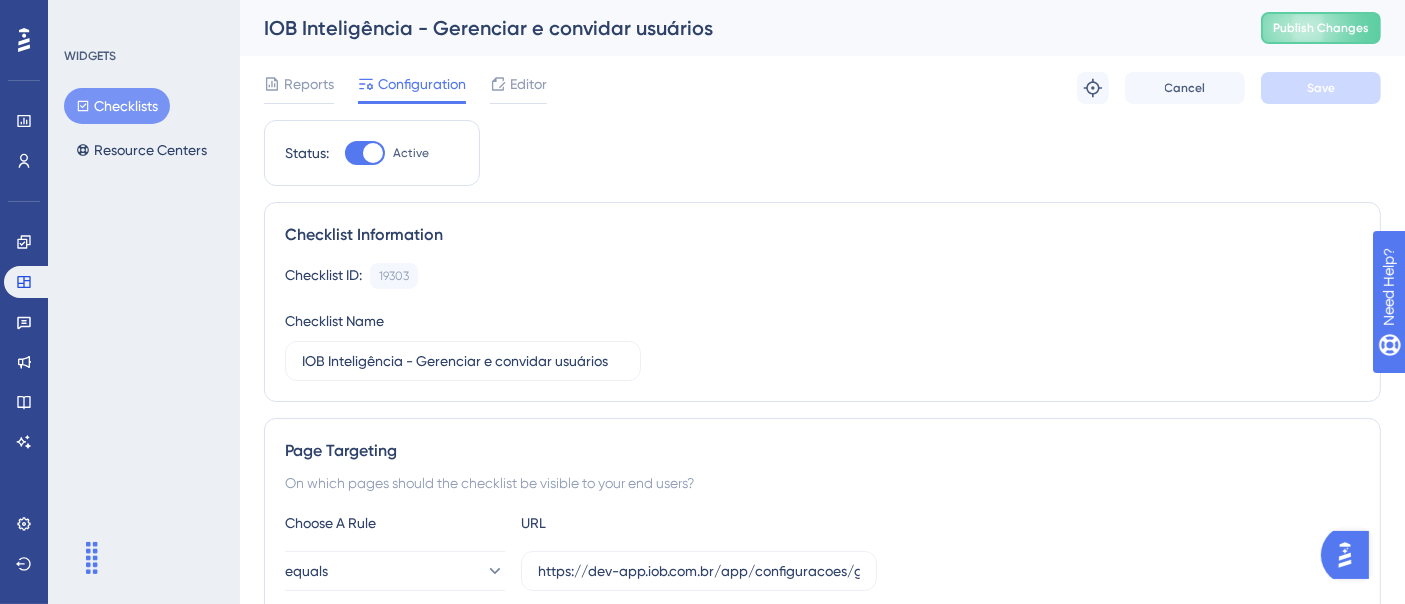 click on "Checklists" at bounding box center [117, 106] 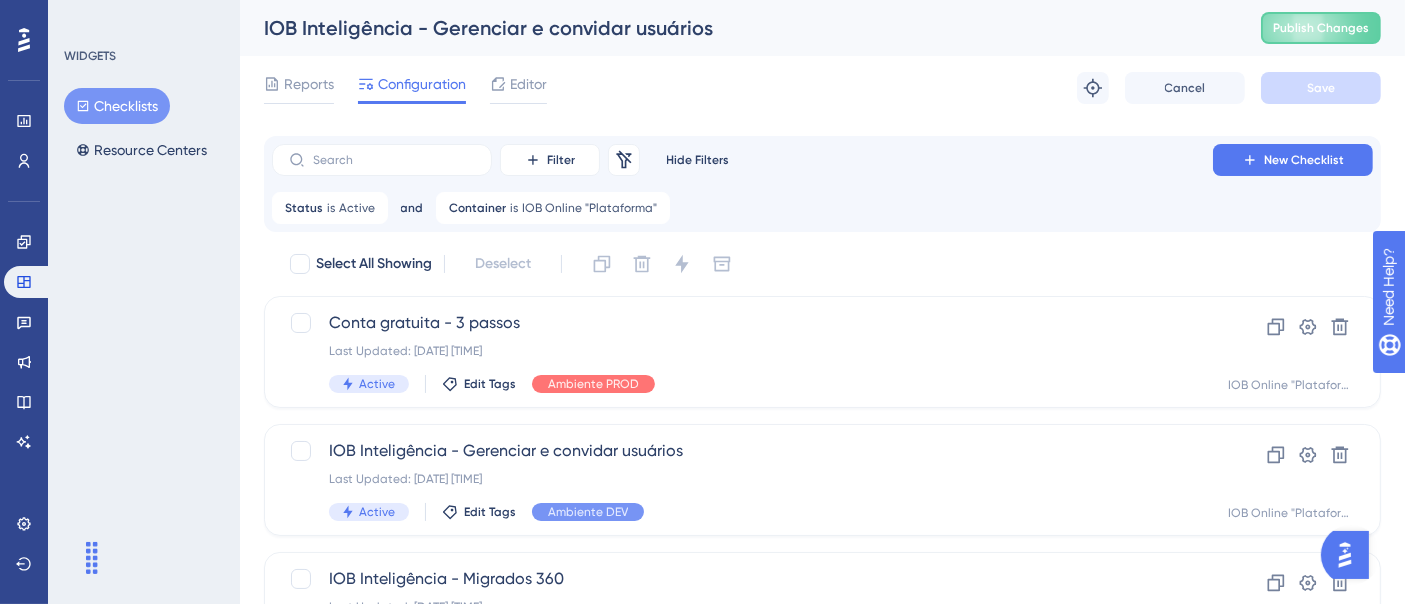 click on "Conta gratuita - 3 passos Last Updated: [DATE] [TIME] Active Edit Tags Ambiente PROD" at bounding box center (742, 352) 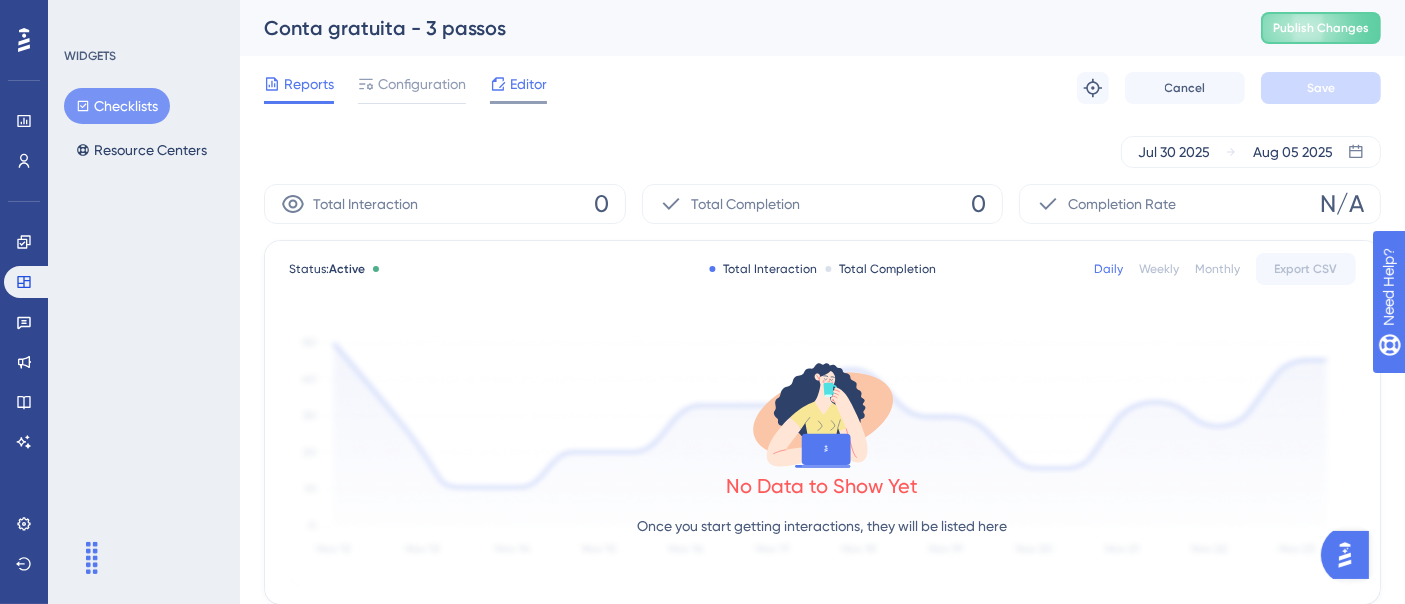 click on "Editor" at bounding box center (528, 84) 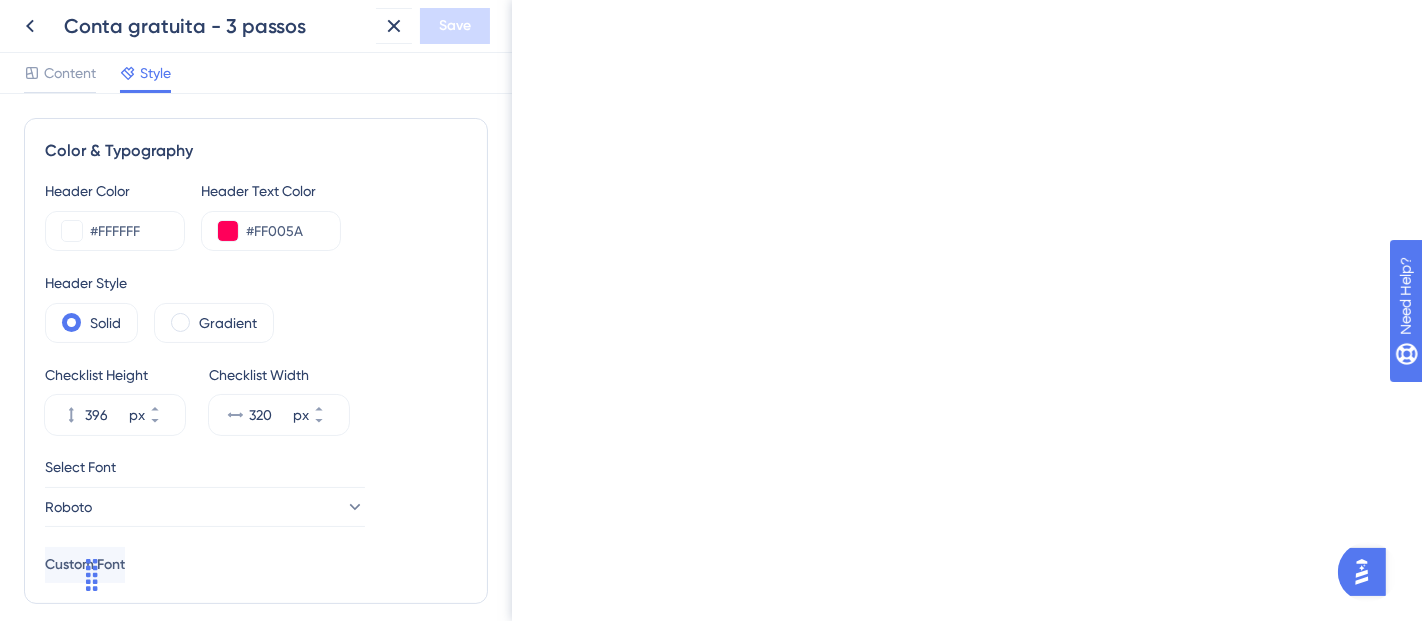 click on "85" at bounding box center (261, 1307) 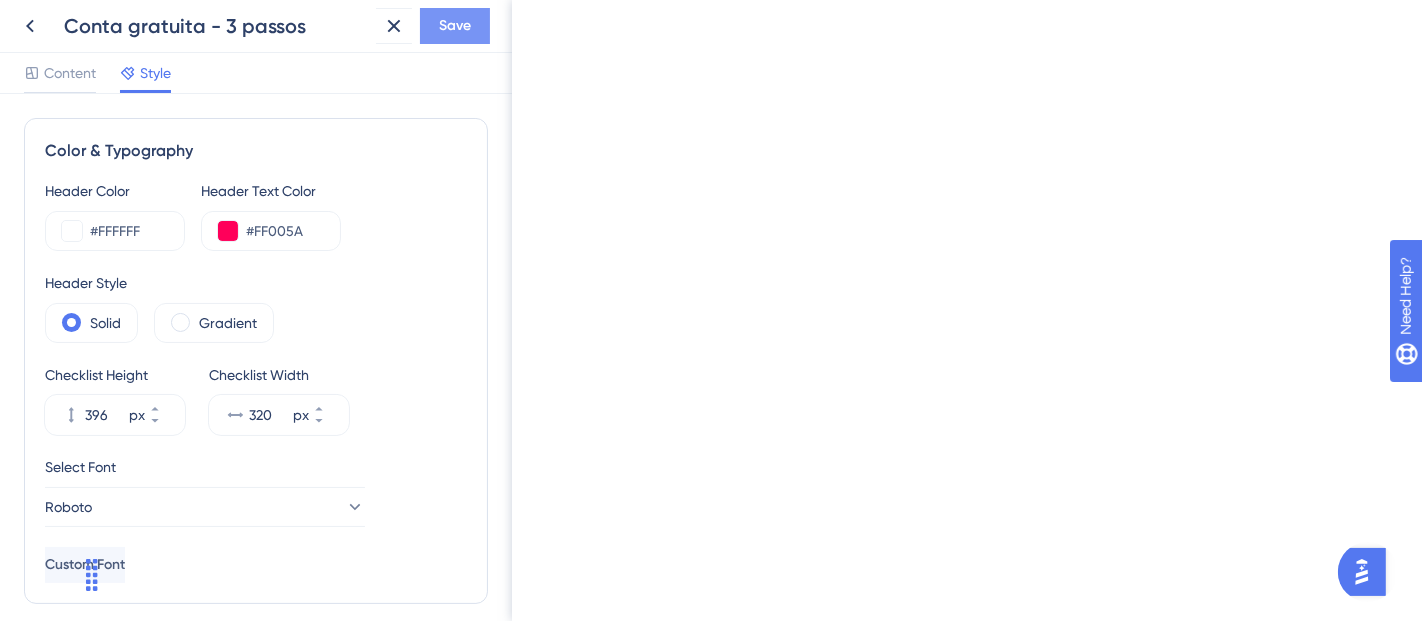 type on "9" 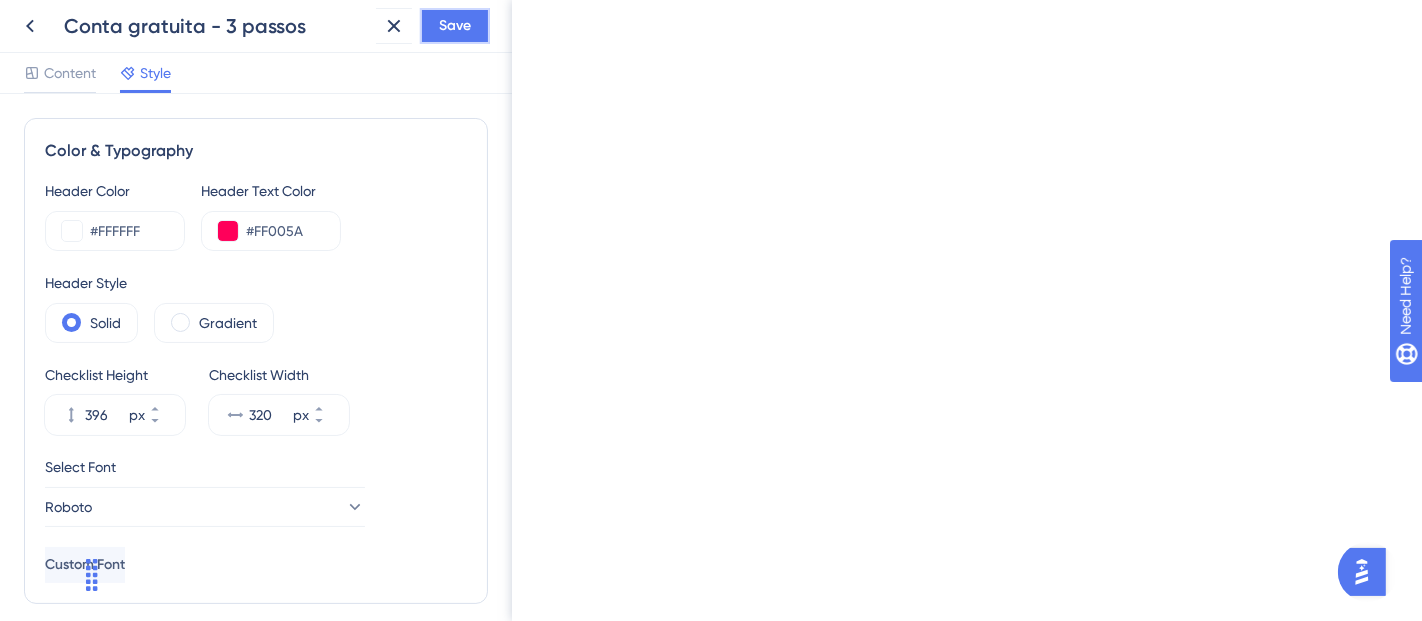 click on "Save" at bounding box center [455, 26] 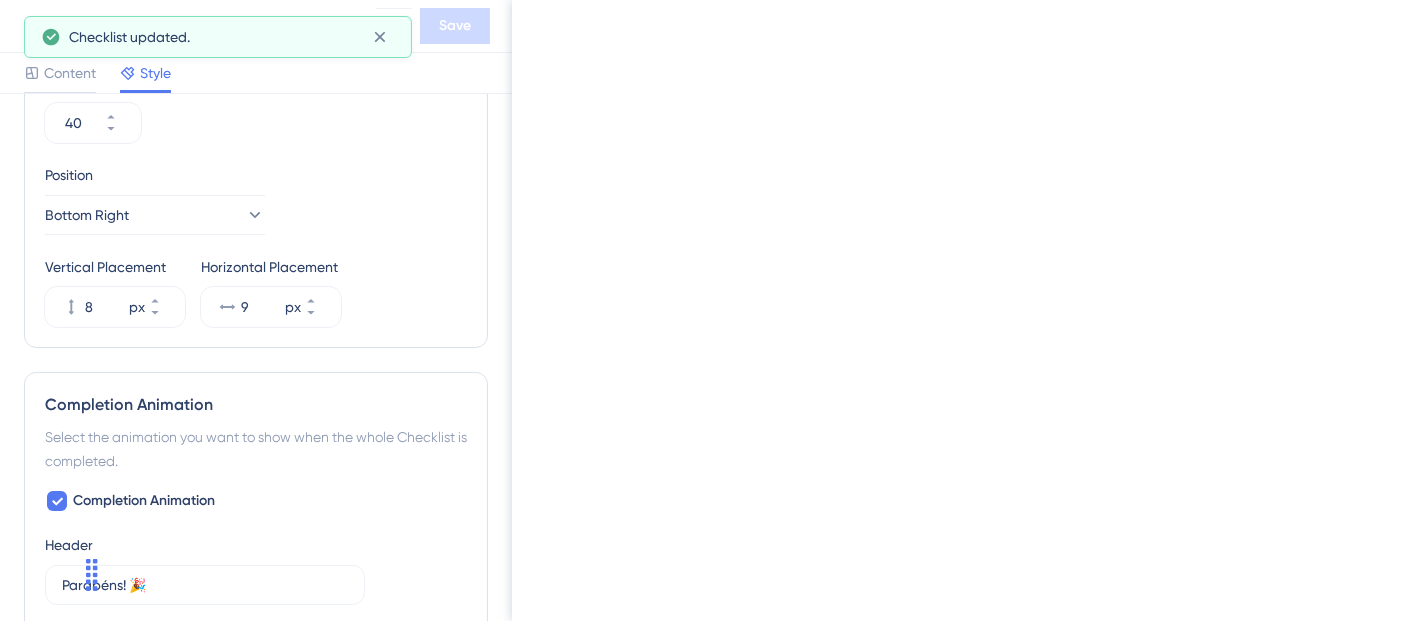 scroll, scrollTop: 1000, scrollLeft: 0, axis: vertical 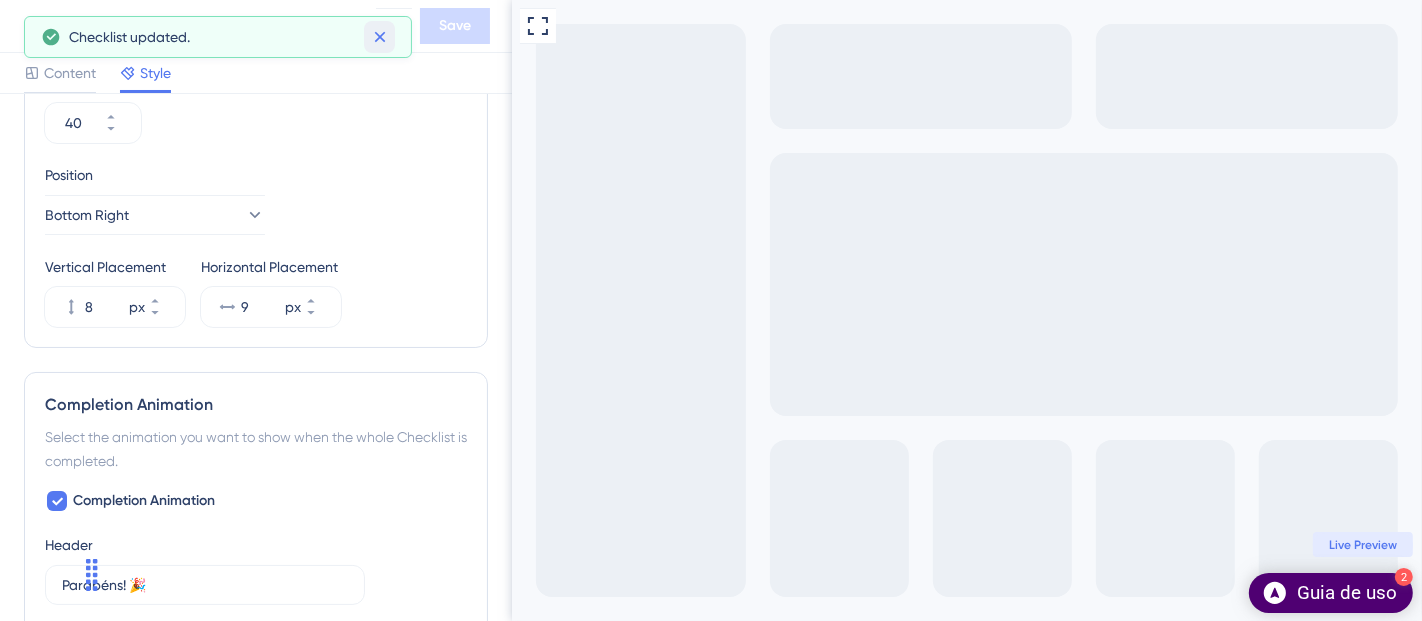 click at bounding box center [379, 37] 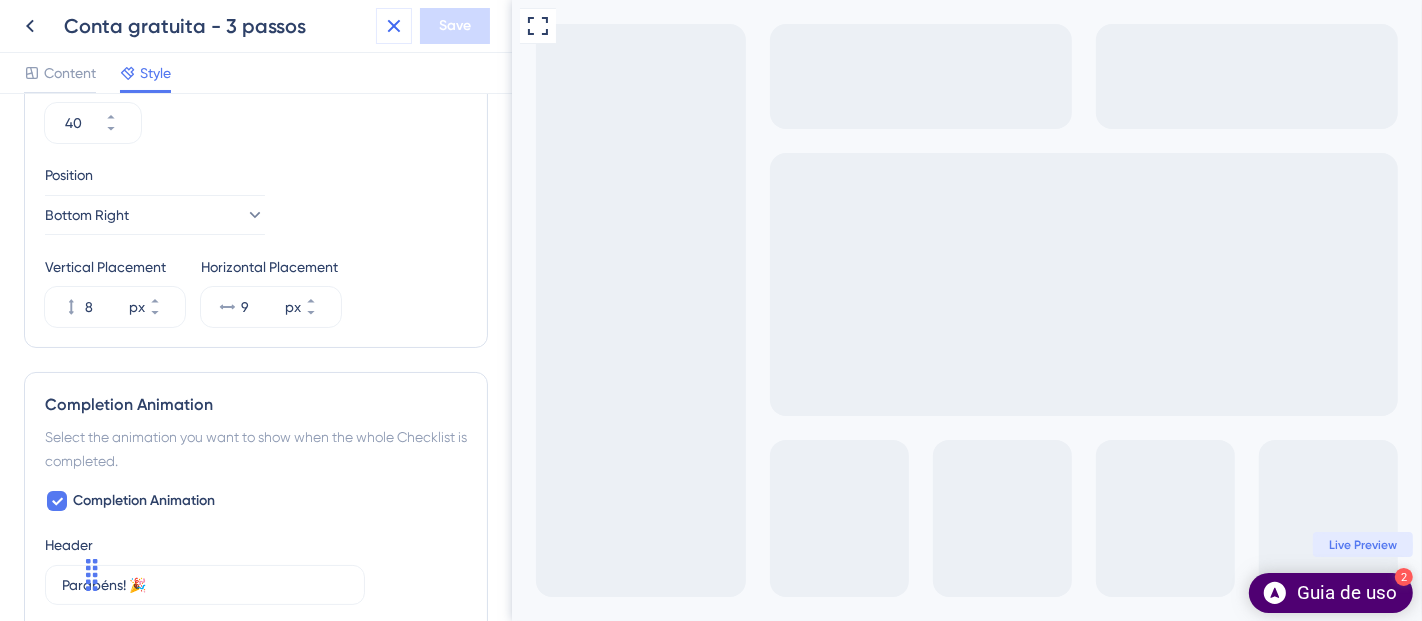 click 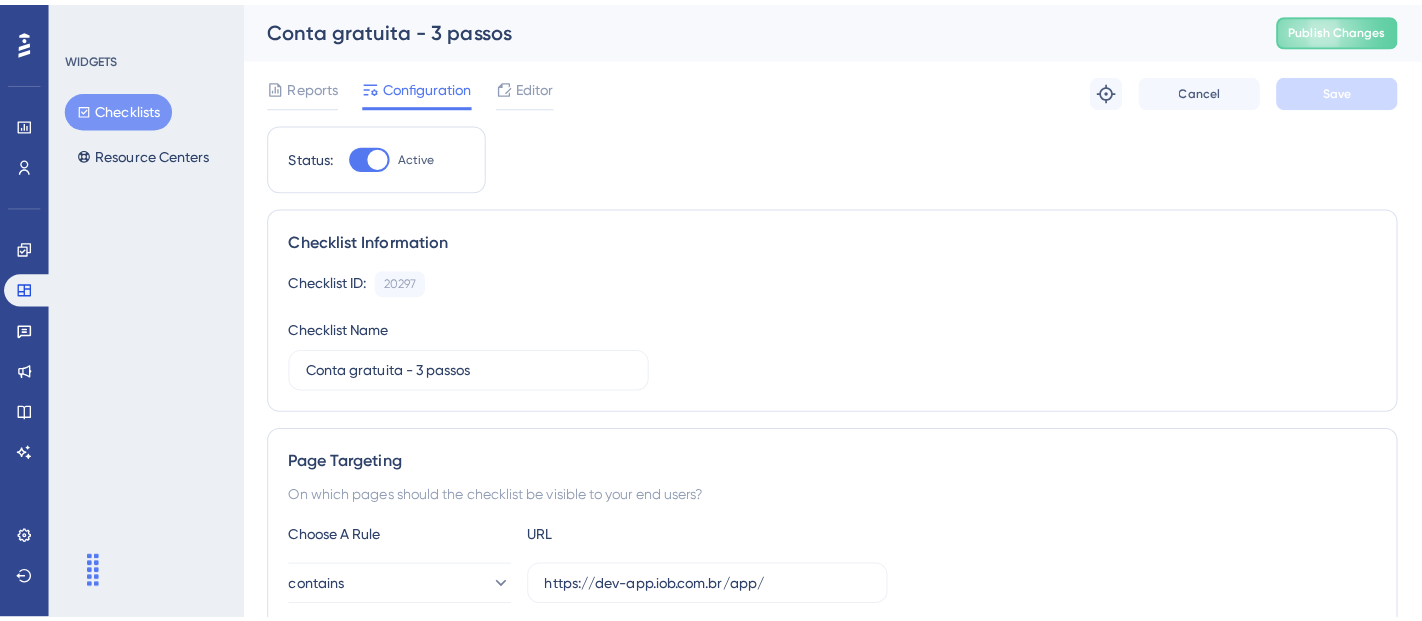 scroll, scrollTop: 0, scrollLeft: 0, axis: both 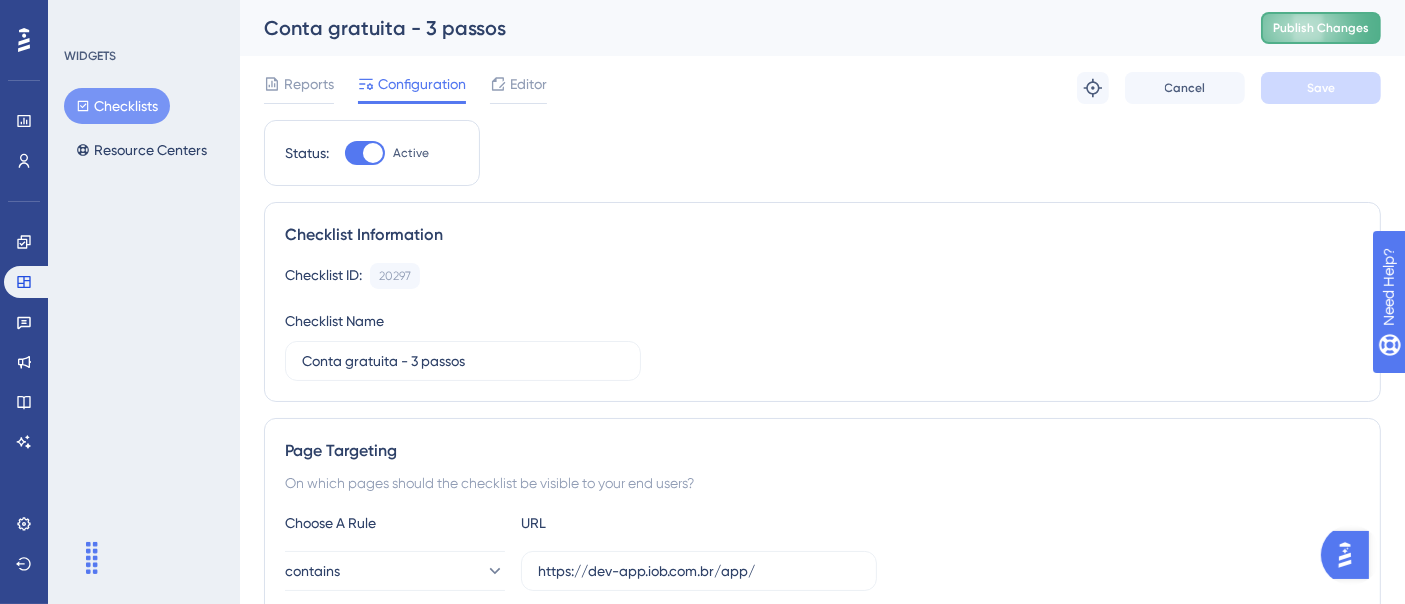 click on "Publish Changes" at bounding box center (1321, 28) 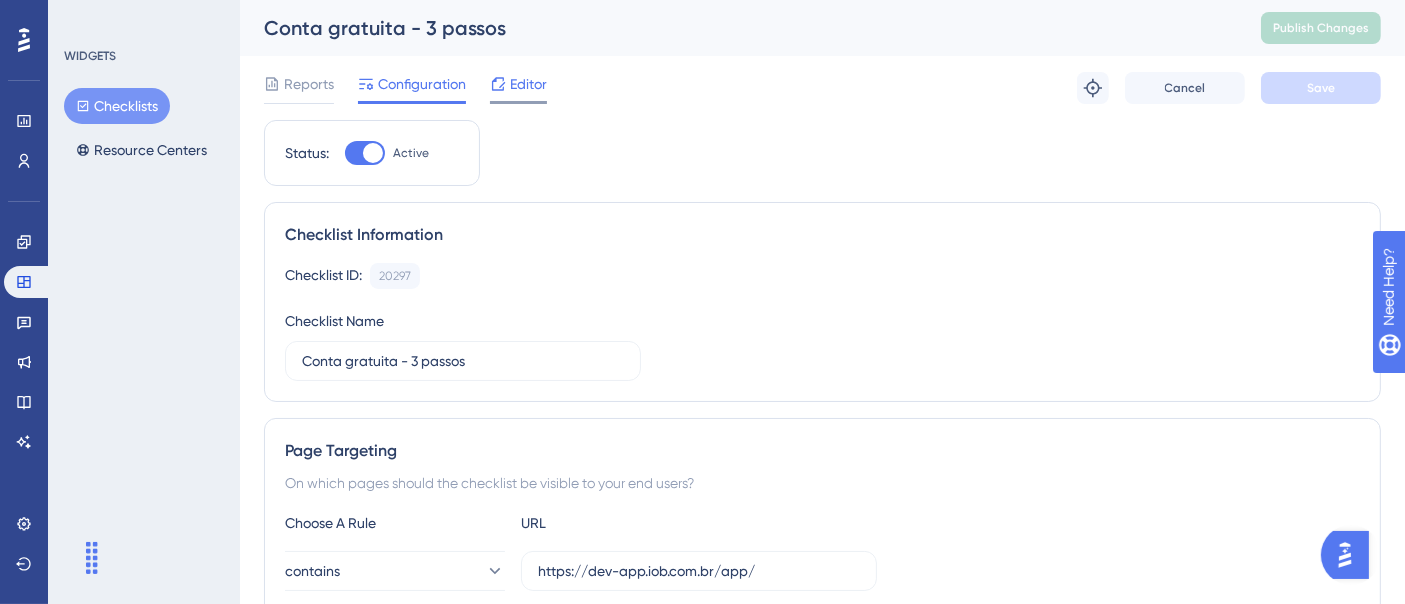click on "Editor" at bounding box center (528, 84) 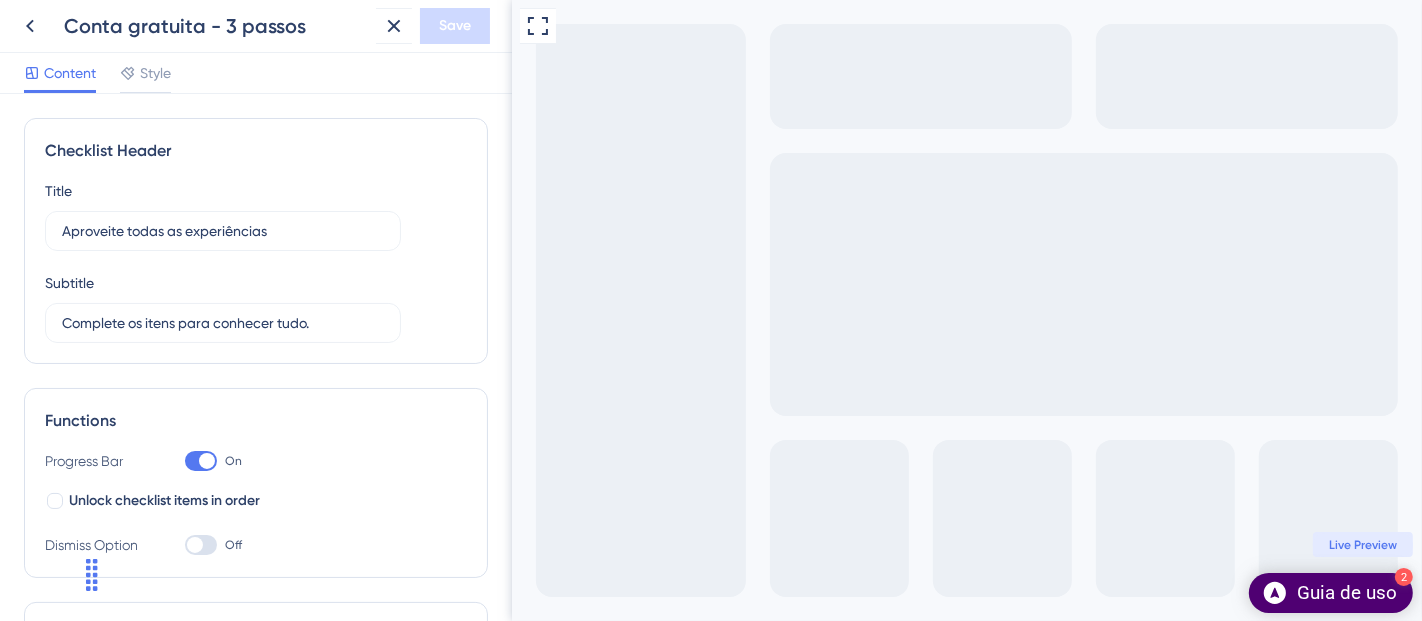 scroll, scrollTop: 0, scrollLeft: 0, axis: both 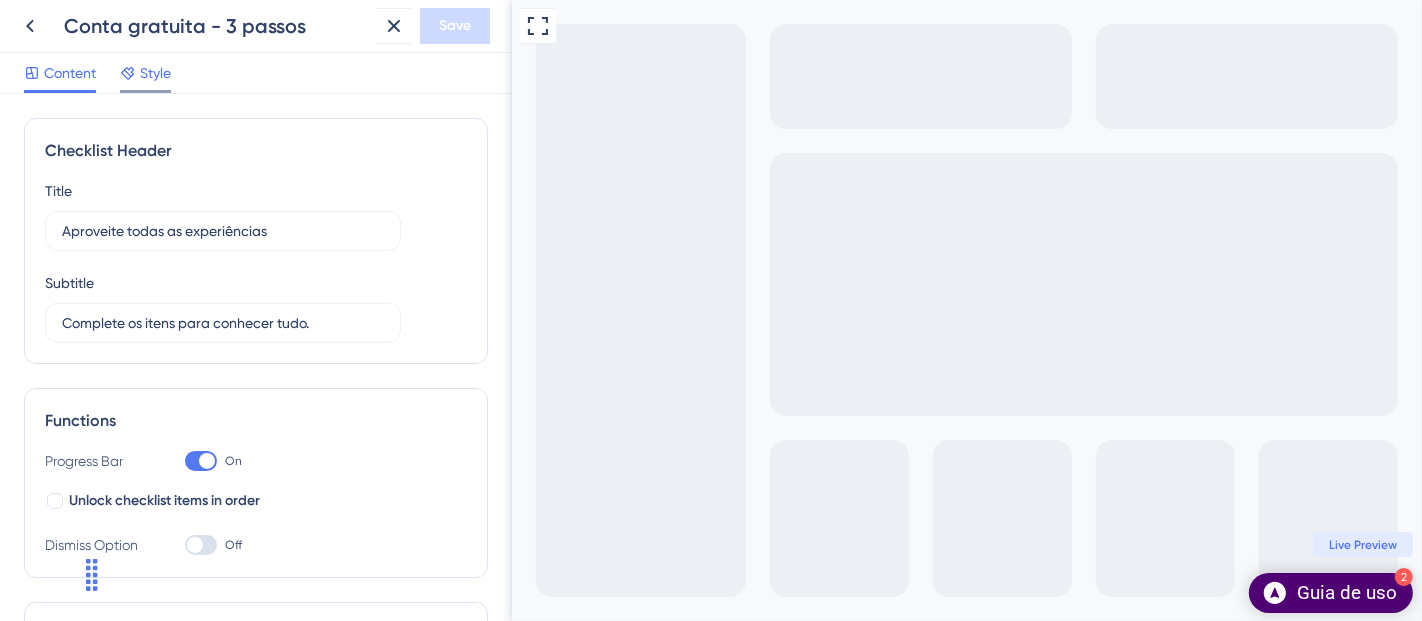click on "Style" at bounding box center (155, 73) 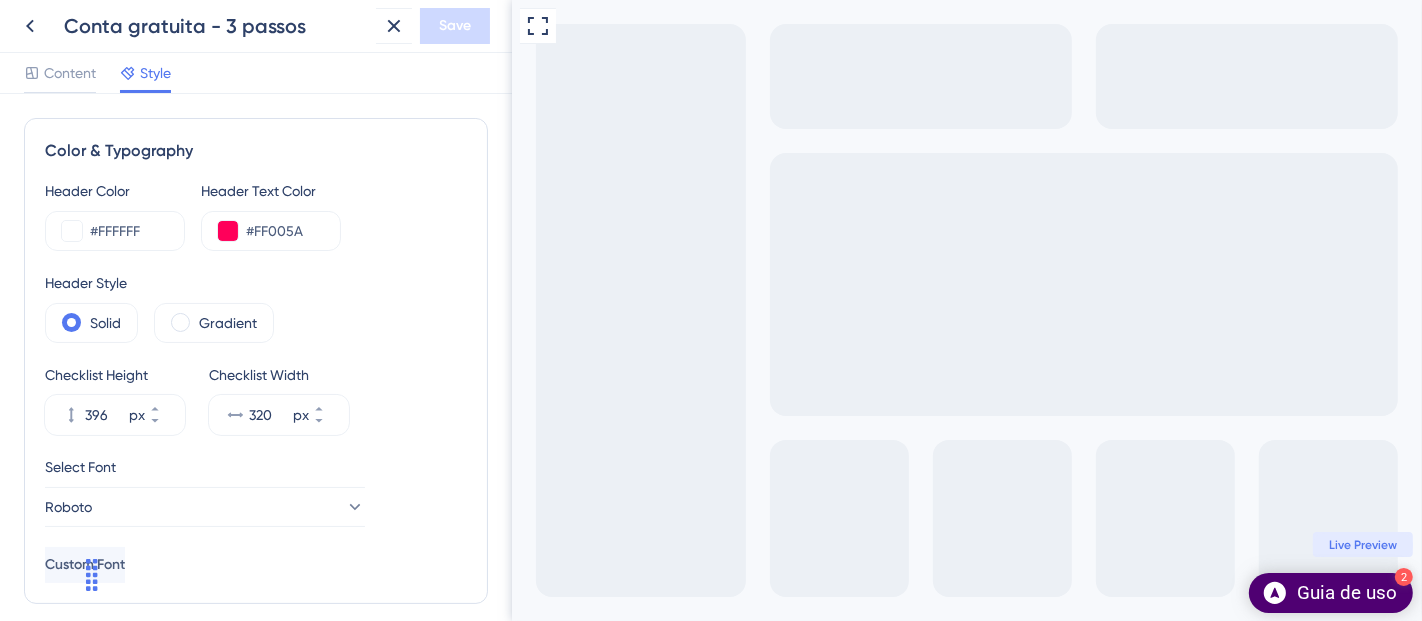 click on "Bottom Right" at bounding box center (155, 1215) 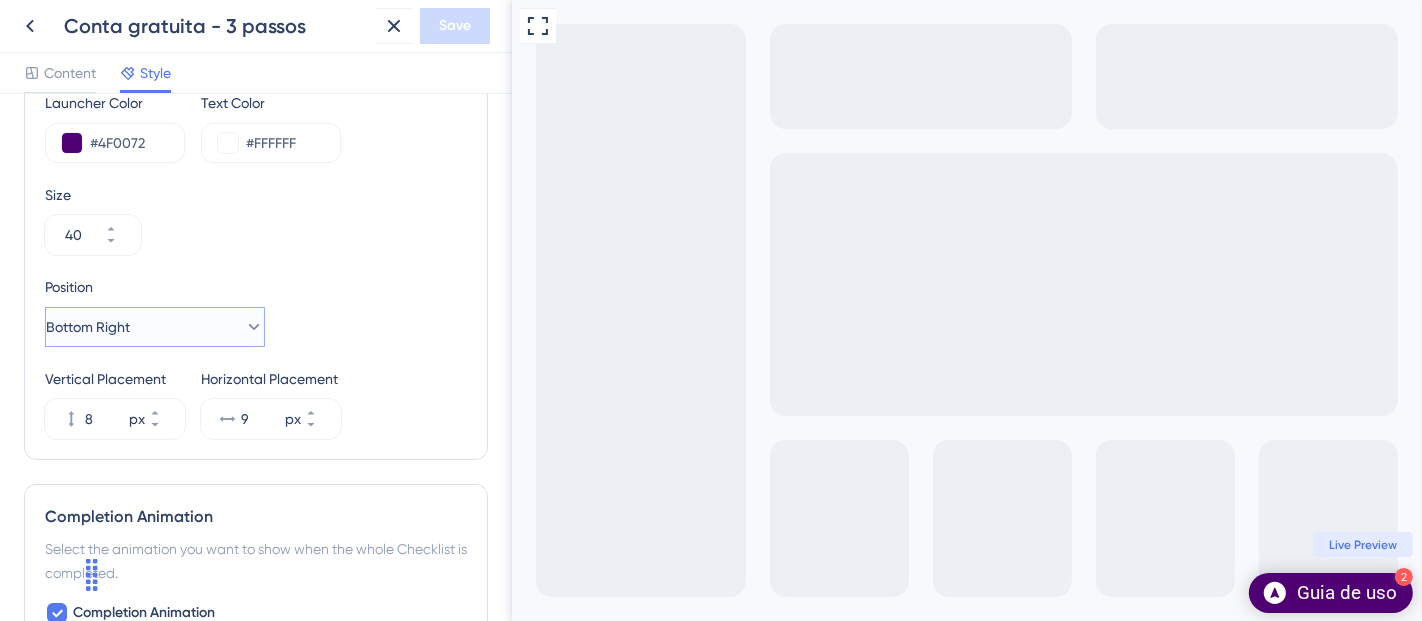click on "Bottom Right" at bounding box center (155, 327) 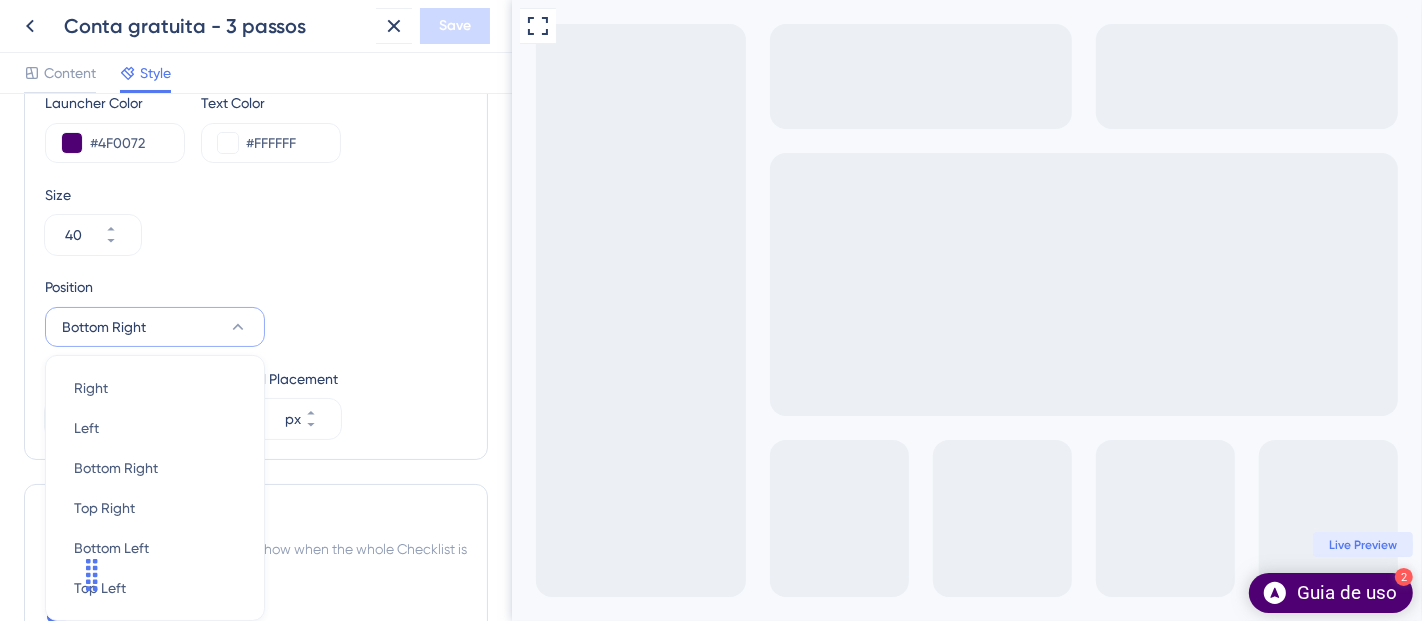 scroll, scrollTop: 1014, scrollLeft: 0, axis: vertical 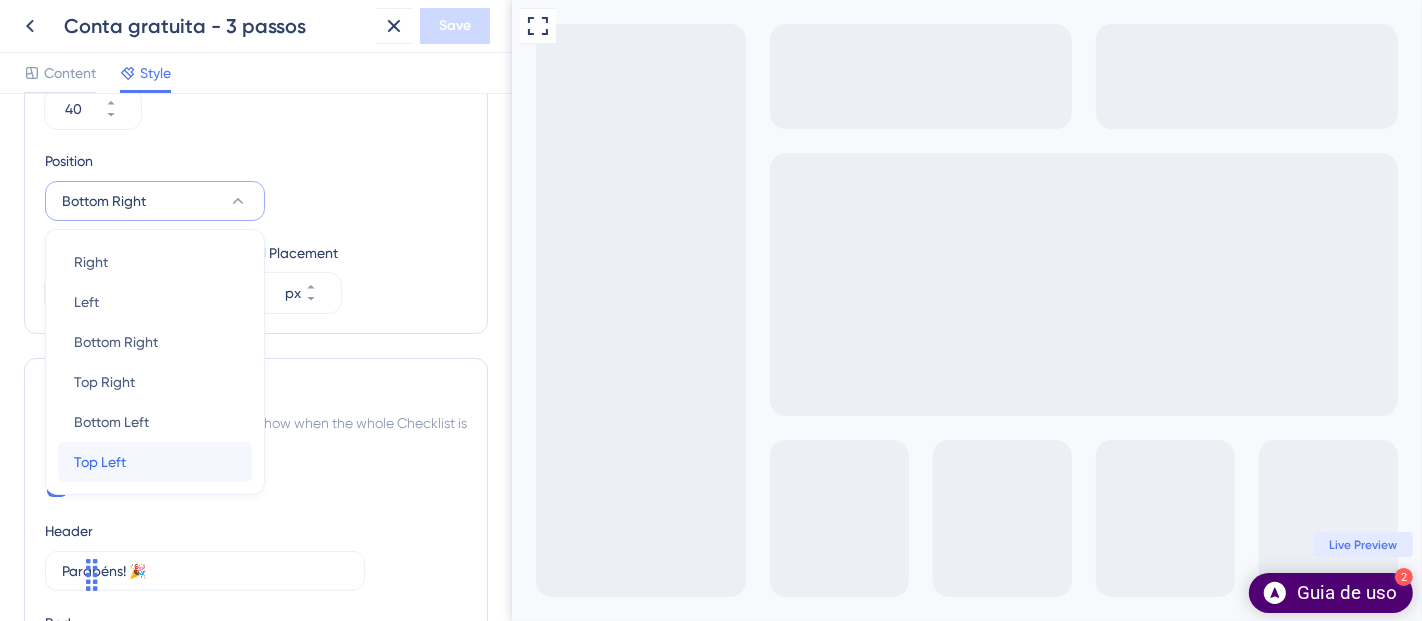 click on "Top Left" at bounding box center [100, 462] 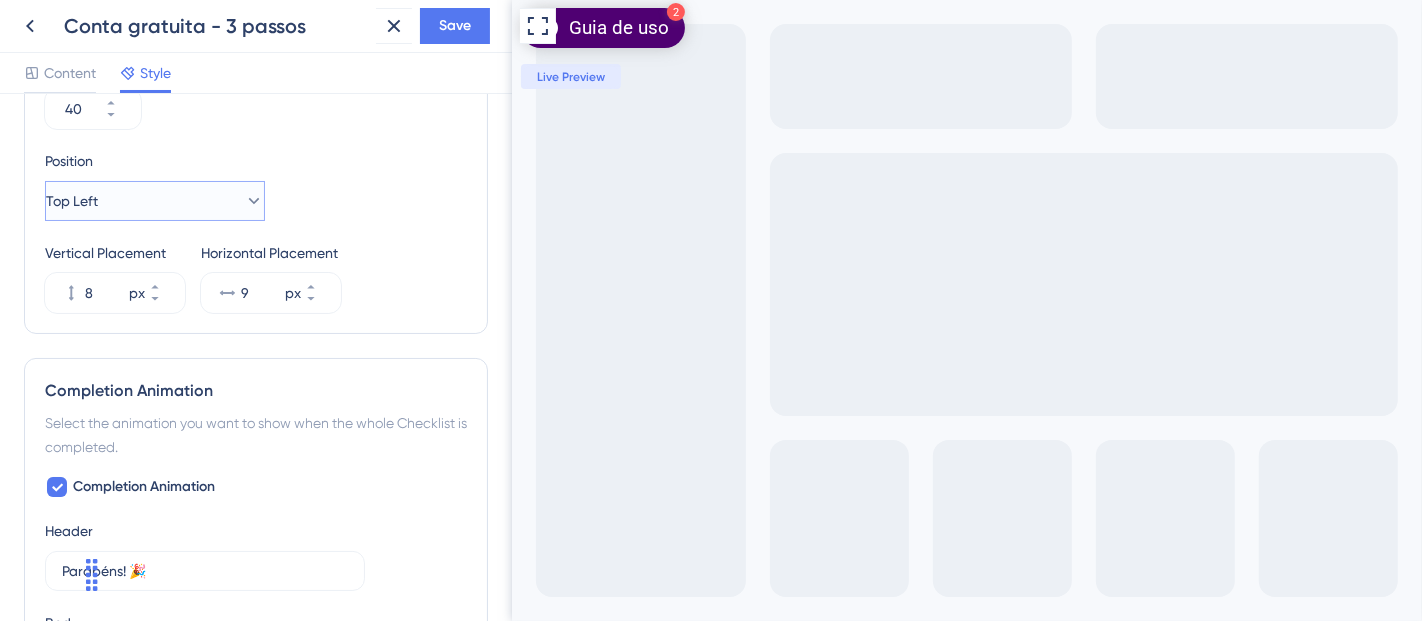 click on "Top Left" at bounding box center (155, 201) 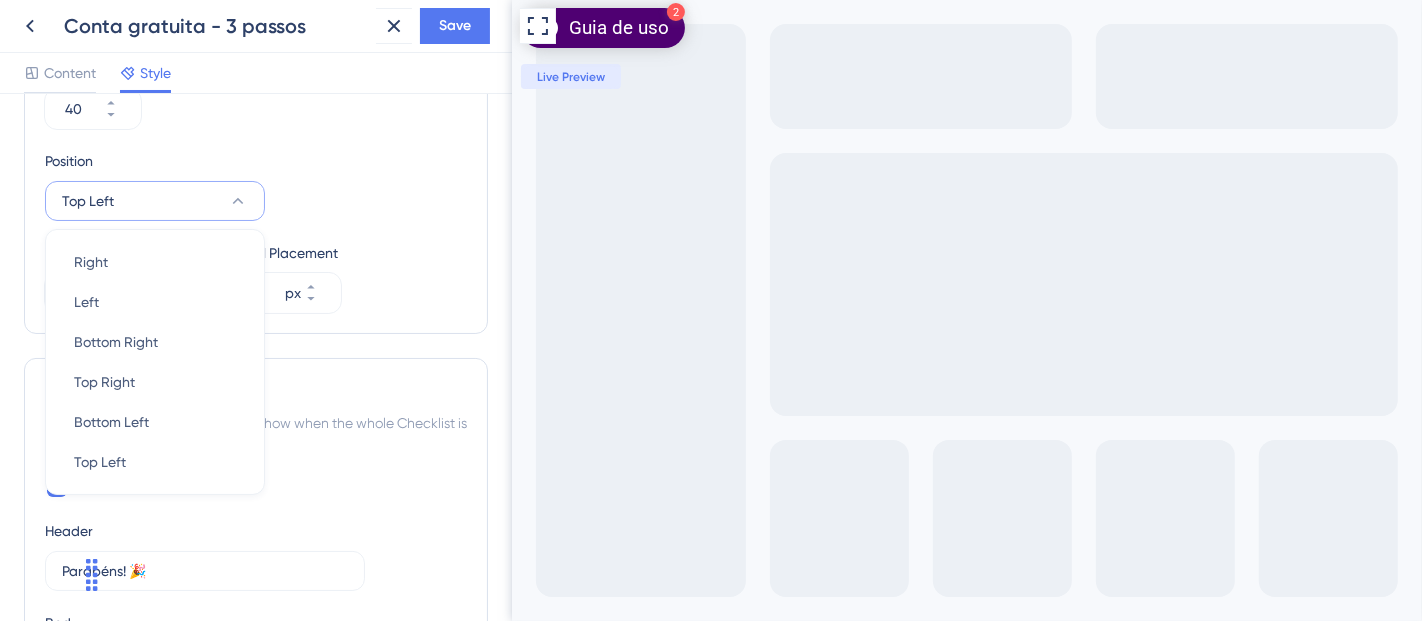 scroll, scrollTop: 1015, scrollLeft: 0, axis: vertical 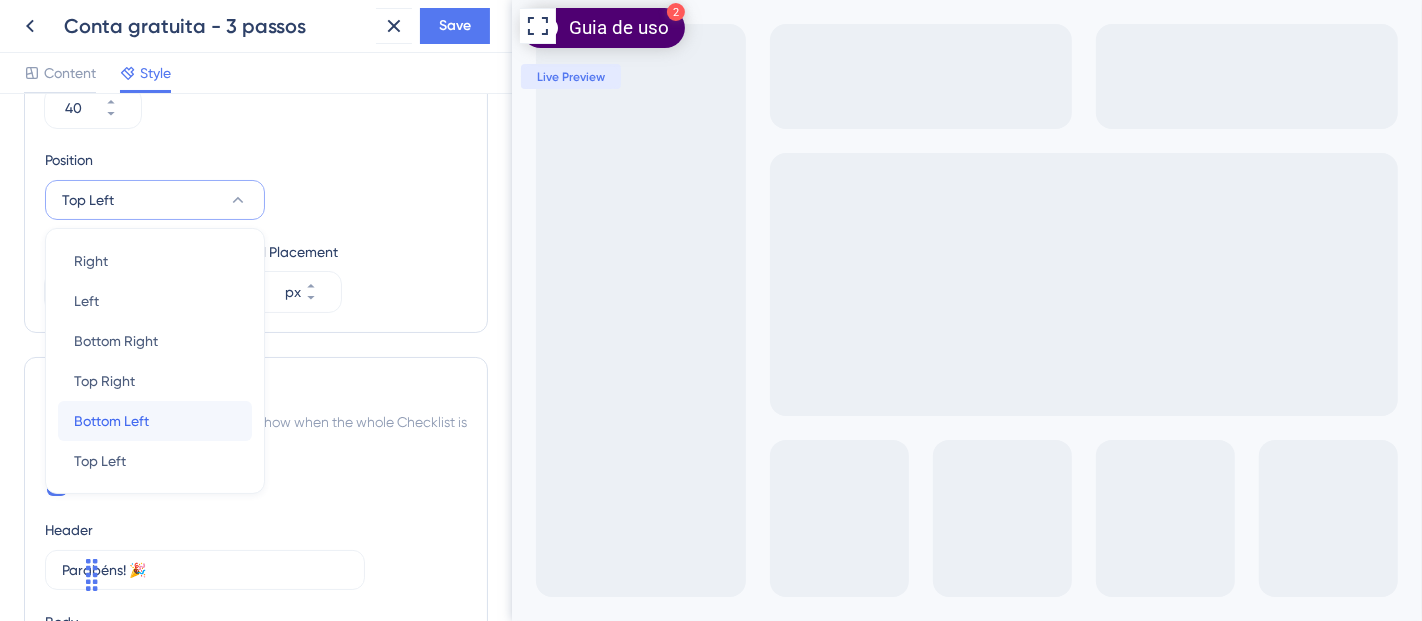 click on "Bottom Left Bottom Left" at bounding box center (155, 421) 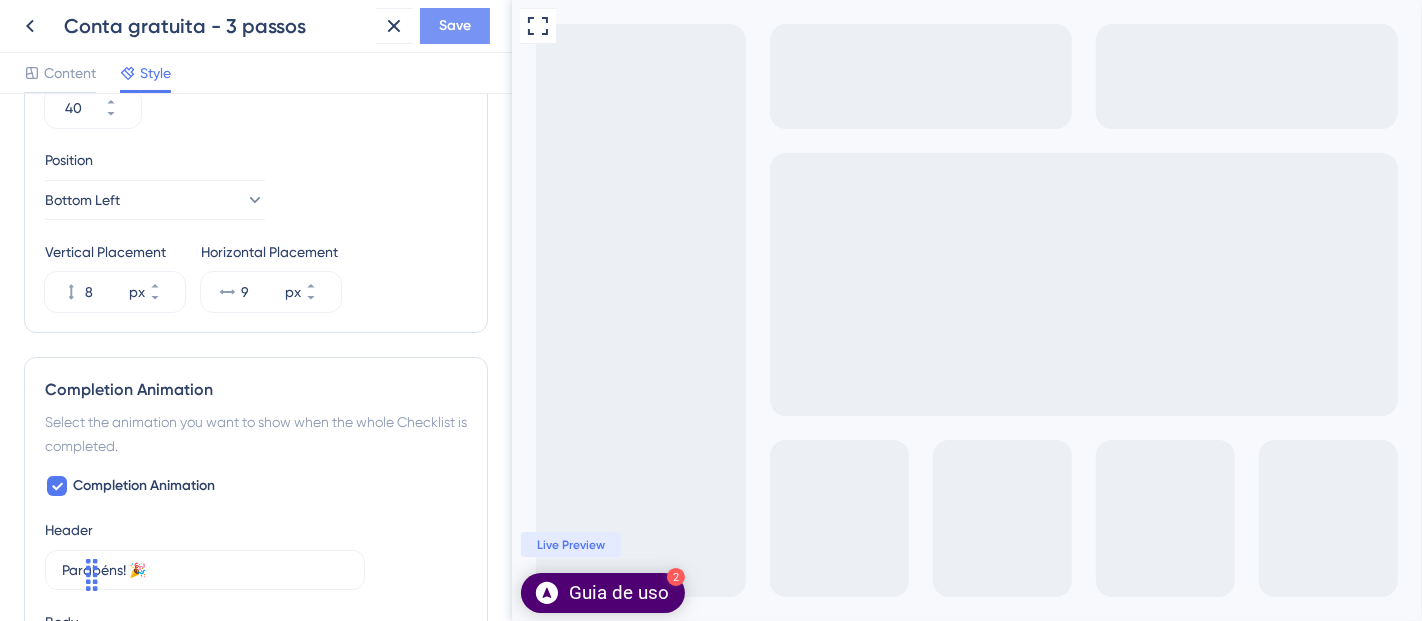 click on "Save" at bounding box center [455, 26] 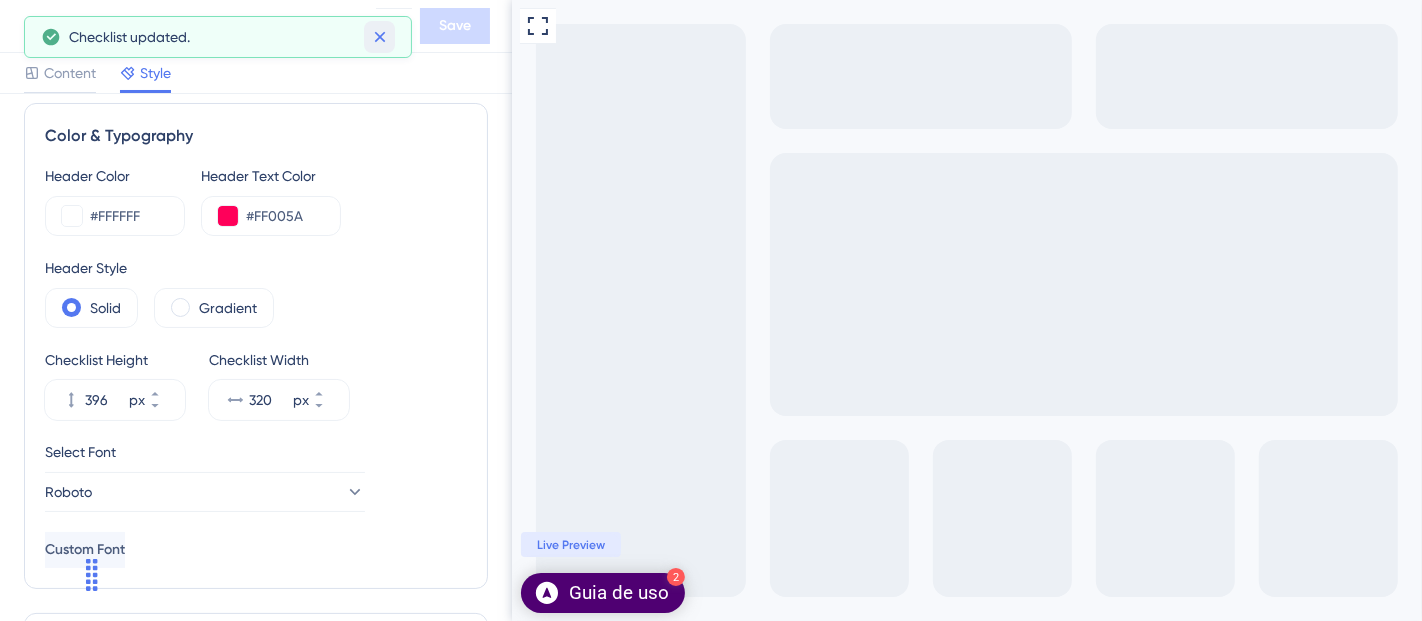 click at bounding box center [379, 37] 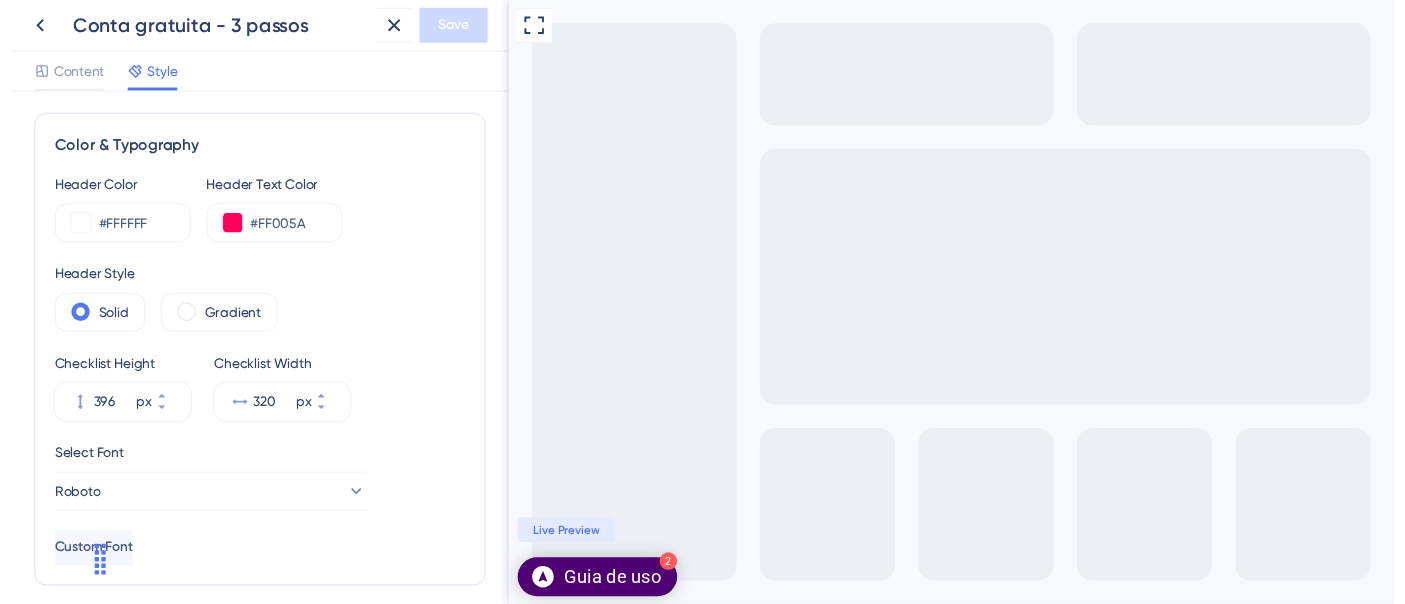 scroll, scrollTop: 0, scrollLeft: 0, axis: both 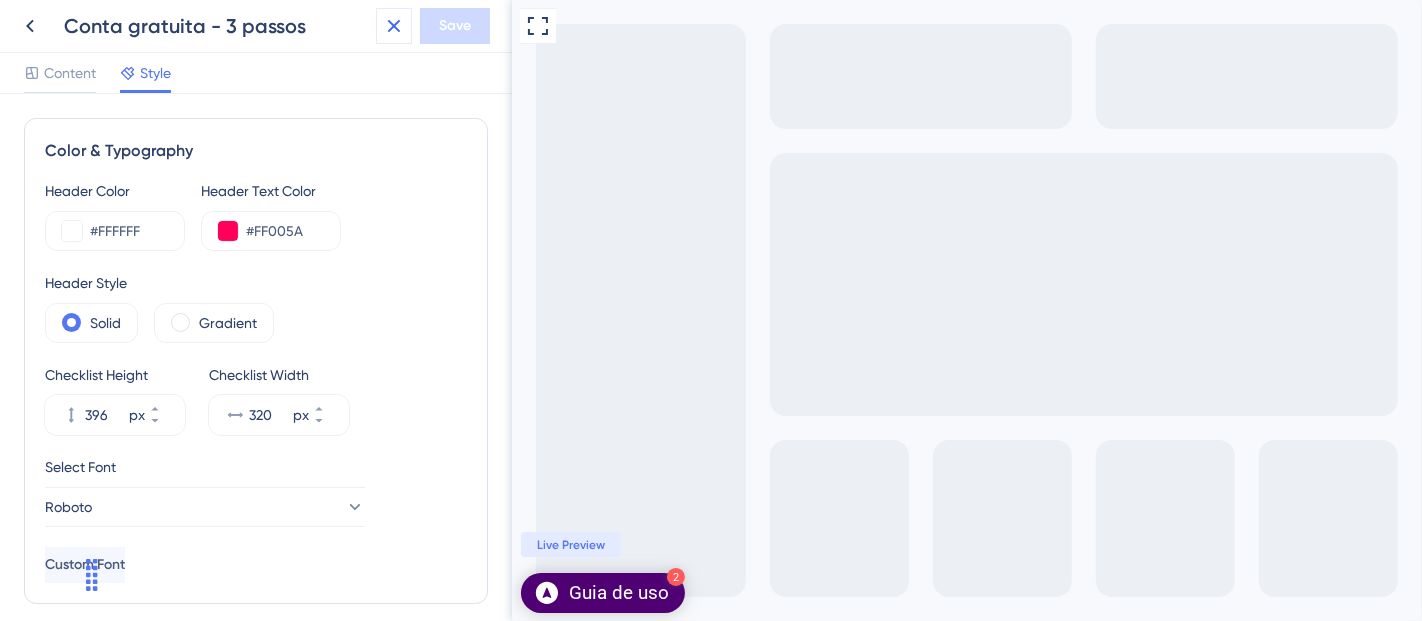 click 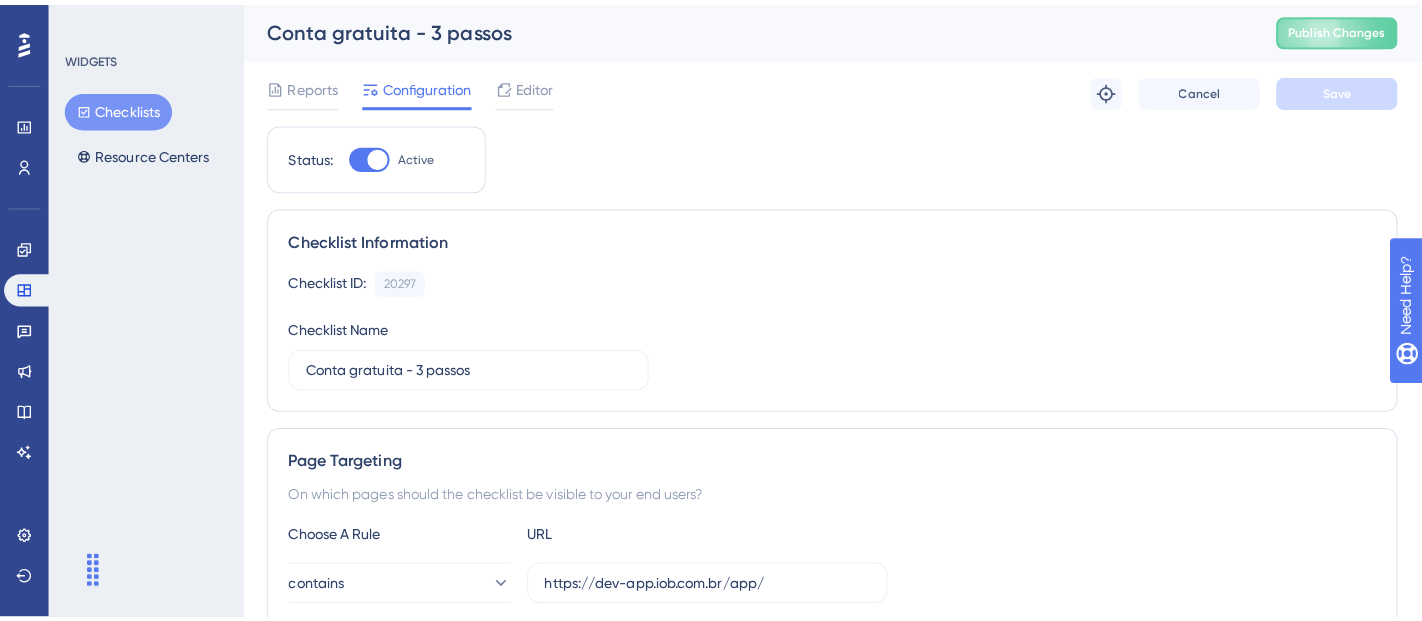 scroll, scrollTop: 0, scrollLeft: 0, axis: both 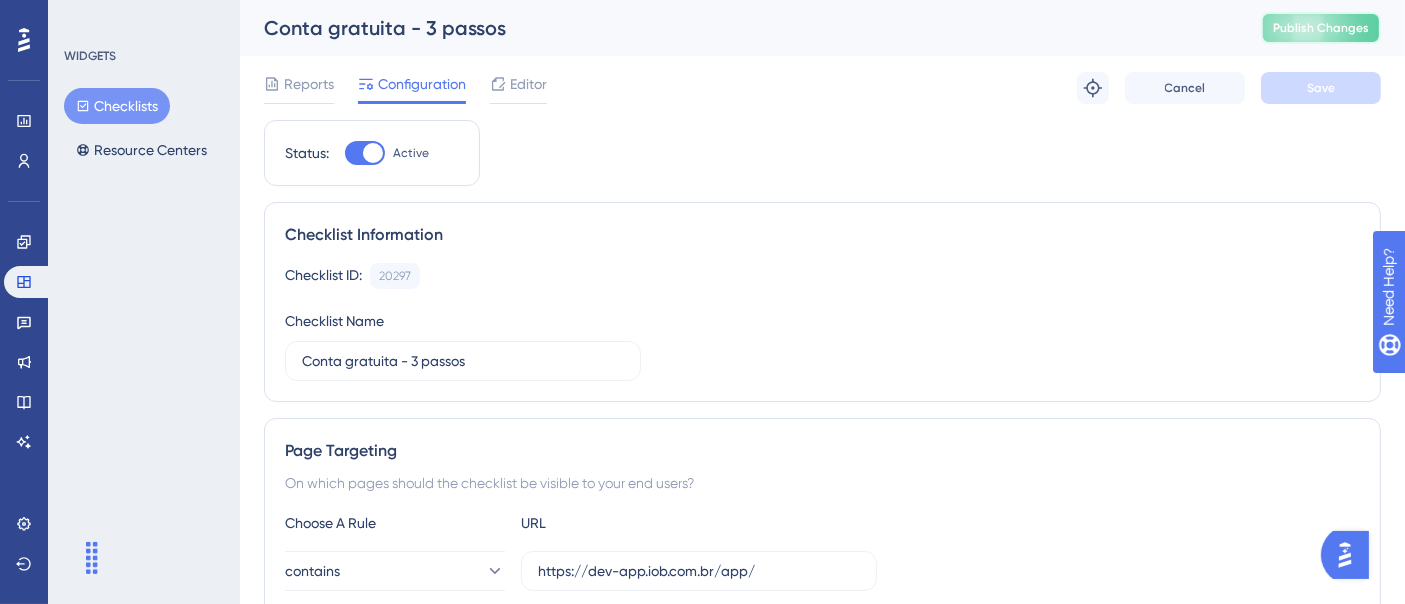 click on "Publish Changes" at bounding box center [1321, 28] 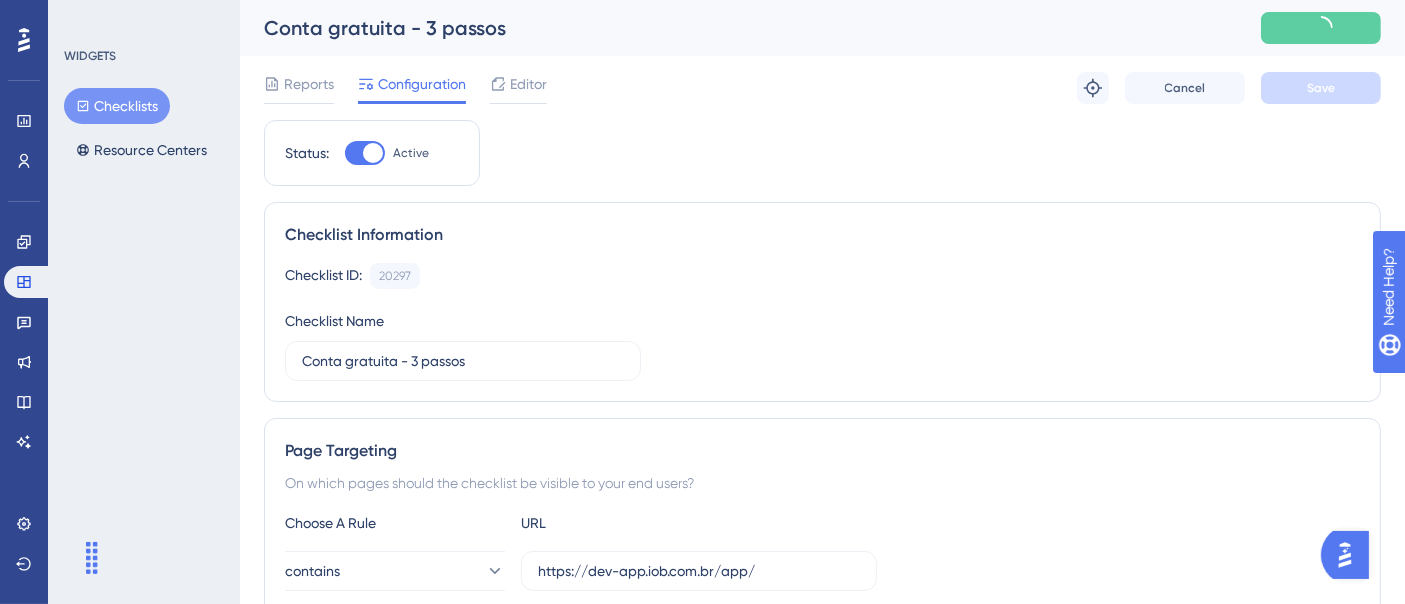 click on "Checklists" at bounding box center (117, 106) 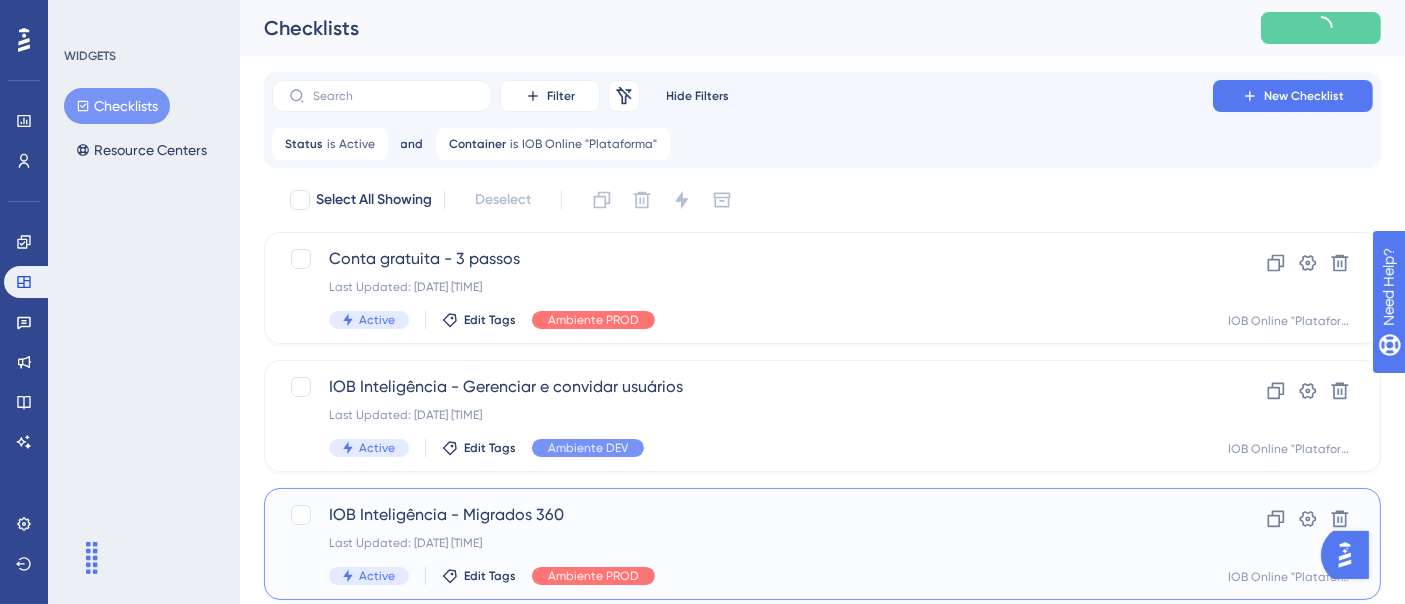 click on "IOB Inteligência - Migrados 360 Last Updated: [DATE] [TIME] Active Edit Tags Ambiente PROD Clone Settings Delete IOB Online "Plataforma"" at bounding box center [822, 544] 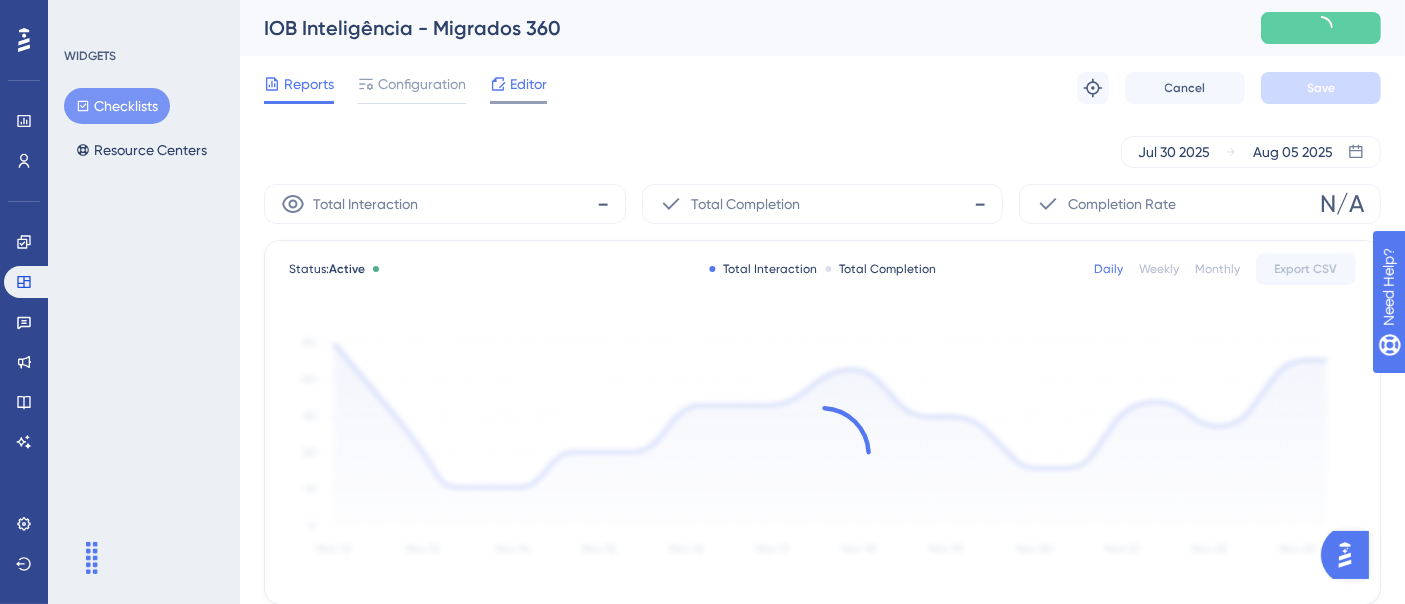 click on "Editor" at bounding box center [528, 84] 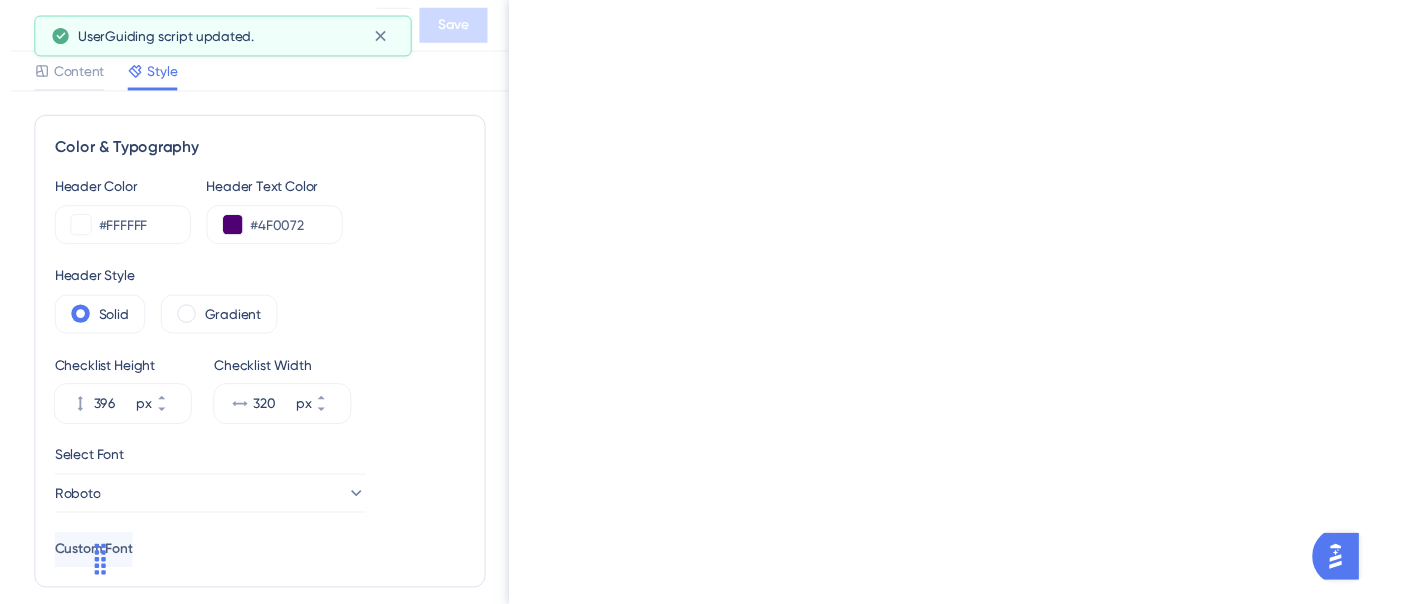 scroll, scrollTop: 777, scrollLeft: 0, axis: vertical 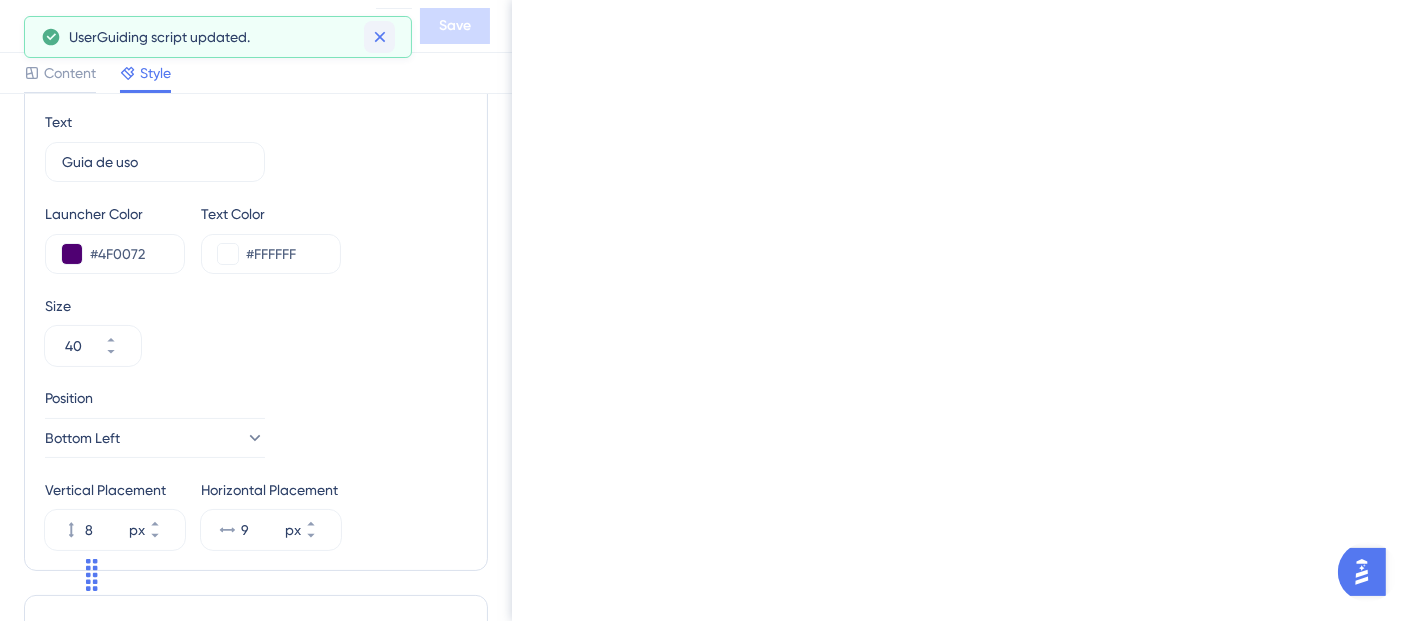 click at bounding box center (379, 37) 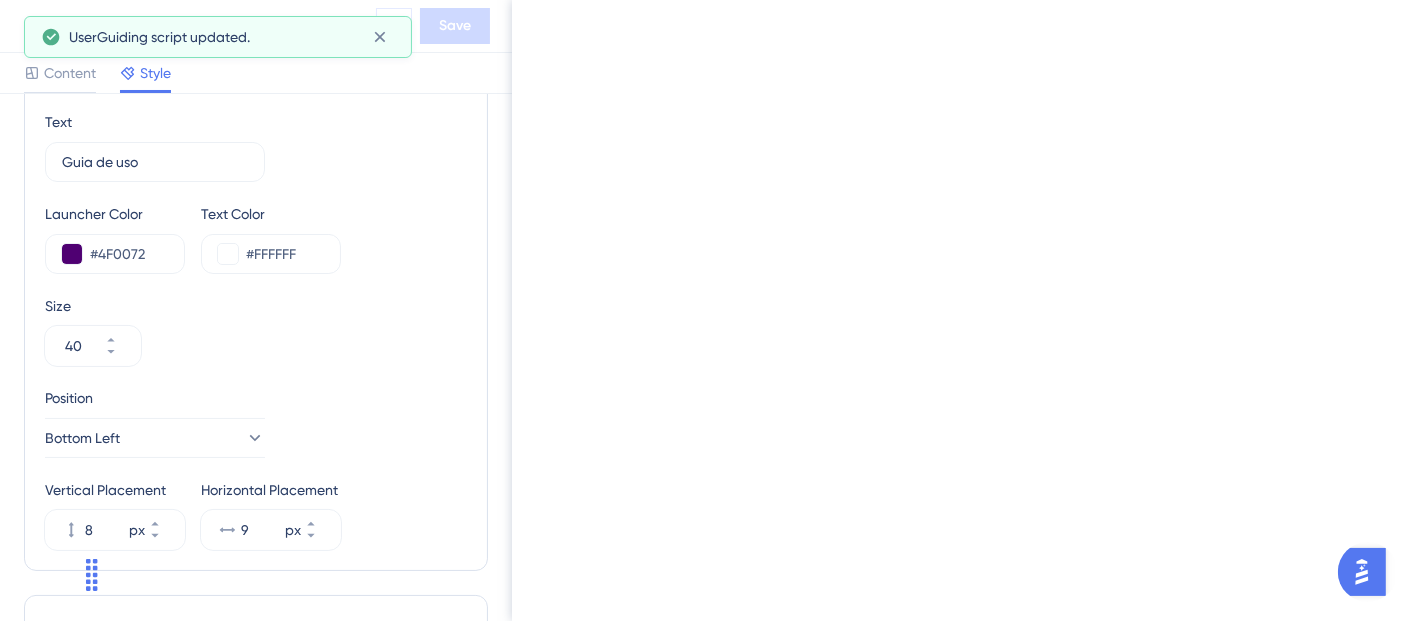 click 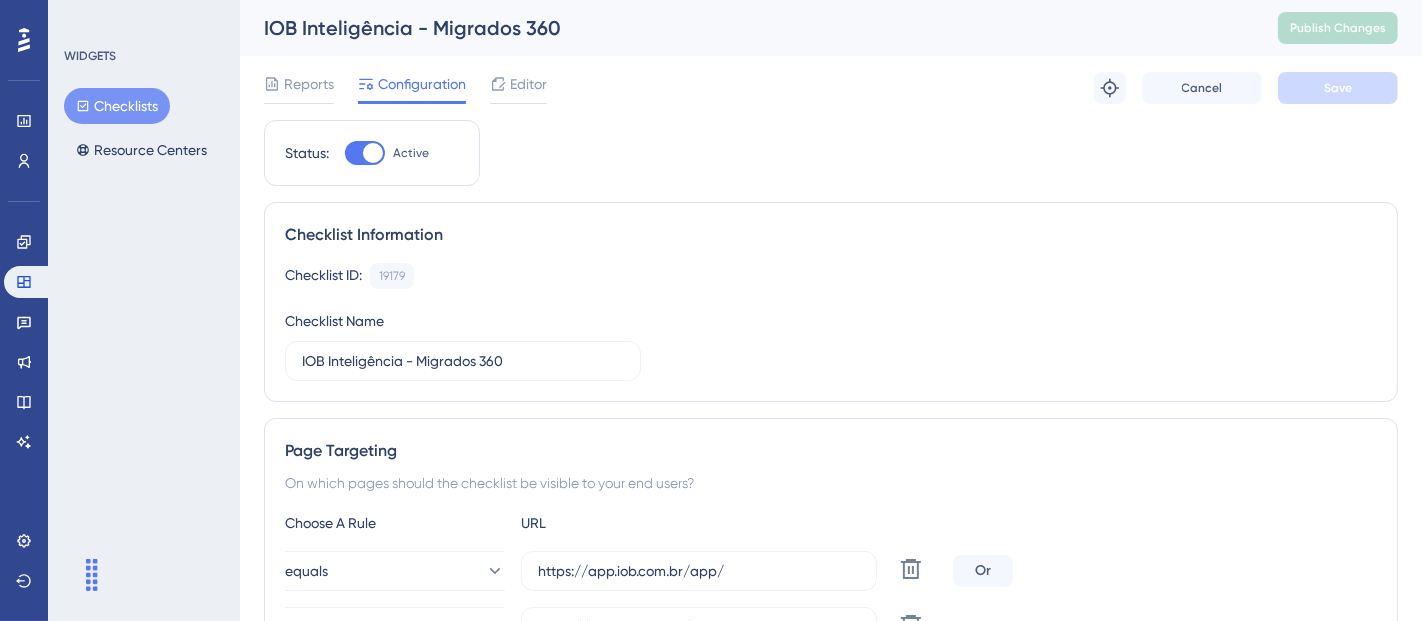 click on "Checklists" at bounding box center (117, 106) 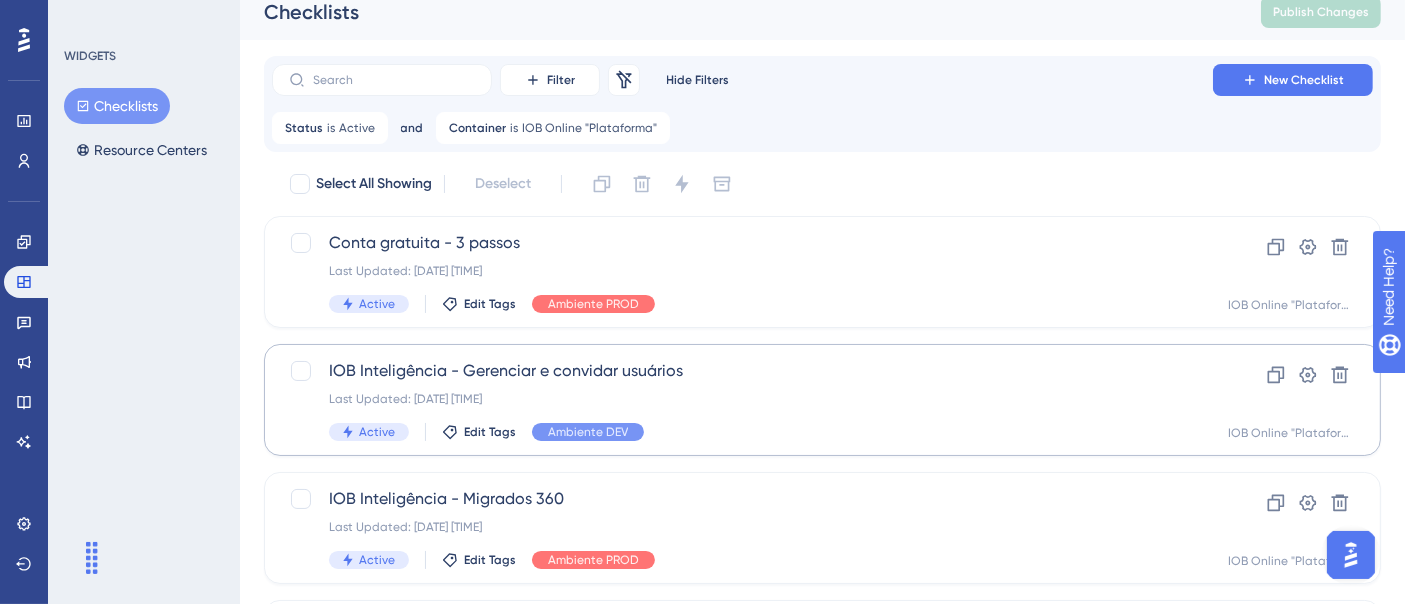 scroll, scrollTop: 0, scrollLeft: 0, axis: both 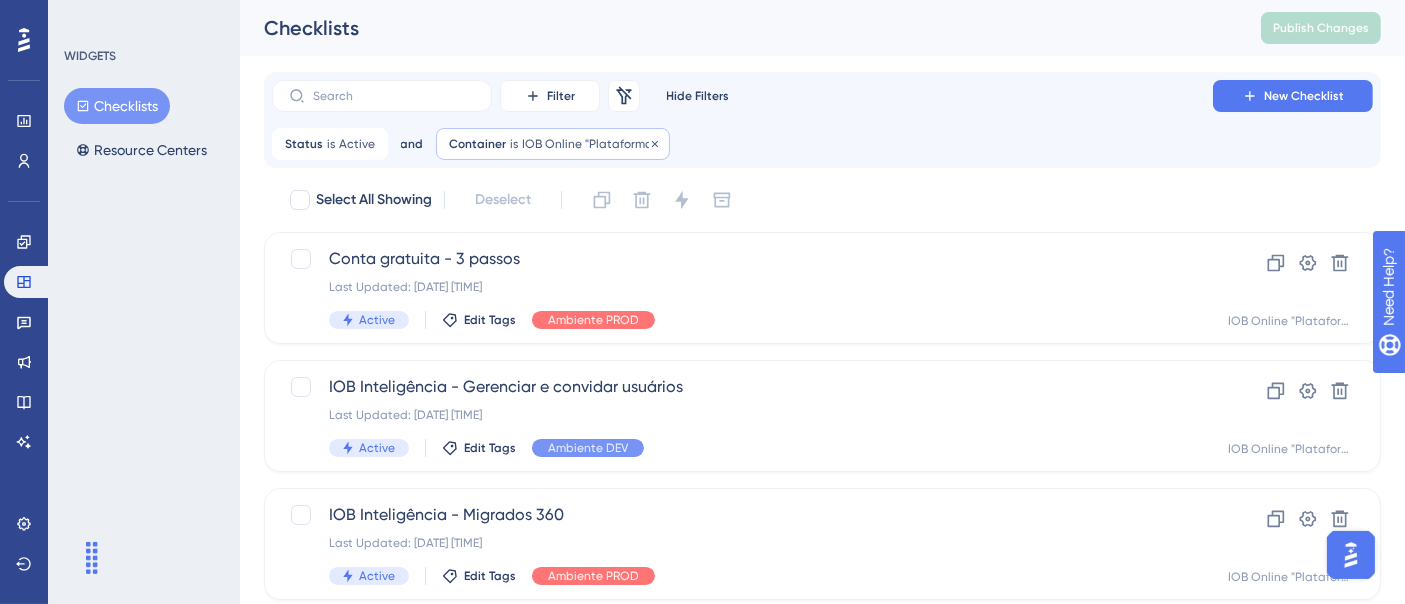 click on "IOB Online "Plataforma"" at bounding box center (589, 144) 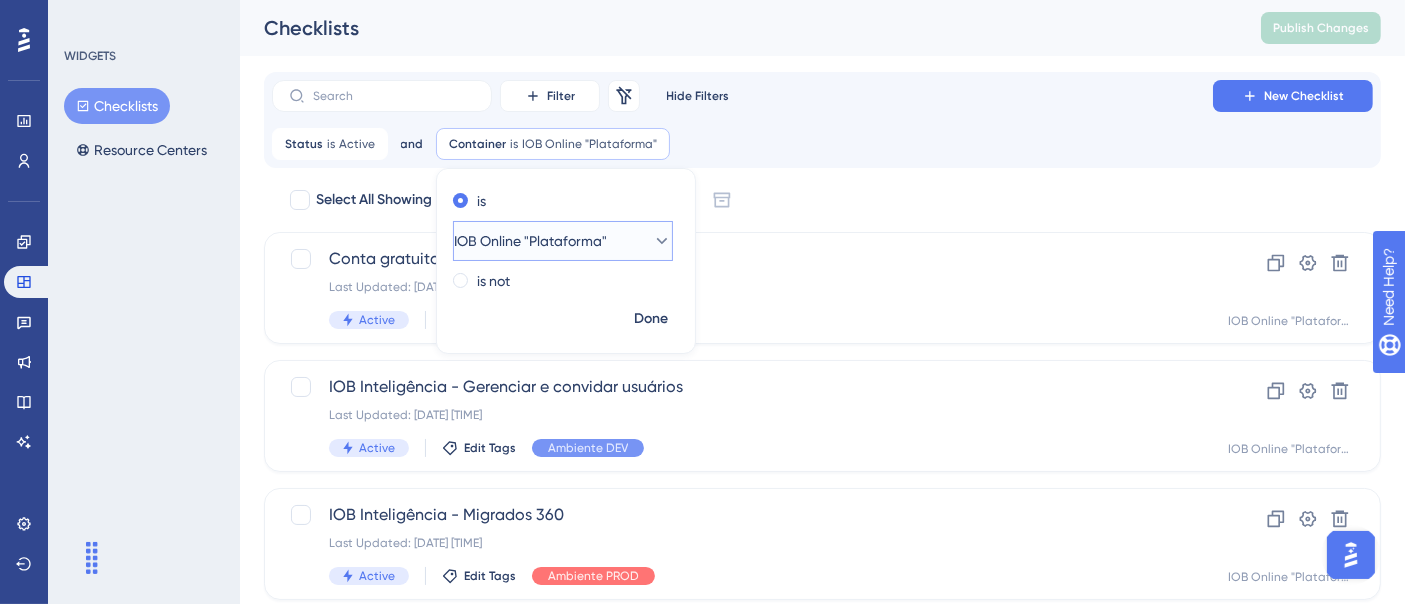 click on "IOB Online "Plataforma"" at bounding box center (530, 241) 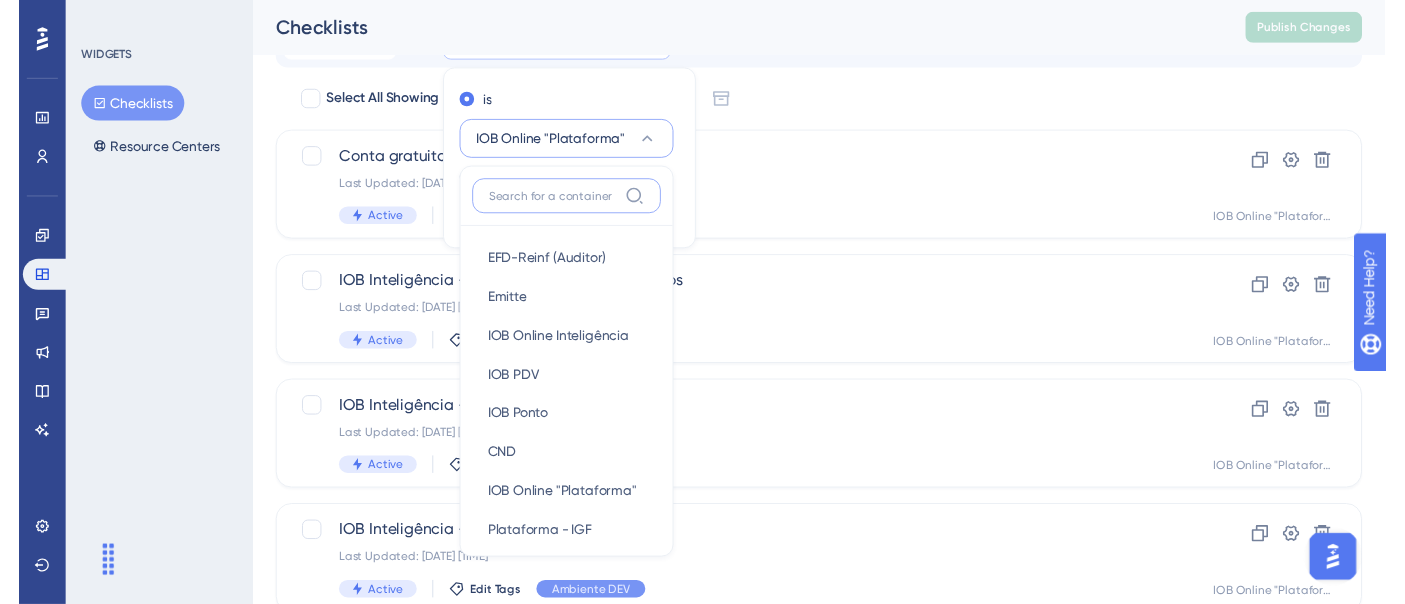 scroll, scrollTop: 48, scrollLeft: 0, axis: vertical 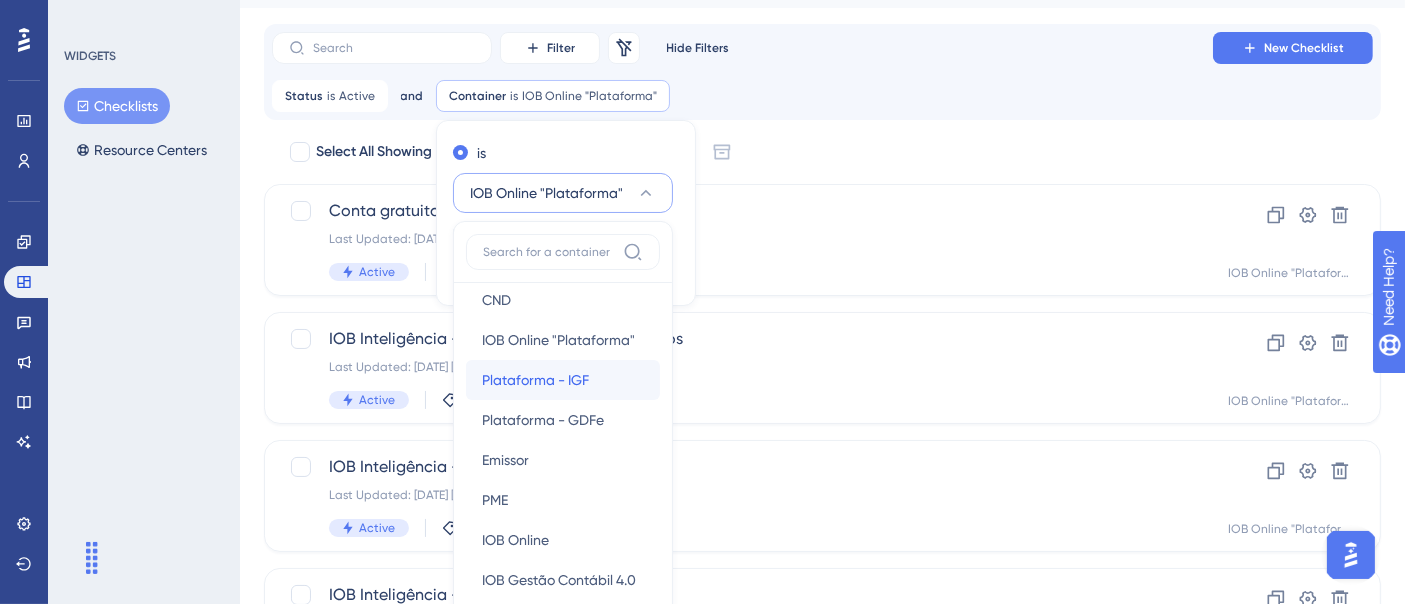 click on "Plataforma - IGF" at bounding box center [535, 380] 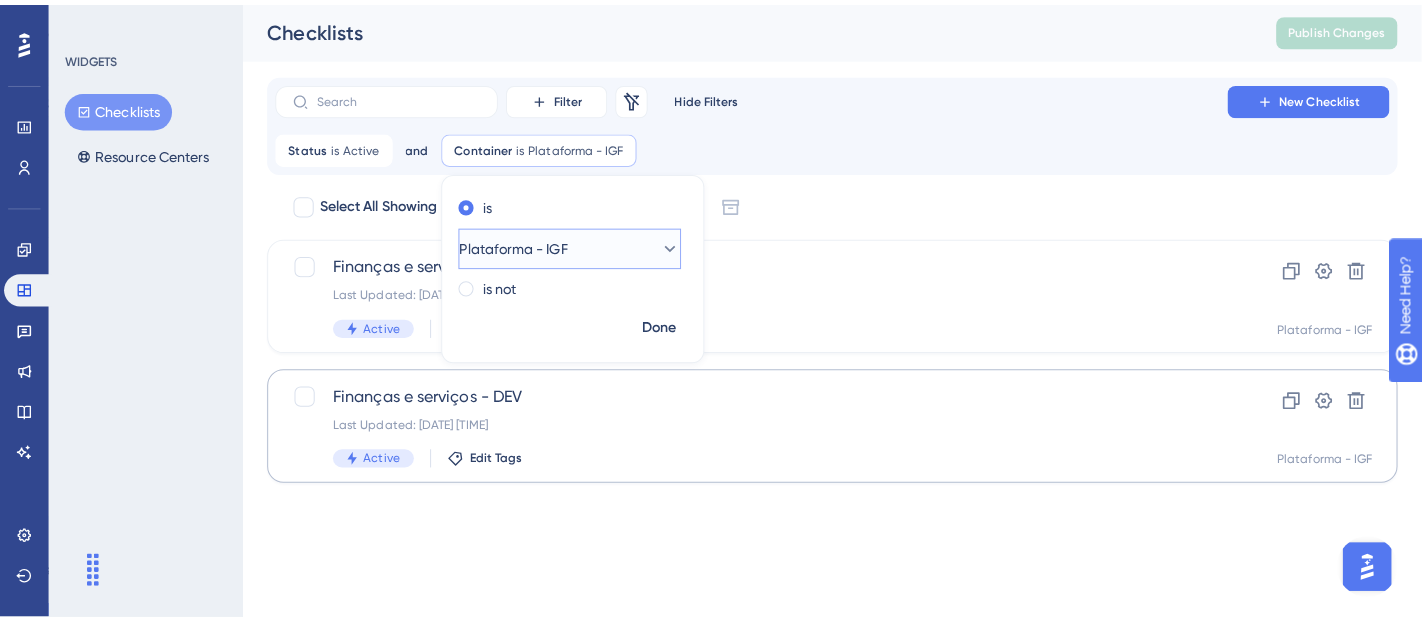 scroll, scrollTop: 0, scrollLeft: 0, axis: both 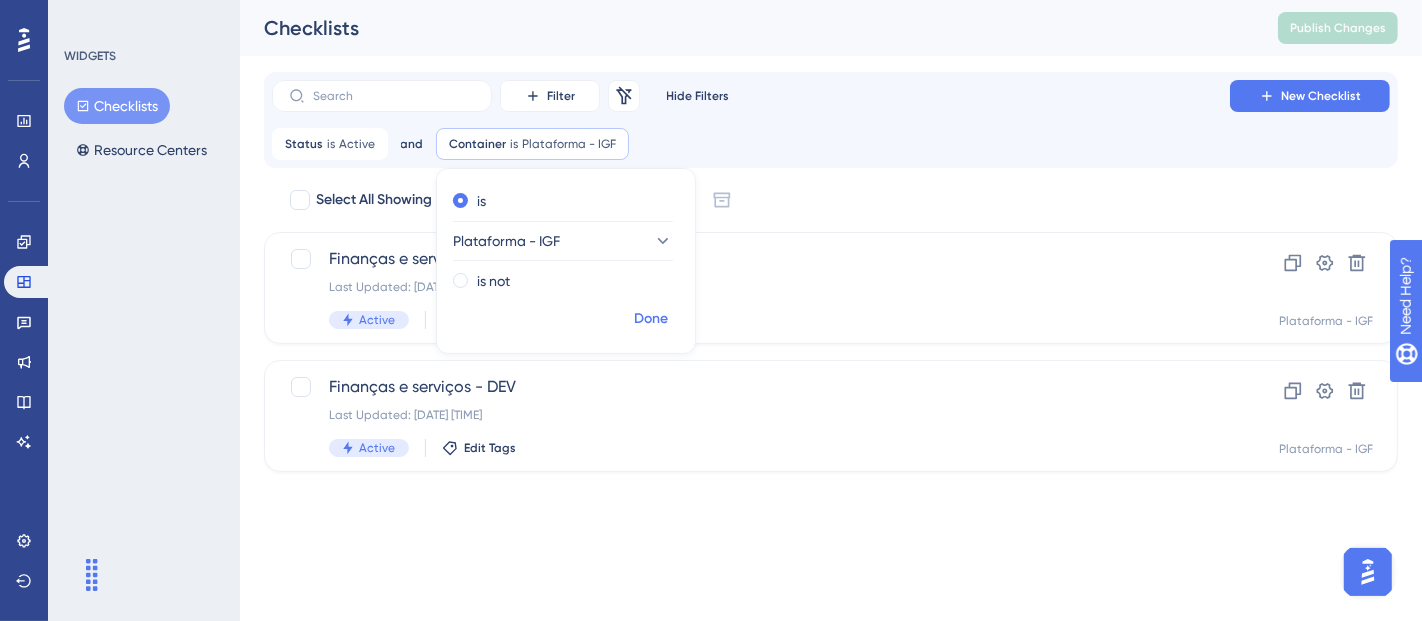 click on "Done" at bounding box center (651, 319) 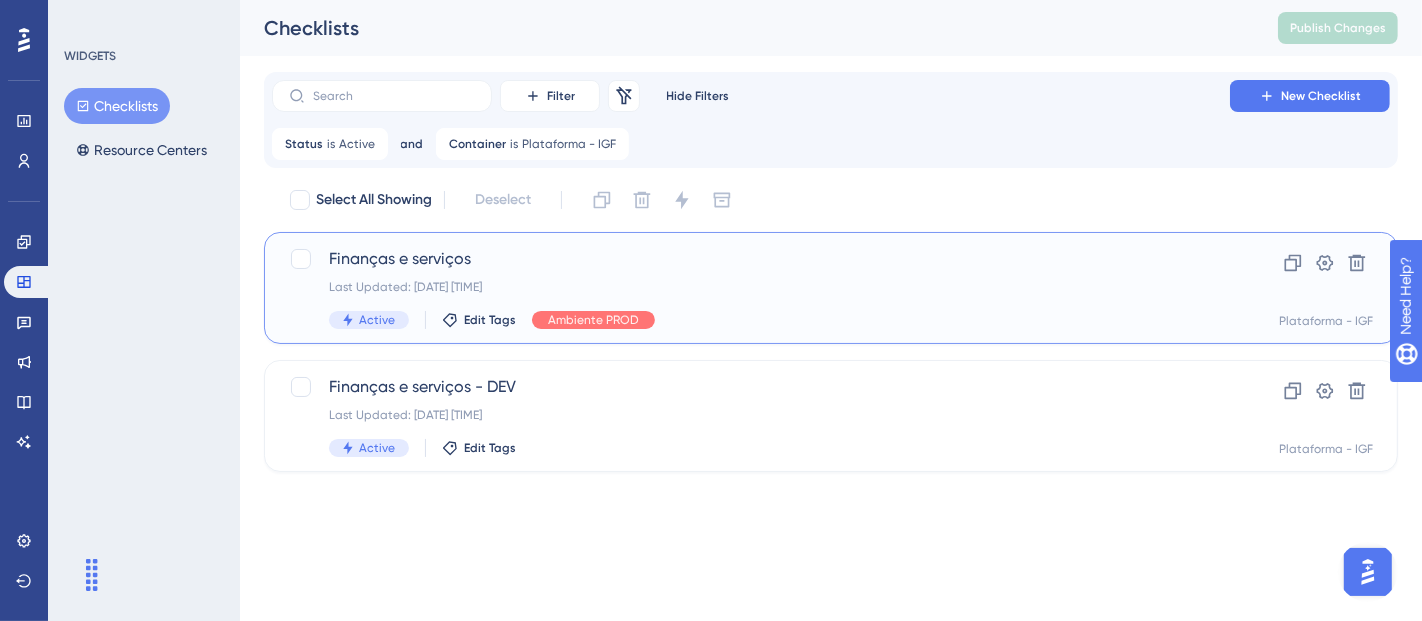 click on "Finanças e serviços" at bounding box center [751, 259] 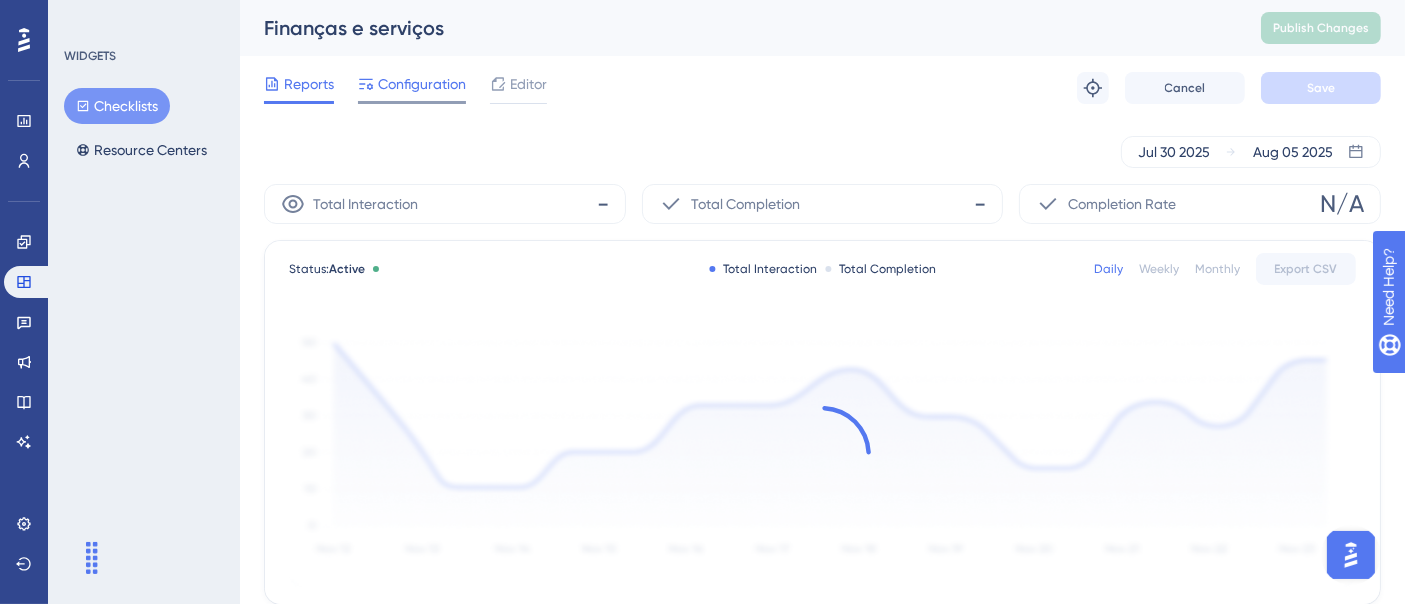 click on "Configuration" at bounding box center (422, 84) 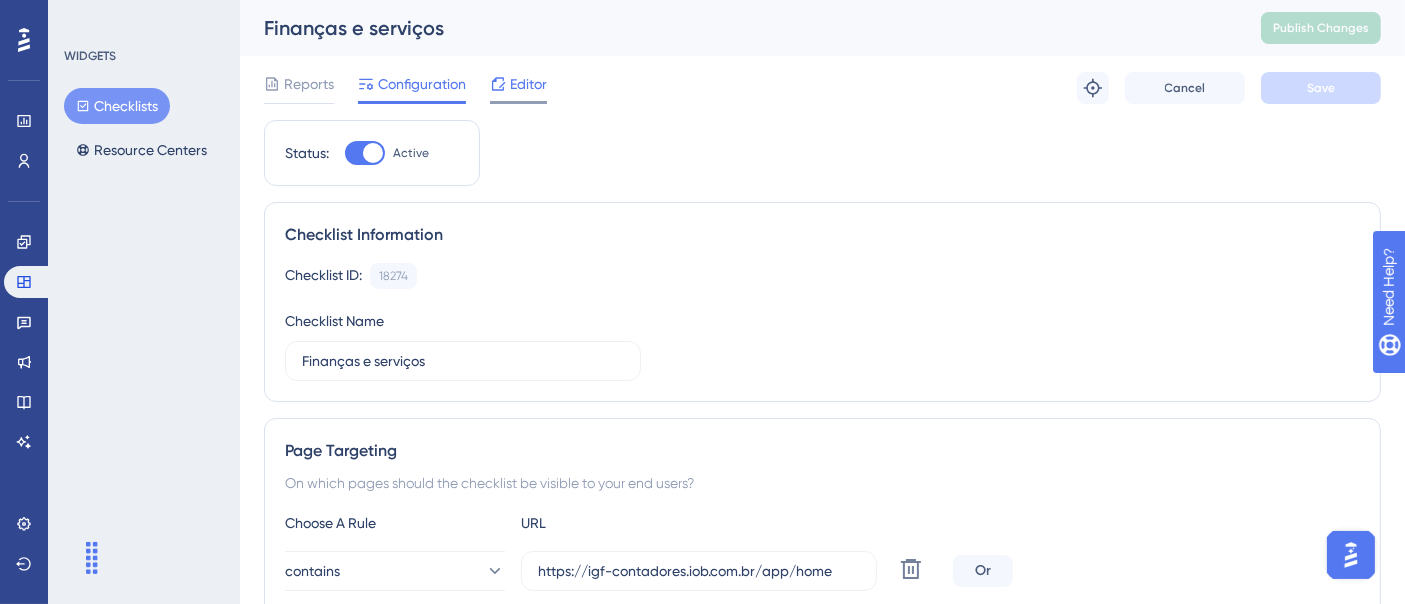 click on "Editor" at bounding box center [528, 84] 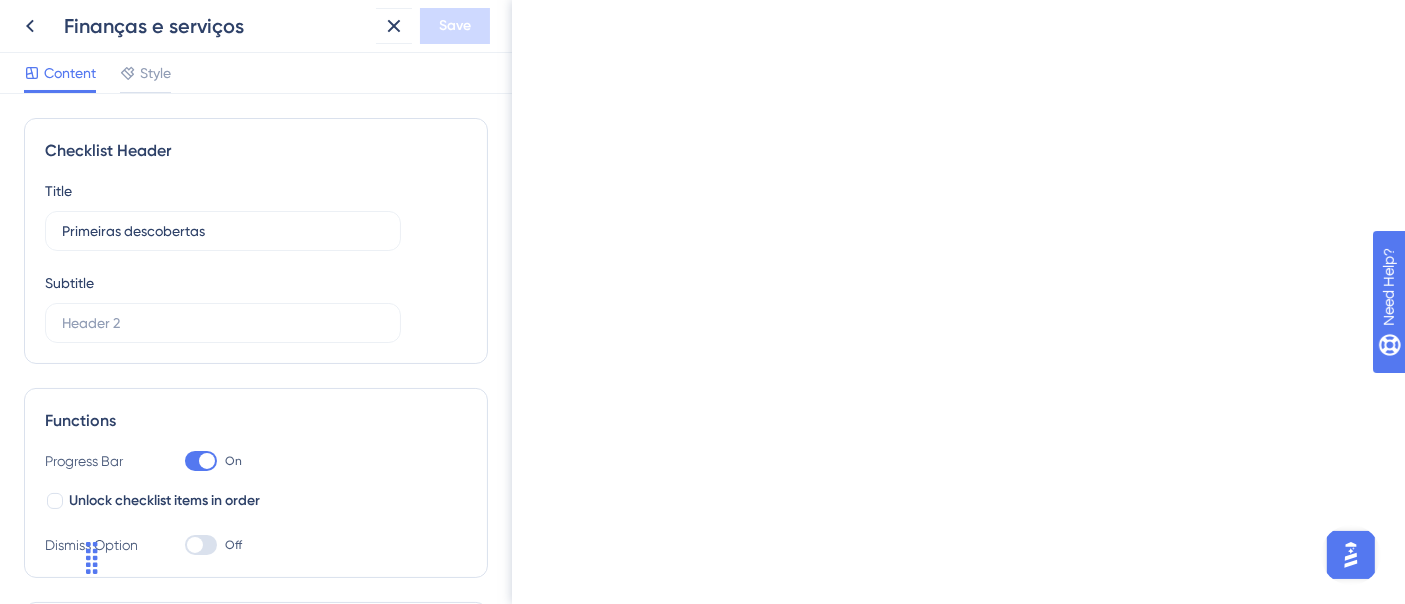 click on "Style" at bounding box center [155, 73] 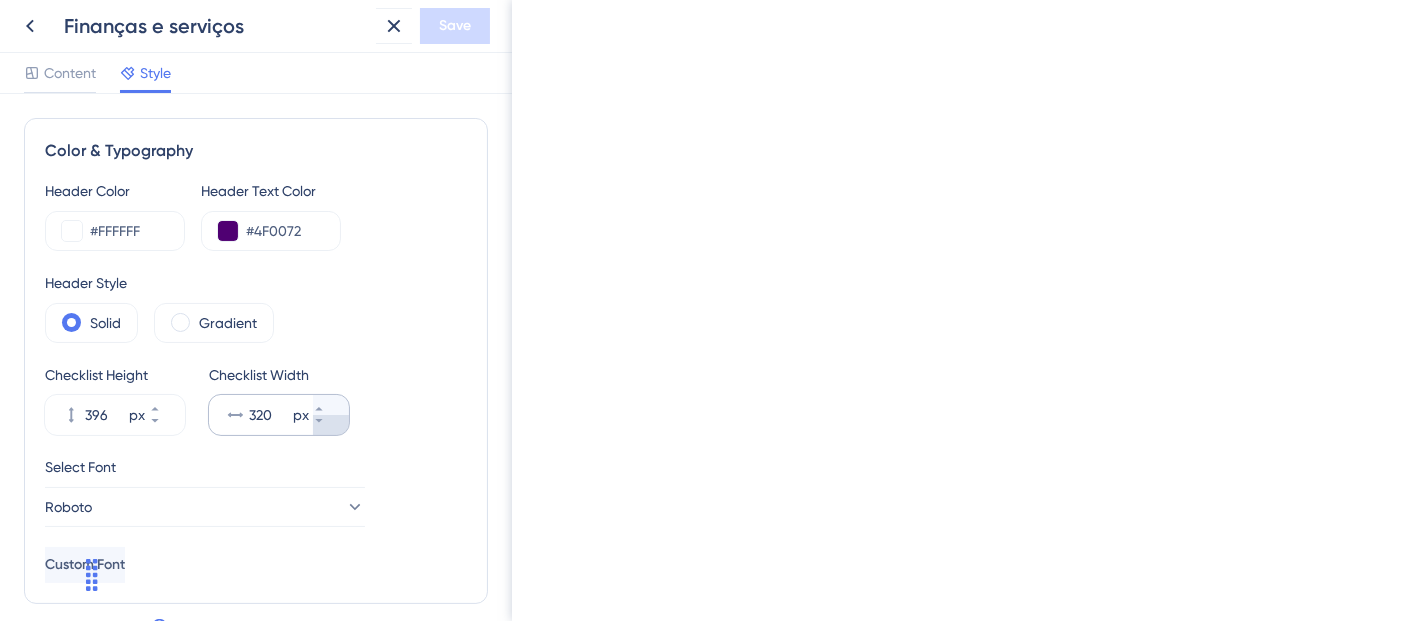 scroll, scrollTop: 222, scrollLeft: 0, axis: vertical 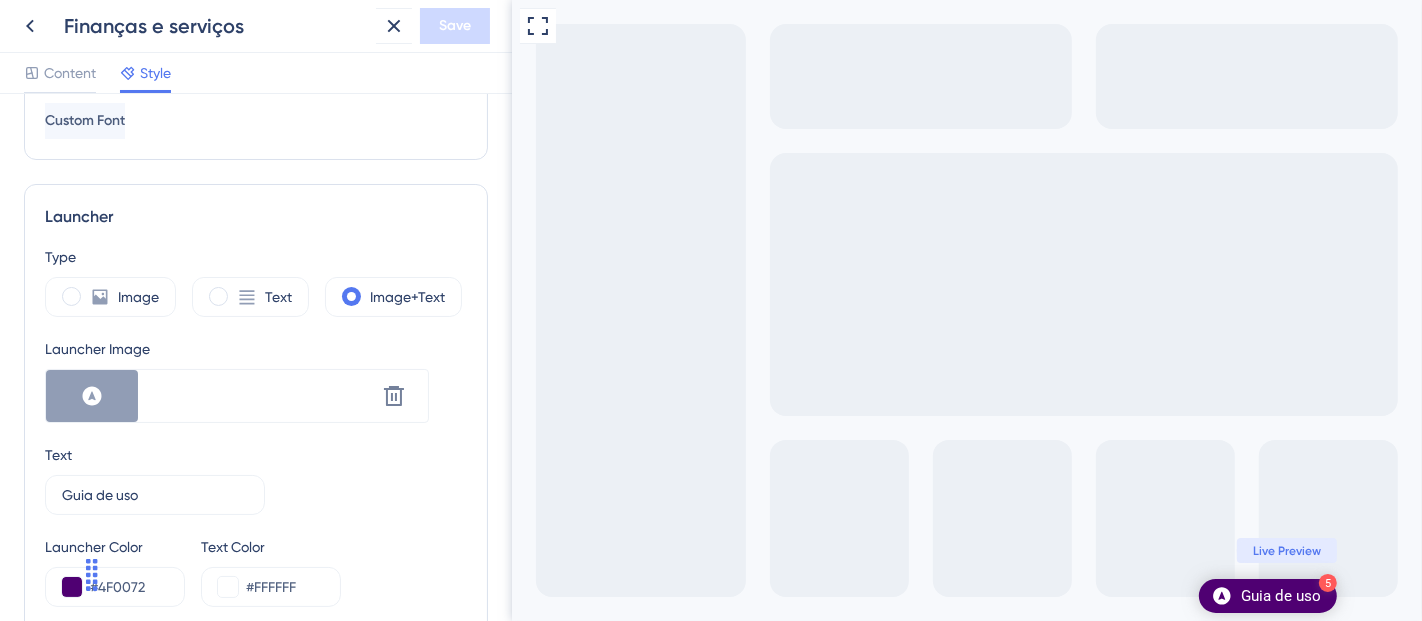 click on "34" at bounding box center [83, 679] 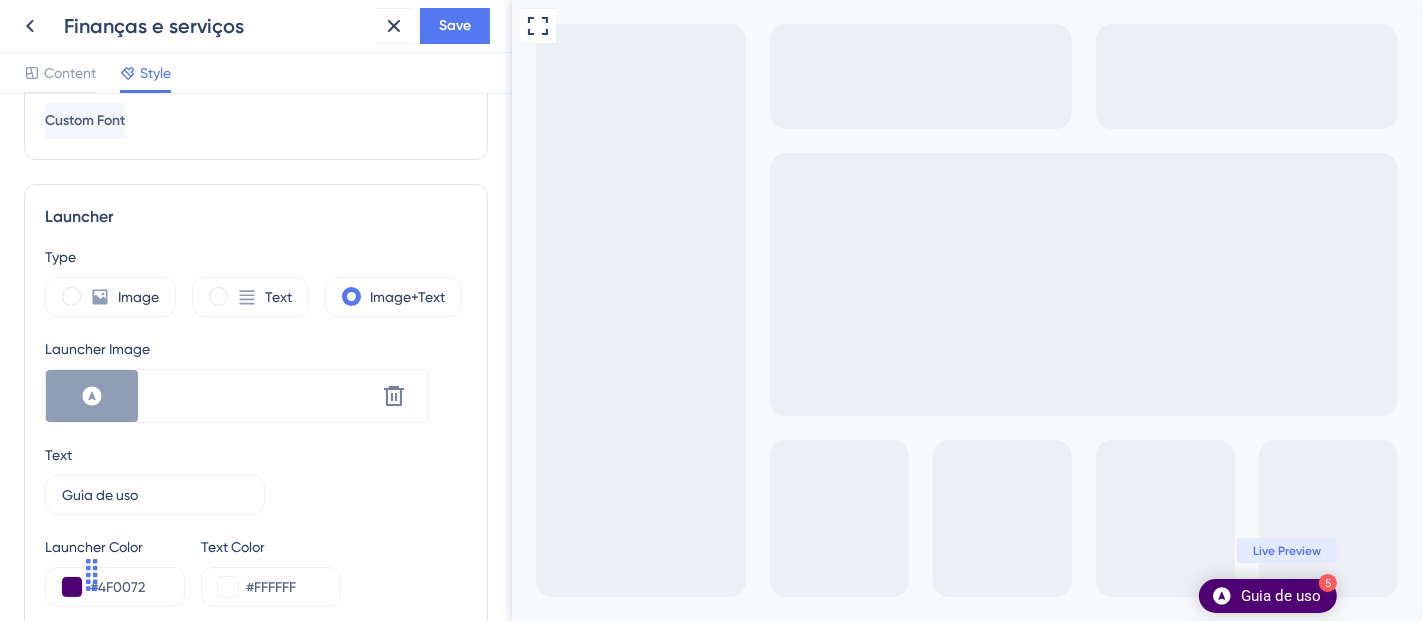 scroll, scrollTop: 888, scrollLeft: 0, axis: vertical 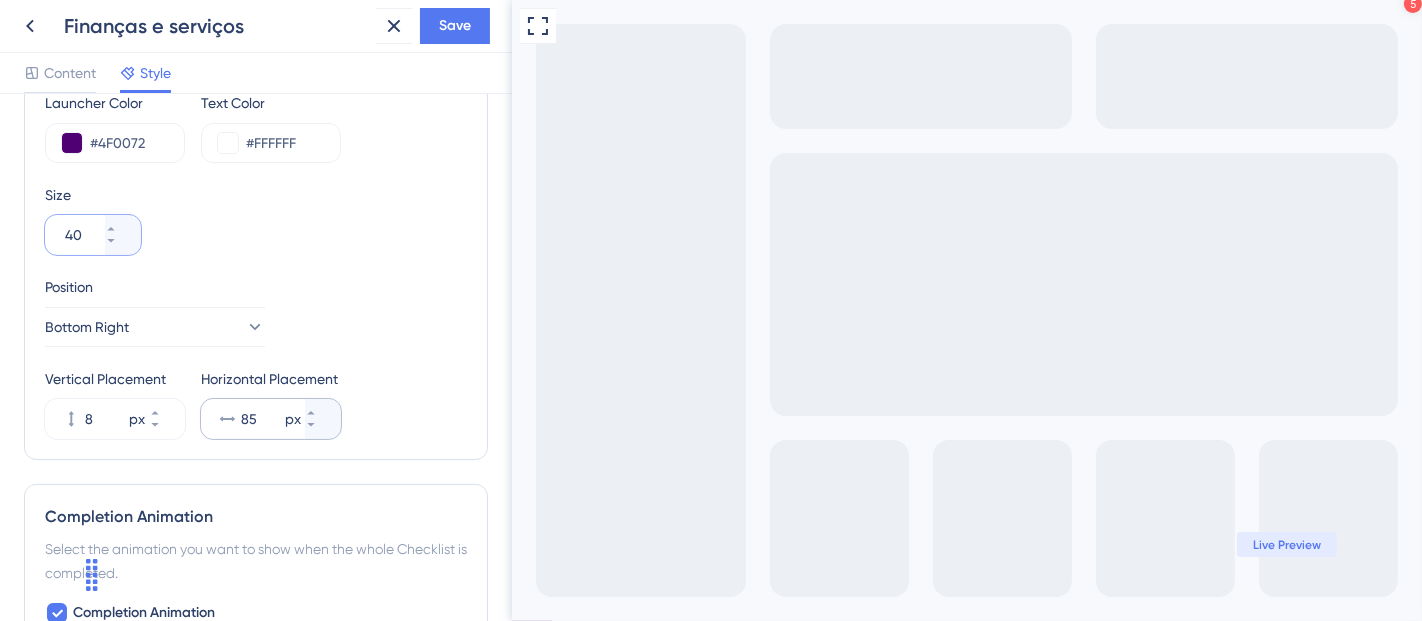 type on "40" 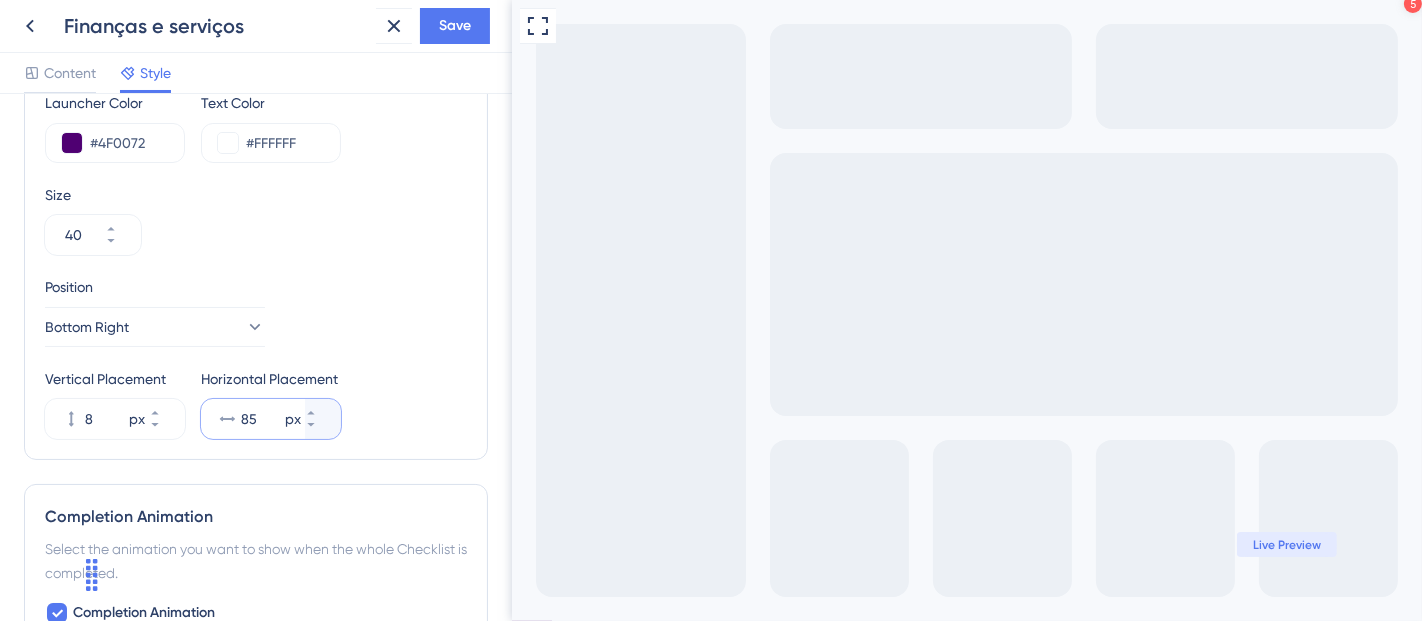 click on "85" at bounding box center (261, 419) 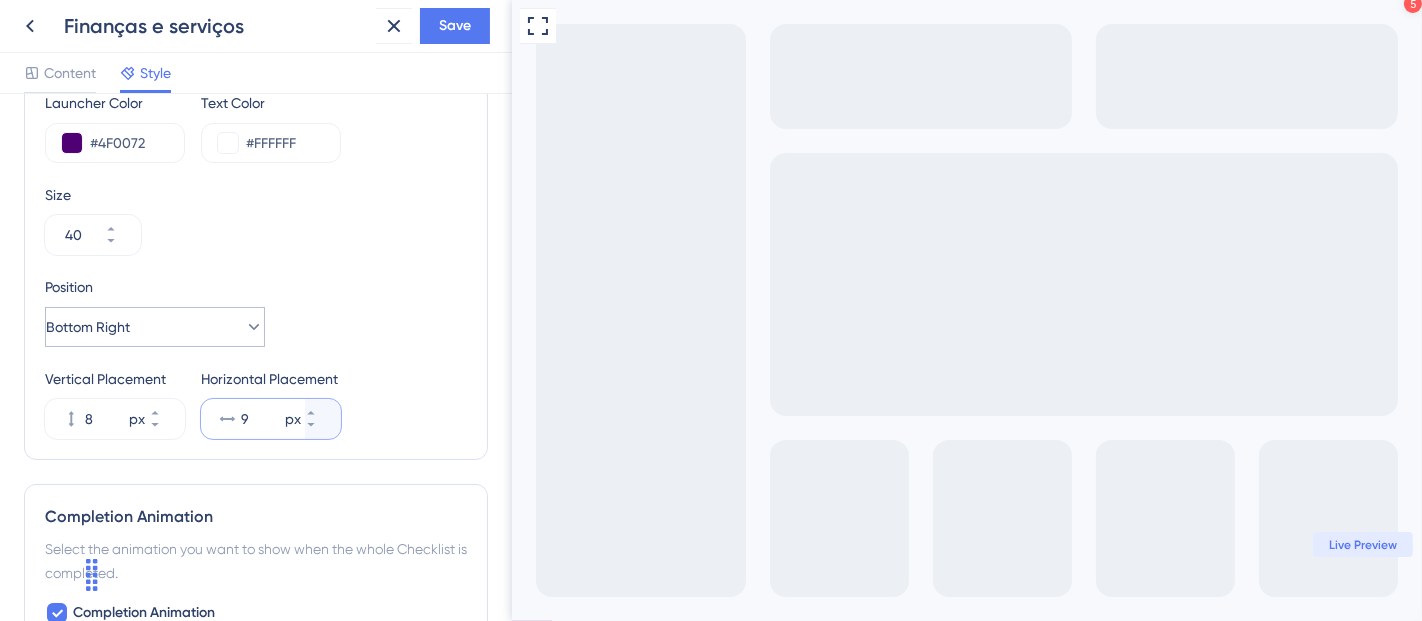 type on "9" 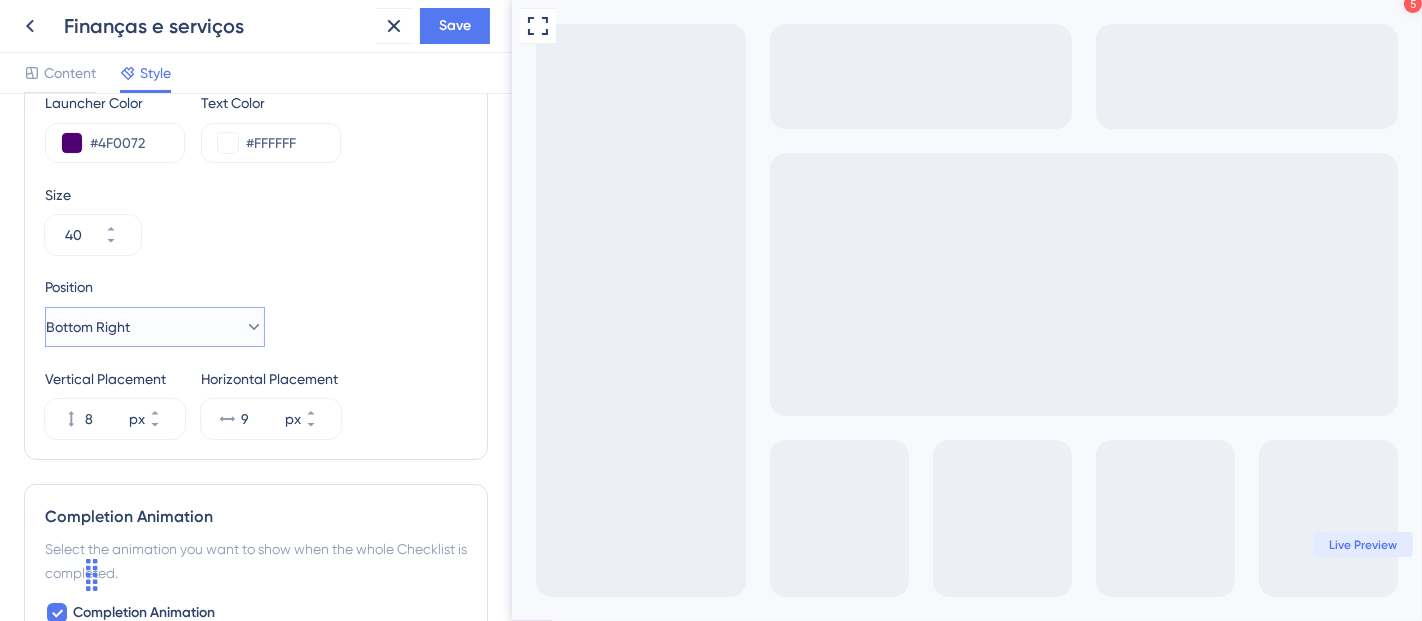 click on "Bottom Right" at bounding box center (88, 327) 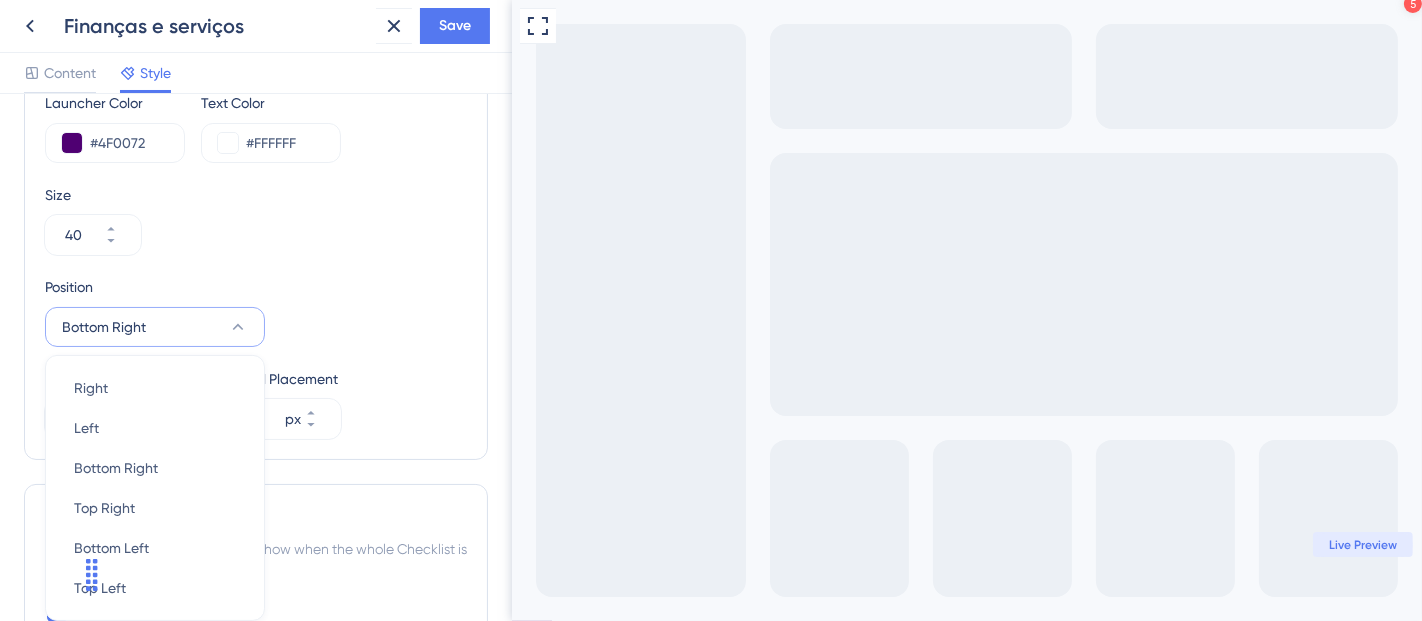 scroll, scrollTop: 1015, scrollLeft: 0, axis: vertical 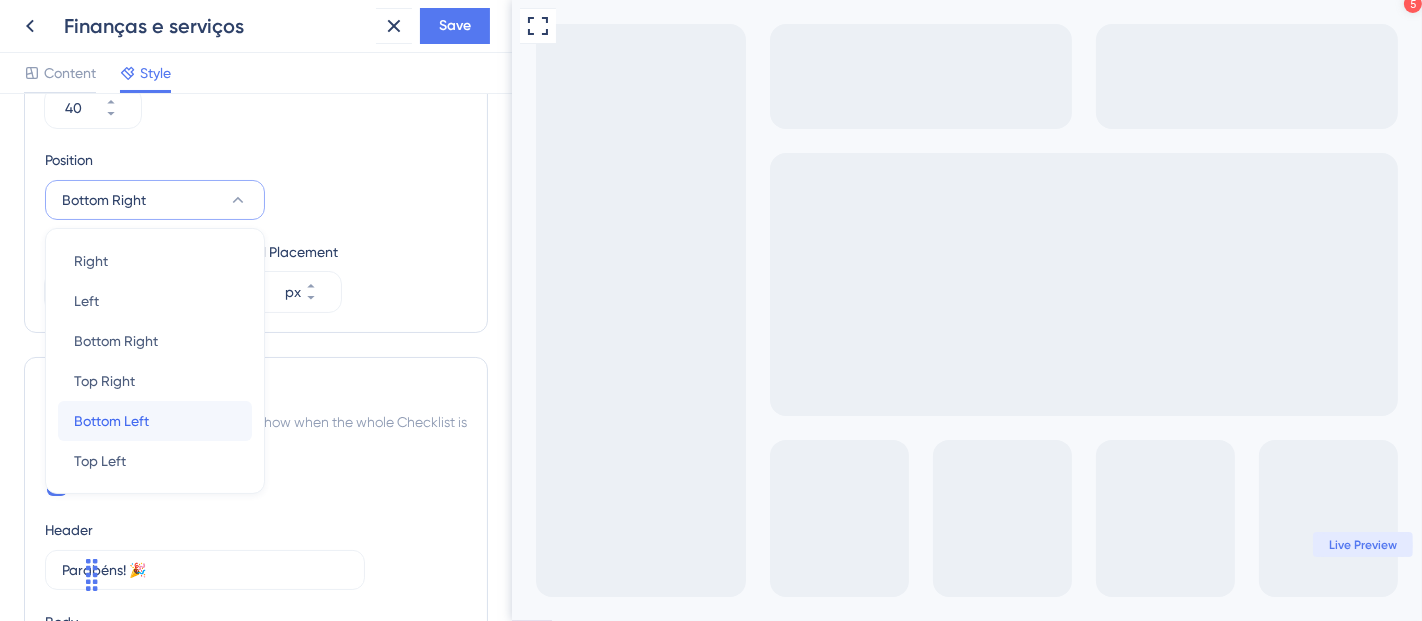 click on "Bottom Left" at bounding box center [111, 421] 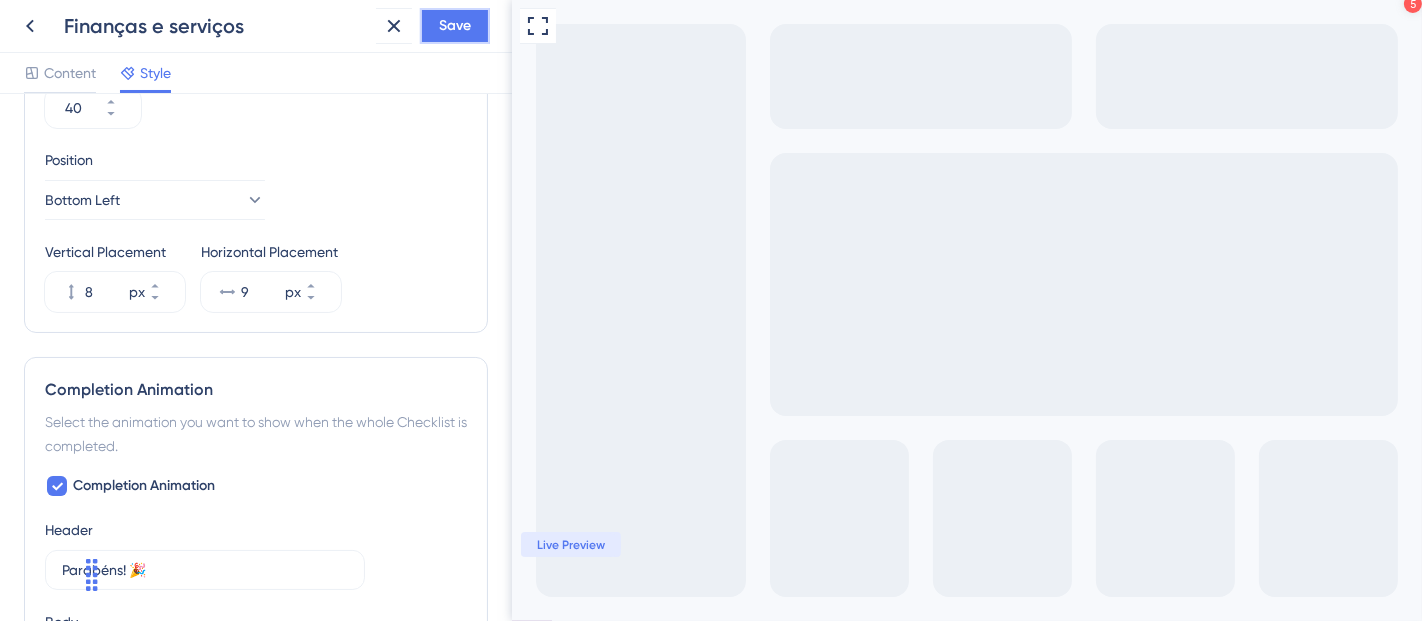 click on "Save" at bounding box center [455, 26] 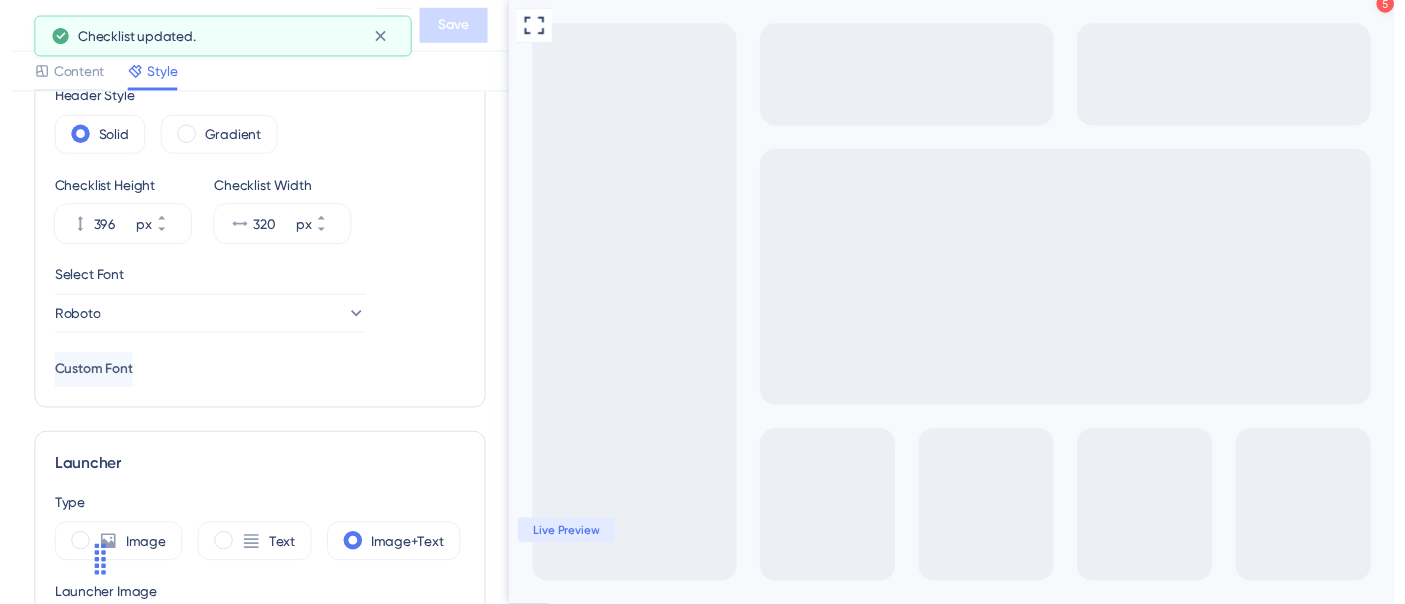 scroll, scrollTop: 0, scrollLeft: 0, axis: both 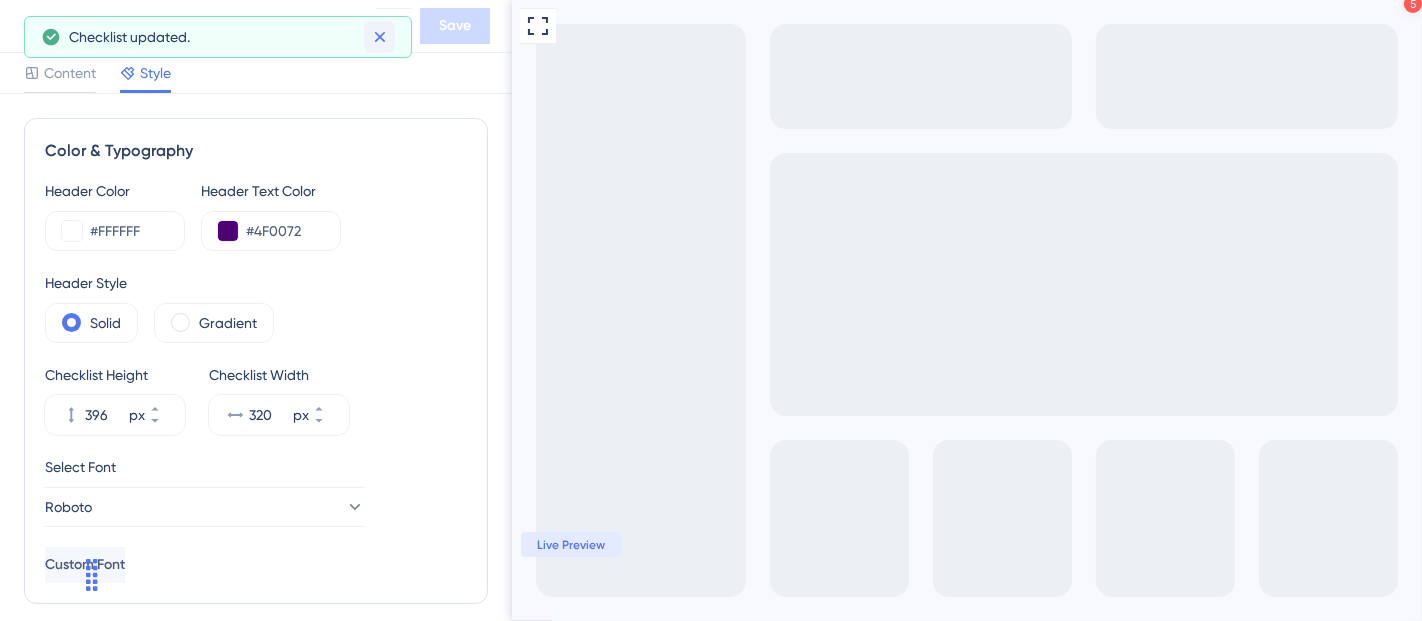 click 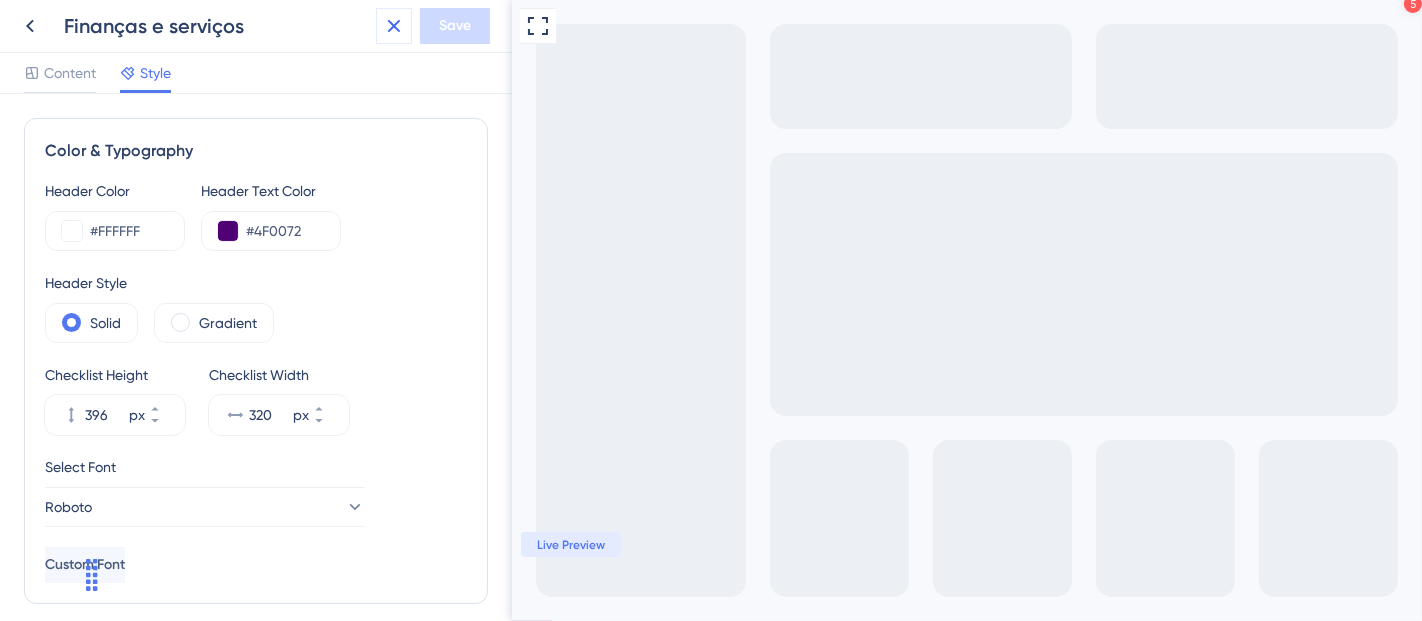 click 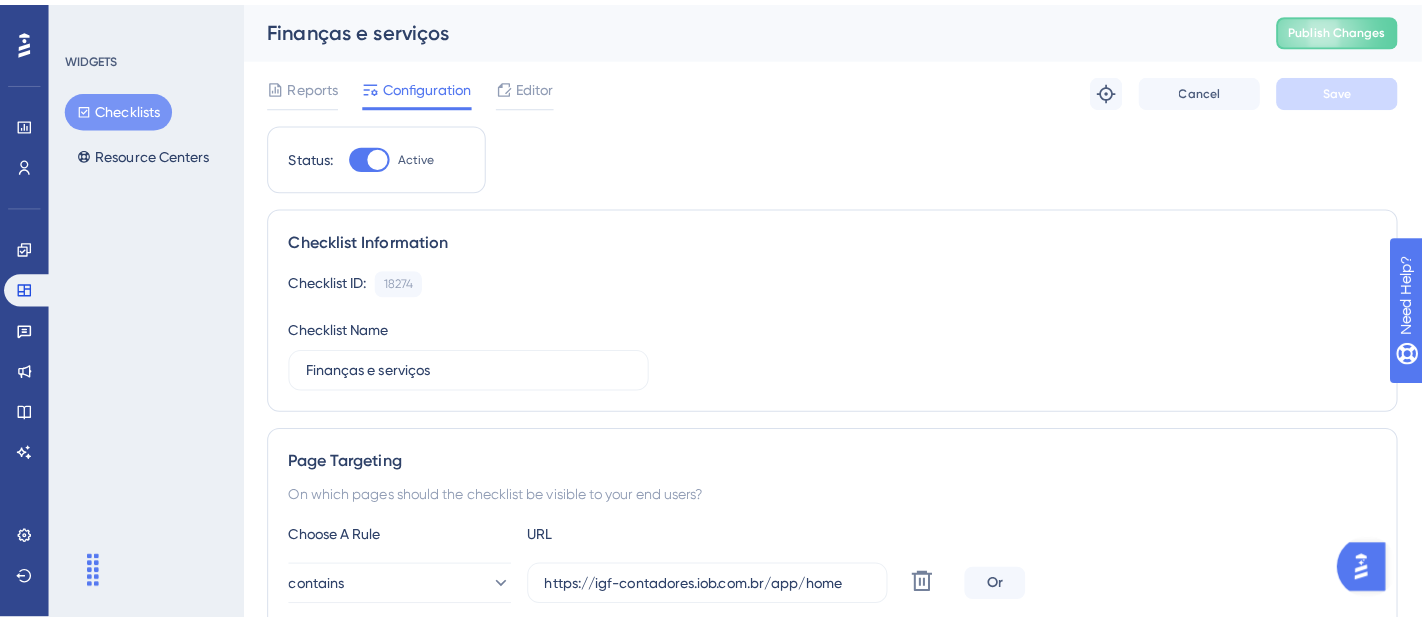 scroll, scrollTop: 0, scrollLeft: 0, axis: both 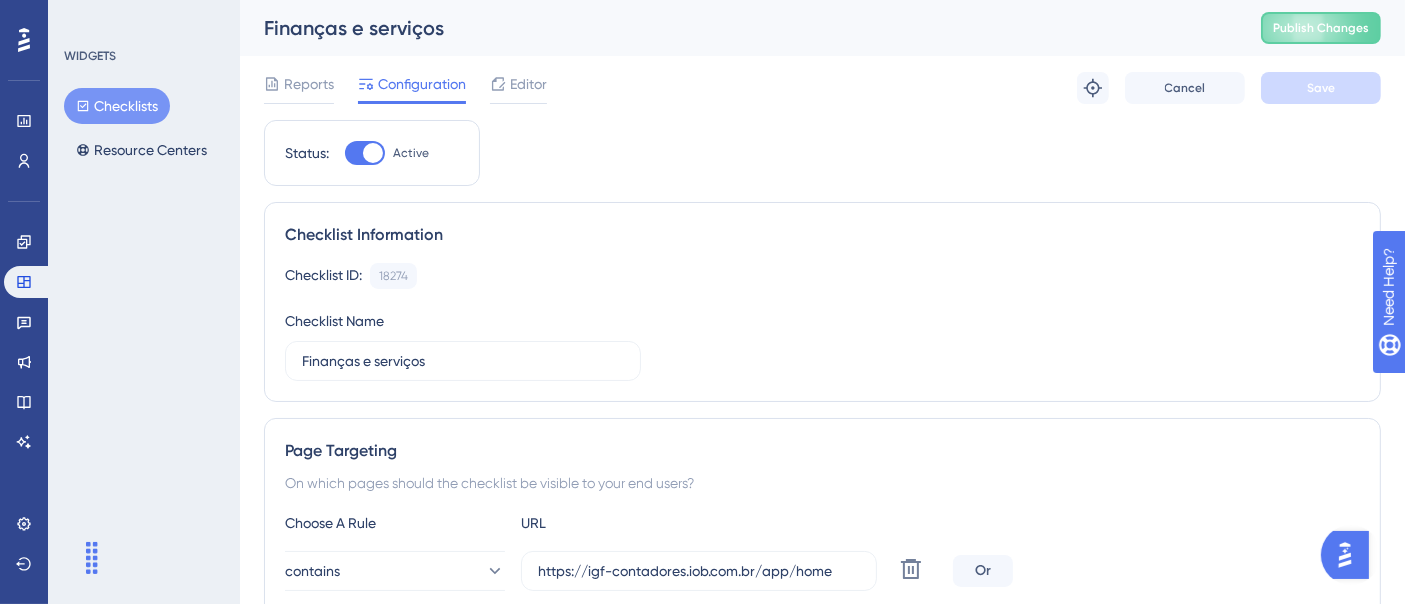 click on "Checklists" at bounding box center [117, 106] 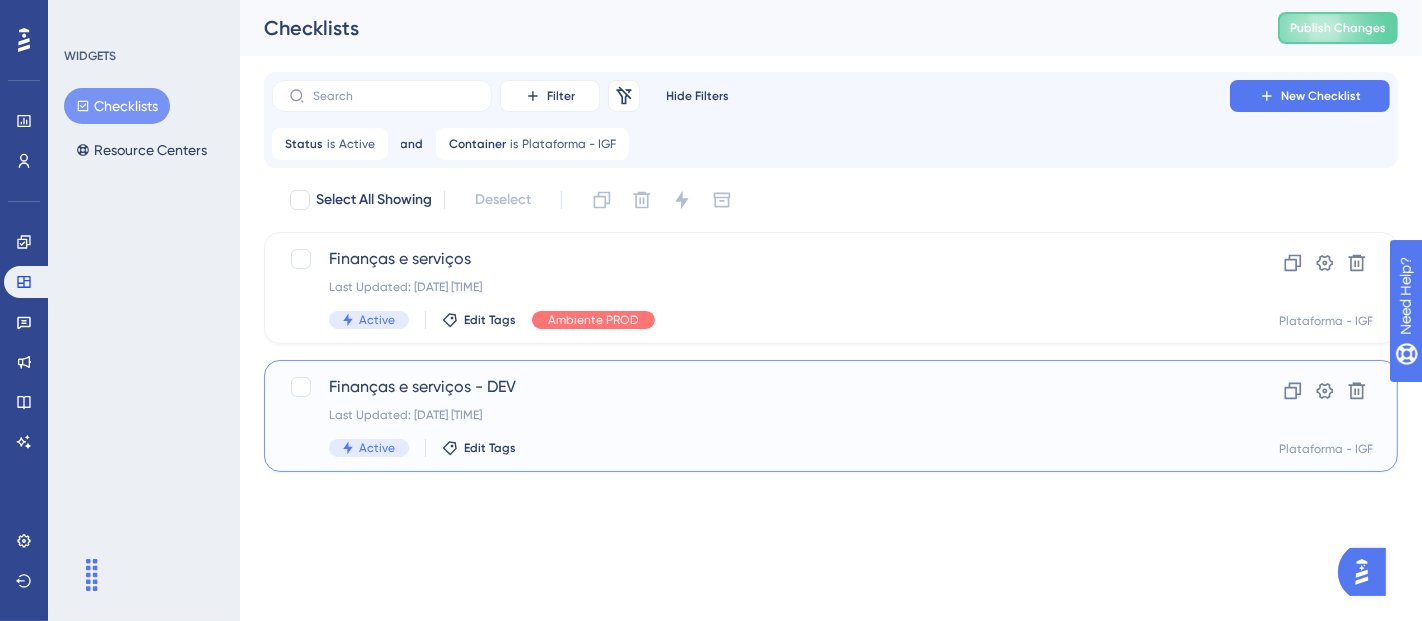 click on "Last Updated: [DATE] [TIME]" at bounding box center [751, 415] 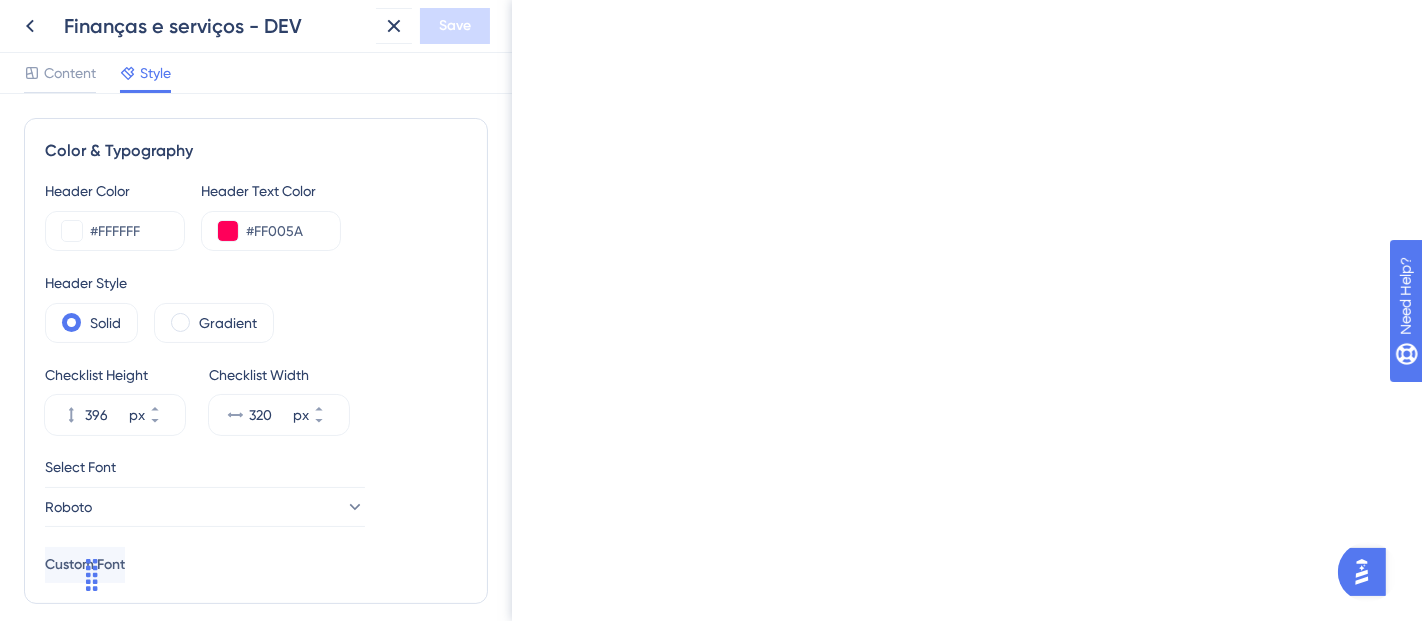 click on "34" at bounding box center [83, 1123] 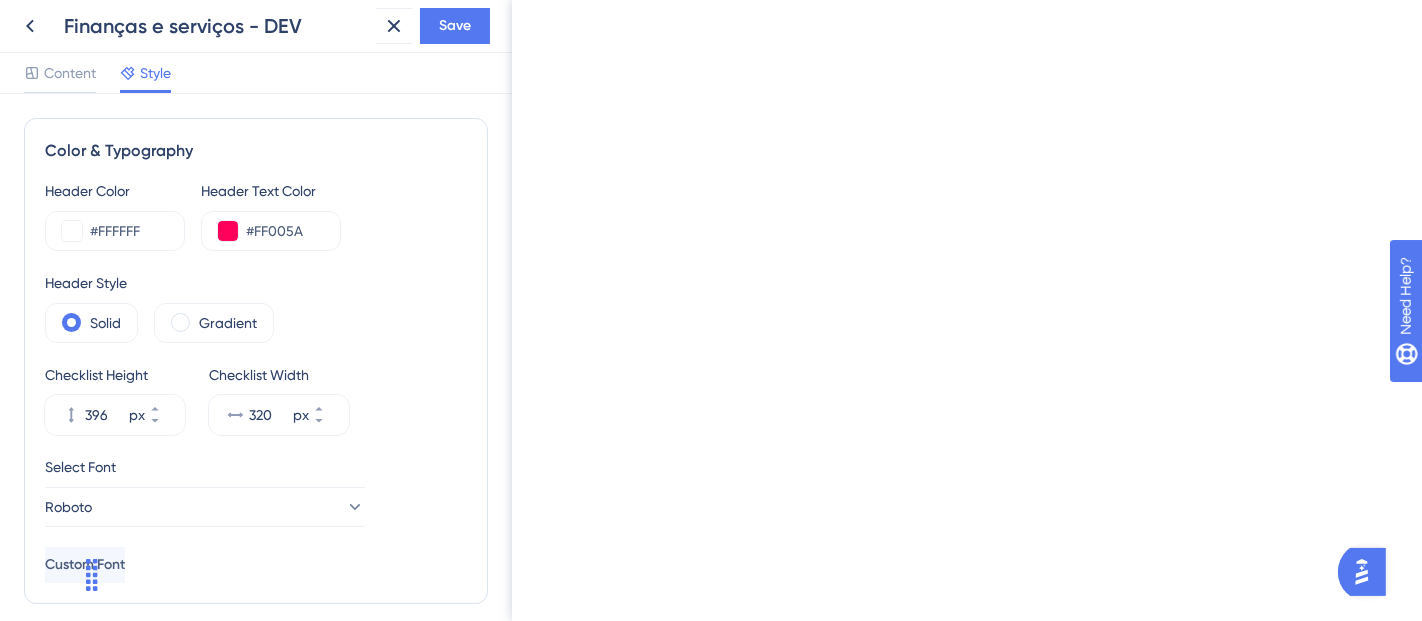 scroll, scrollTop: 888, scrollLeft: 0, axis: vertical 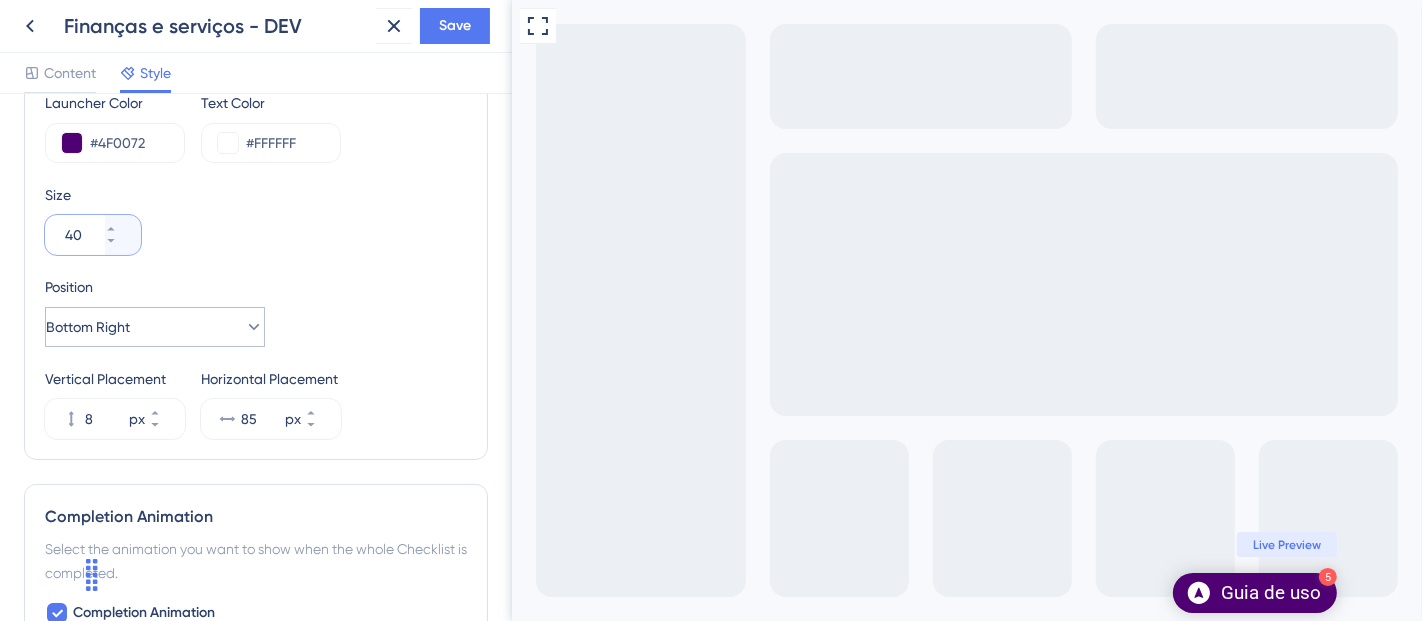 type on "40" 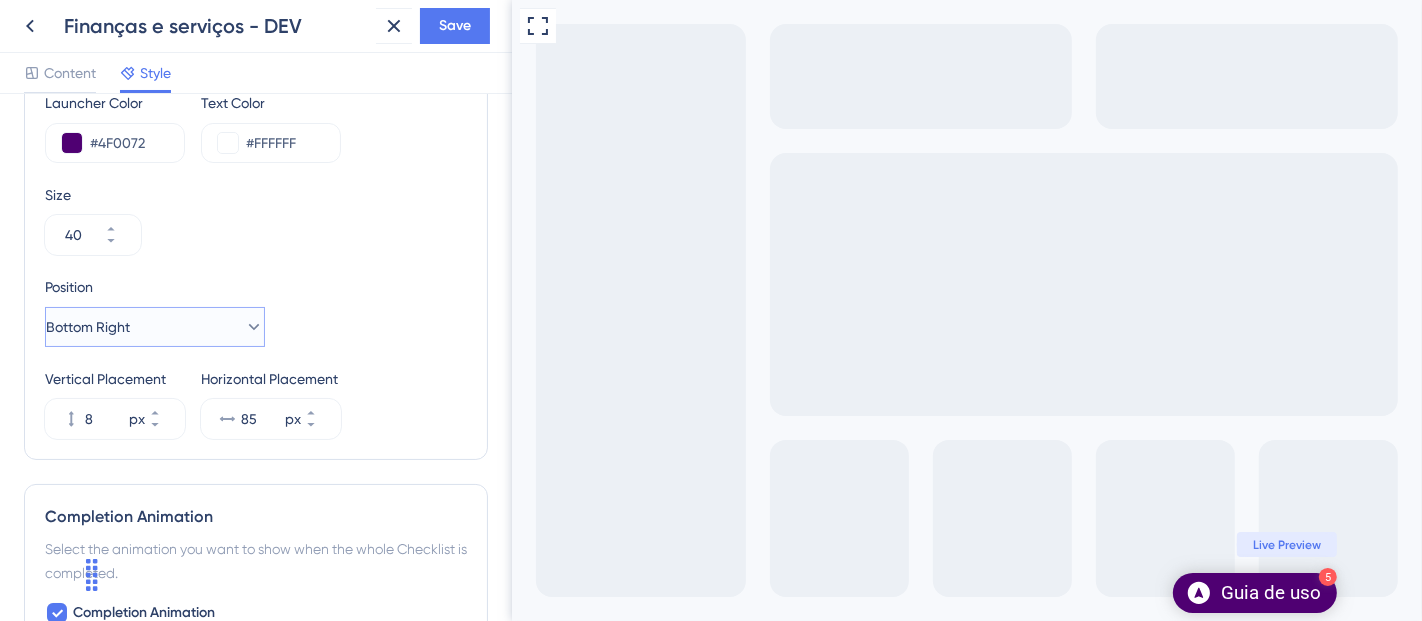 click on "Bottom Right" at bounding box center (155, 327) 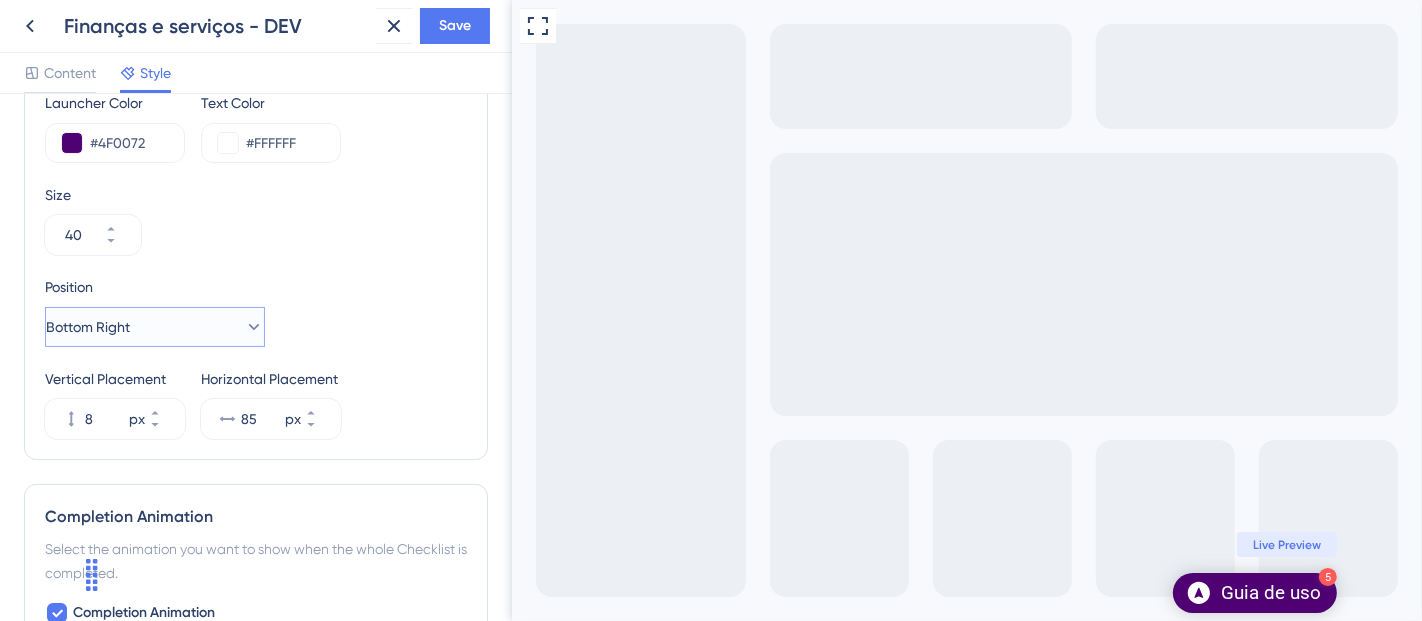 scroll, scrollTop: 0, scrollLeft: 0, axis: both 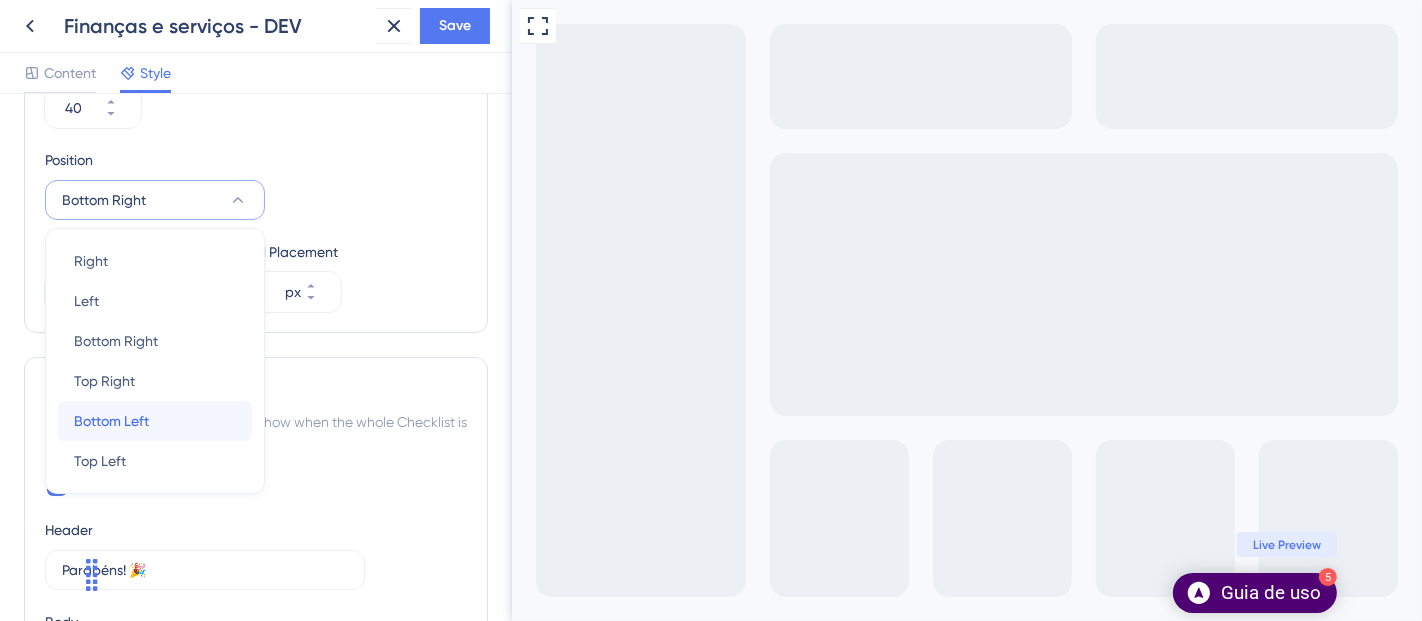 click on "Bottom Left Bottom Left" at bounding box center (155, 421) 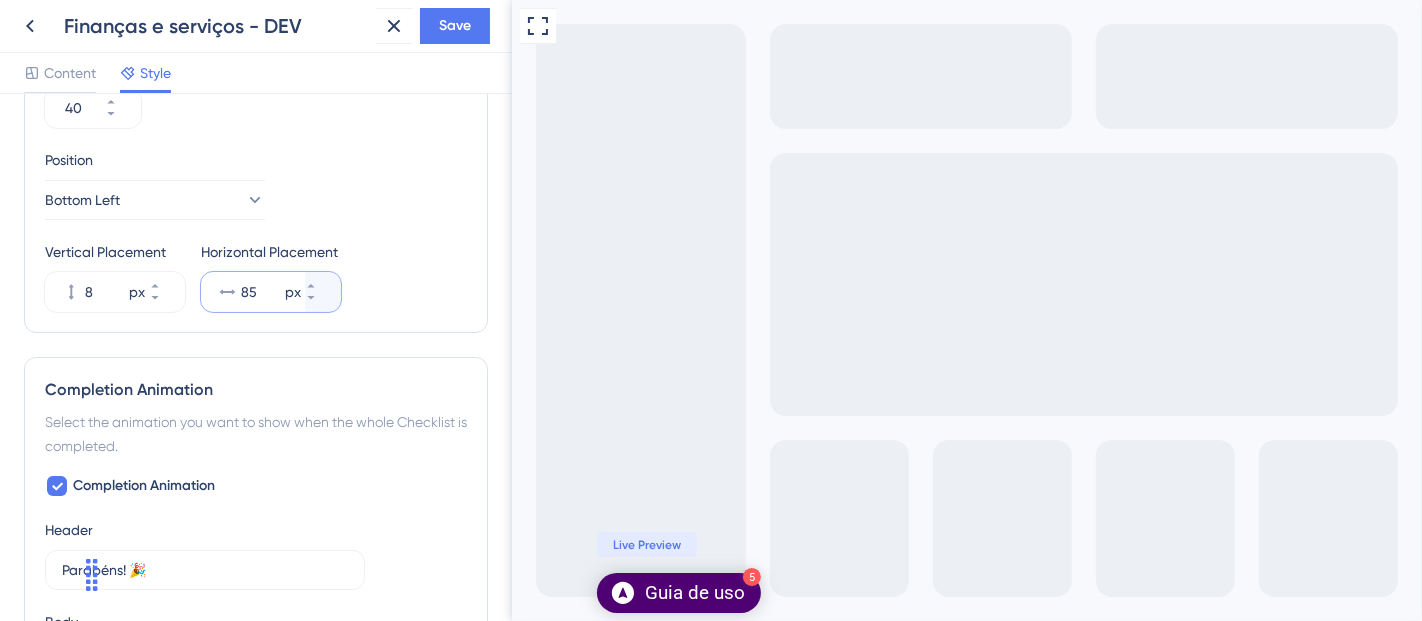 click on "85" at bounding box center [261, 292] 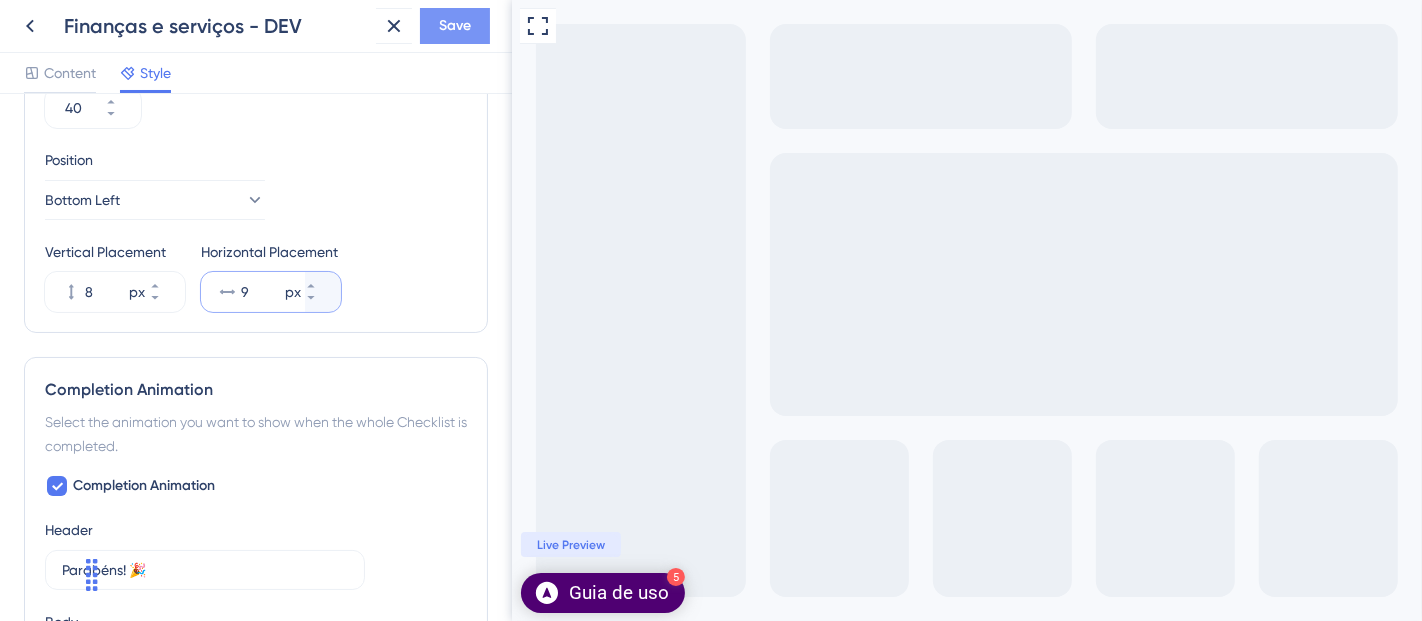 type on "9" 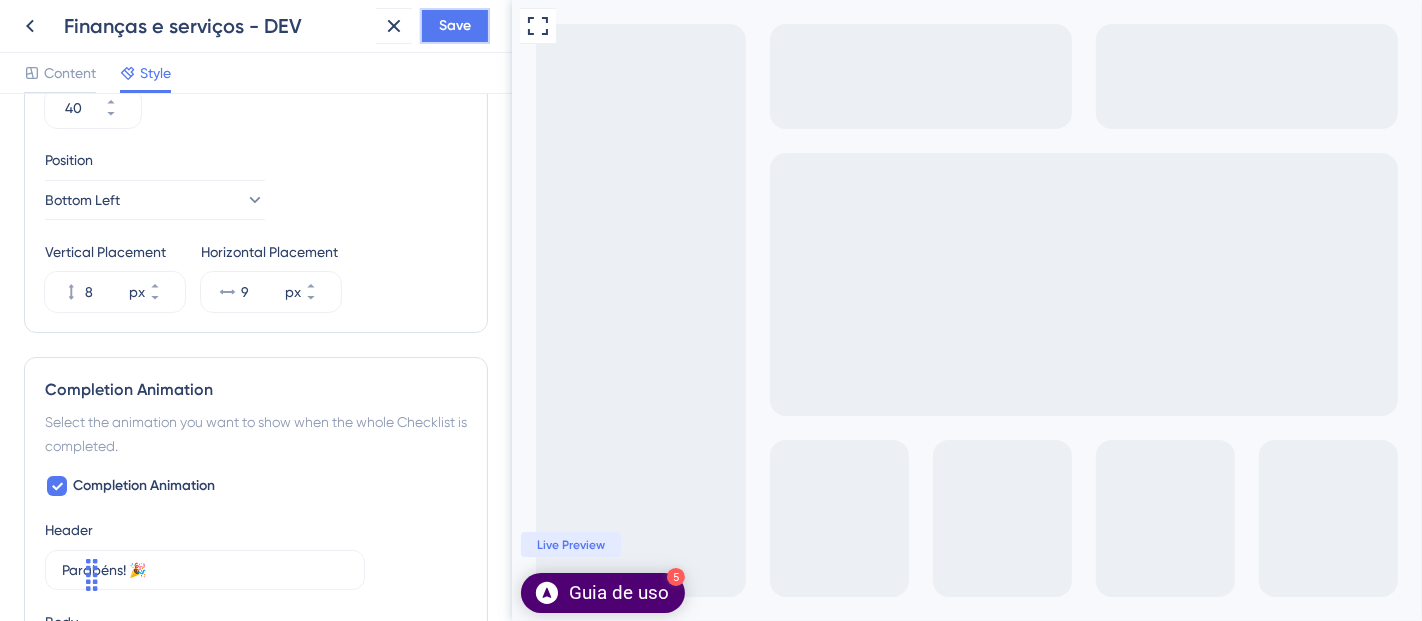 click on "Save" at bounding box center [455, 26] 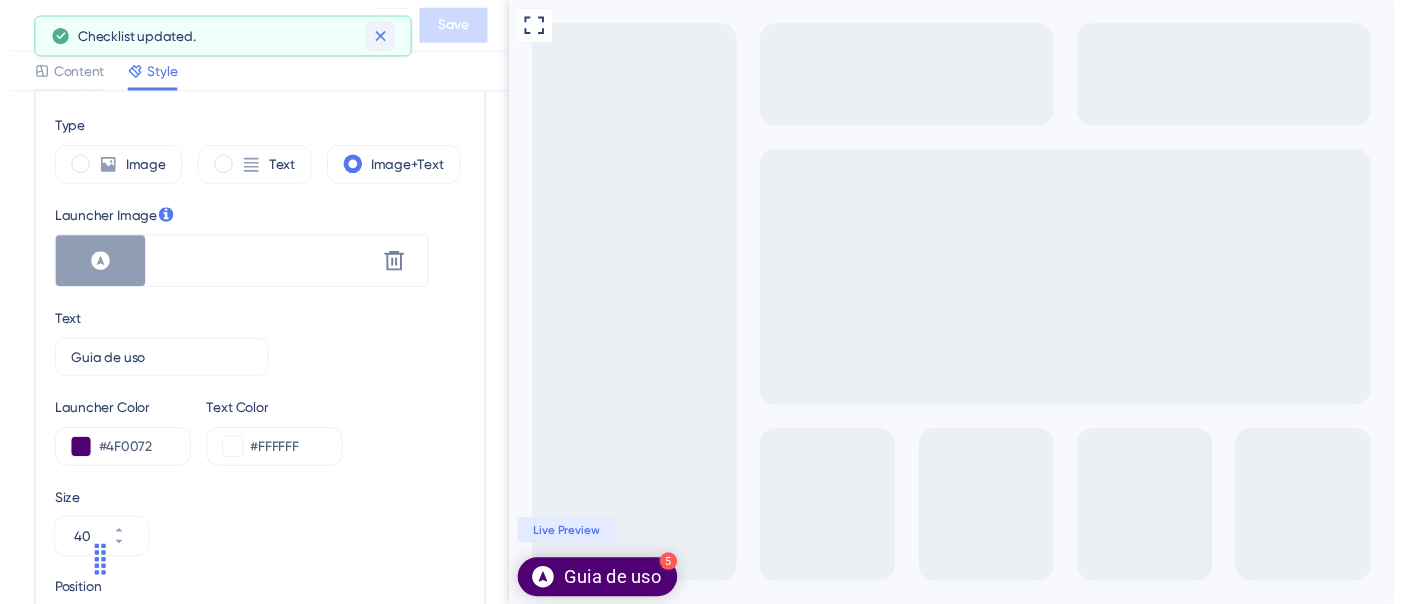 scroll, scrollTop: 571, scrollLeft: 0, axis: vertical 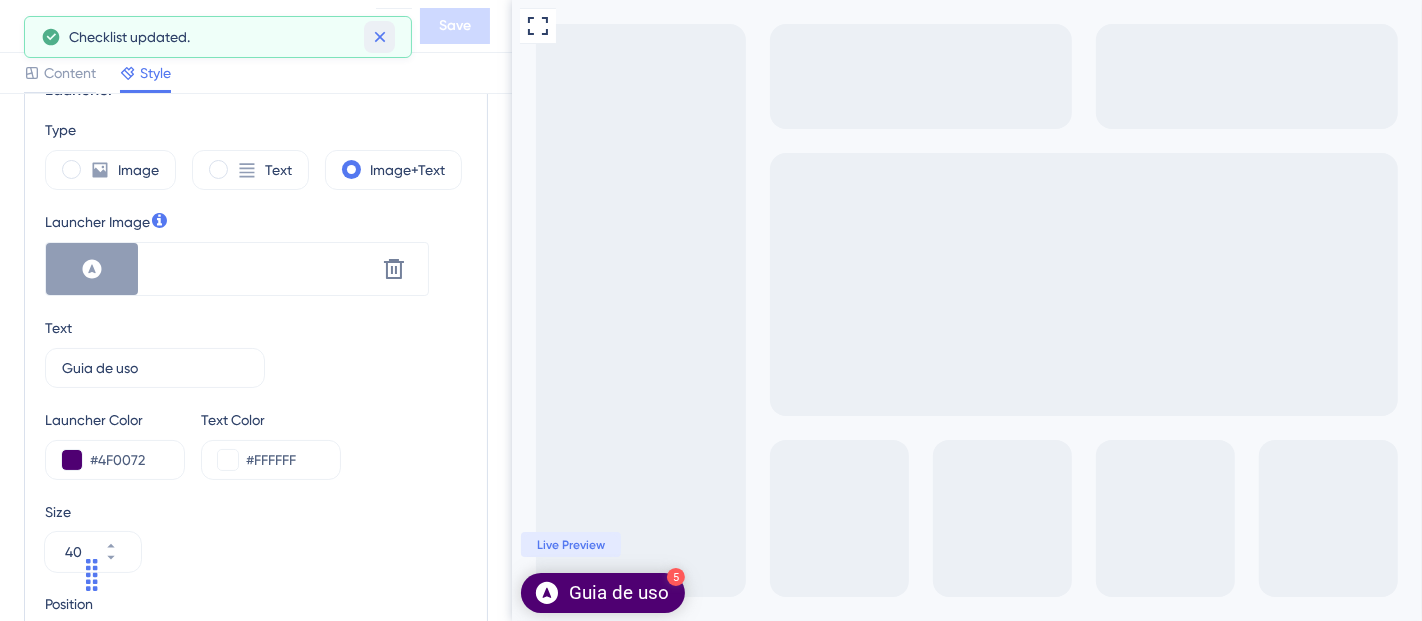 click 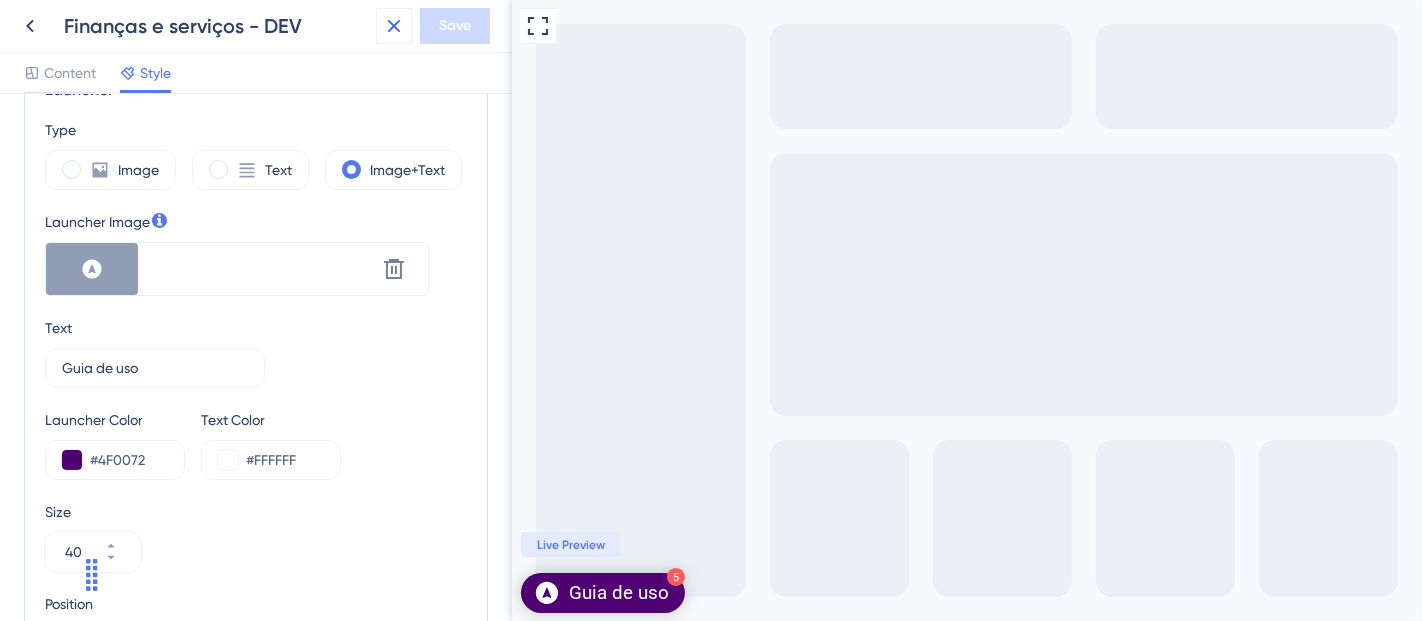 click 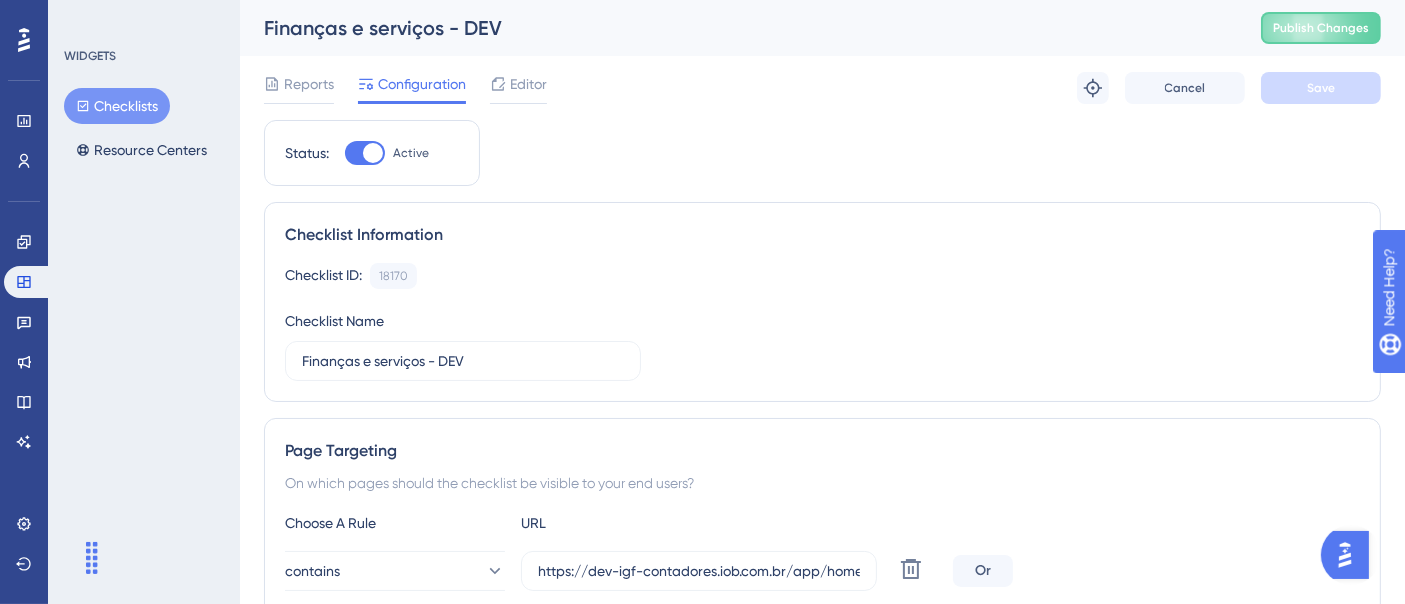 scroll, scrollTop: 0, scrollLeft: 0, axis: both 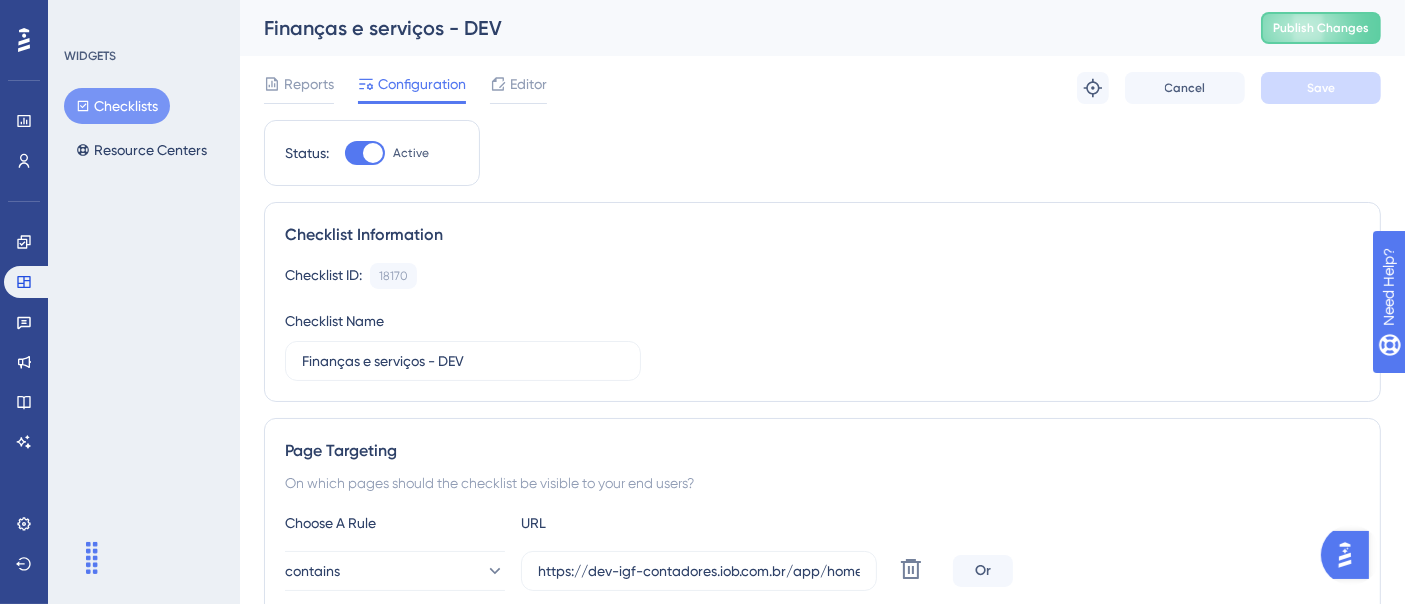 click on "Checklists" at bounding box center [117, 106] 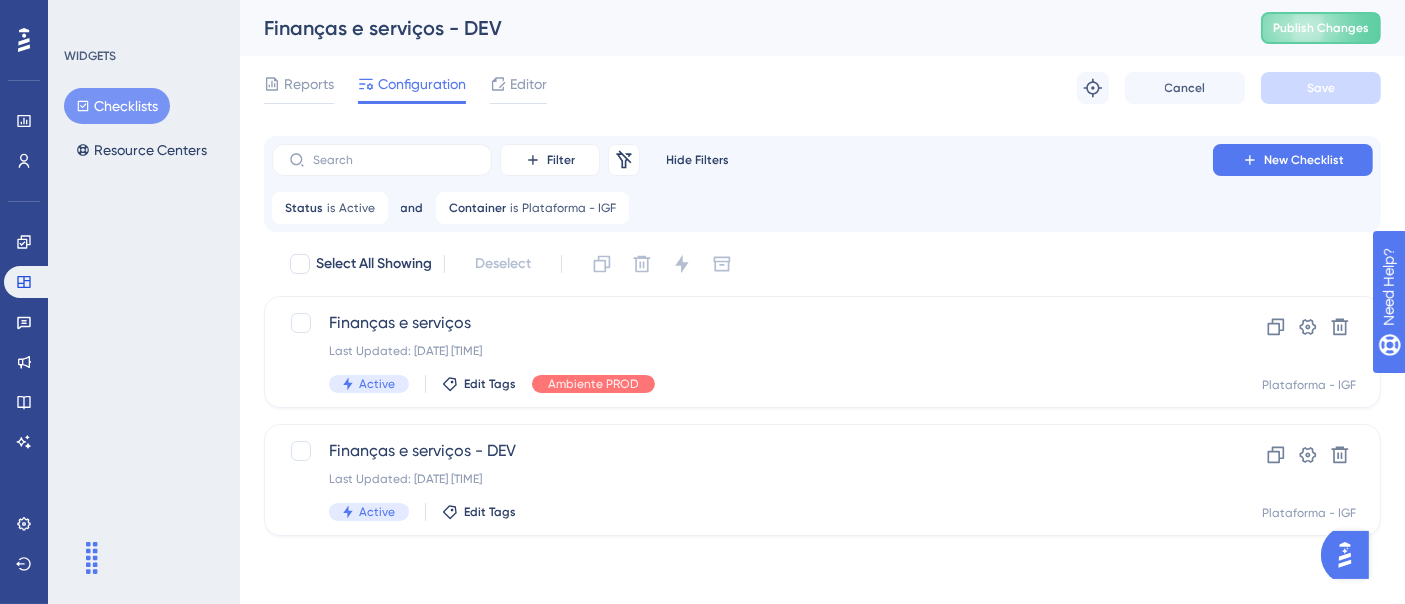 click on "Plataforma - IGF" at bounding box center (569, 208) 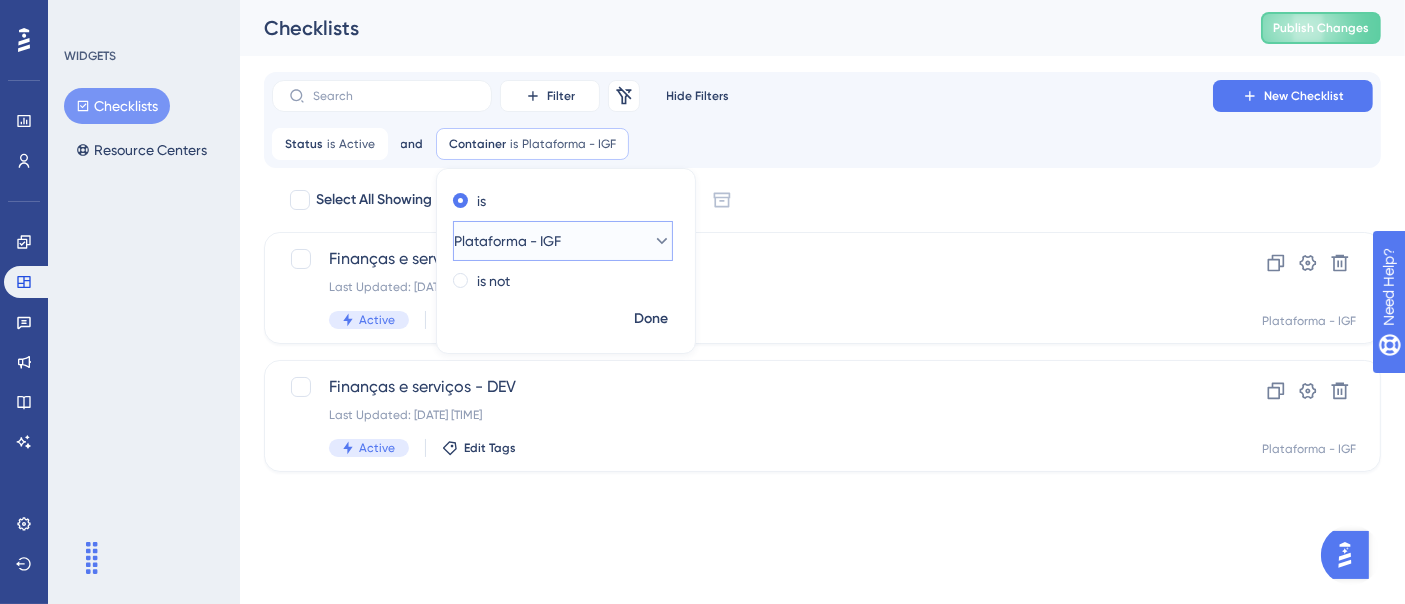 click on "Plataforma - IGF" at bounding box center [507, 241] 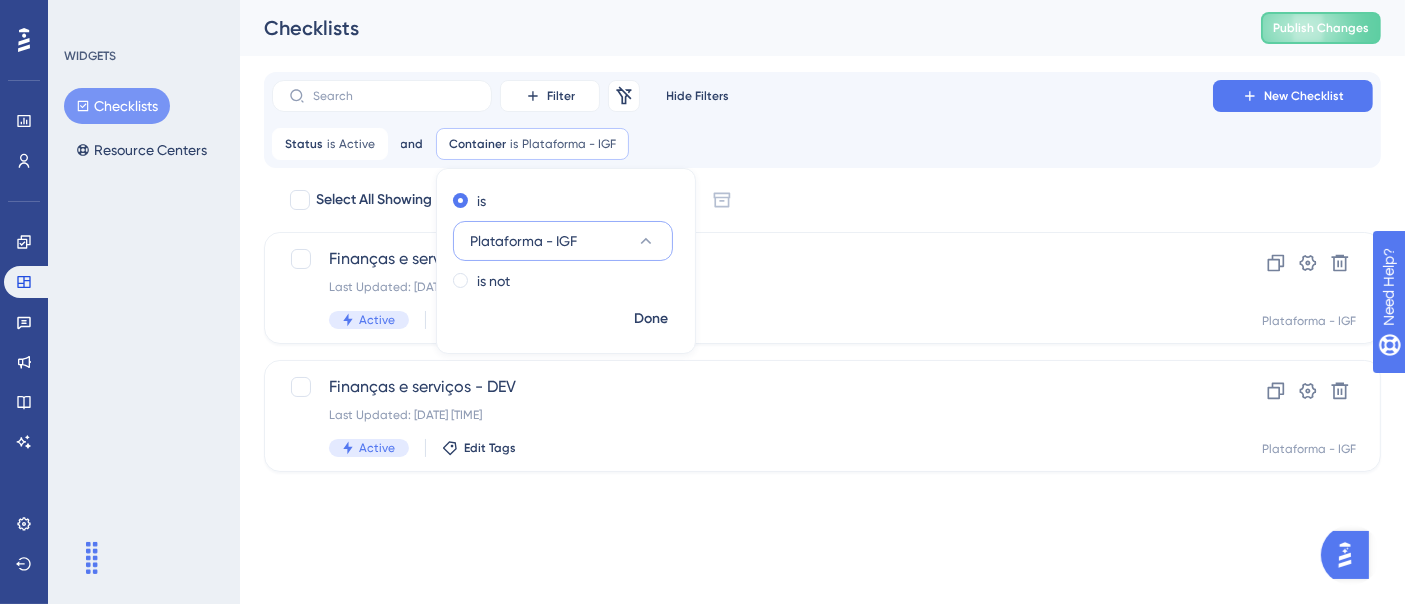 click on "Plataforma - IGF" at bounding box center (523, 241) 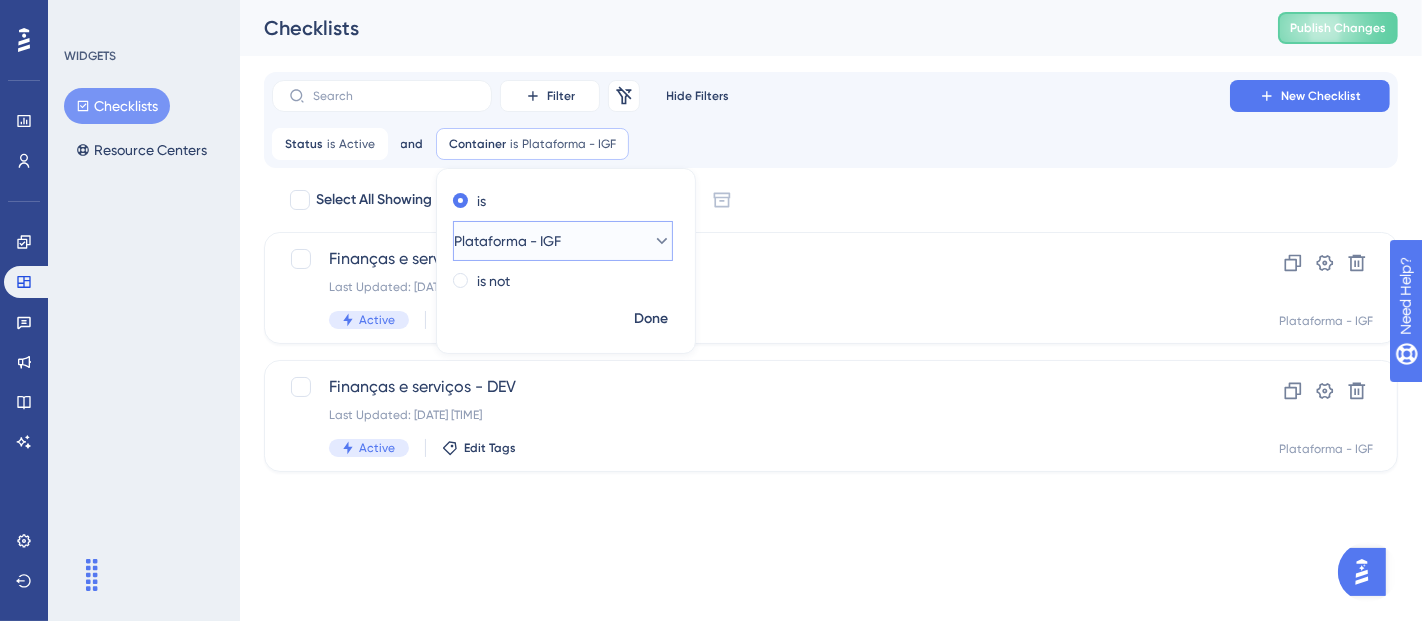 click on "Plataforma - IGF" at bounding box center (507, 241) 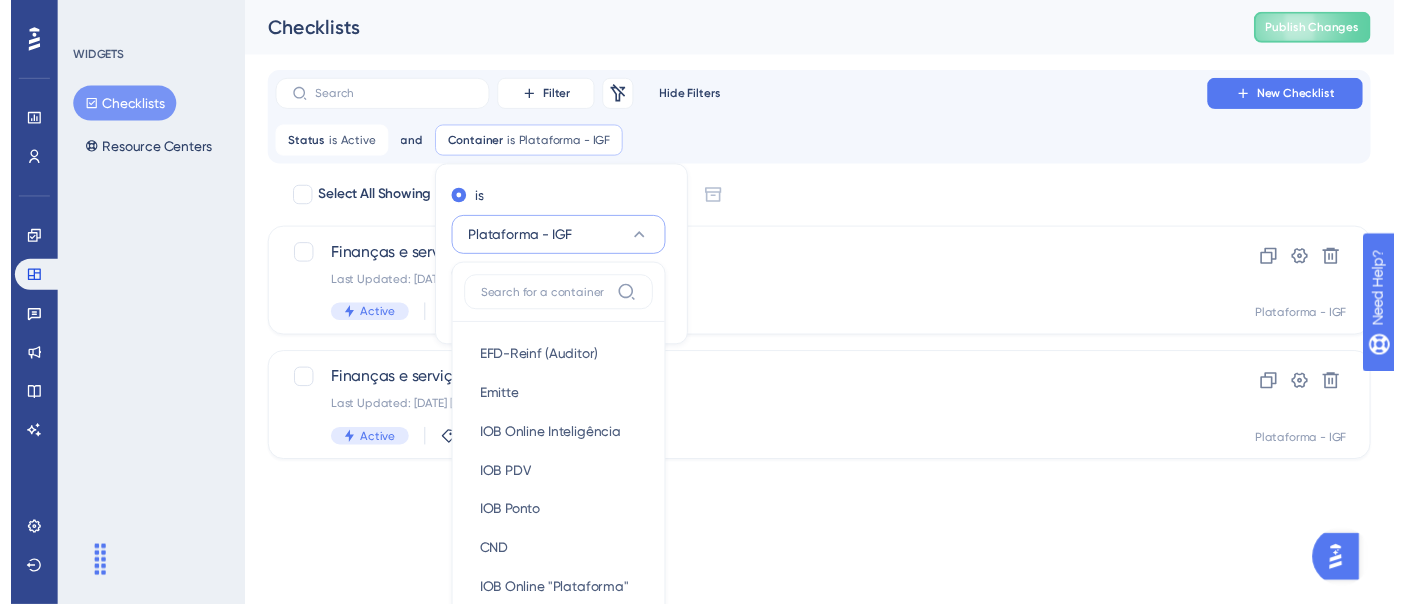 scroll, scrollTop: 167, scrollLeft: 0, axis: vertical 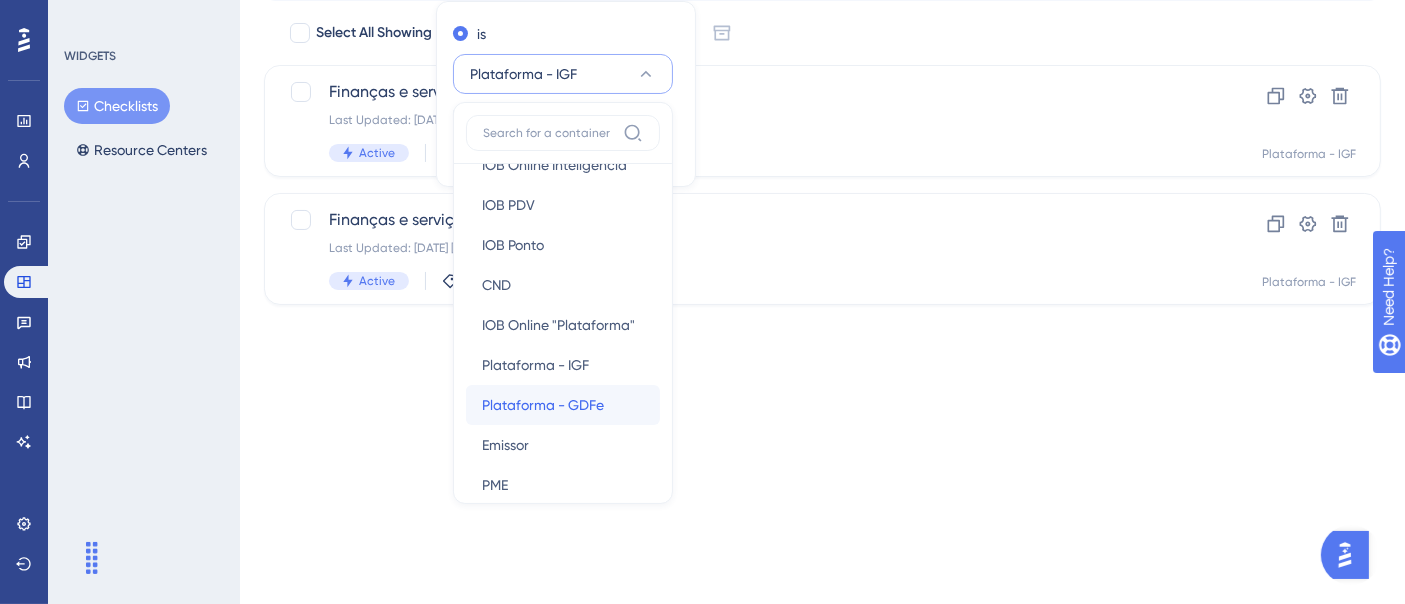 click on "Plataforma - GDFe" at bounding box center [543, 405] 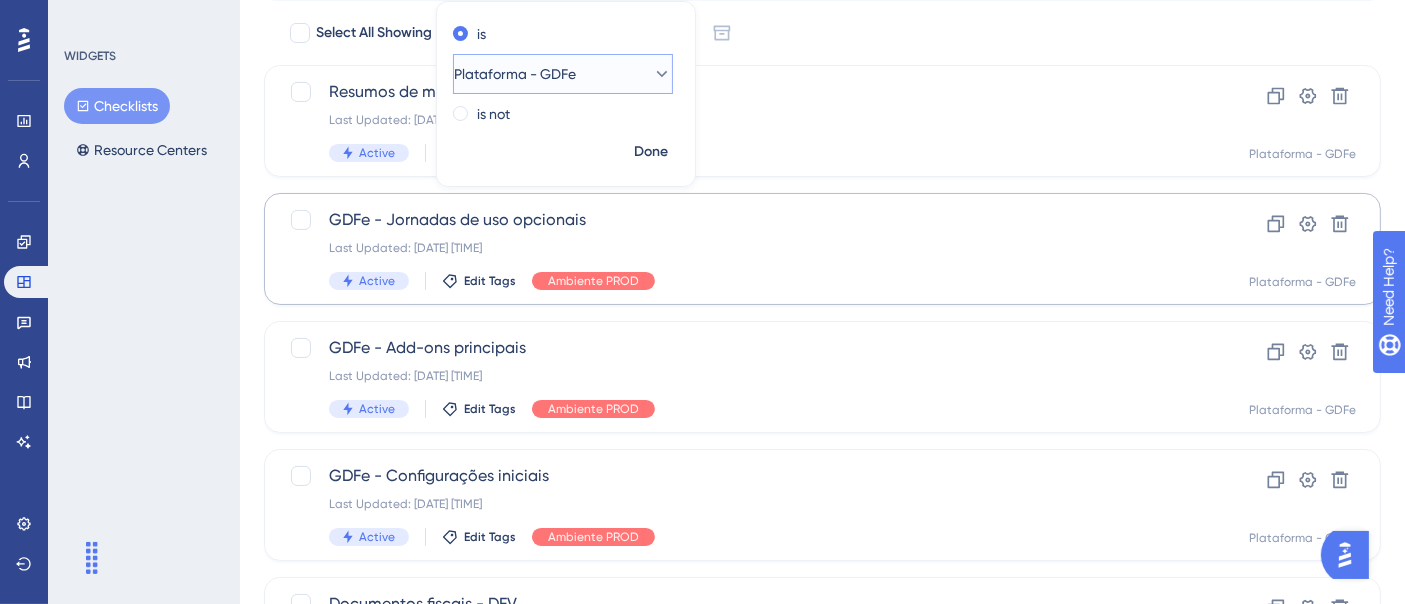 scroll, scrollTop: 0, scrollLeft: 0, axis: both 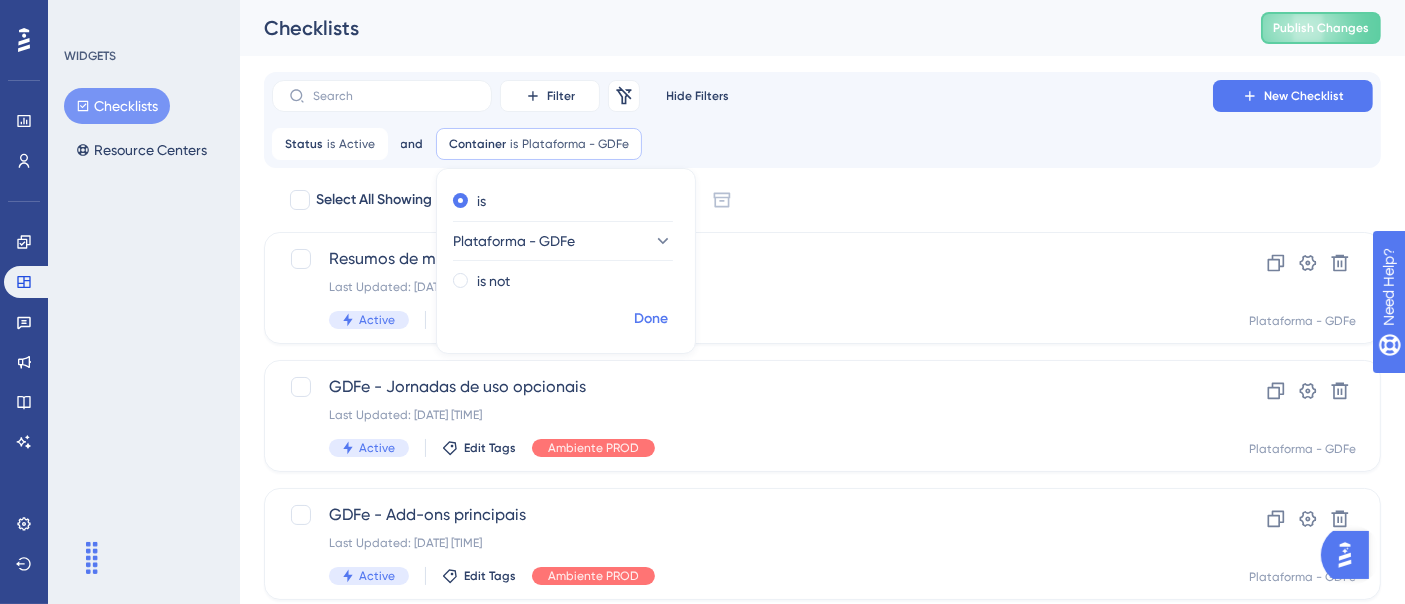 click on "Done" at bounding box center [651, 319] 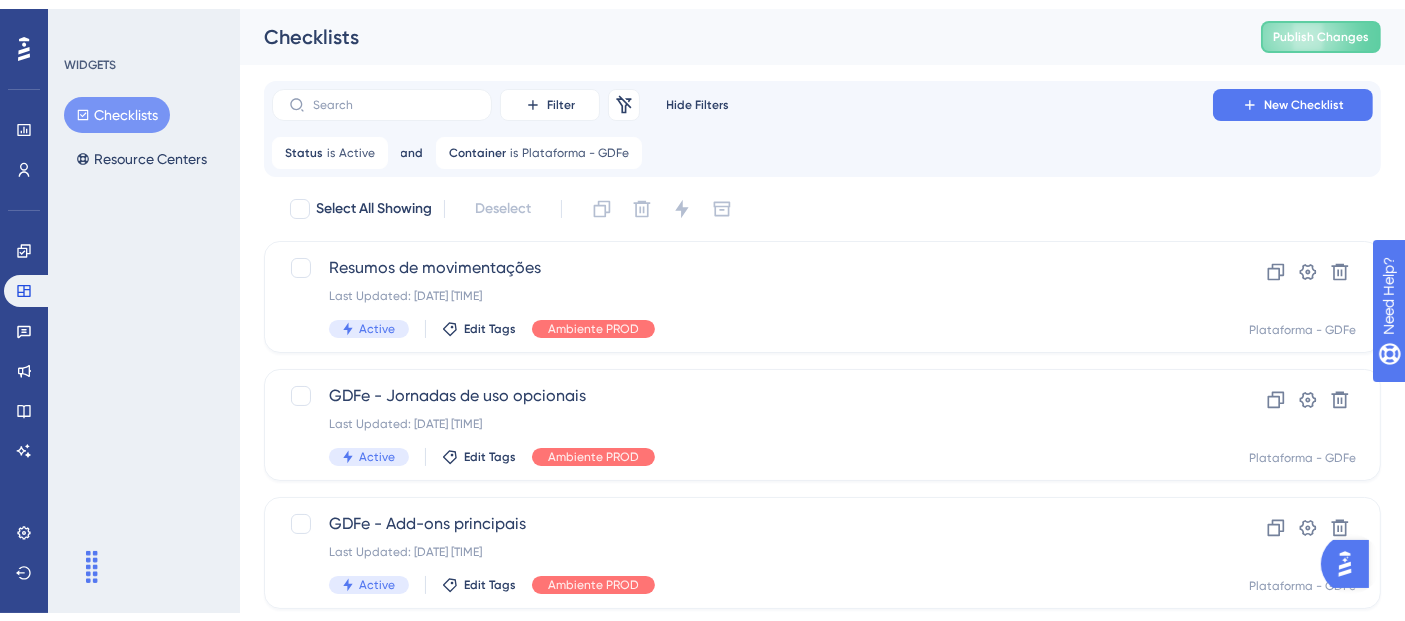 scroll, scrollTop: 298, scrollLeft: 0, axis: vertical 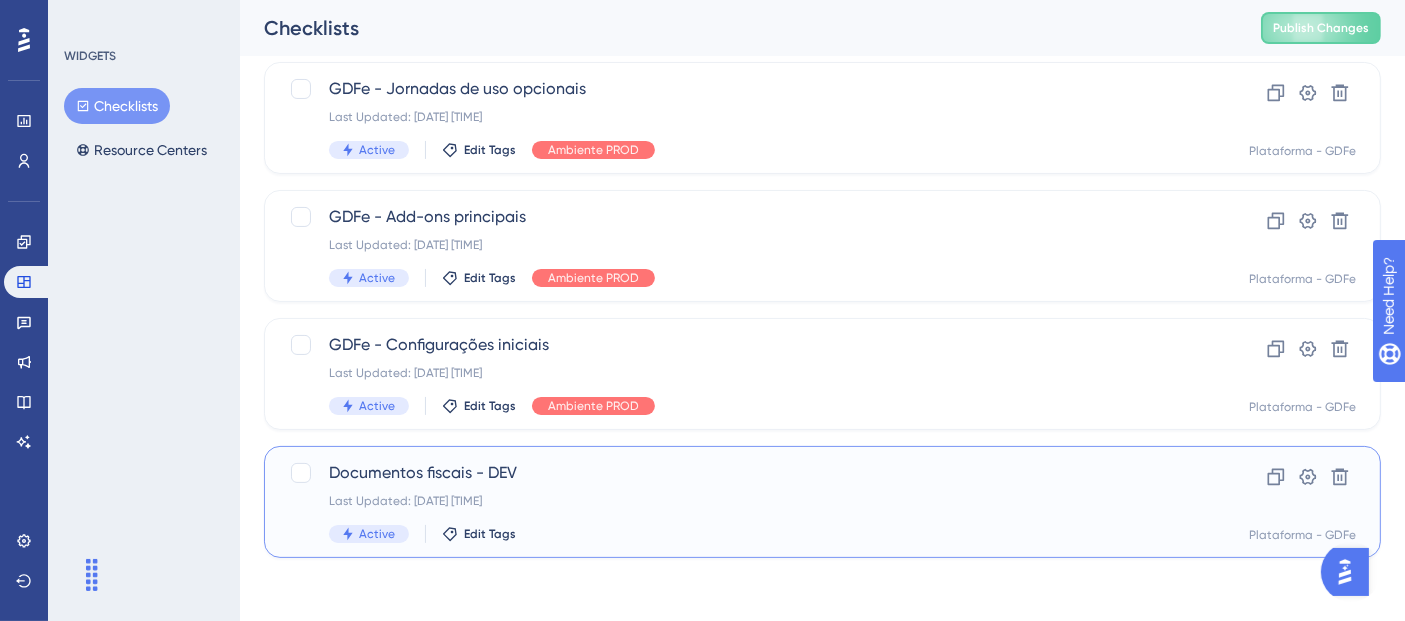 click on "Last Updated: [DATE] [TIME]" at bounding box center (742, 501) 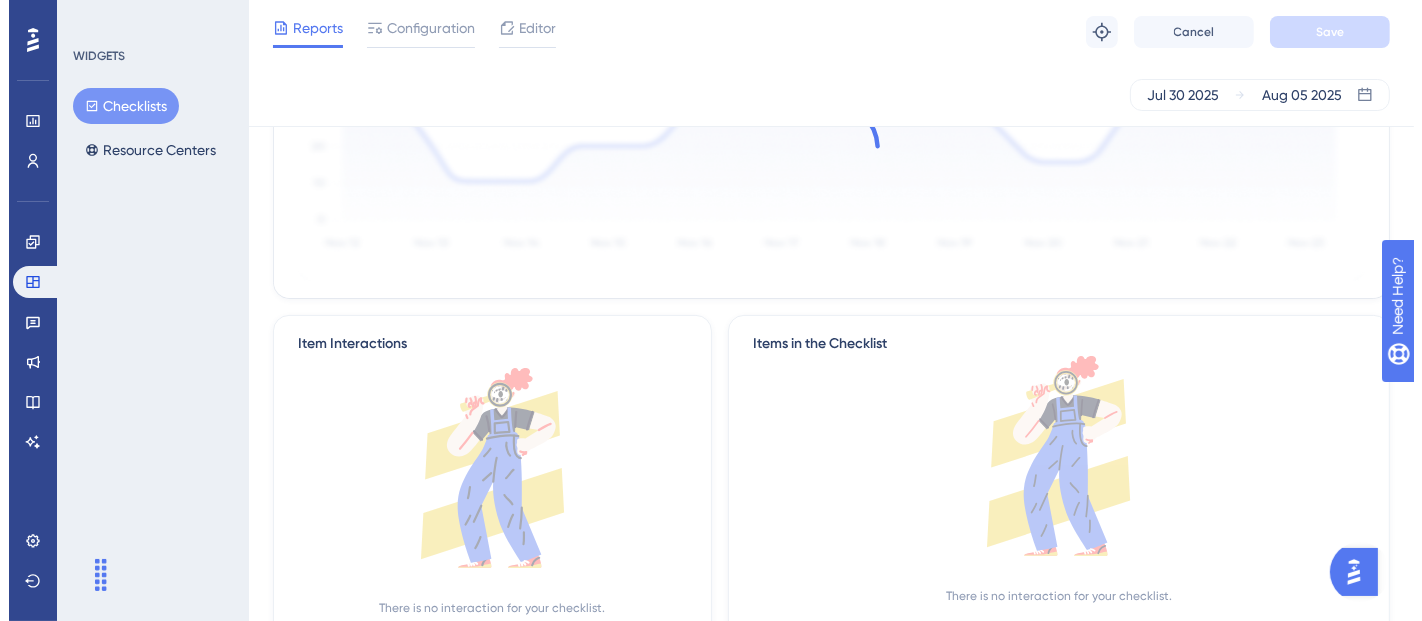 scroll, scrollTop: 0, scrollLeft: 0, axis: both 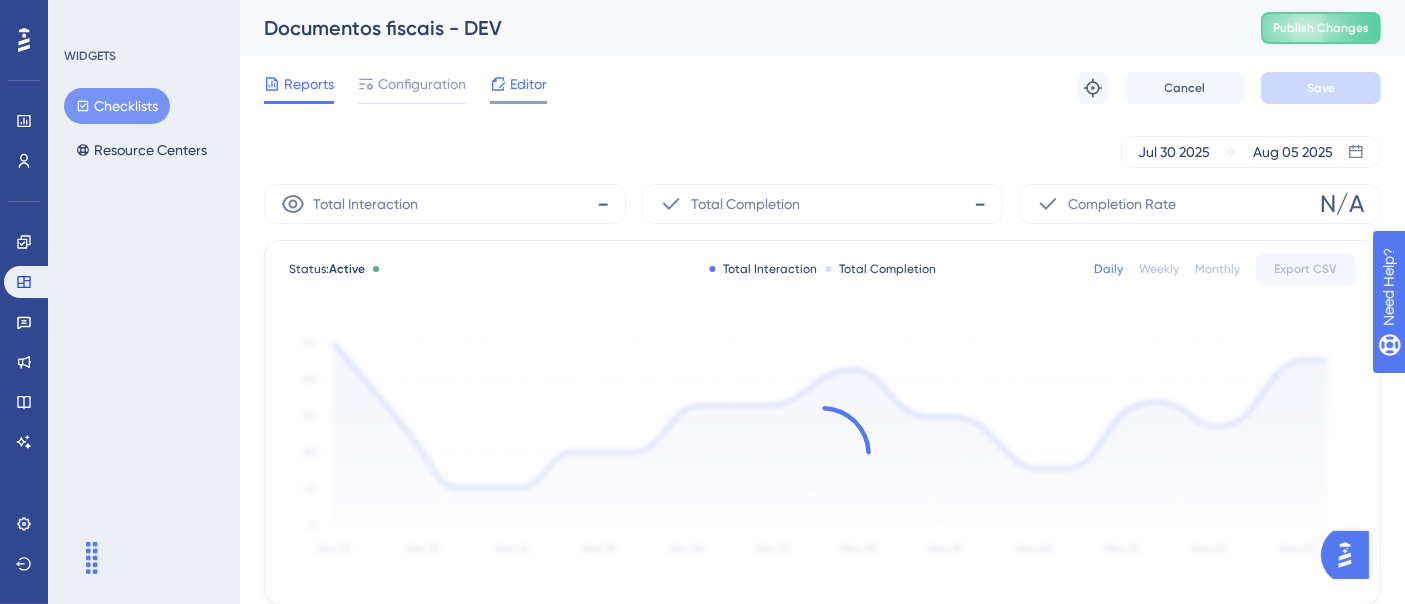 click on "Editor" at bounding box center [528, 84] 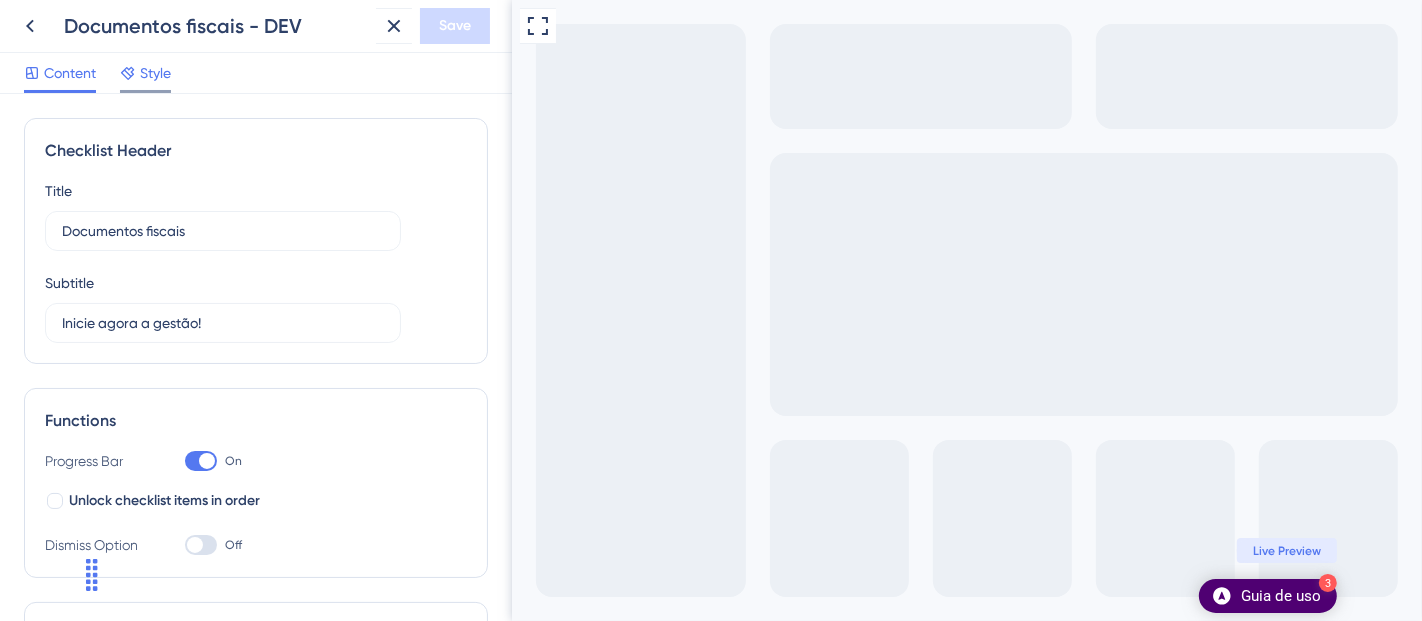 click on "Style" at bounding box center (155, 73) 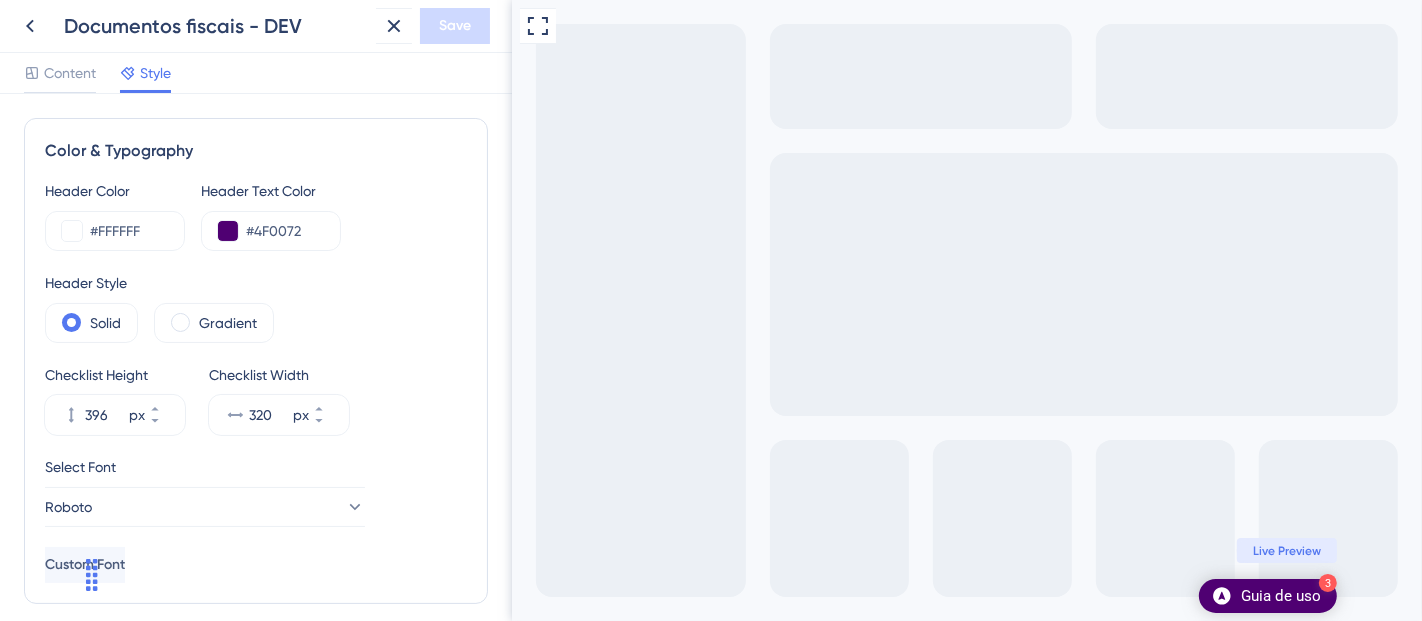 click on "Bottom Right" at bounding box center (155, 1215) 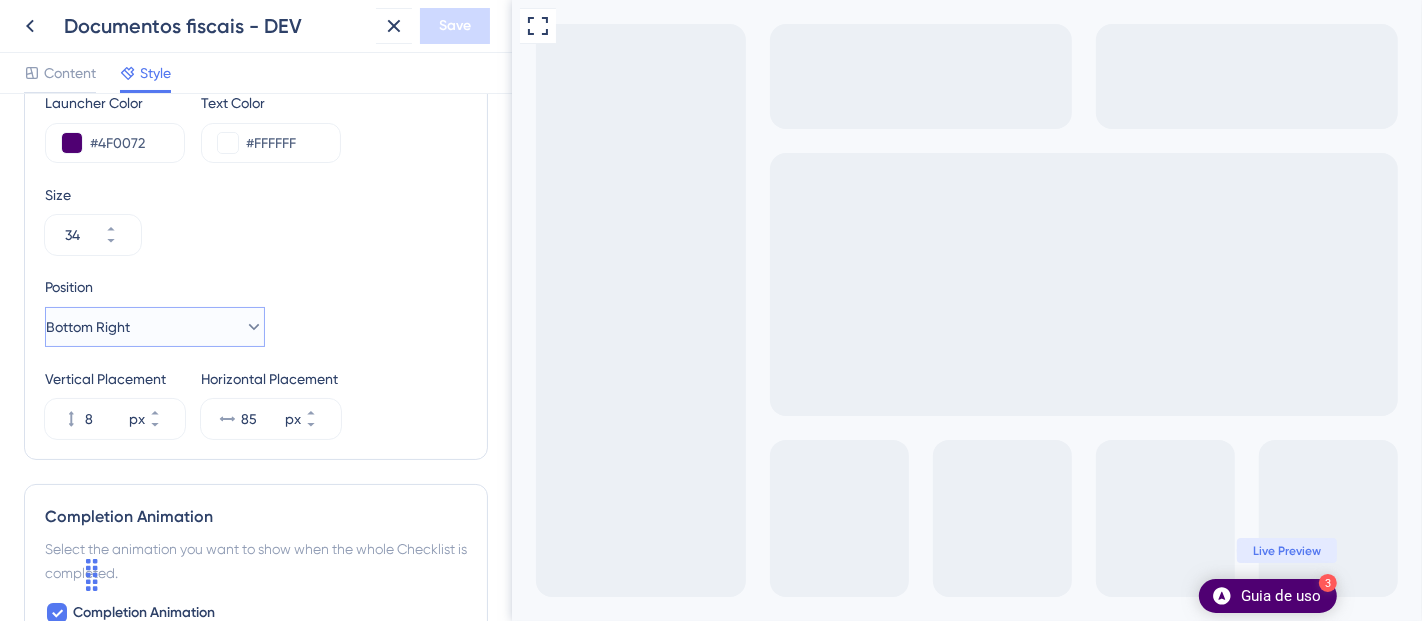 scroll, scrollTop: 0, scrollLeft: 0, axis: both 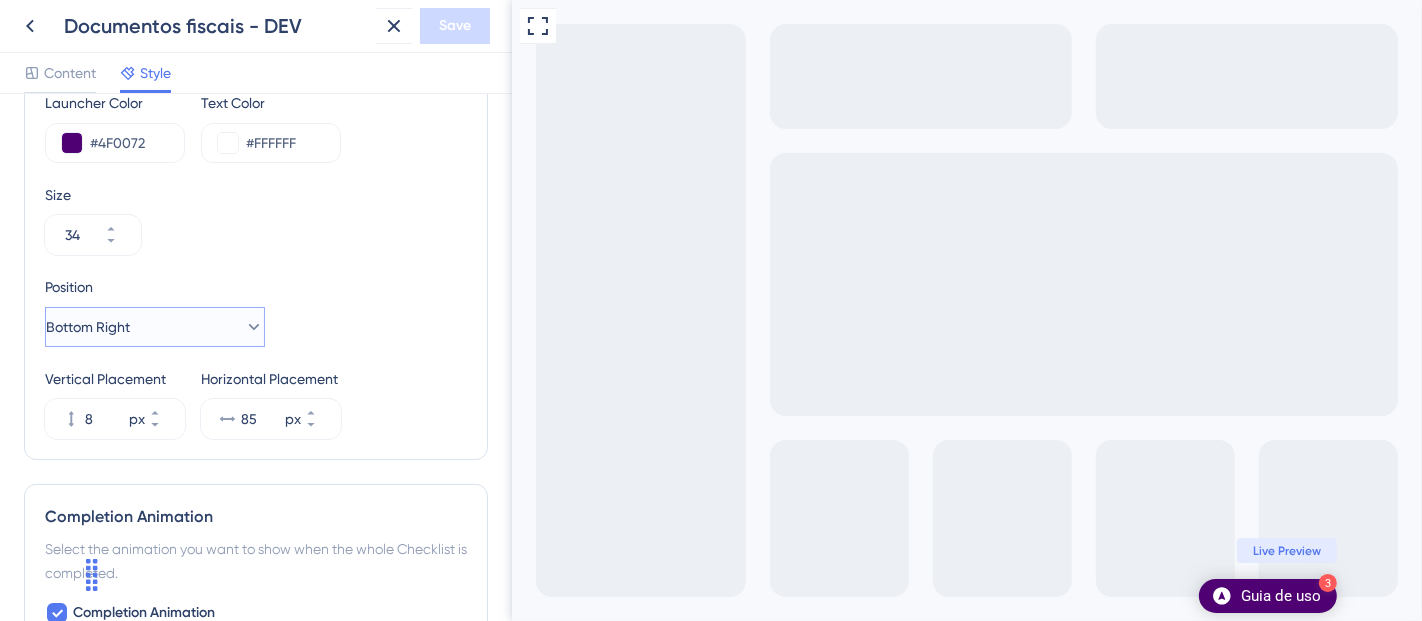 click on "Bottom Right" at bounding box center (88, 327) 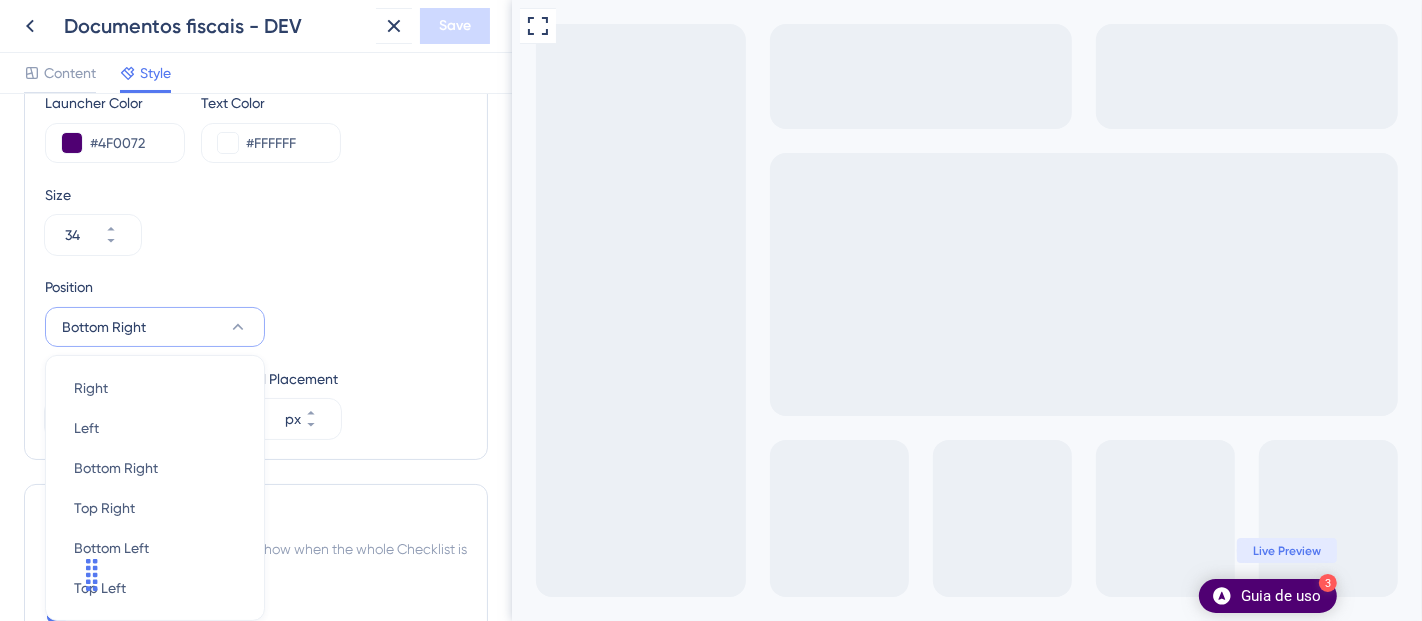 scroll, scrollTop: 0, scrollLeft: 0, axis: both 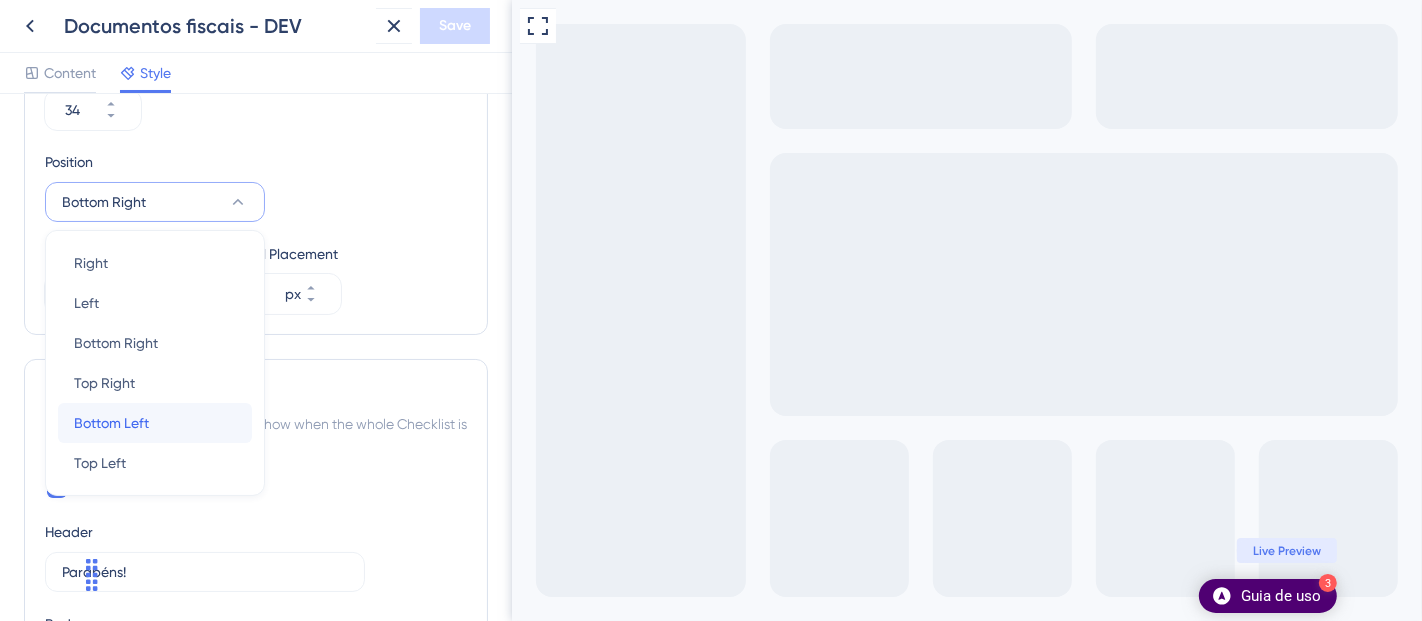 click on "Bottom Left" at bounding box center [111, 423] 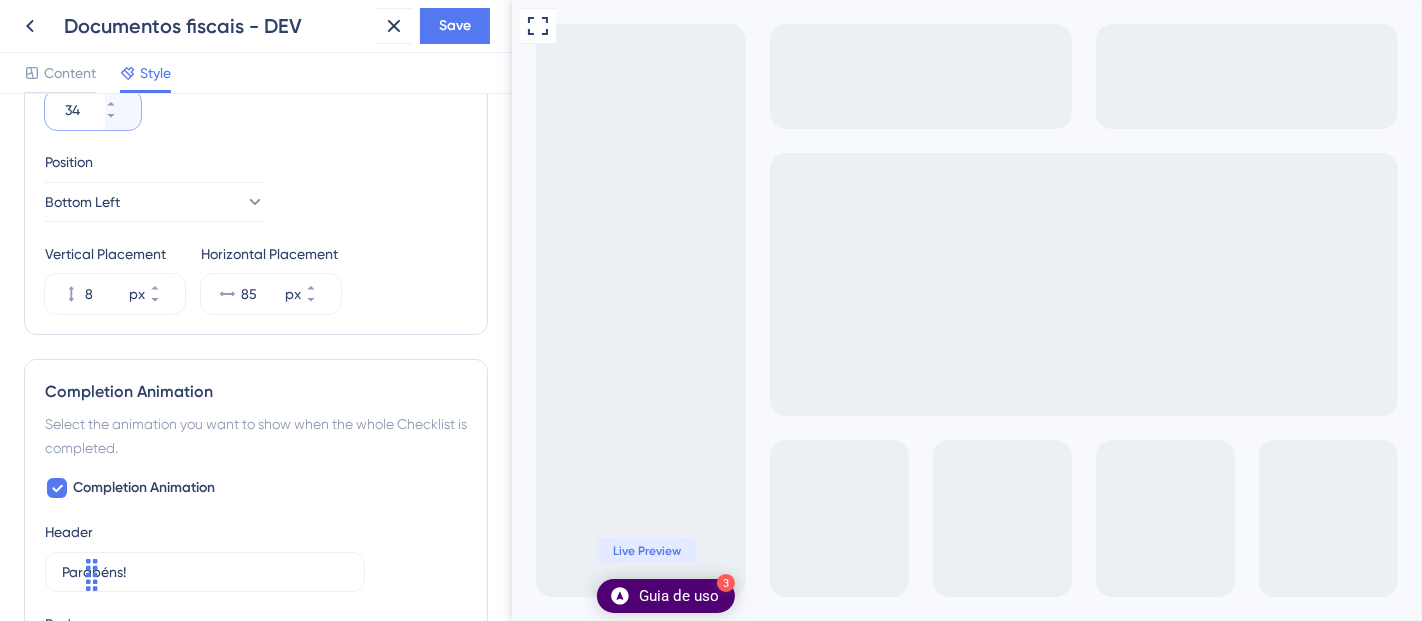 click on "34" at bounding box center [83, 110] 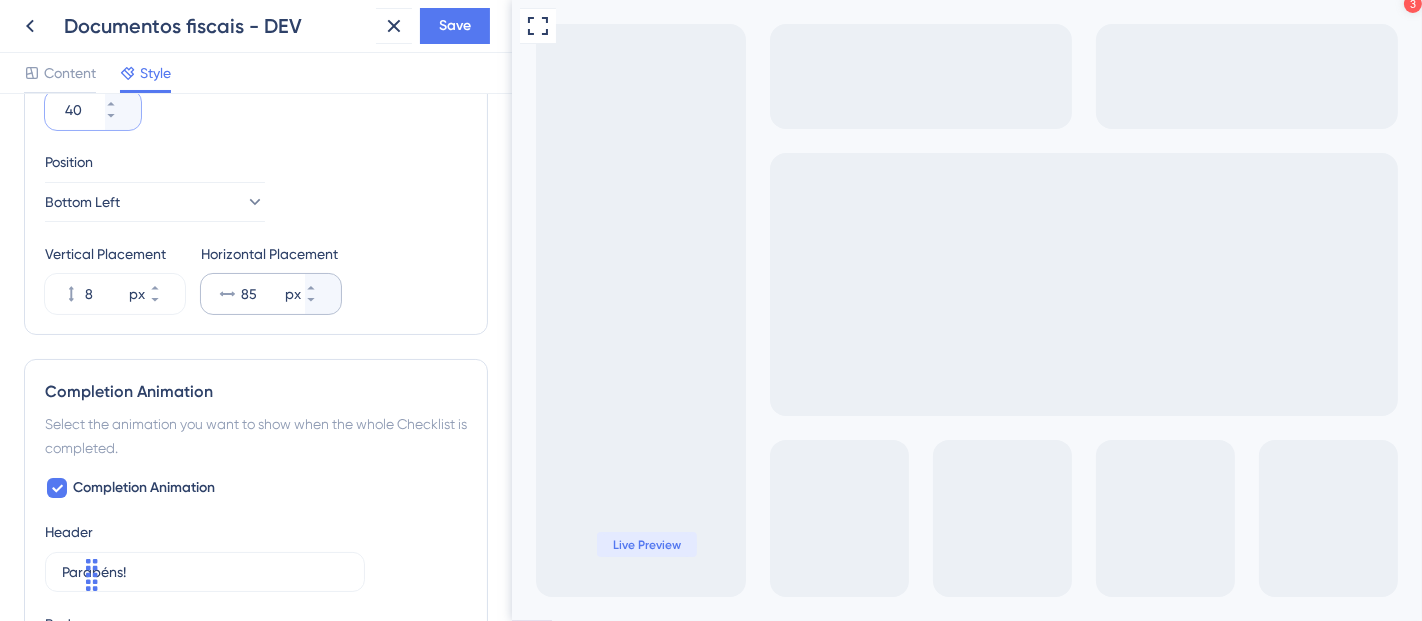 type on "40" 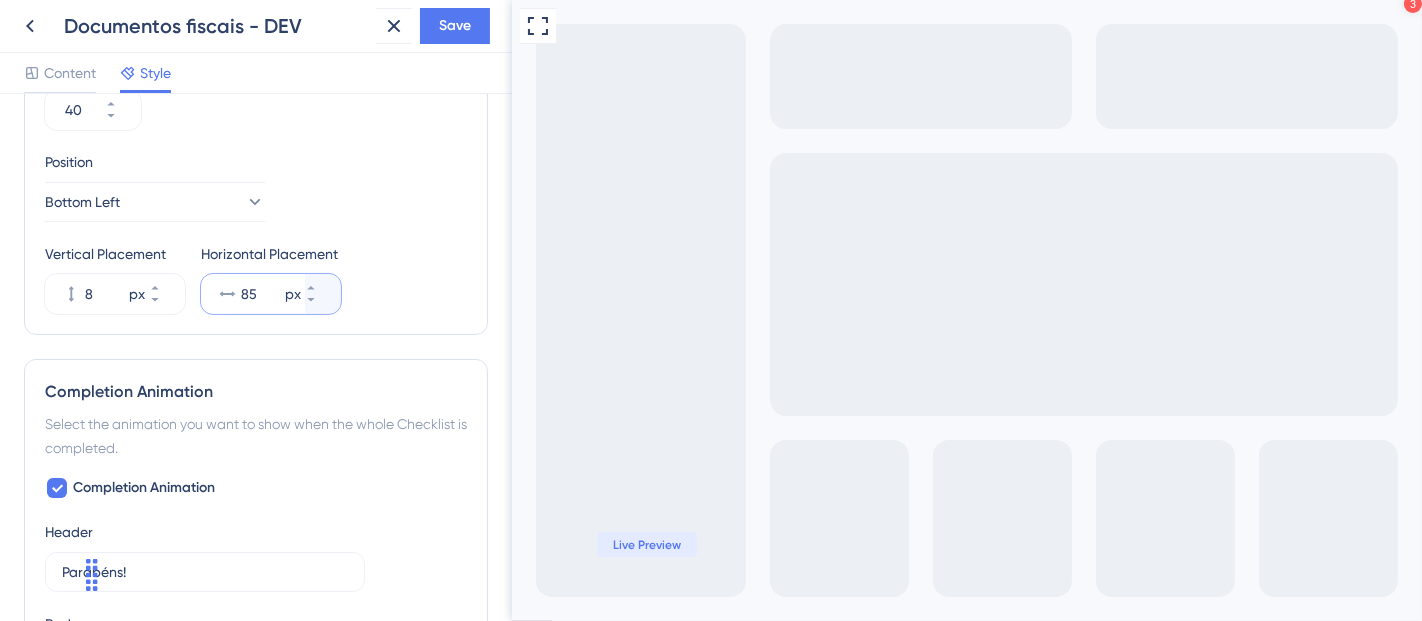 click on "85" at bounding box center (261, 294) 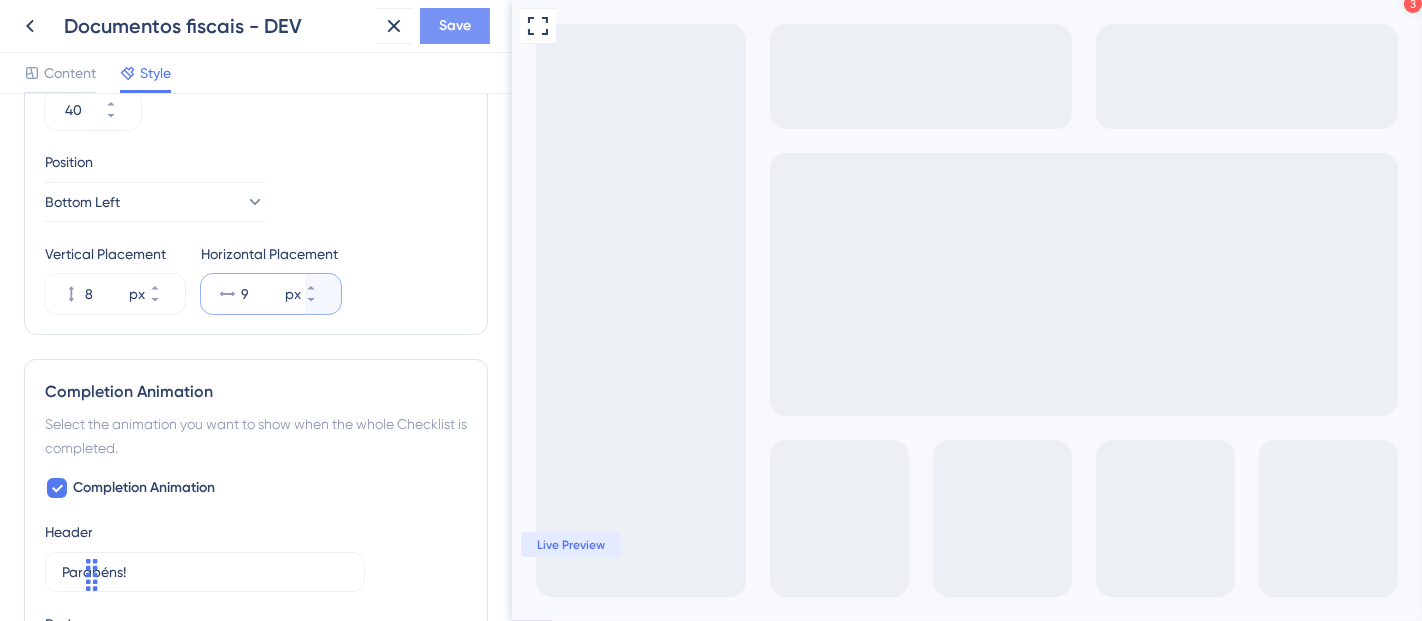 type on "9" 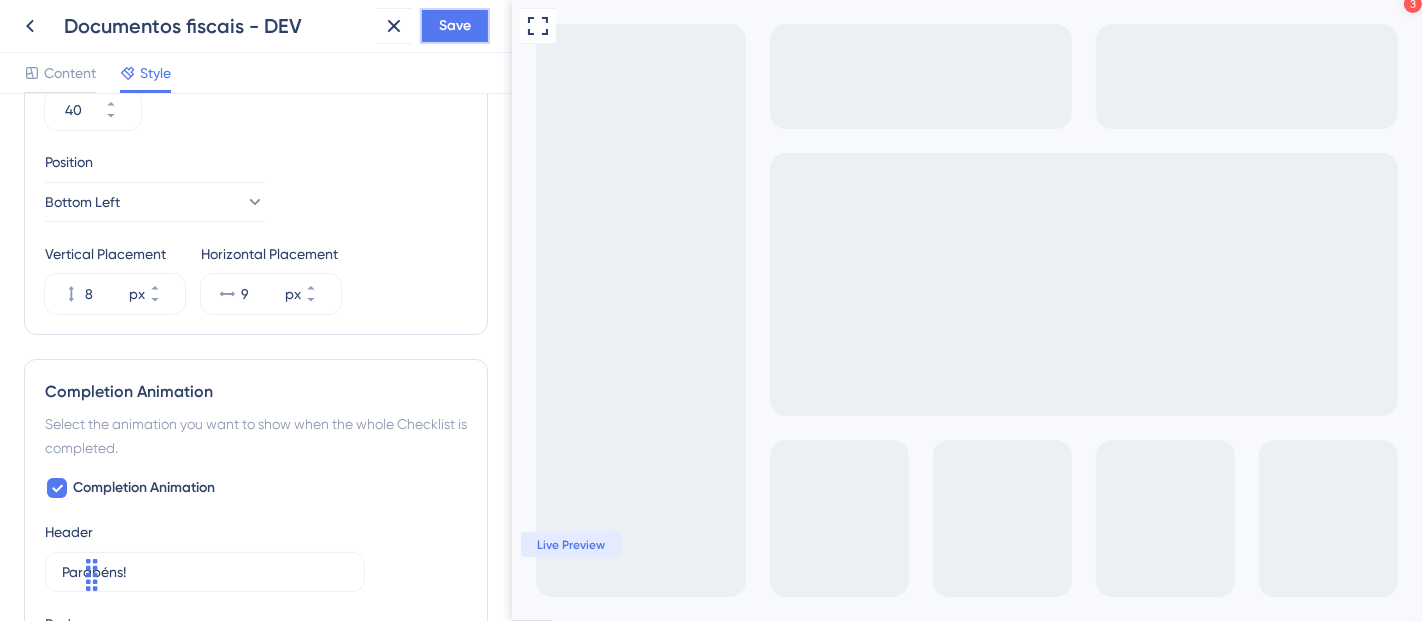click on "Save" at bounding box center [455, 26] 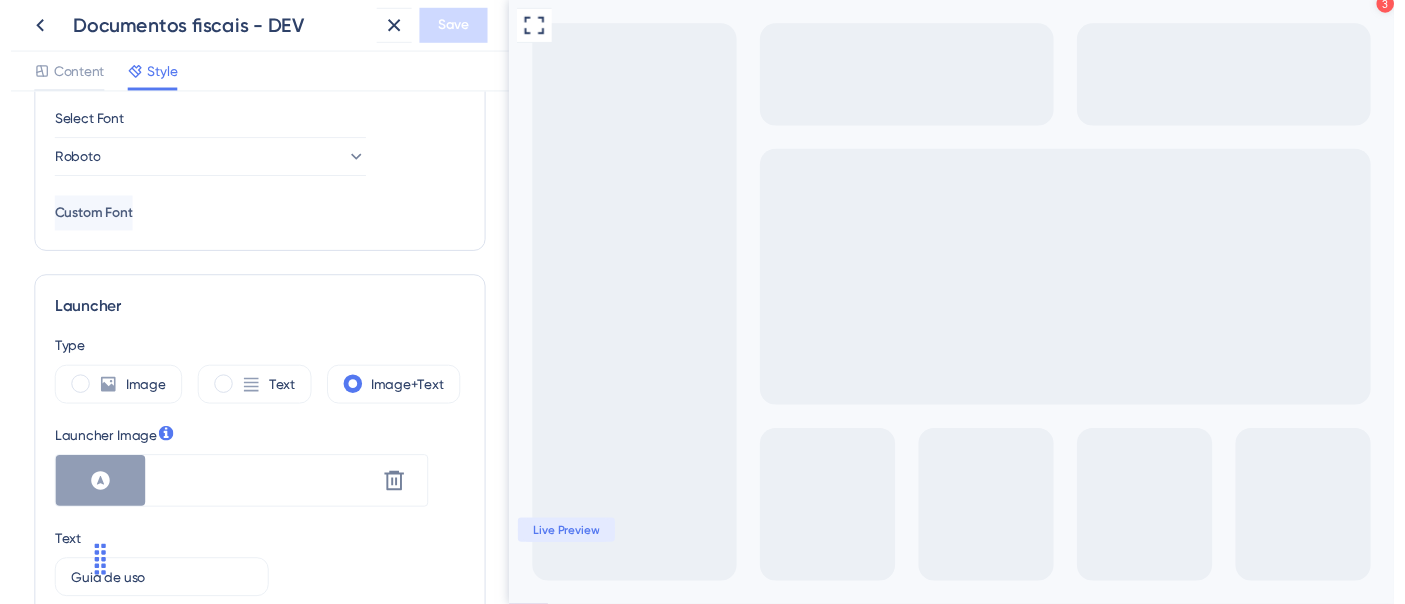 scroll, scrollTop: 0, scrollLeft: 0, axis: both 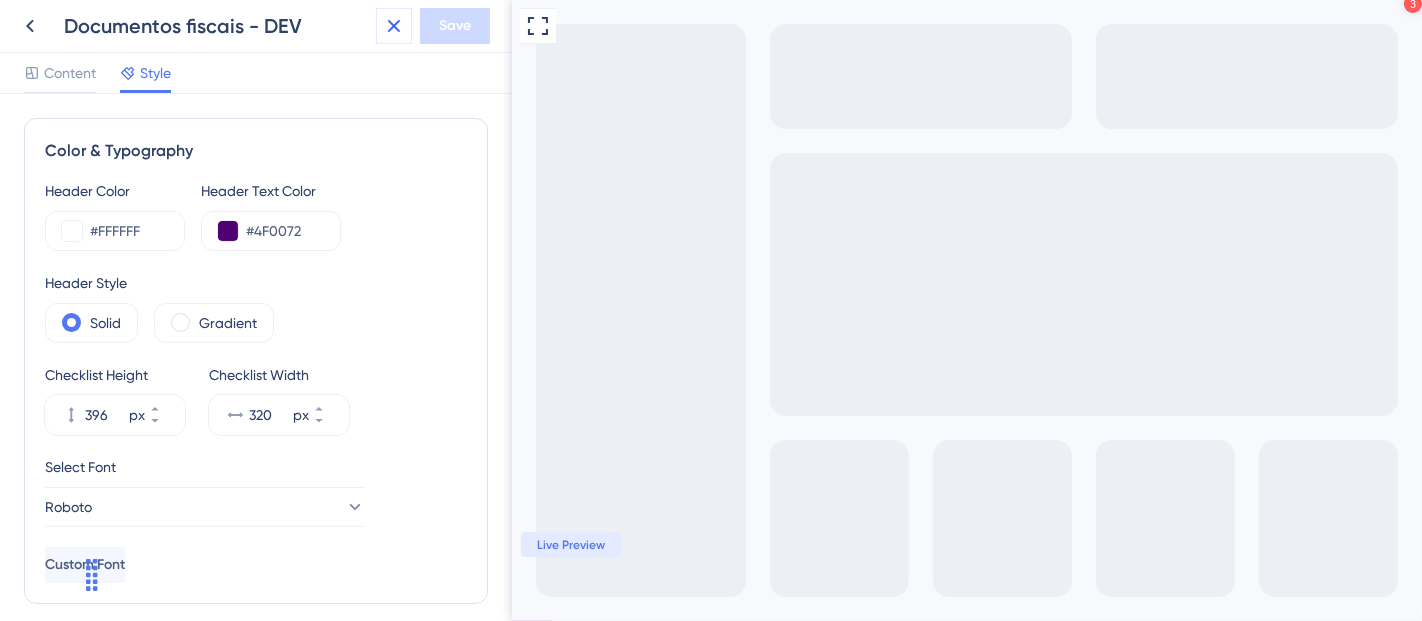 click 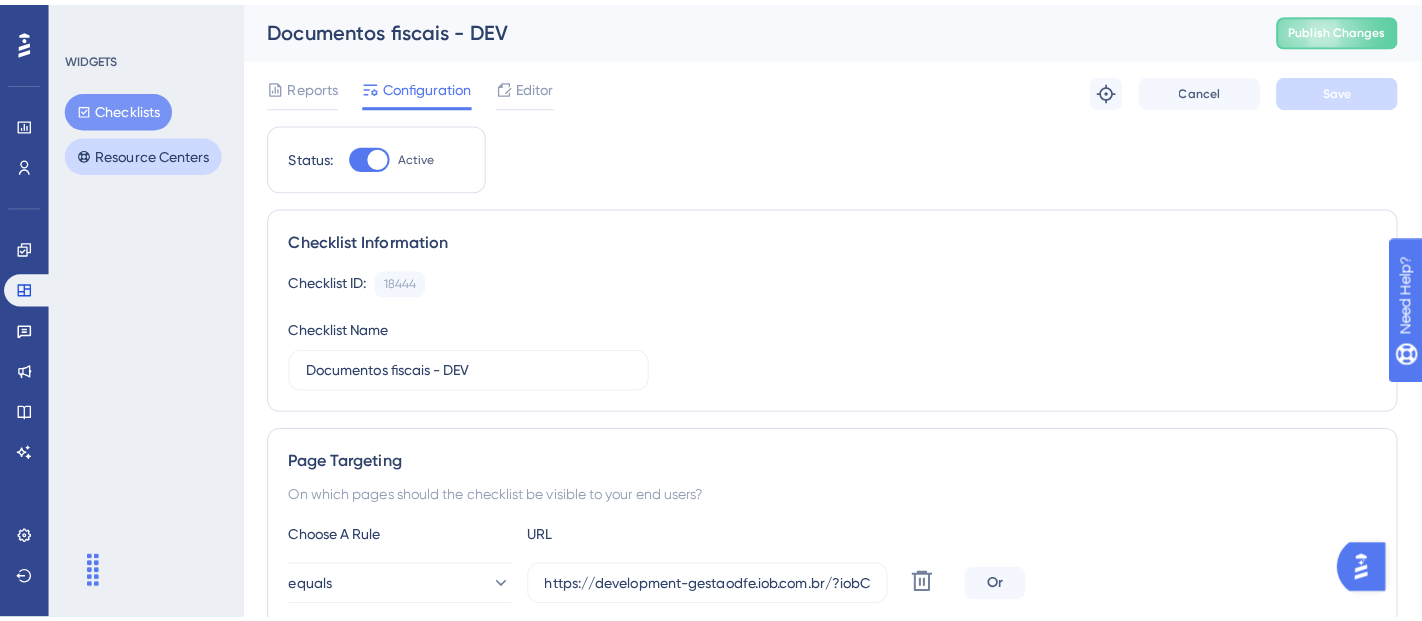 scroll, scrollTop: 0, scrollLeft: 0, axis: both 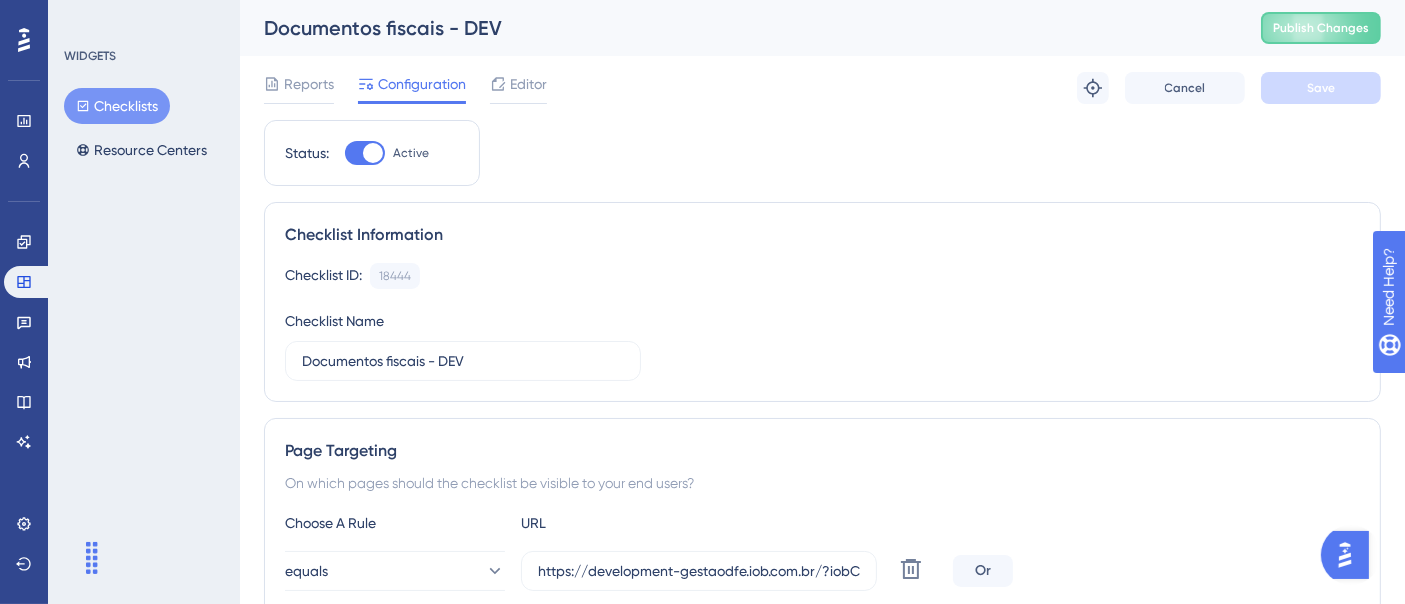 click on "Checklists" at bounding box center [117, 106] 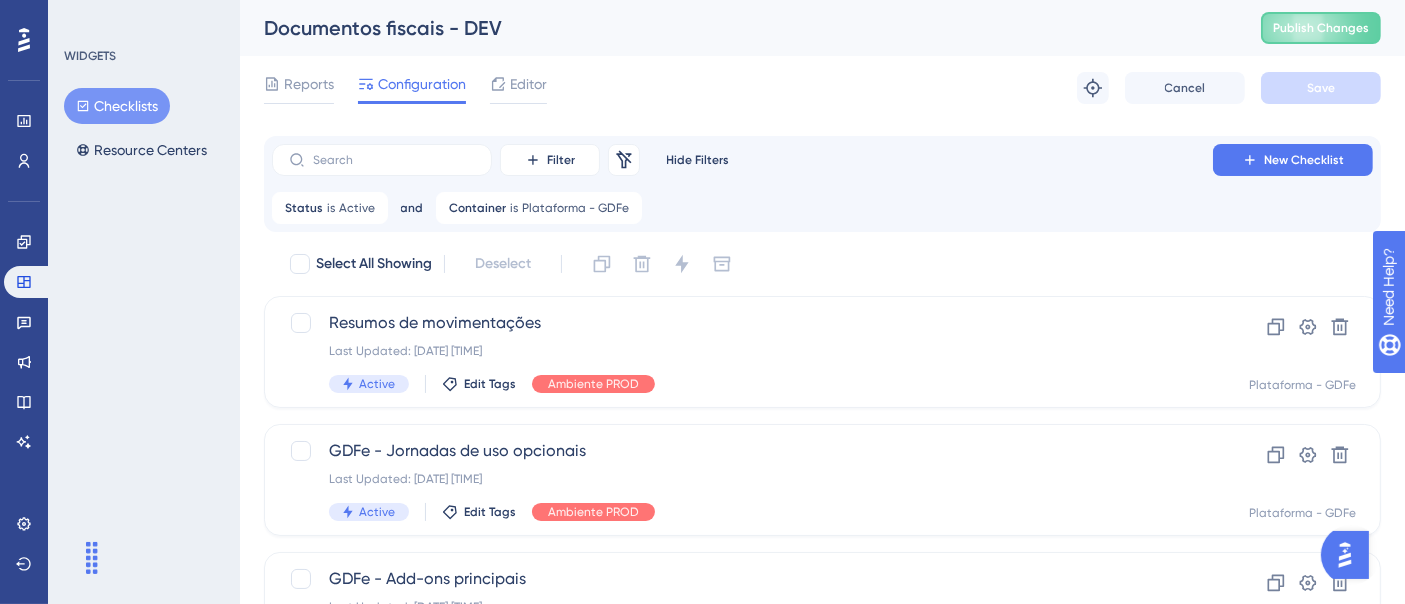 click on "GDFe - Configurações iniciais Last Updated: [DATE] [TIME] Active Edit Tags Ambiente PROD" at bounding box center (742, 736) 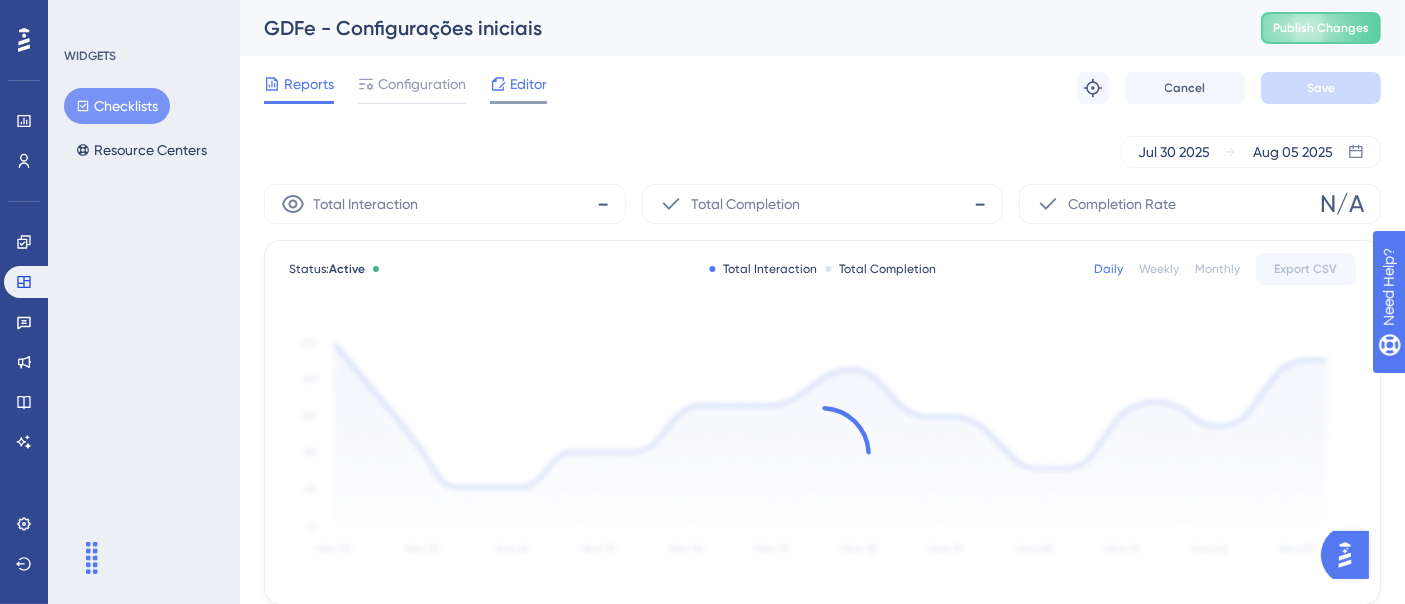 click 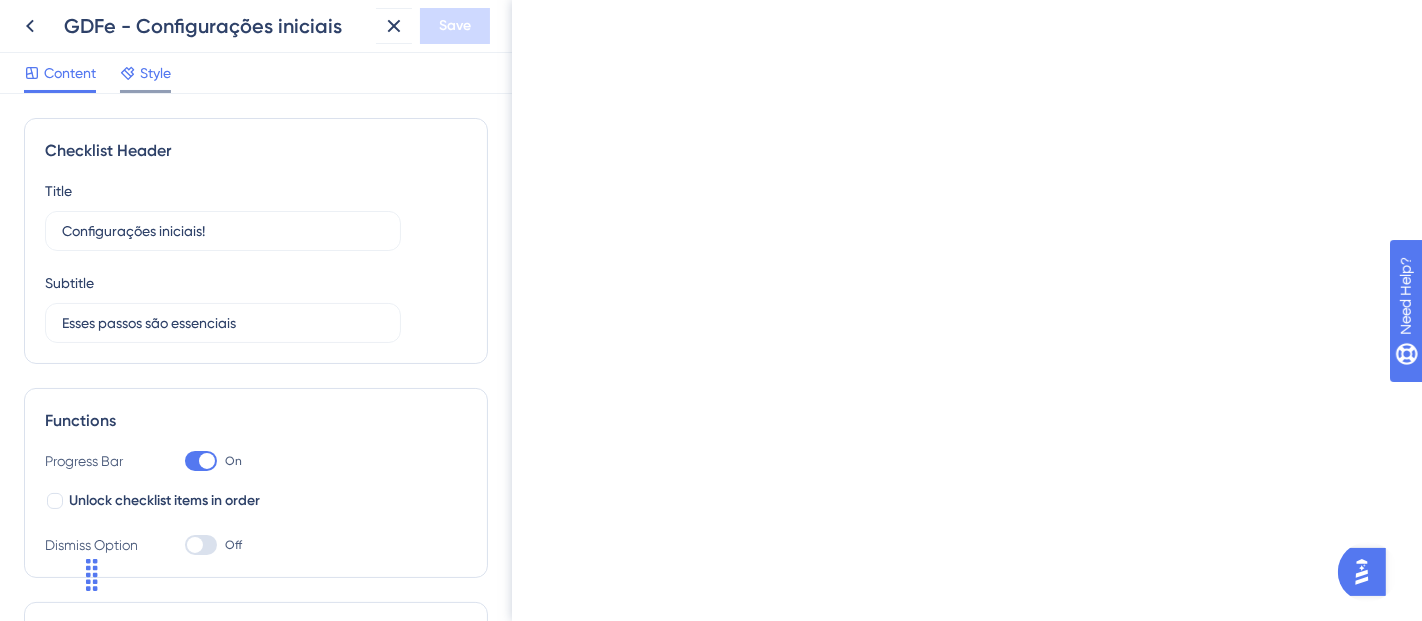 click on "Style" at bounding box center [155, 73] 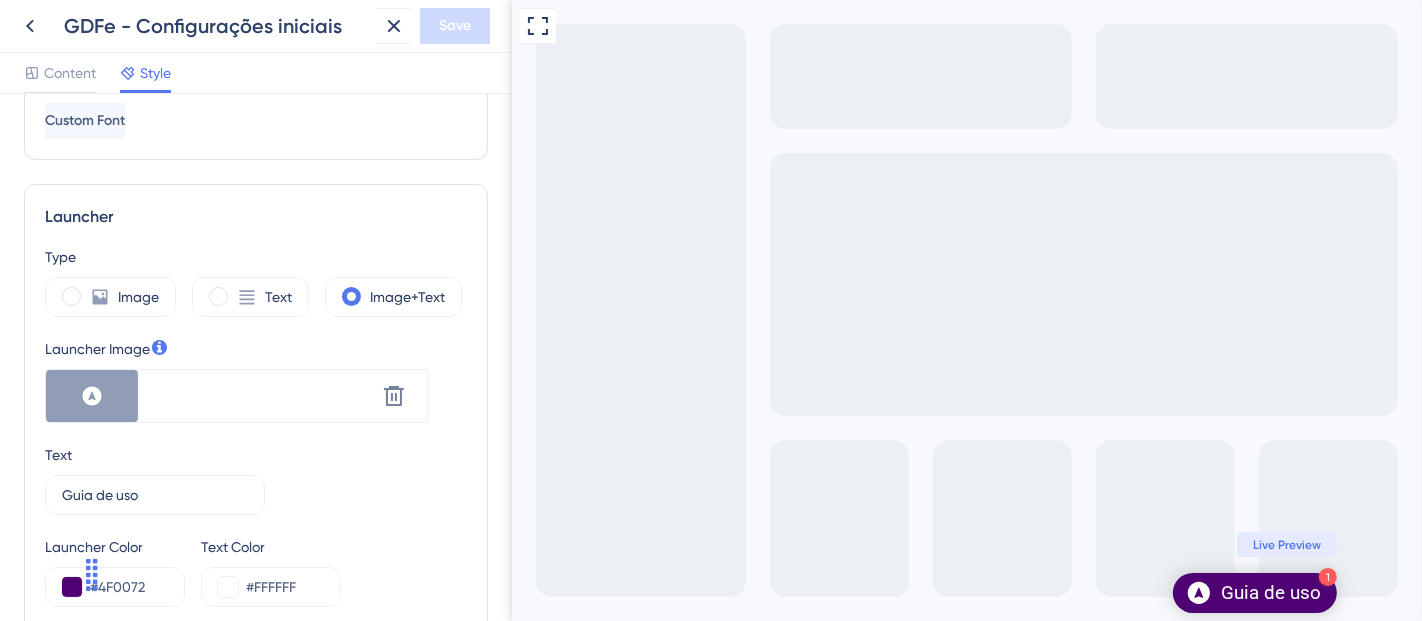 scroll, scrollTop: 0, scrollLeft: 0, axis: both 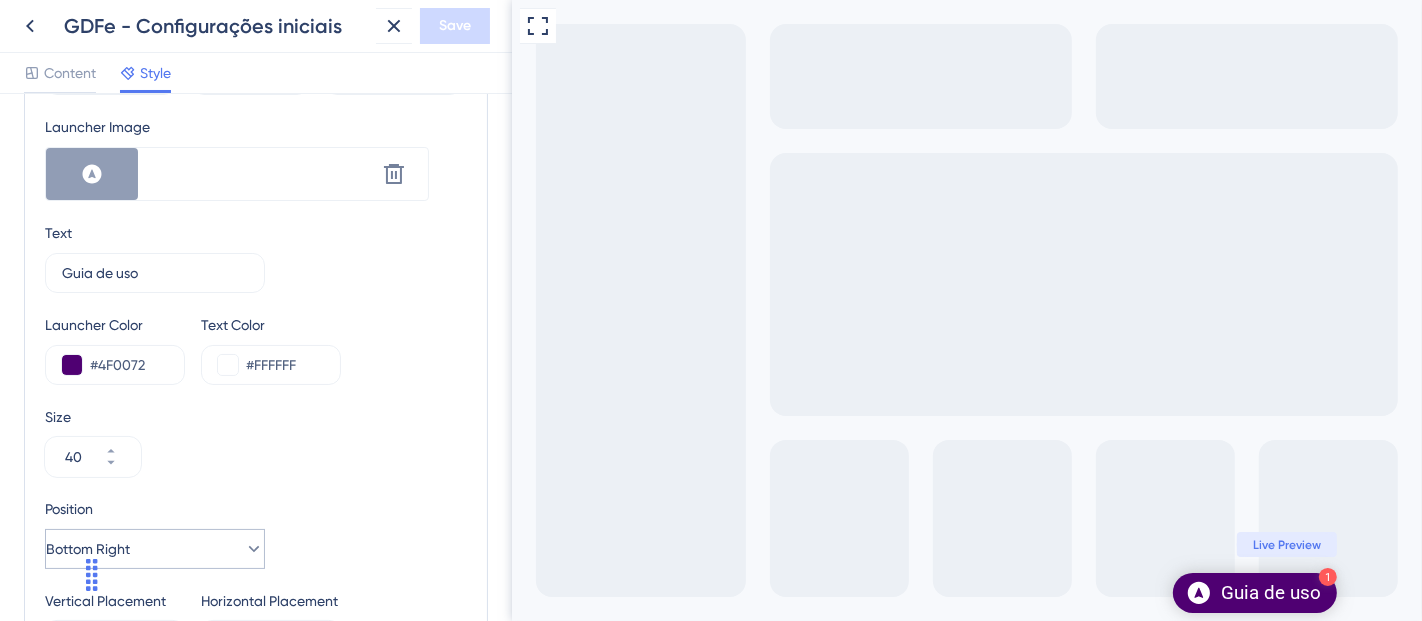 drag, startPoint x: 182, startPoint y: 348, endPoint x: 187, endPoint y: 327, distance: 21.587032 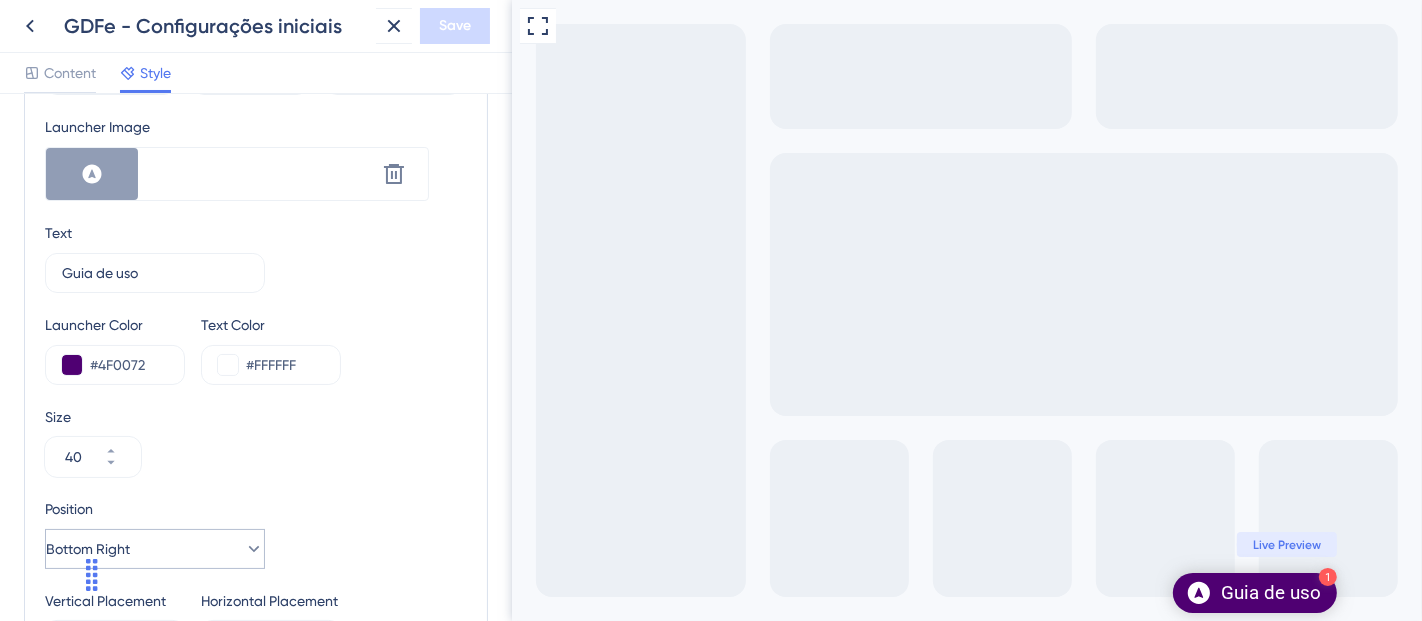 click on "Position Bottom Right Vertical Placement 8 px Horizontal Placement 85 px" at bounding box center (256, 579) 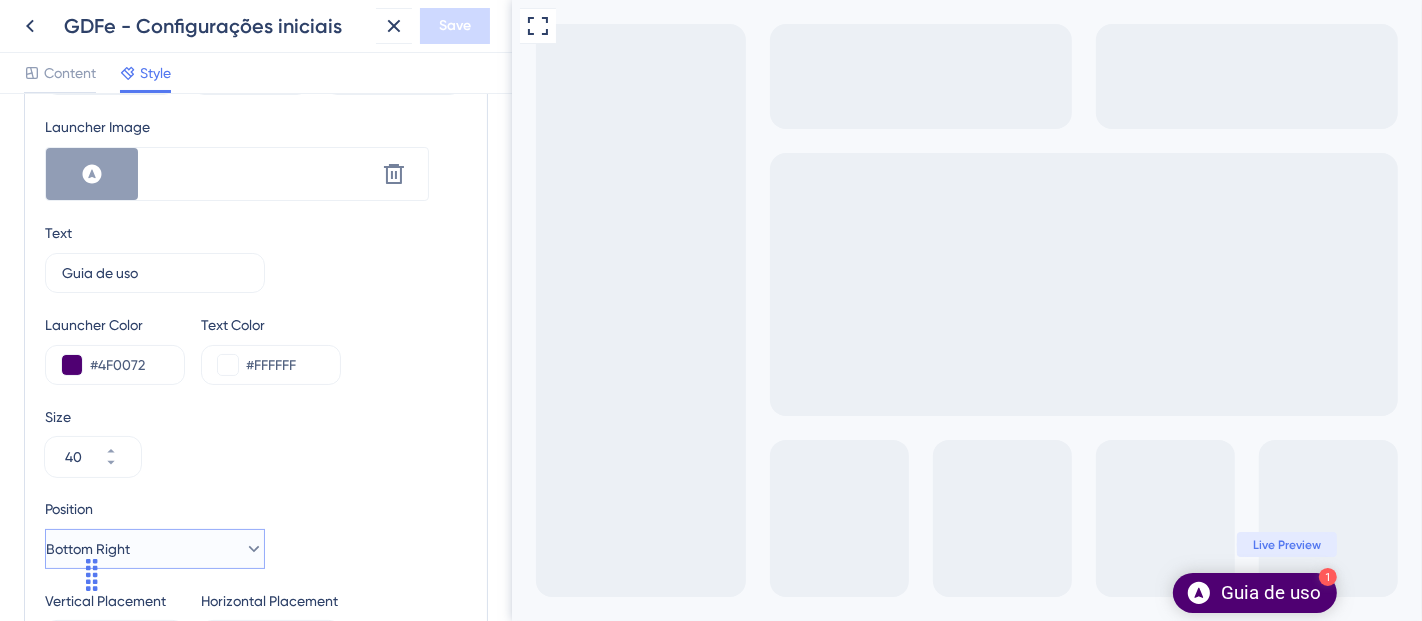 click on "Bottom Right" at bounding box center [155, 549] 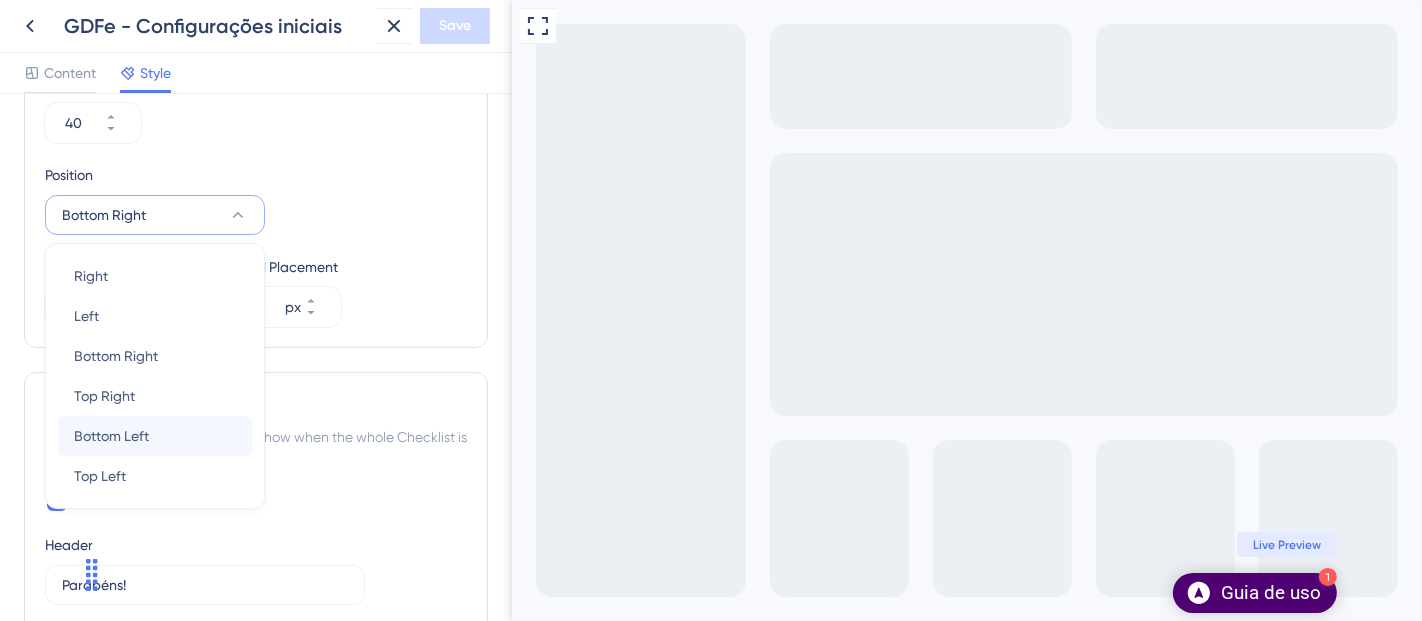 scroll, scrollTop: 1015, scrollLeft: 0, axis: vertical 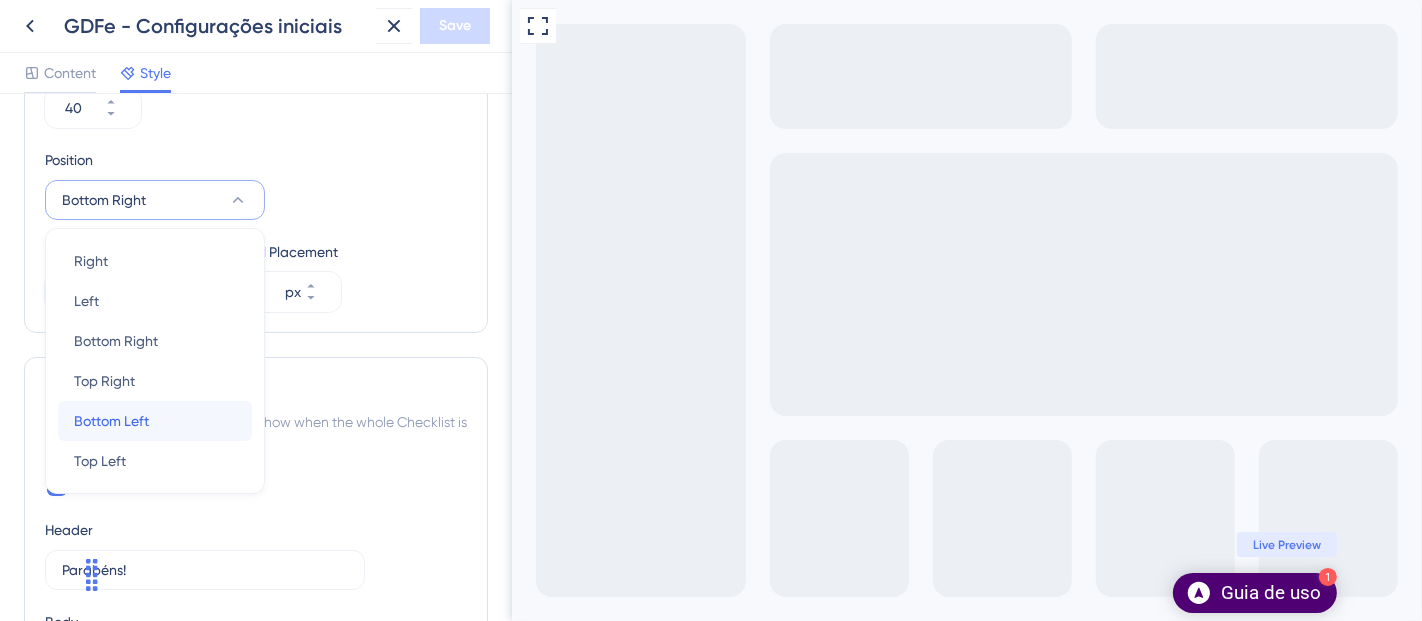 click on "Bottom Left Bottom Left" at bounding box center [155, 421] 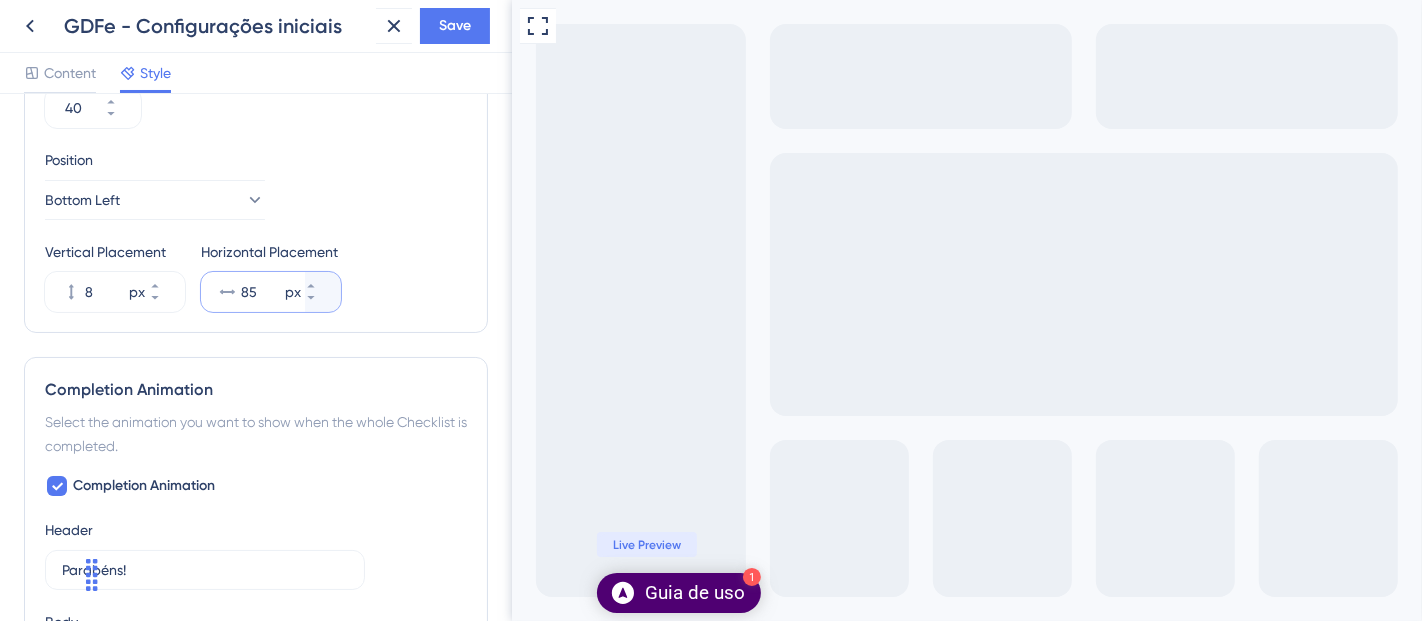 click on "85" at bounding box center (261, 292) 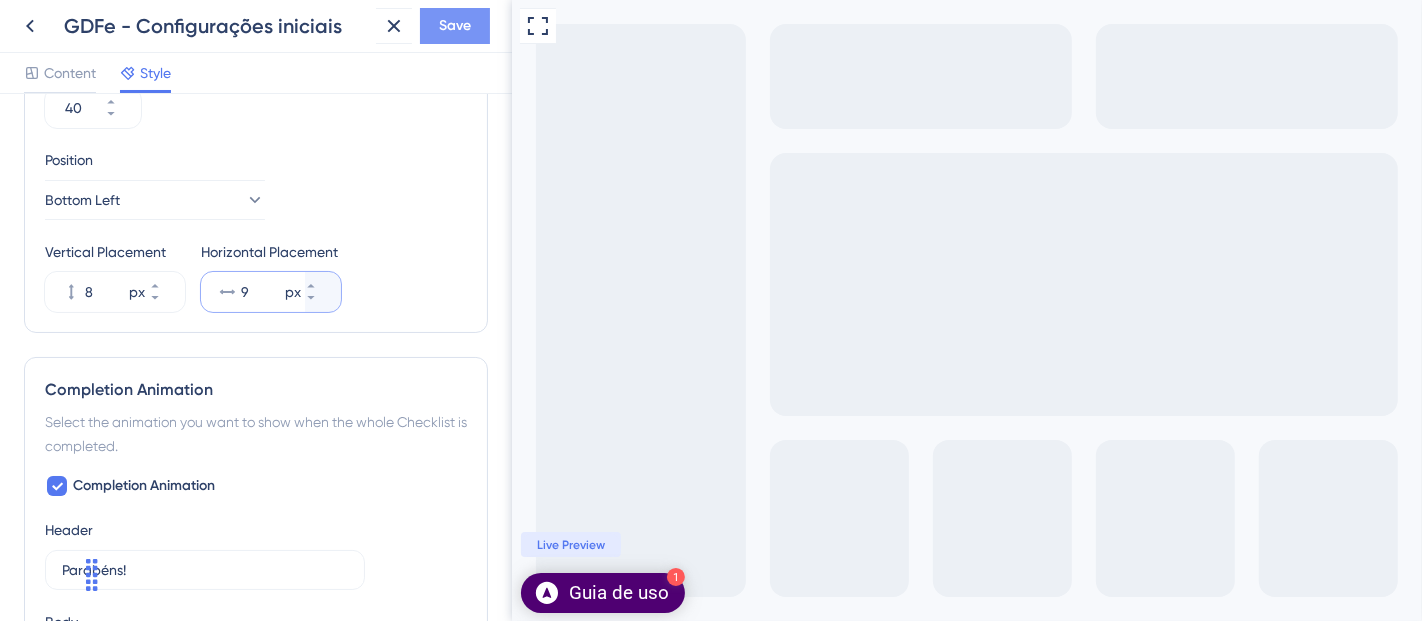 type on "9" 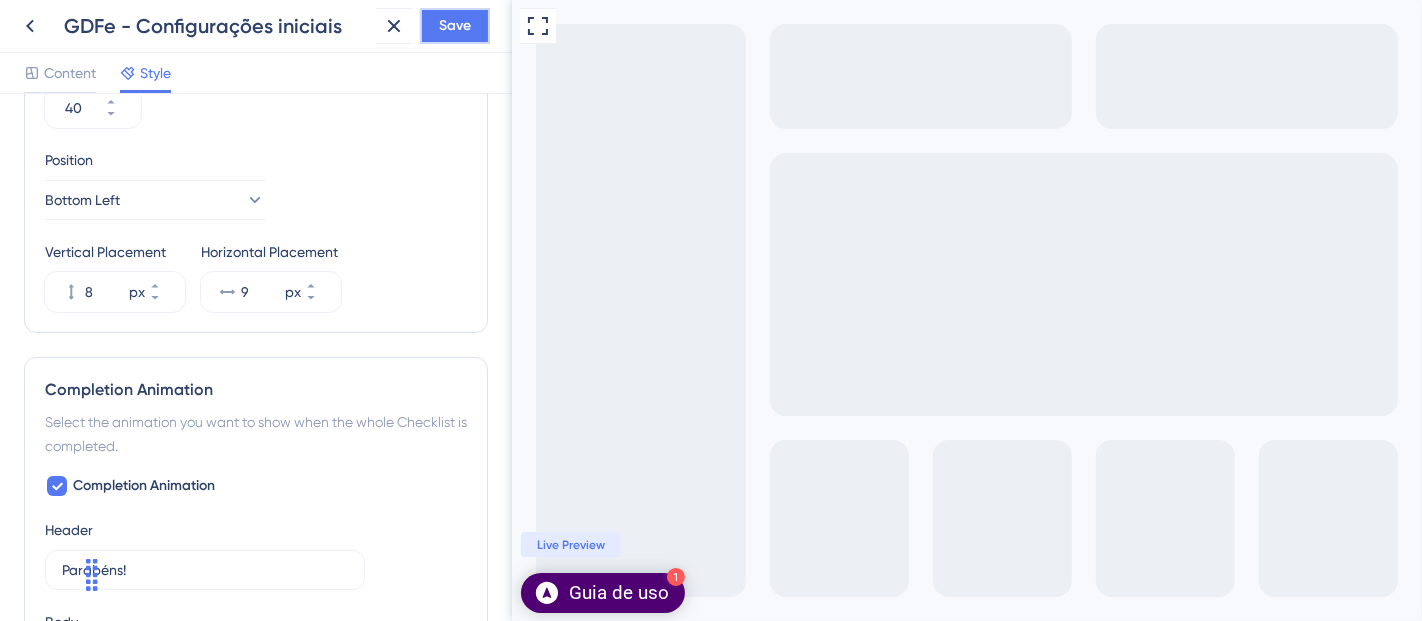 click on "Save" at bounding box center [455, 26] 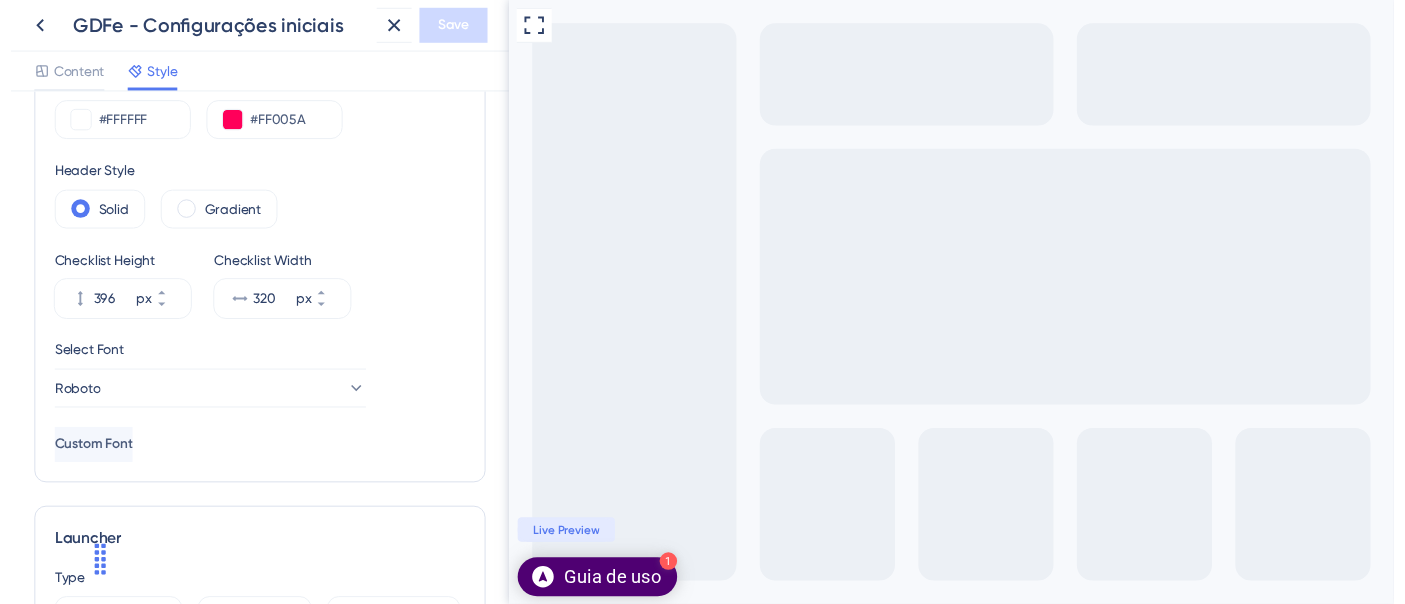 scroll, scrollTop: 0, scrollLeft: 0, axis: both 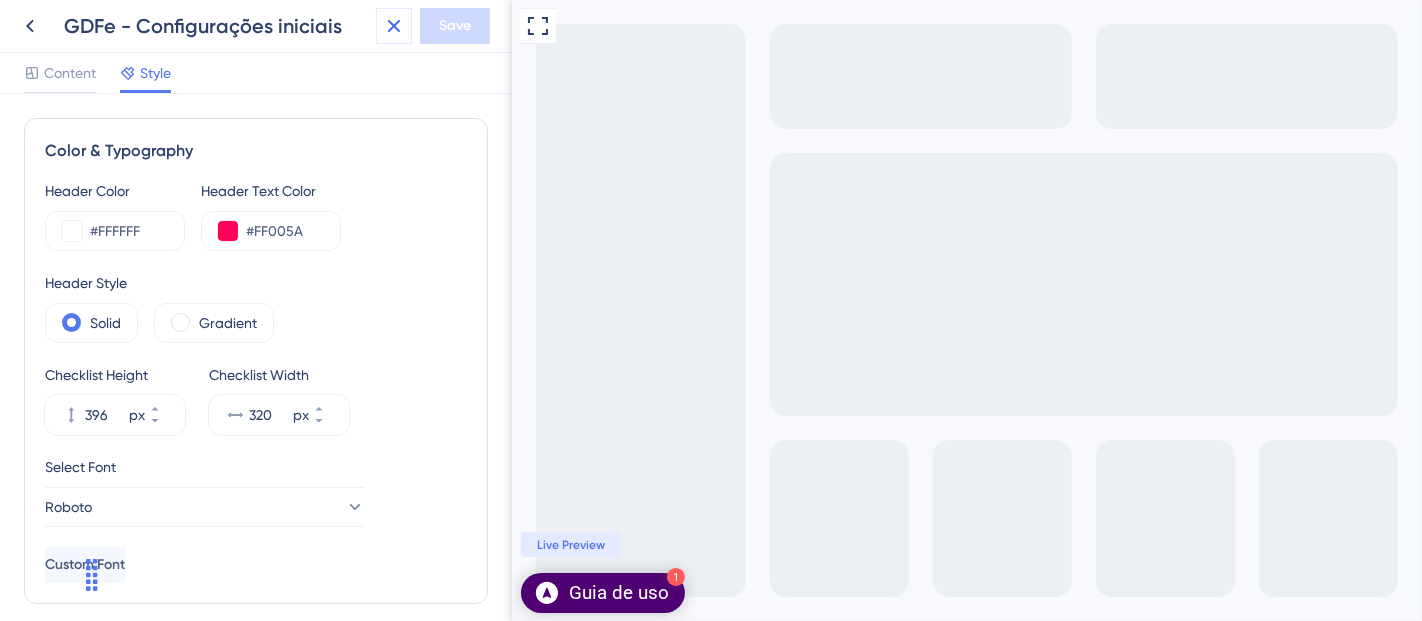drag, startPoint x: 397, startPoint y: 19, endPoint x: 394, endPoint y: 32, distance: 13.341664 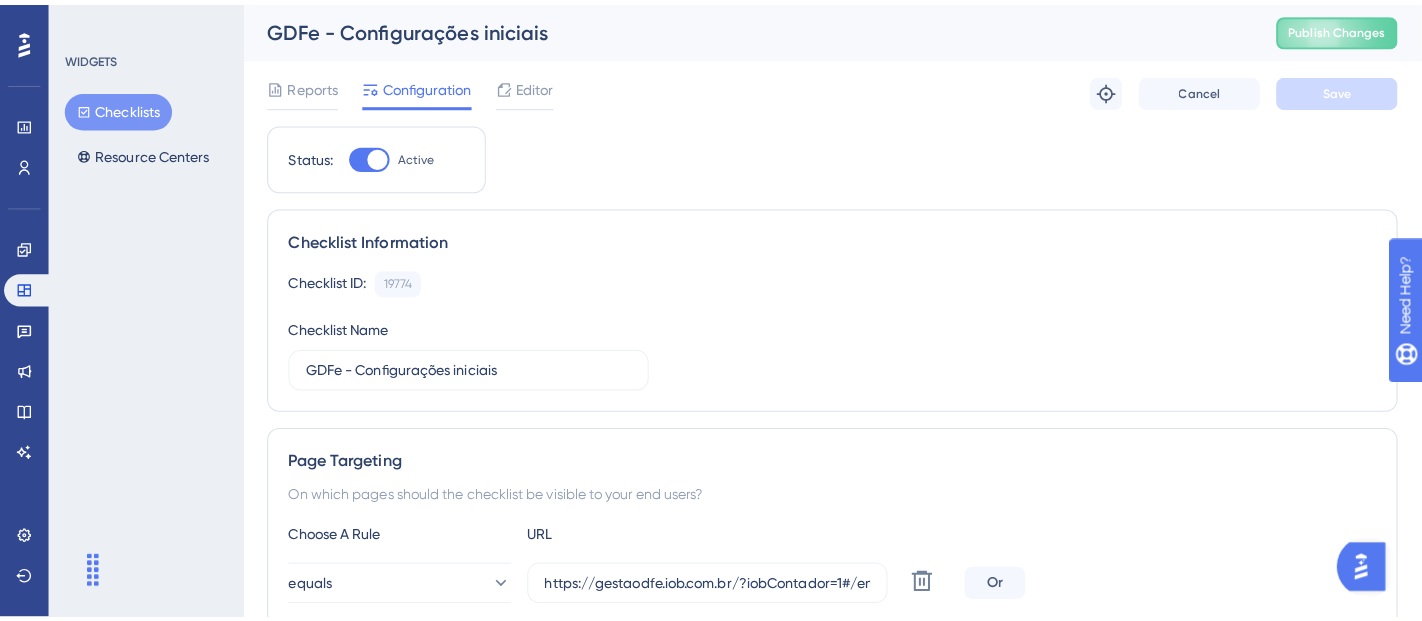 scroll, scrollTop: 0, scrollLeft: 0, axis: both 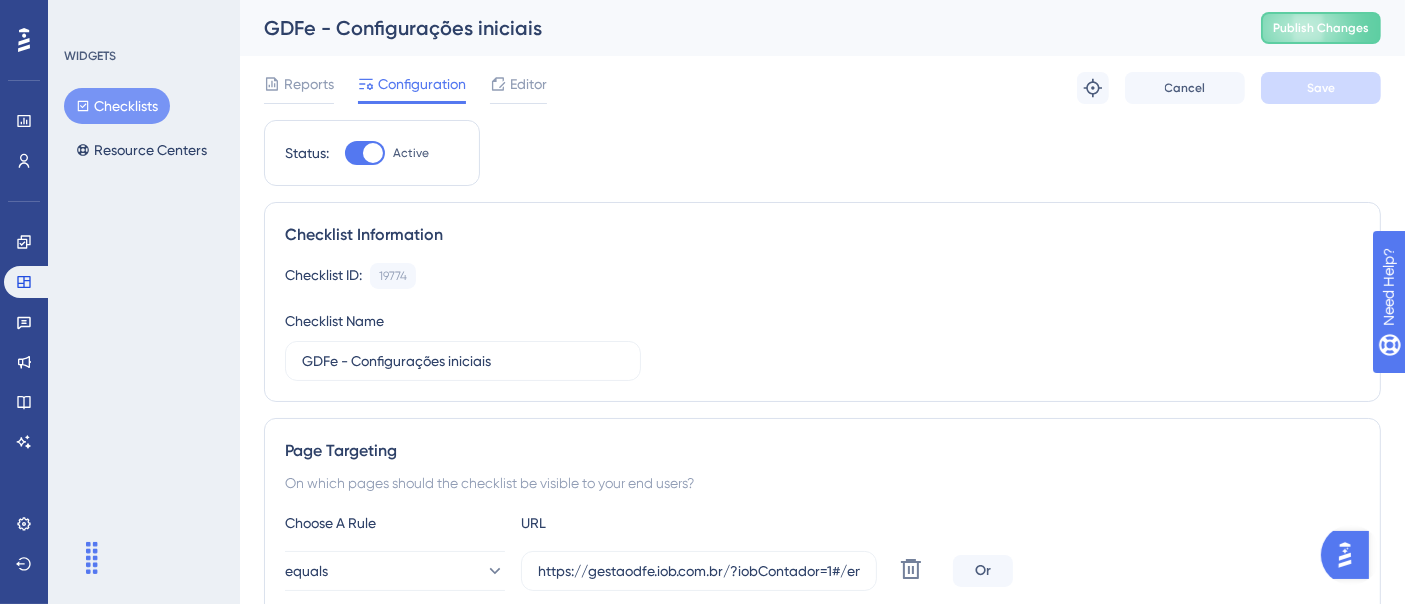 click on "Checklists" at bounding box center [117, 106] 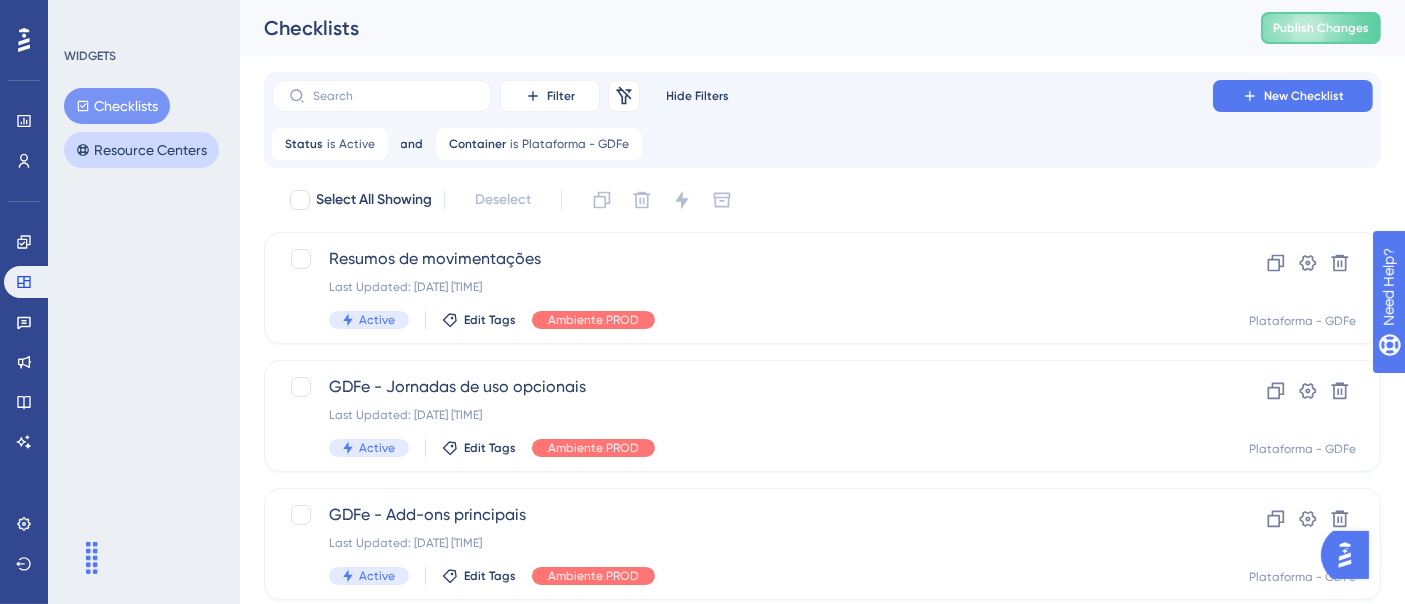 click on "GDFe - Add-ons principais Last Updated: [DATE] [TIME] Active Edit Tags Ambiente PROD" at bounding box center (742, 544) 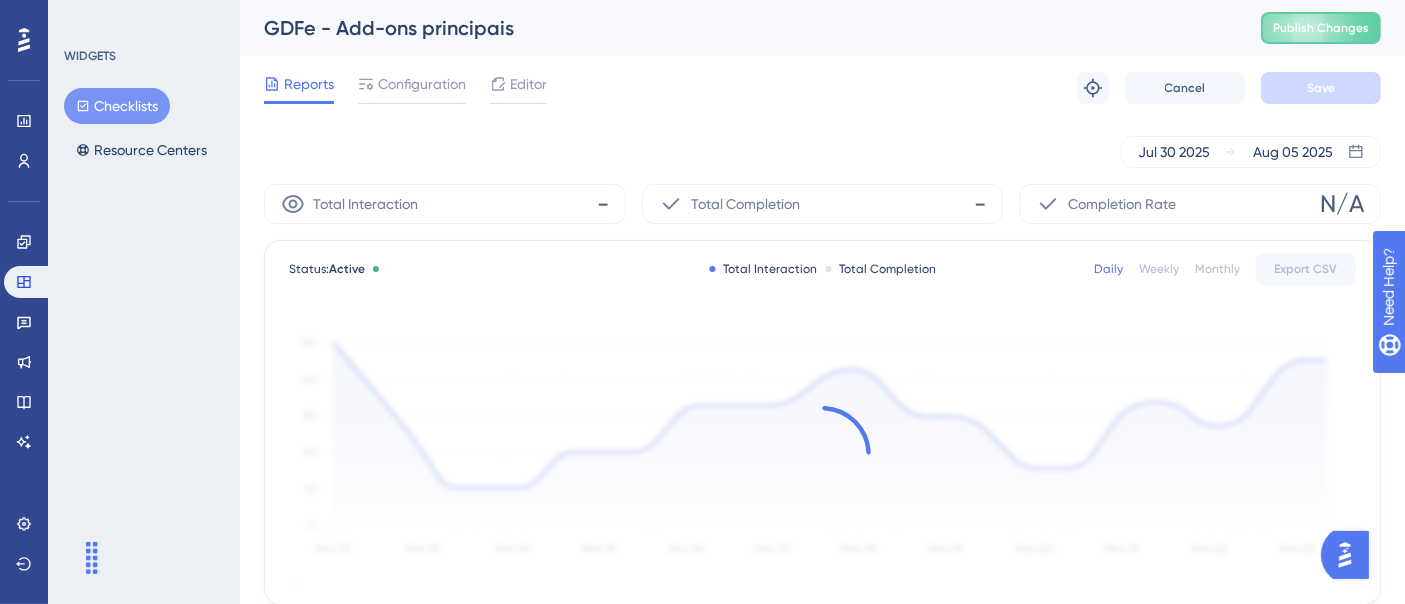 click on "Editor" at bounding box center [518, 84] 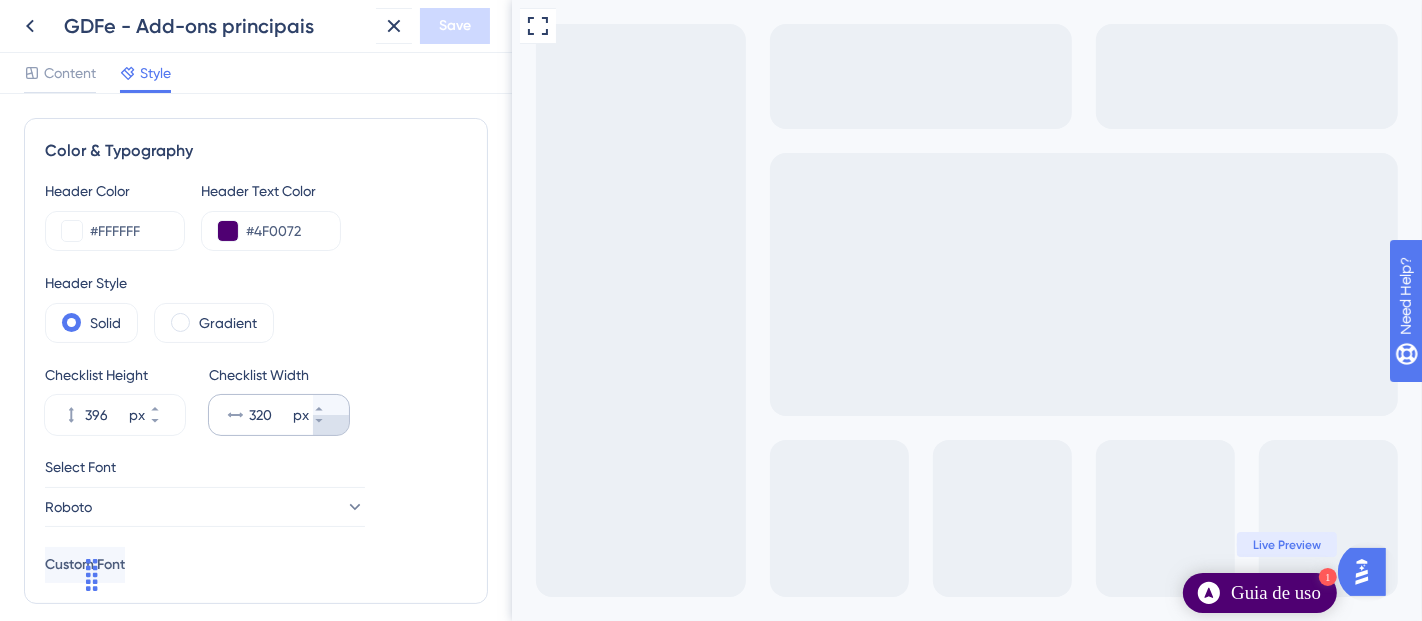 scroll, scrollTop: 0, scrollLeft: 0, axis: both 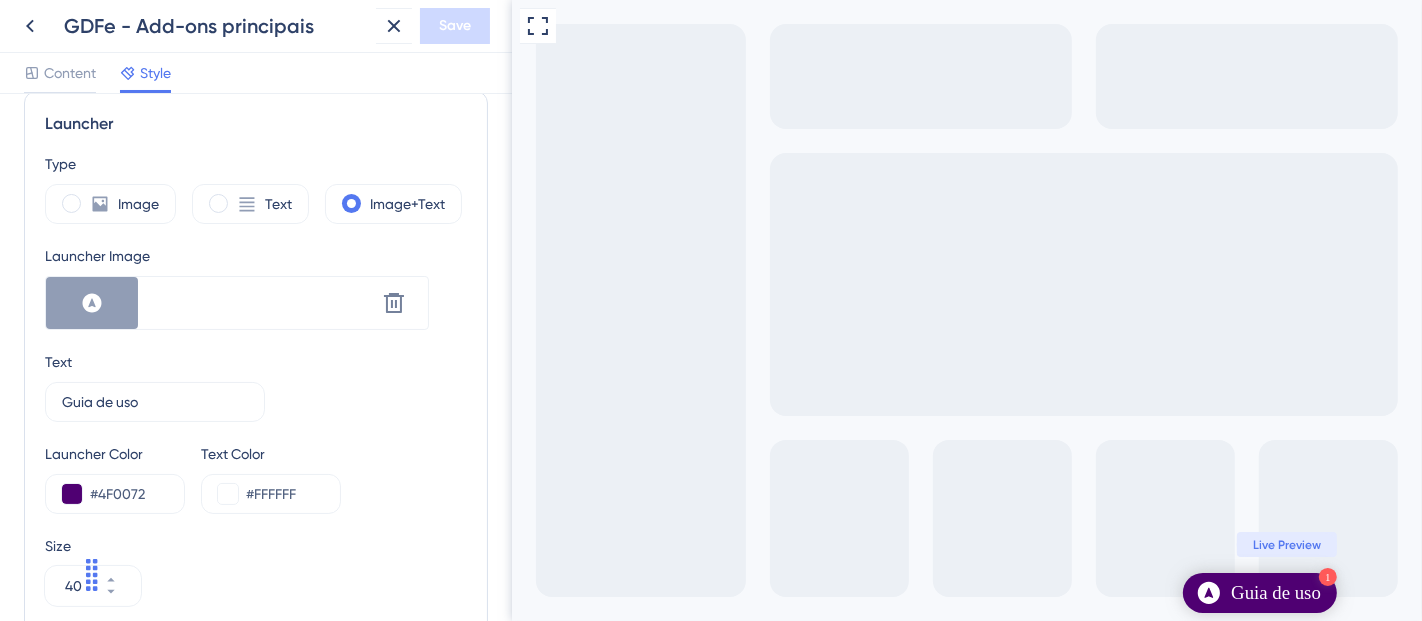 click on "Bottom Right" at bounding box center [155, 678] 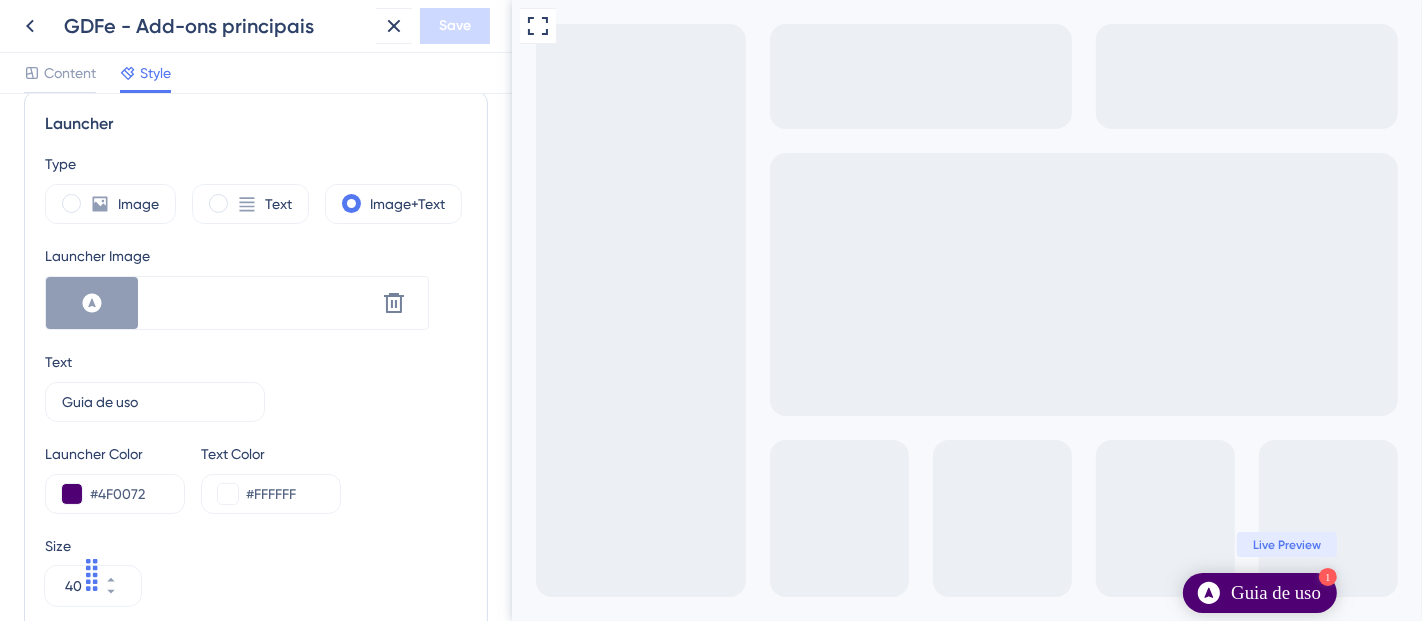 scroll, scrollTop: 1000, scrollLeft: 0, axis: vertical 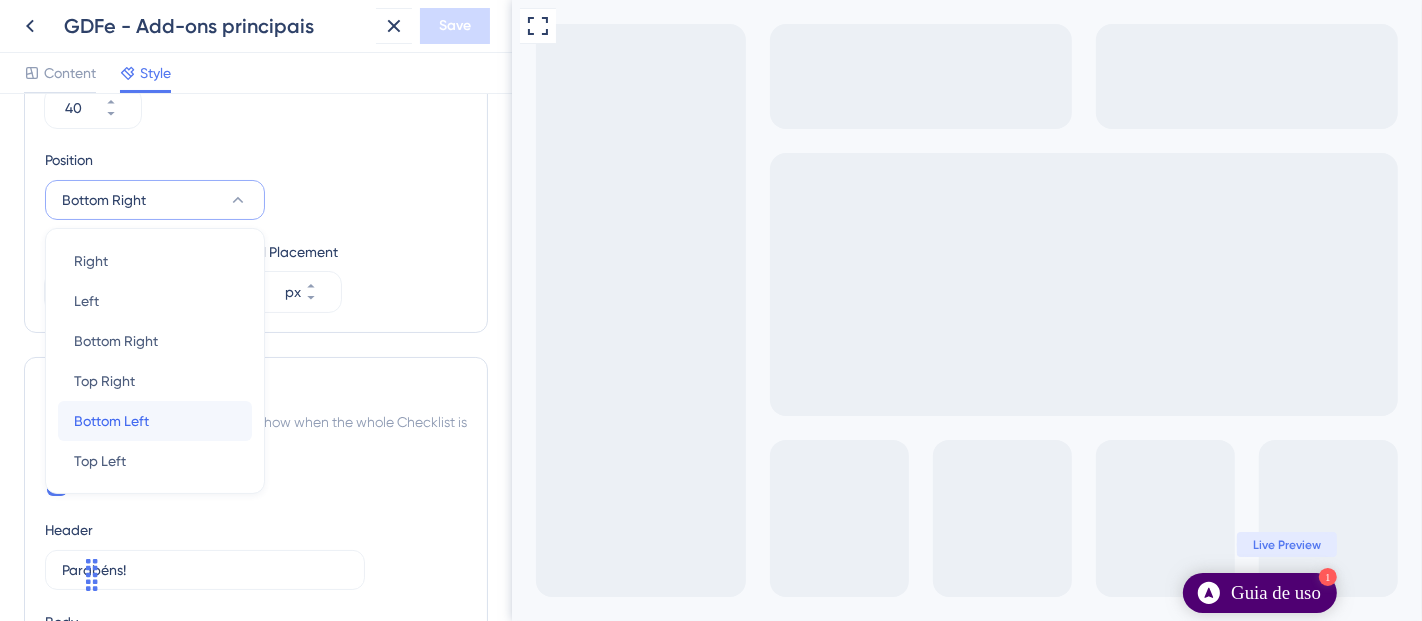 click on "Bottom Left" at bounding box center (111, 421) 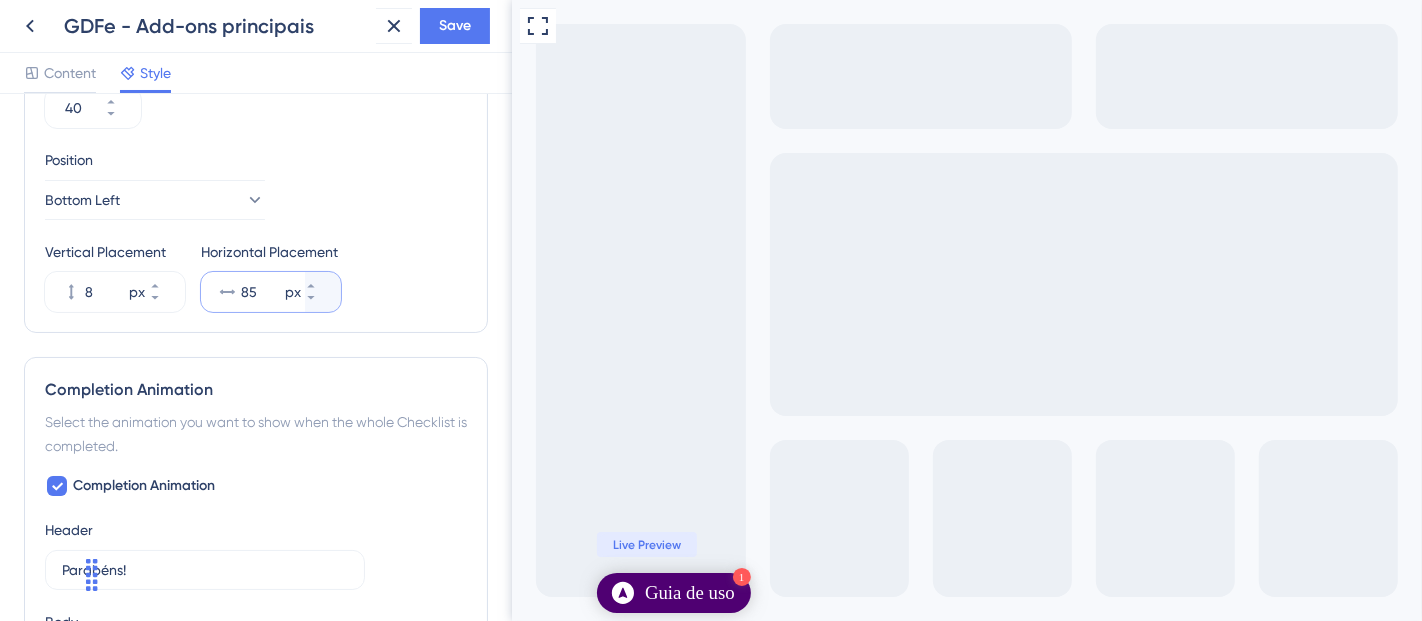 click on "85" at bounding box center [261, 292] 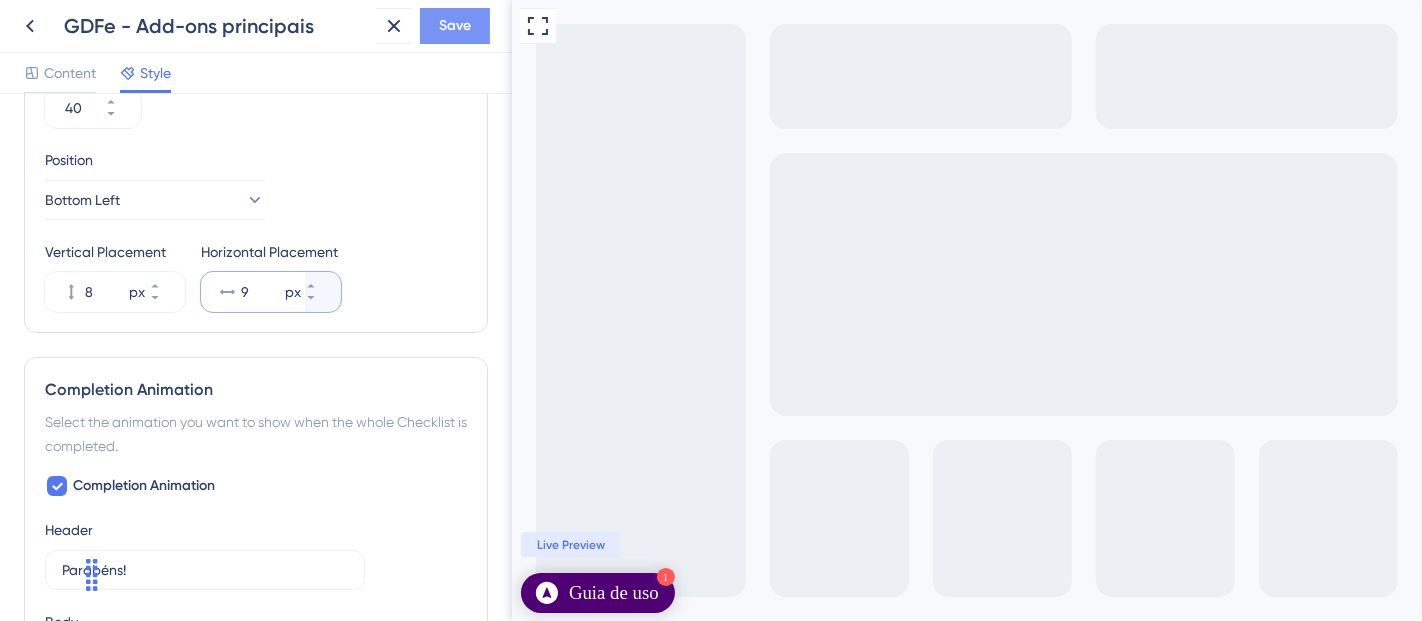 type on "9" 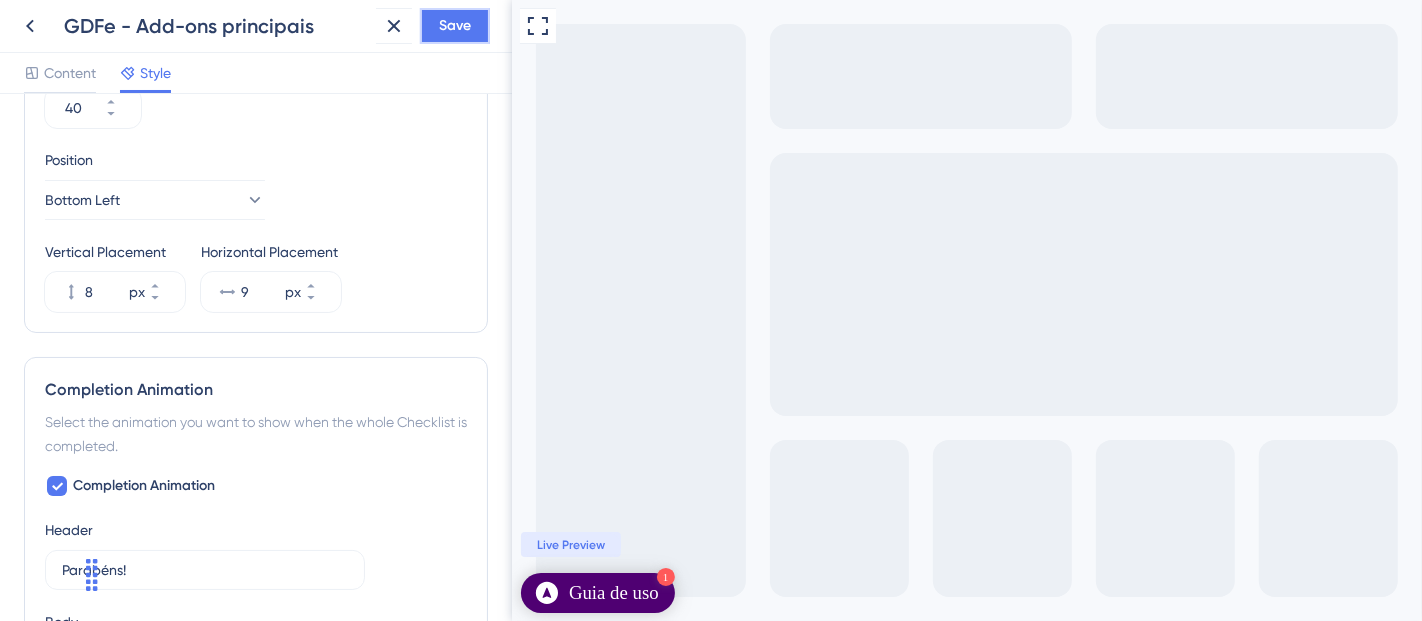 click on "Save" at bounding box center [455, 26] 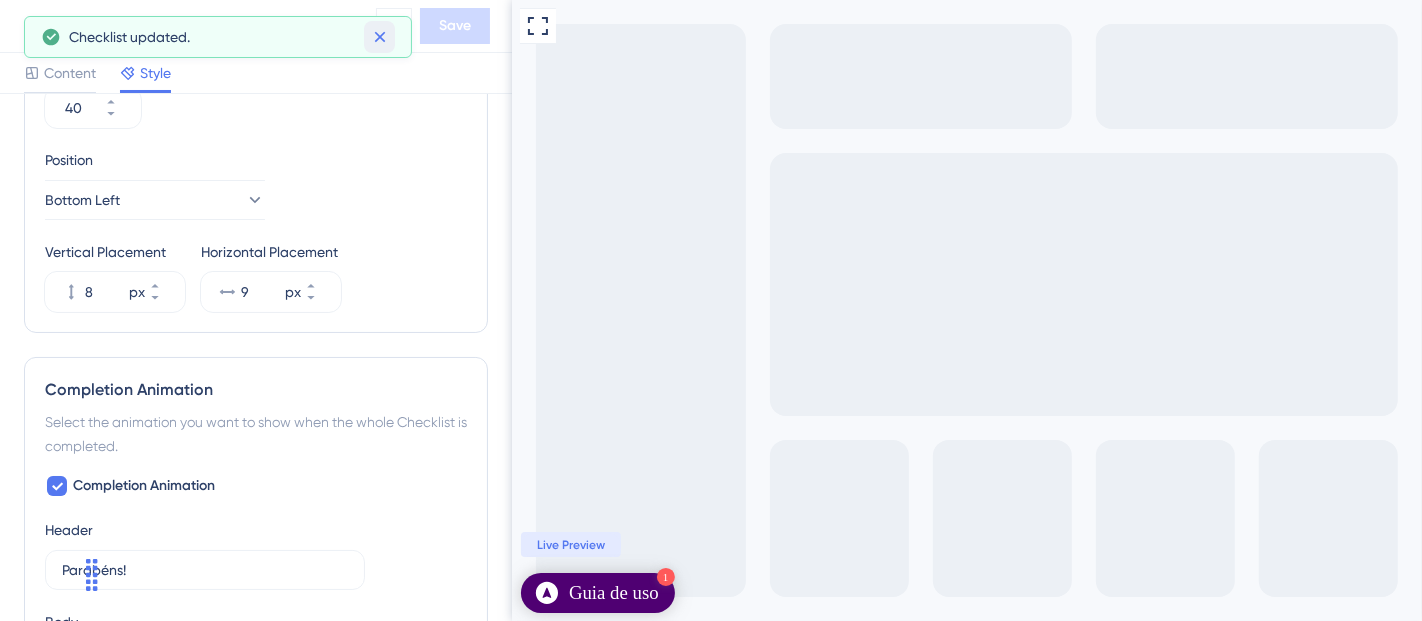 click 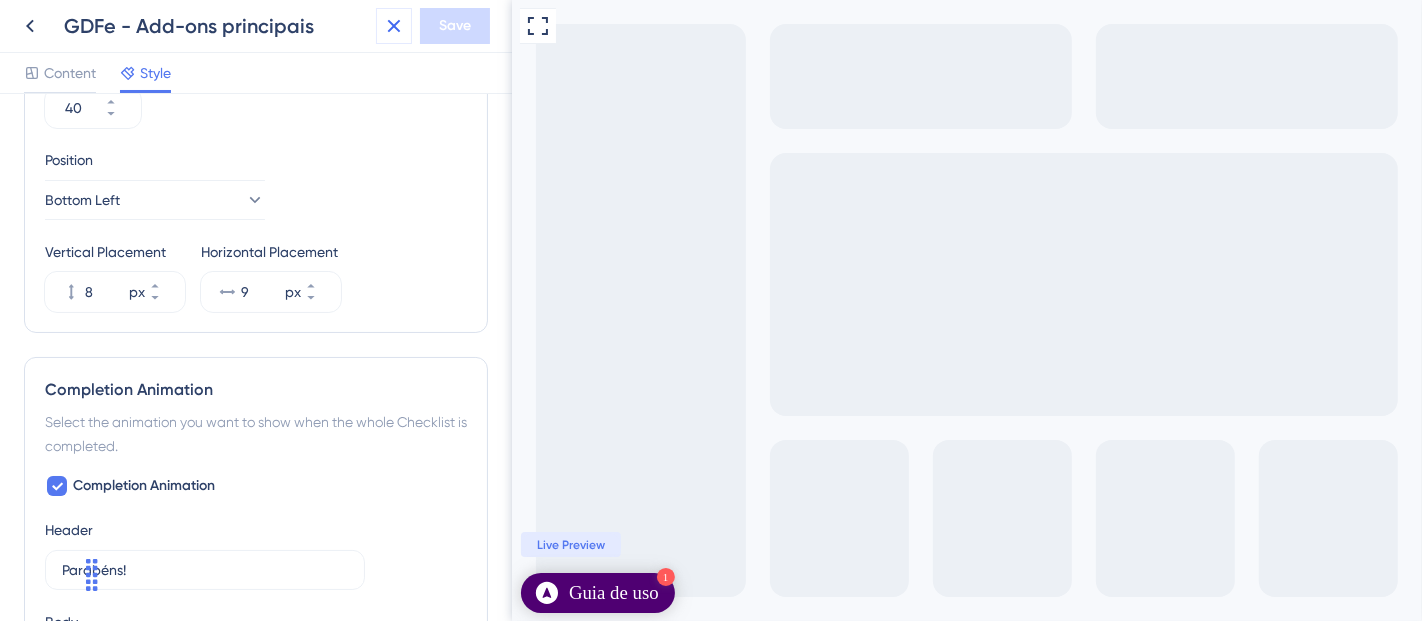 click 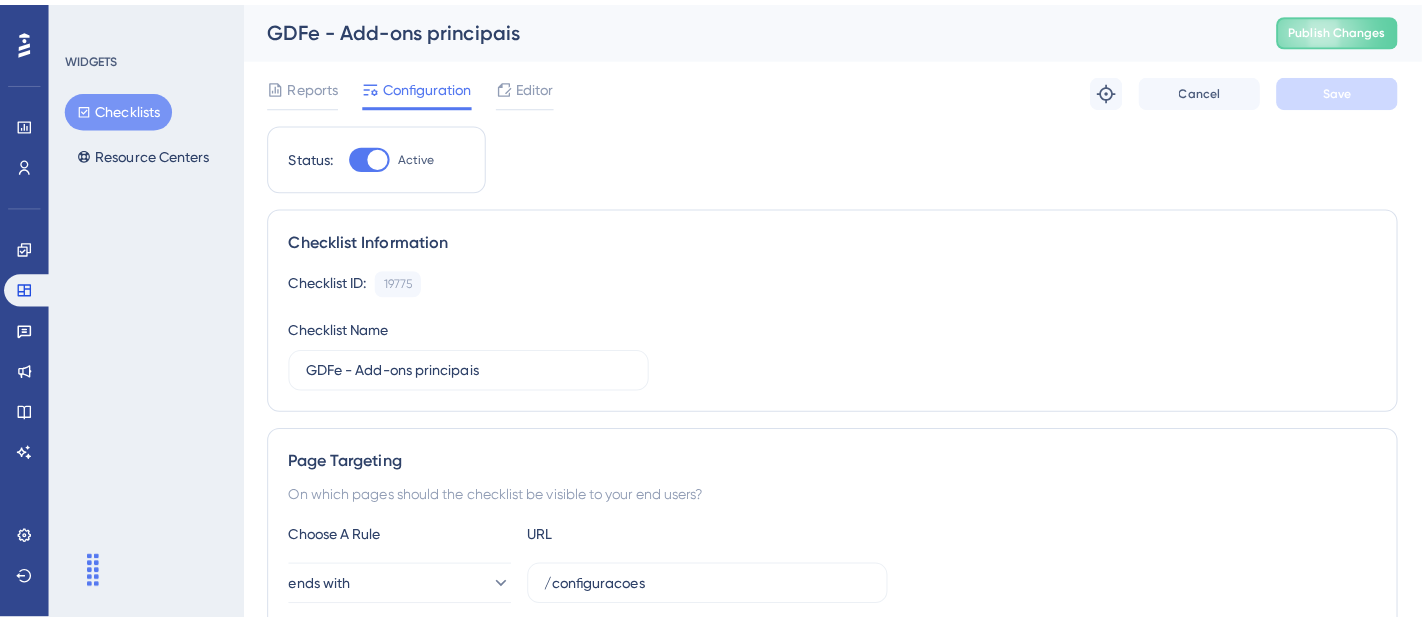scroll, scrollTop: 0, scrollLeft: 0, axis: both 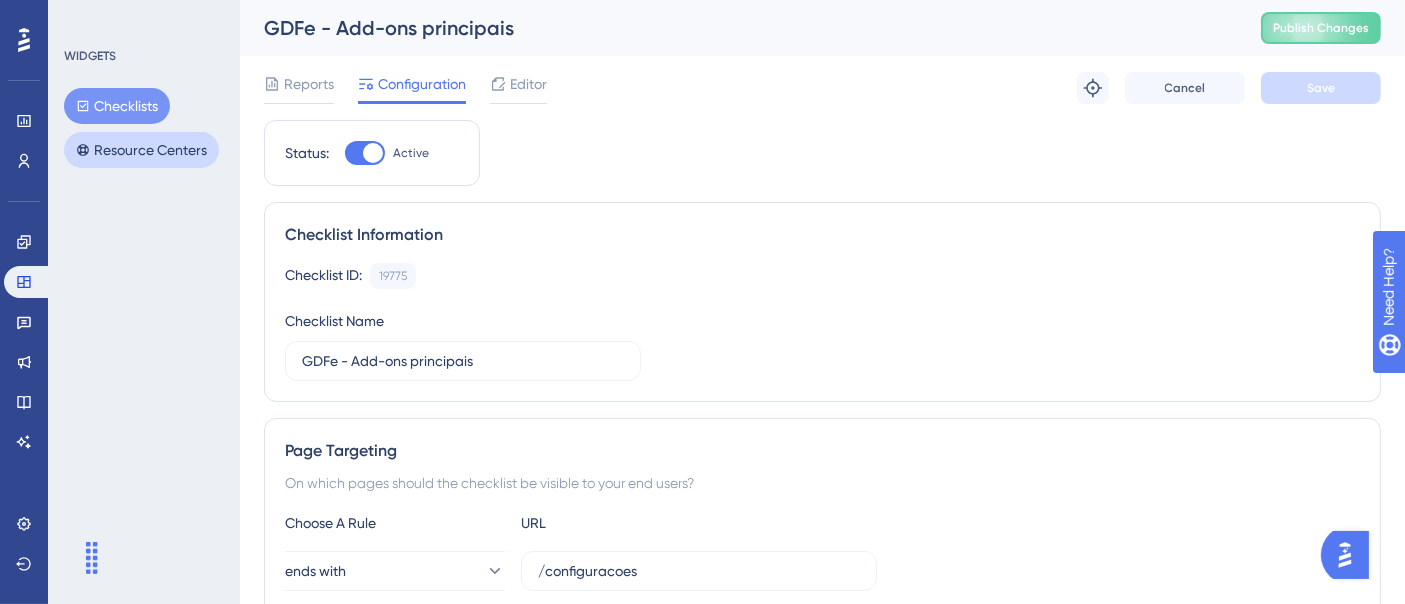 click on "Checklists" at bounding box center (117, 106) 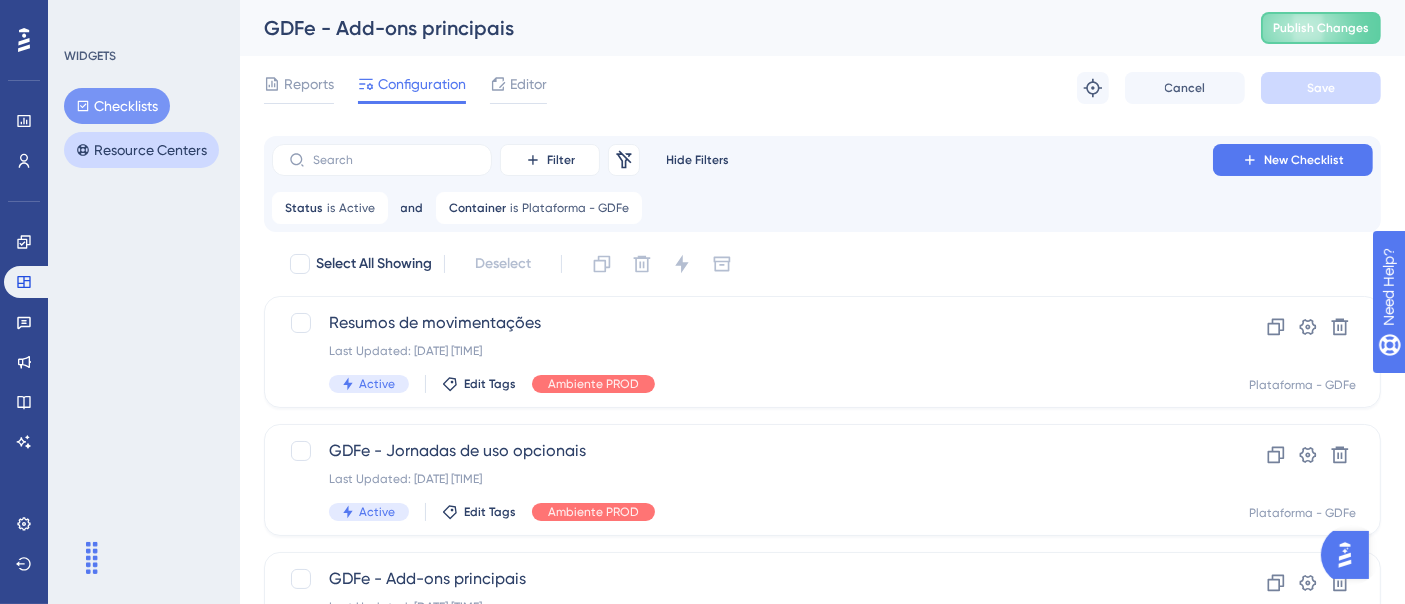 click on "GDFe - Jornadas de uso opcionais" at bounding box center (742, 451) 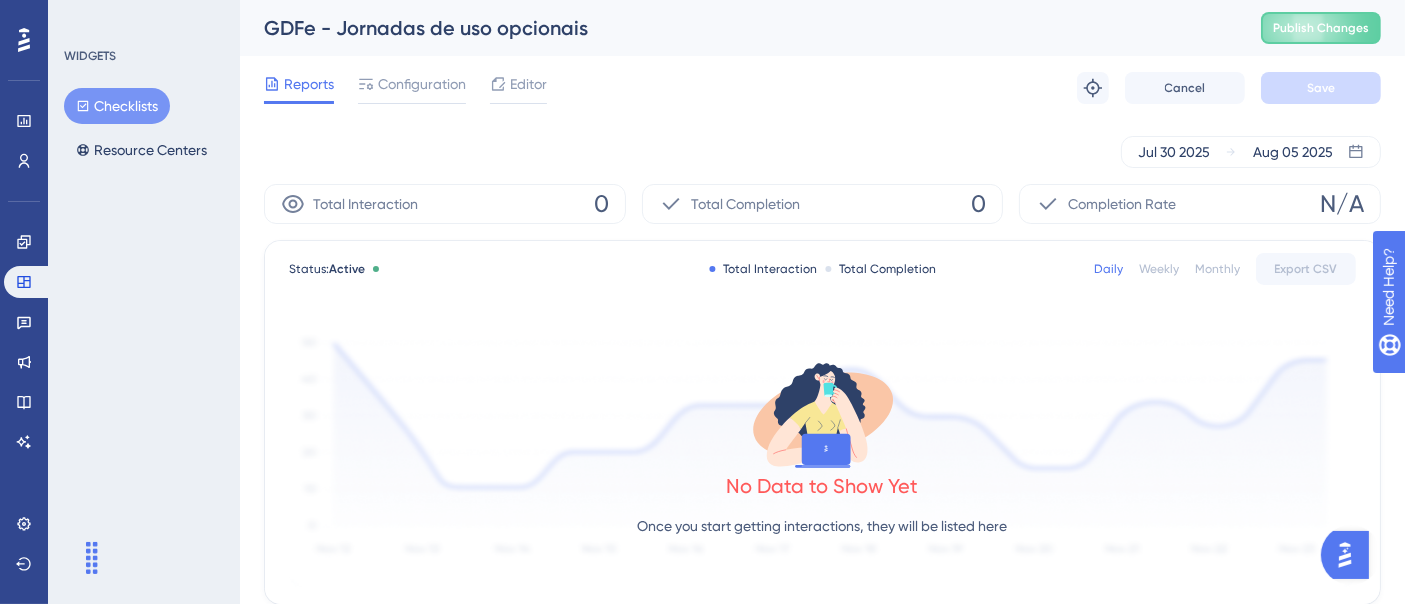 click at bounding box center (498, 84) 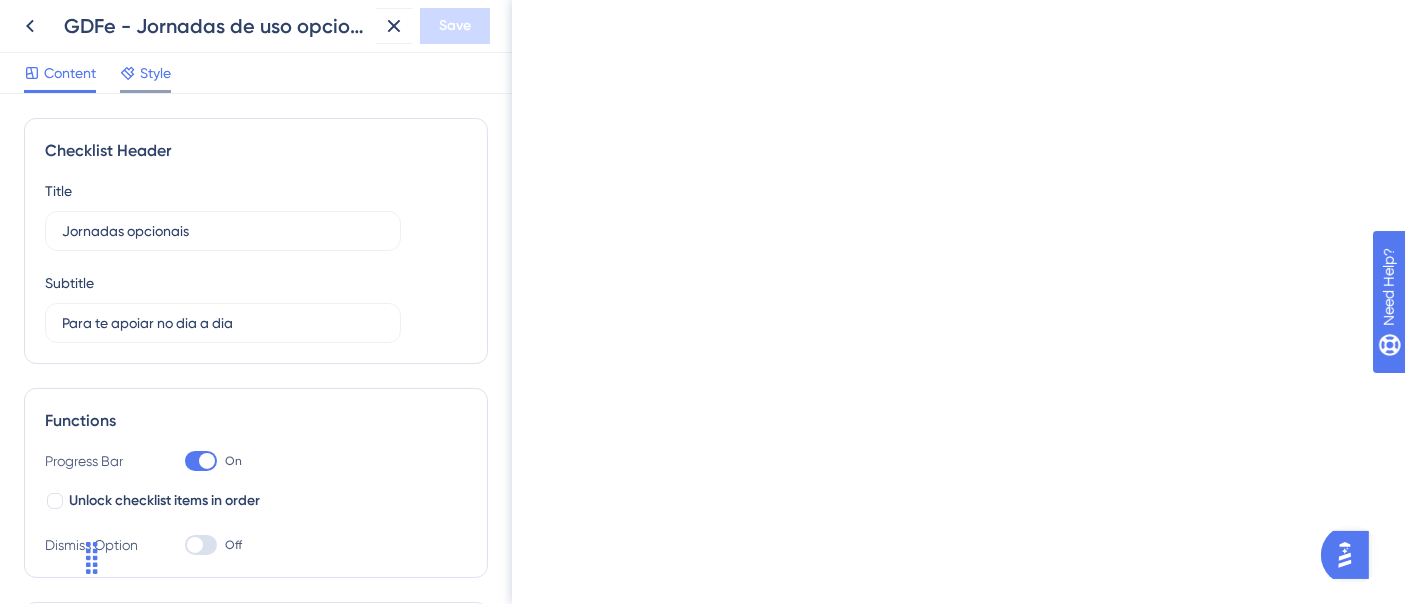 click on "Style" at bounding box center (145, 77) 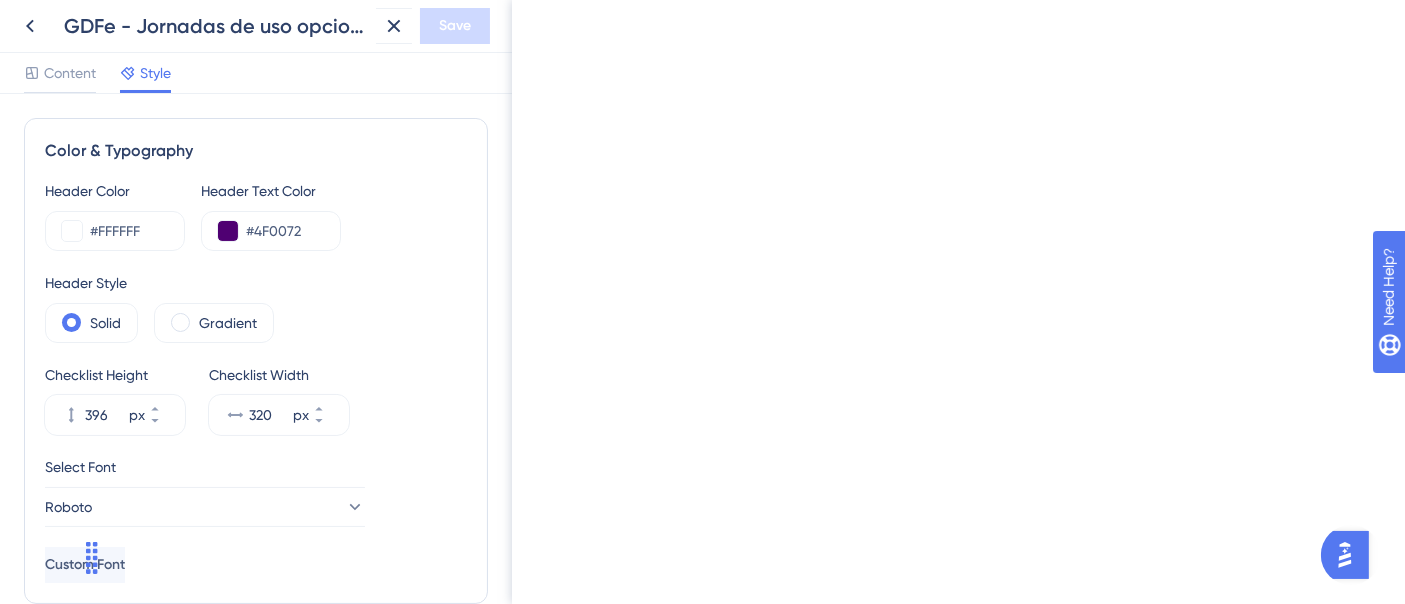 click on "Bottom Right" at bounding box center [155, 1215] 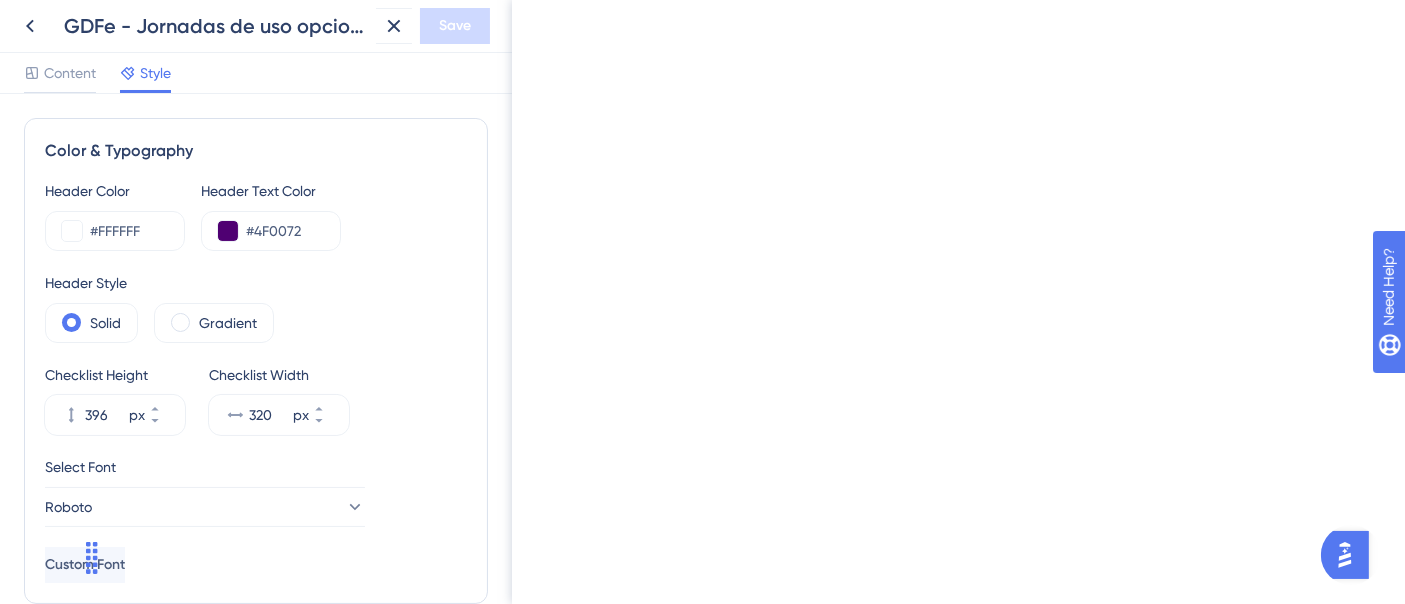 click on "Bottom Right" at bounding box center [155, 1215] 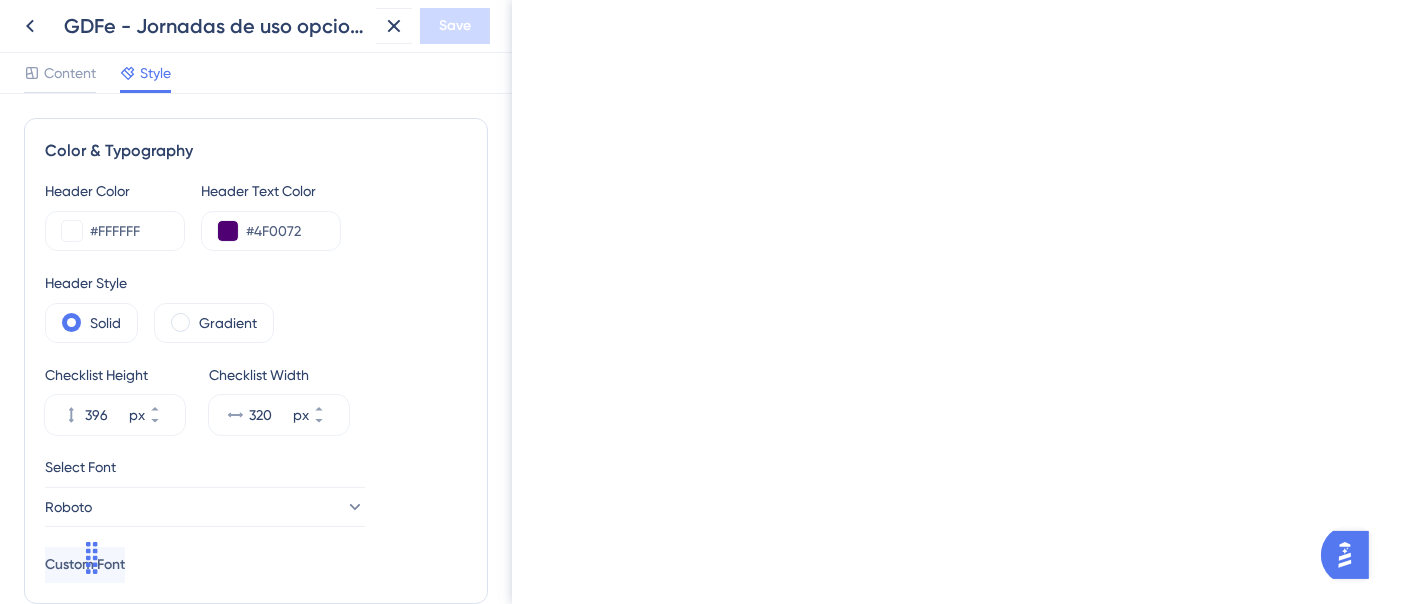 click on "Bottom Left" at bounding box center (111, 1436) 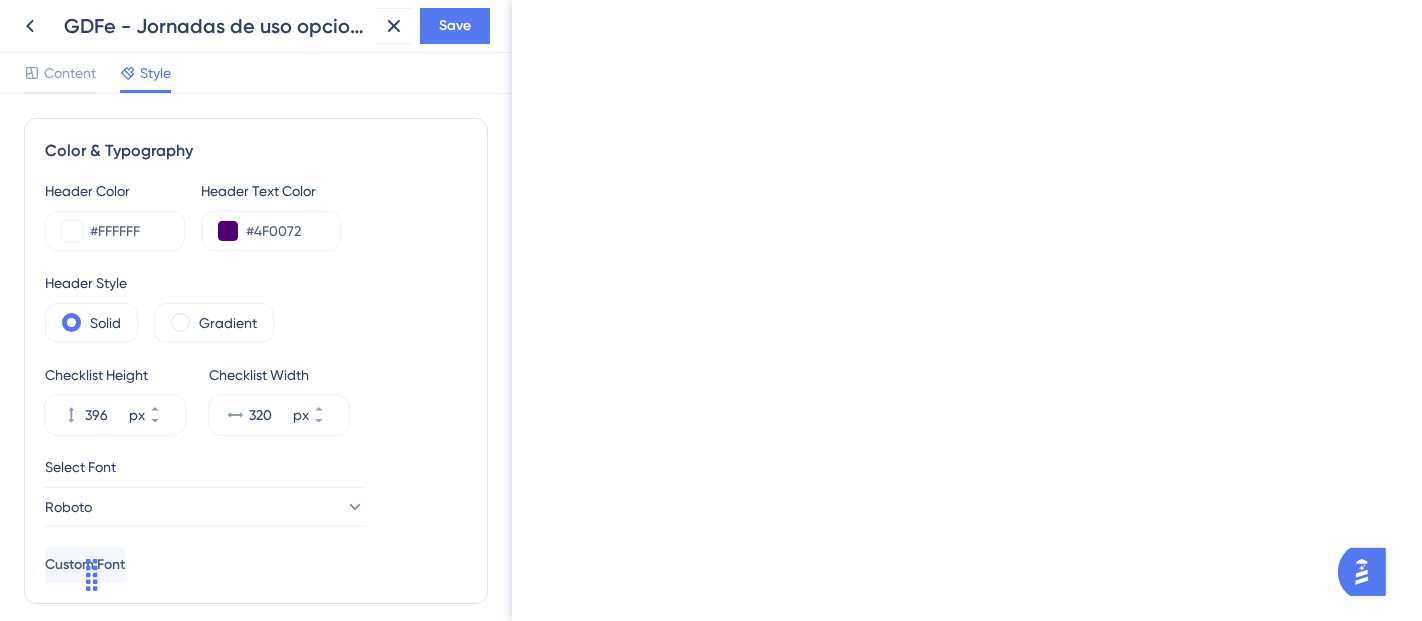 scroll, scrollTop: 1000, scrollLeft: 0, axis: vertical 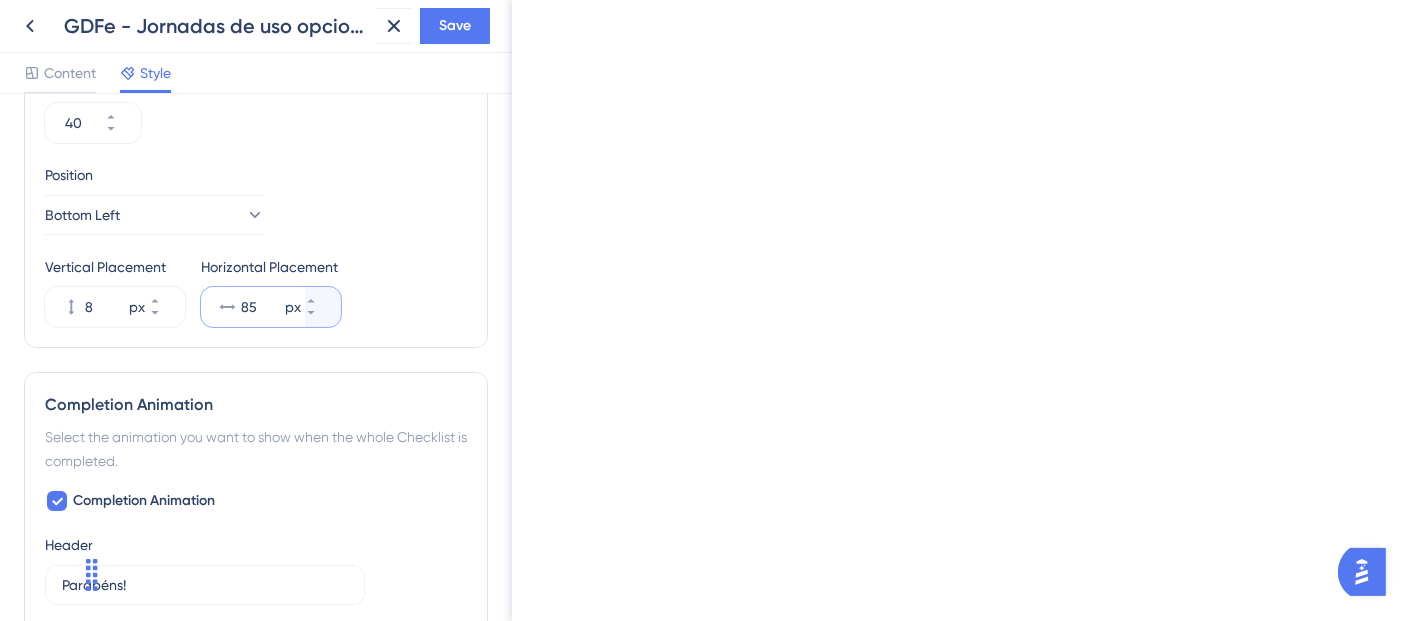 click on "85" at bounding box center [261, 307] 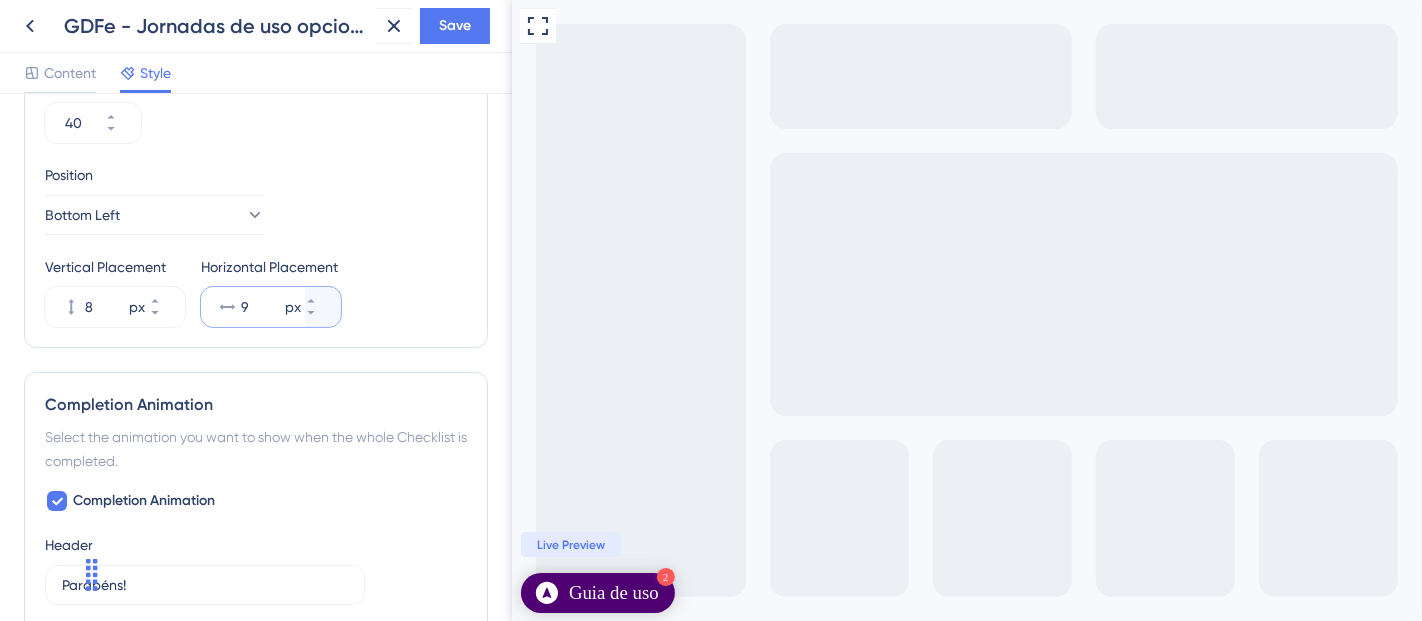 scroll, scrollTop: 0, scrollLeft: 0, axis: both 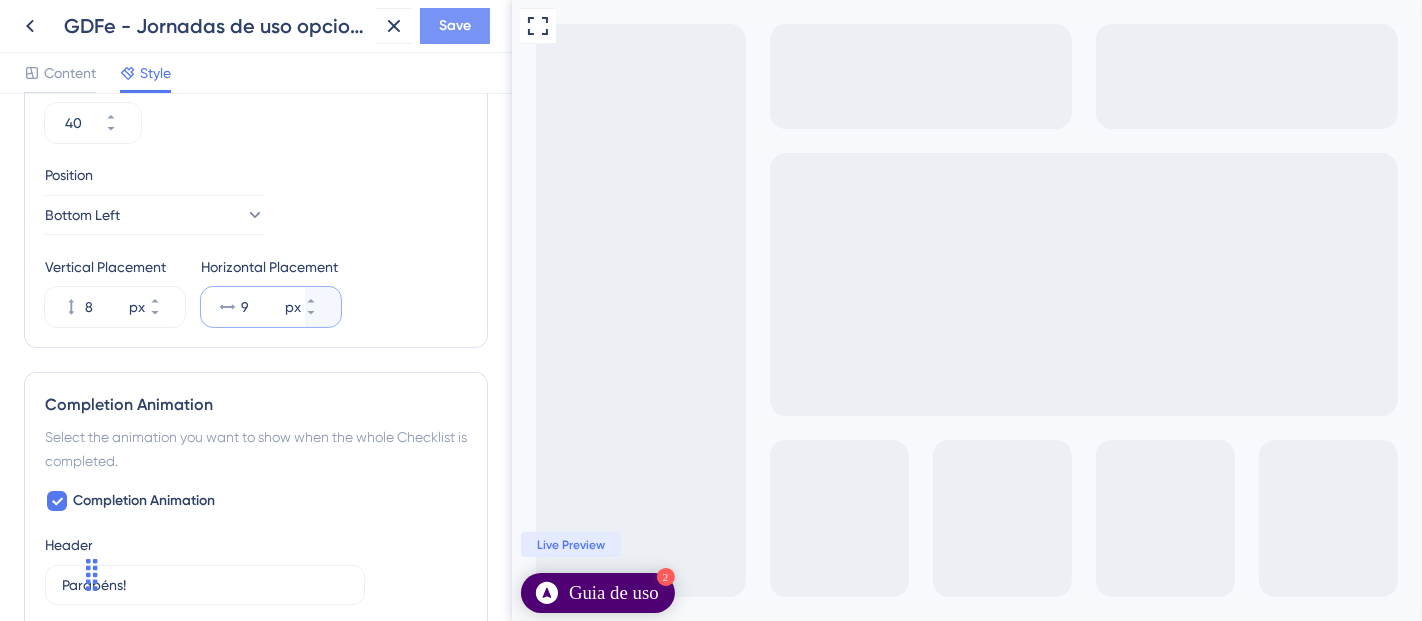 type on "9" 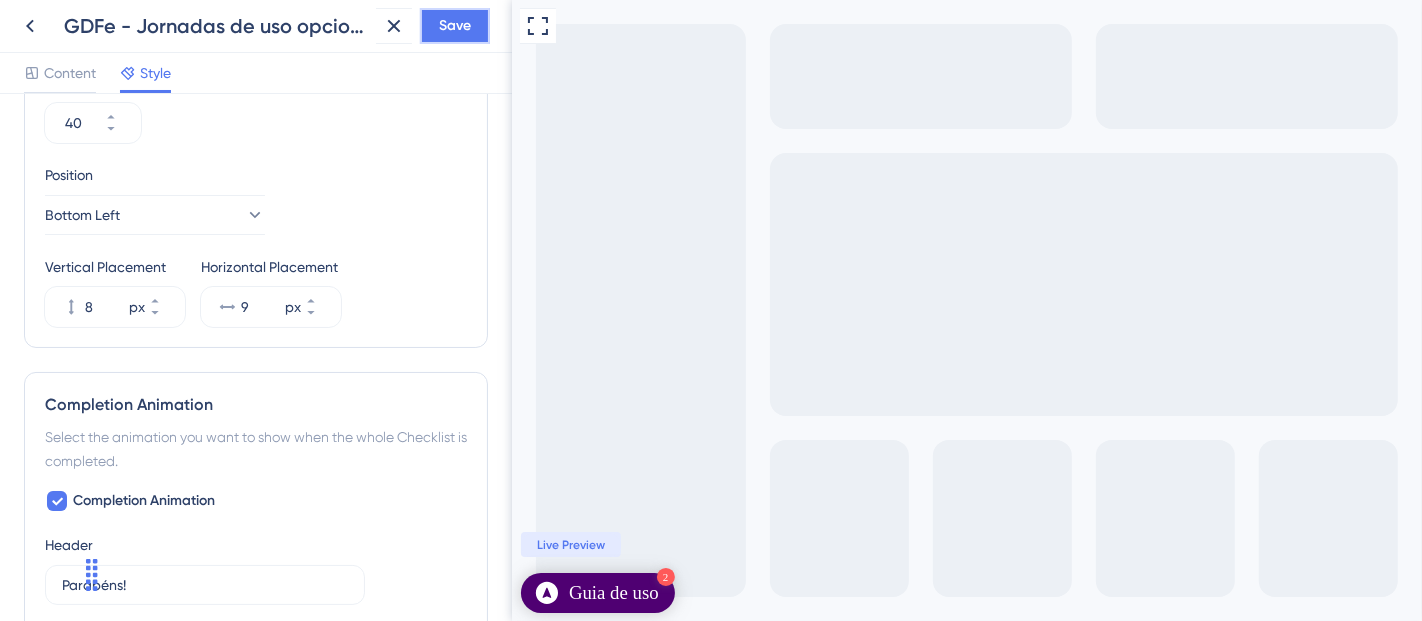 click on "Save" at bounding box center (455, 26) 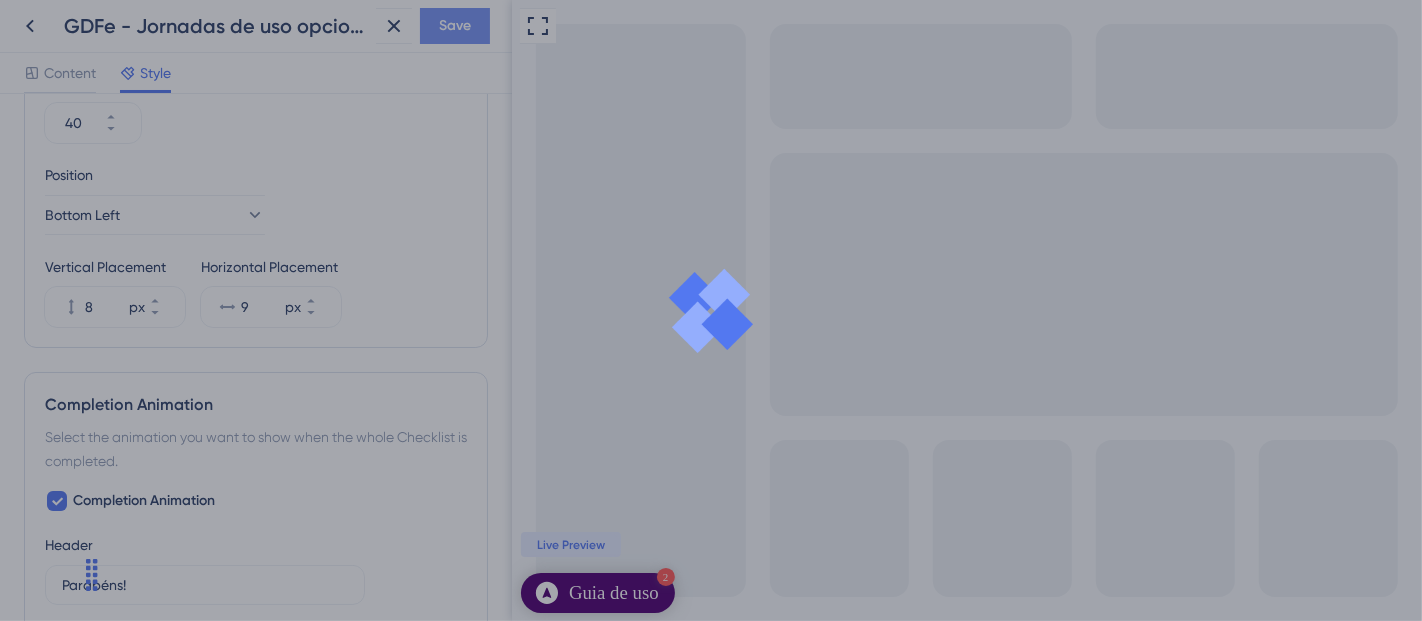 scroll, scrollTop: 0, scrollLeft: 0, axis: both 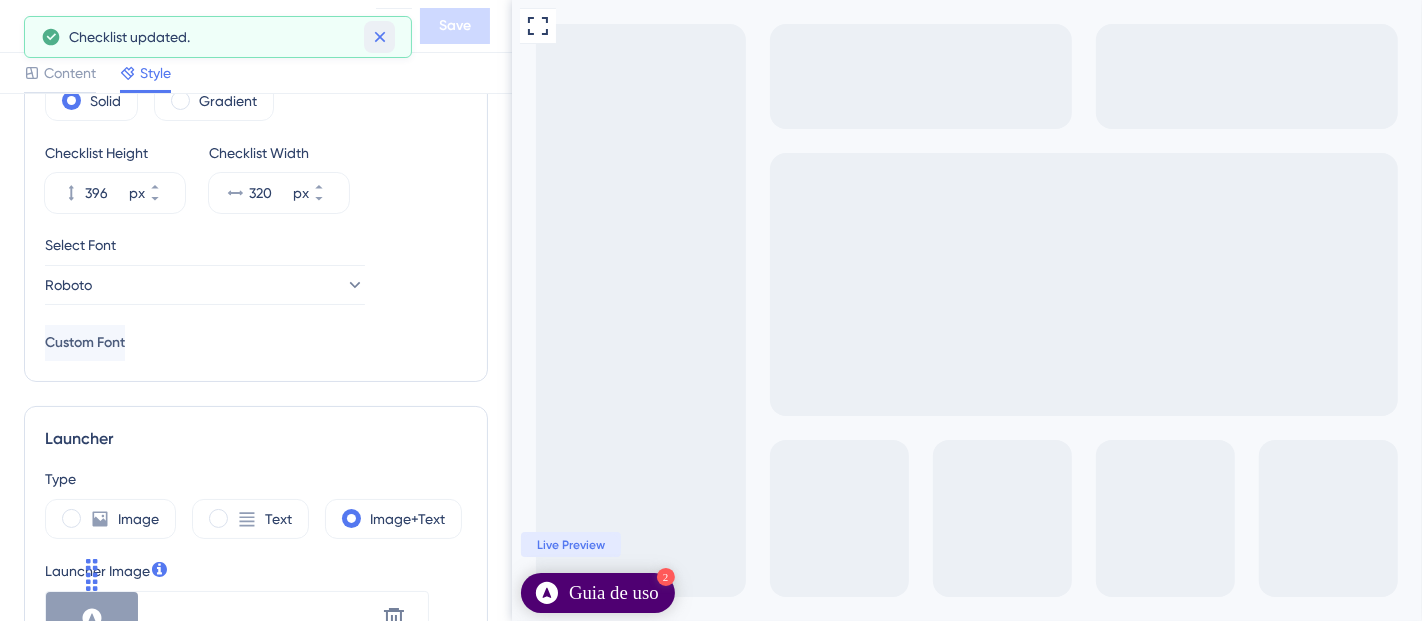 click 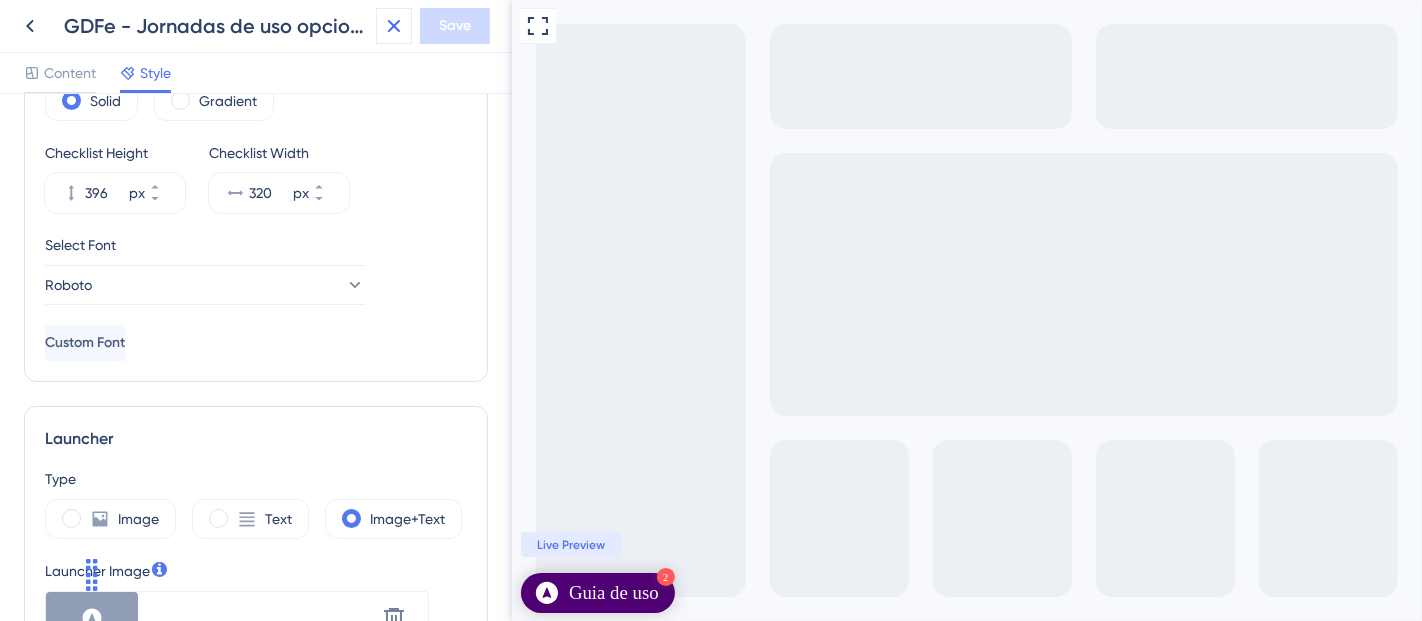 click 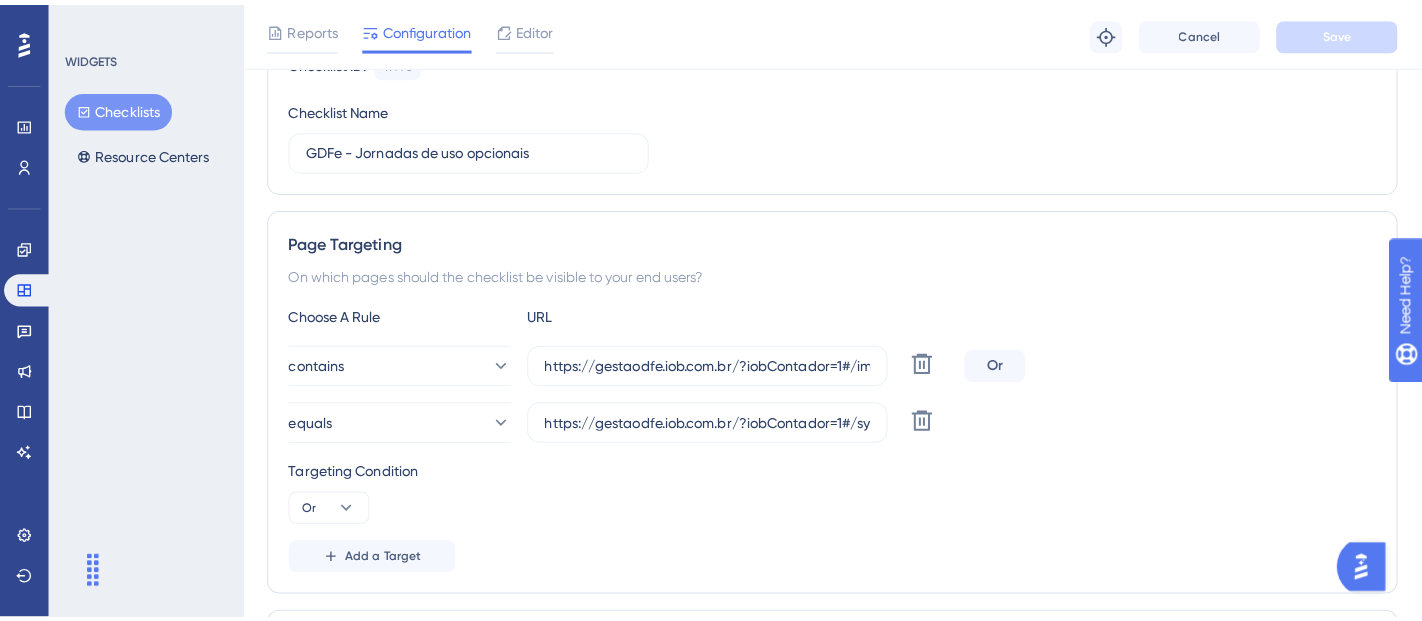 scroll, scrollTop: 0, scrollLeft: 0, axis: both 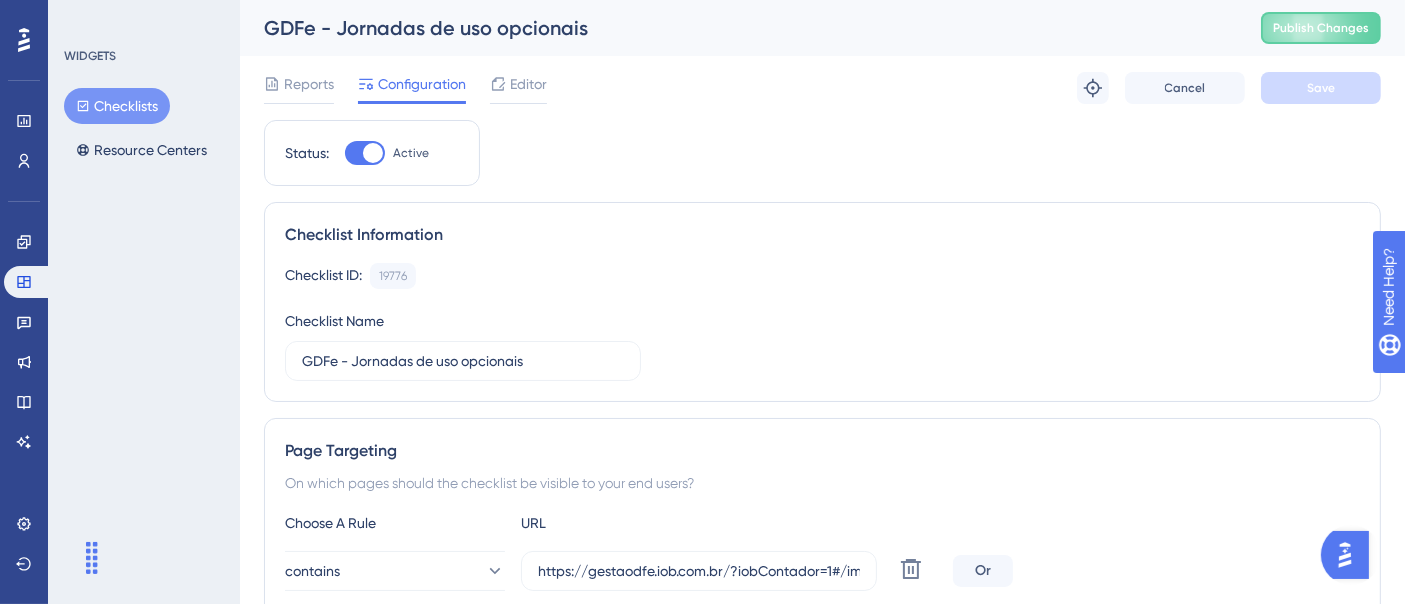 click on "Checklists" at bounding box center [117, 106] 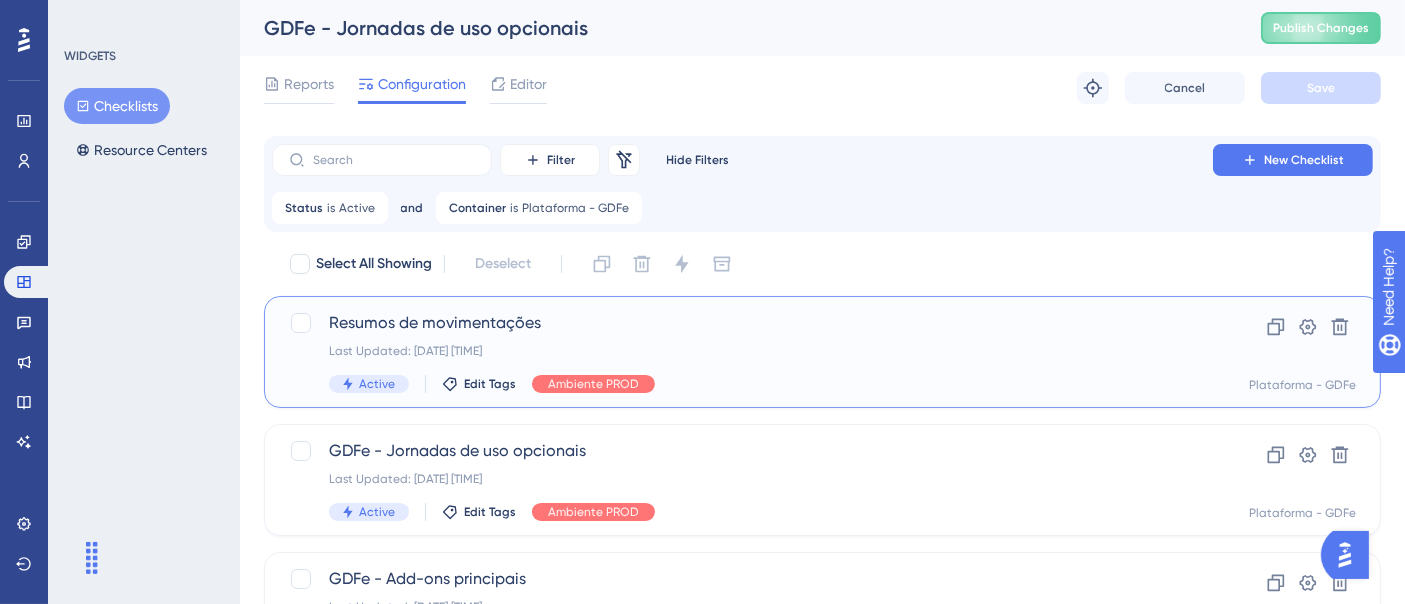 click on "Resumos de movimentações Last Updated: [DATE] [TIME] Active Edit Tags Ambiente PROD" at bounding box center (742, 352) 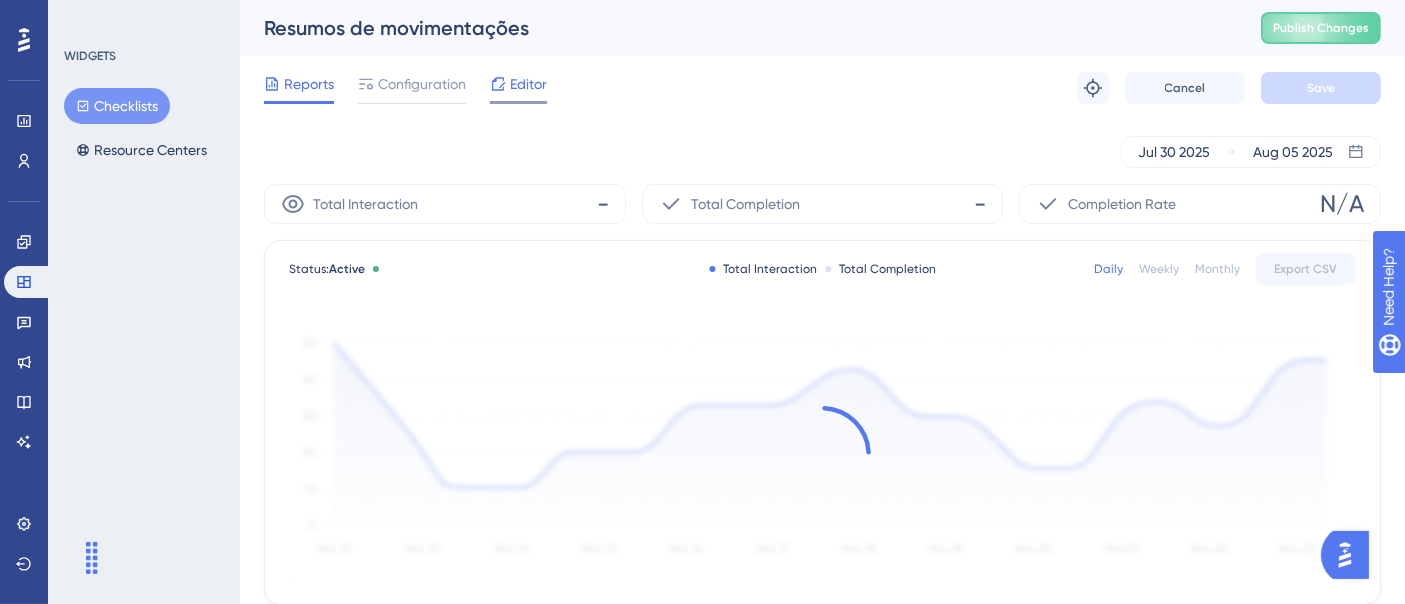 click at bounding box center (498, 84) 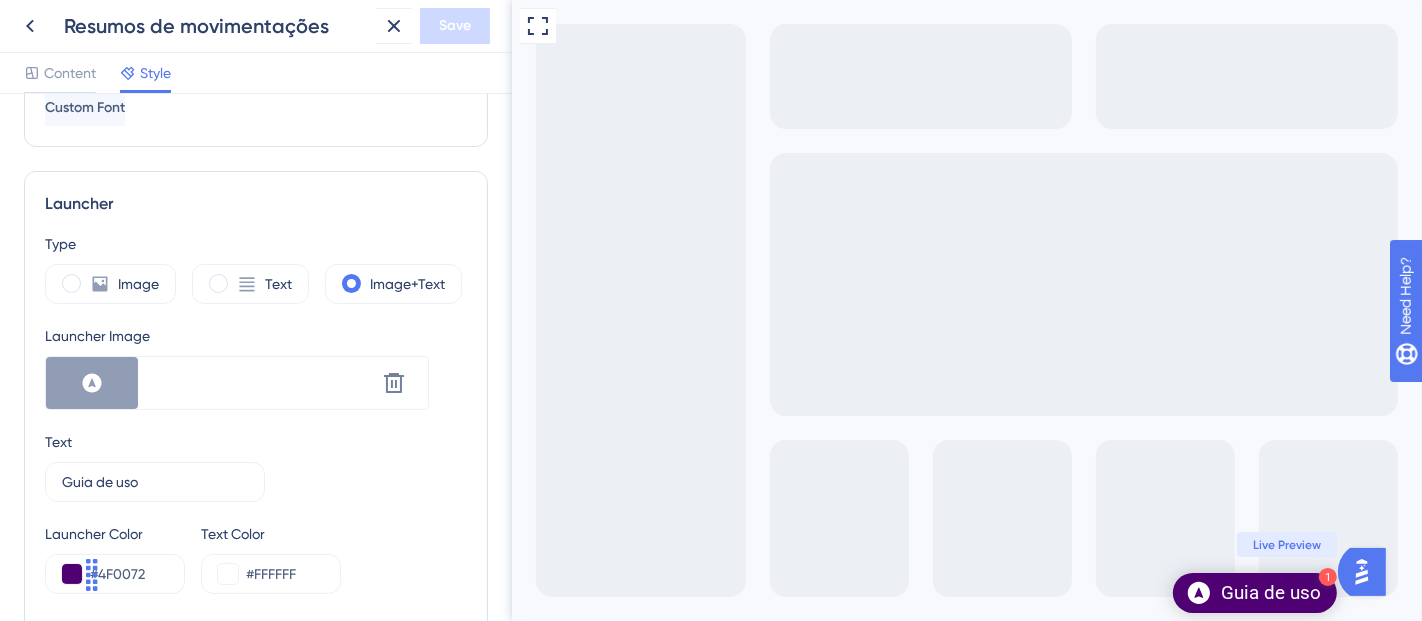 scroll, scrollTop: 0, scrollLeft: 0, axis: both 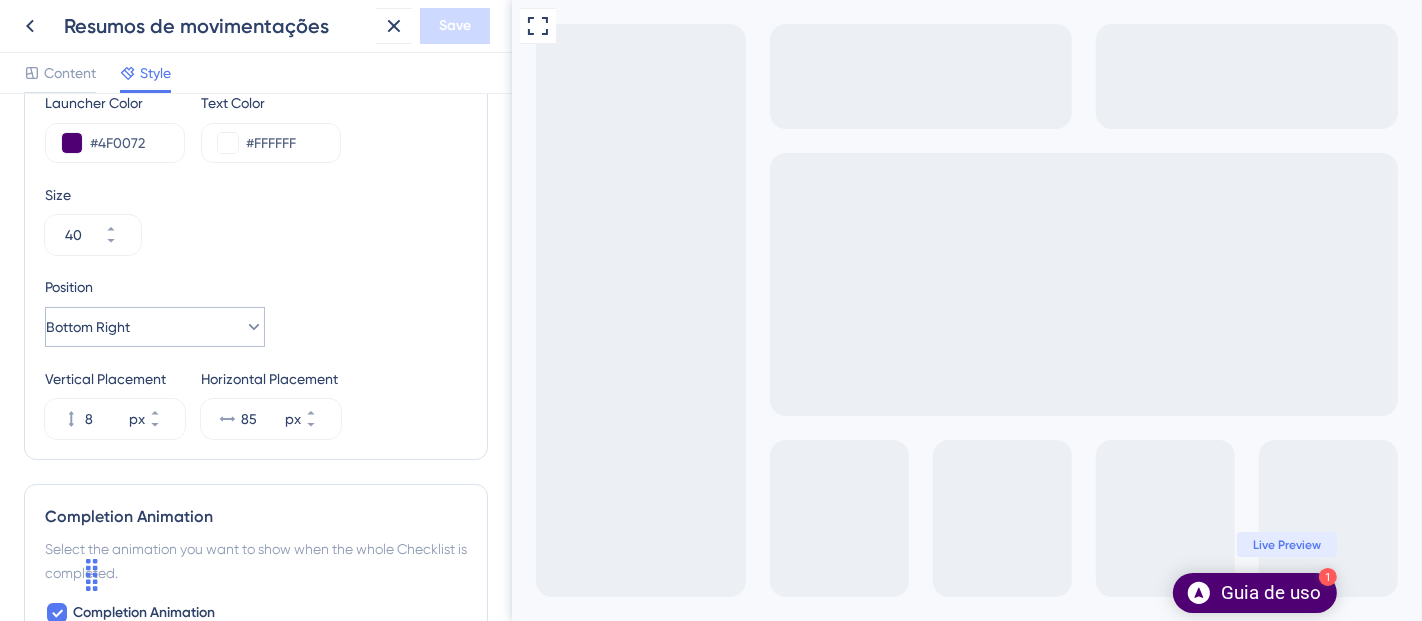 click on "Position Bottom Right" at bounding box center (155, 311) 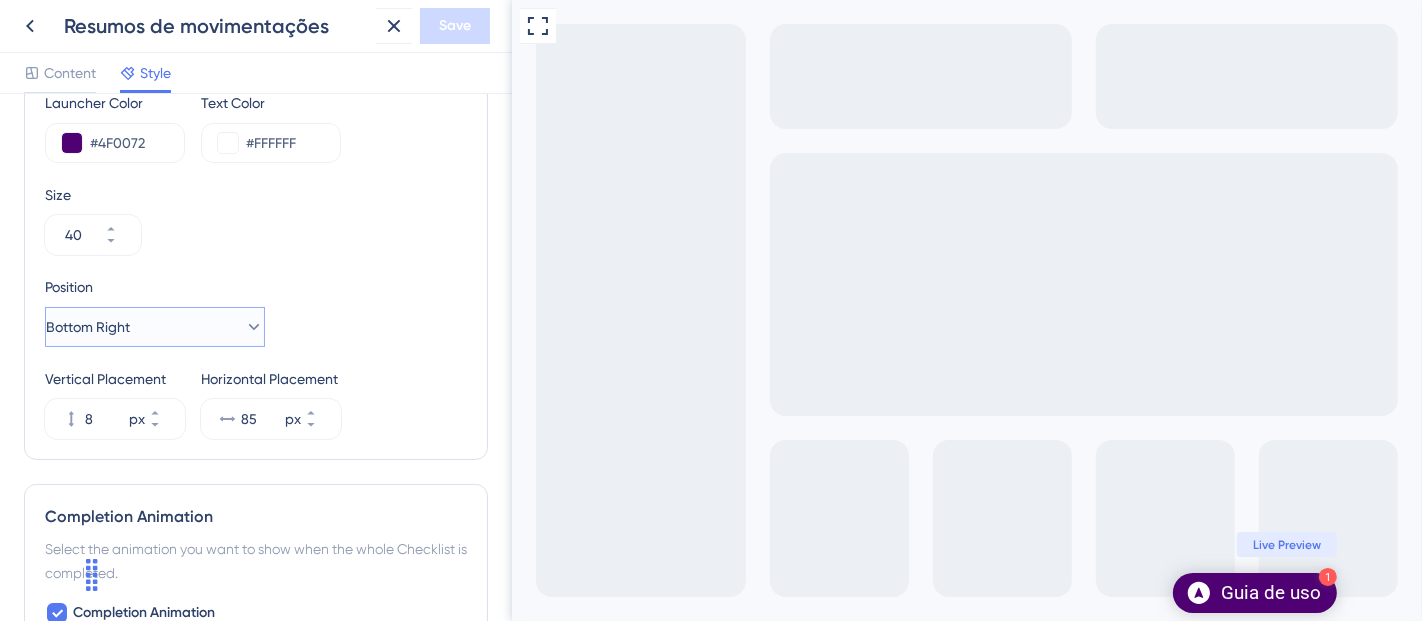 click on "Bottom Right" at bounding box center (88, 327) 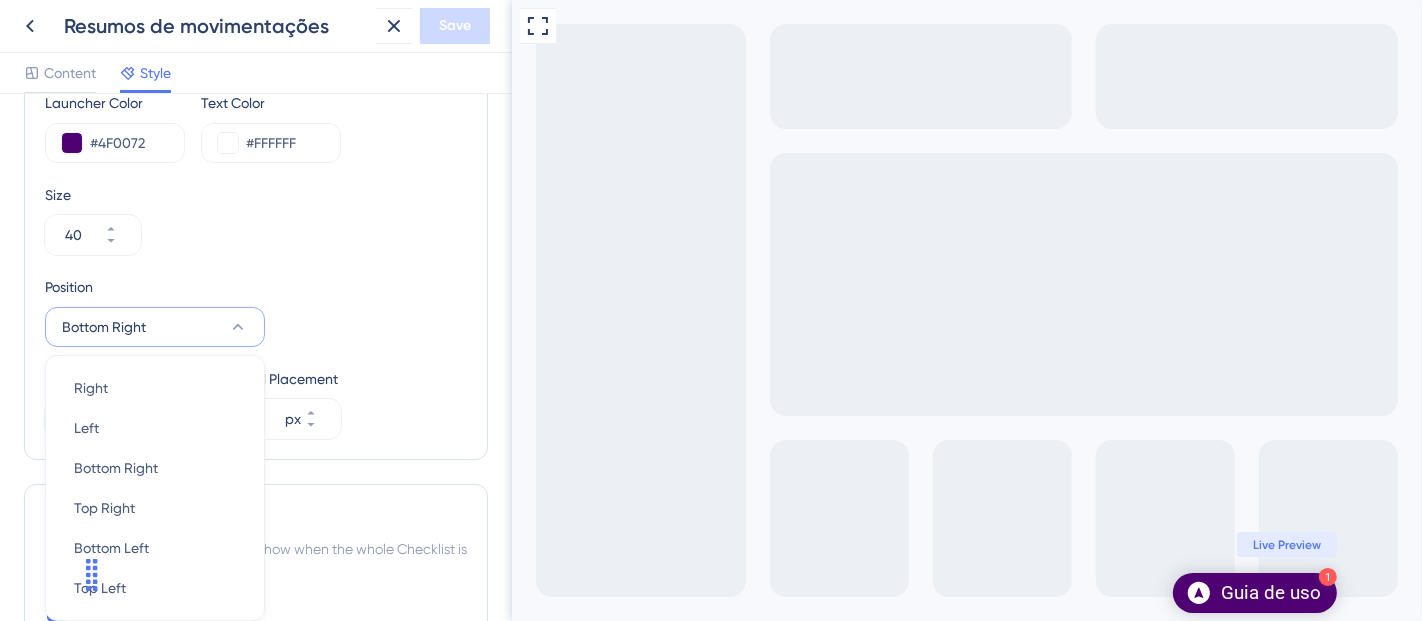 scroll, scrollTop: 1015, scrollLeft: 0, axis: vertical 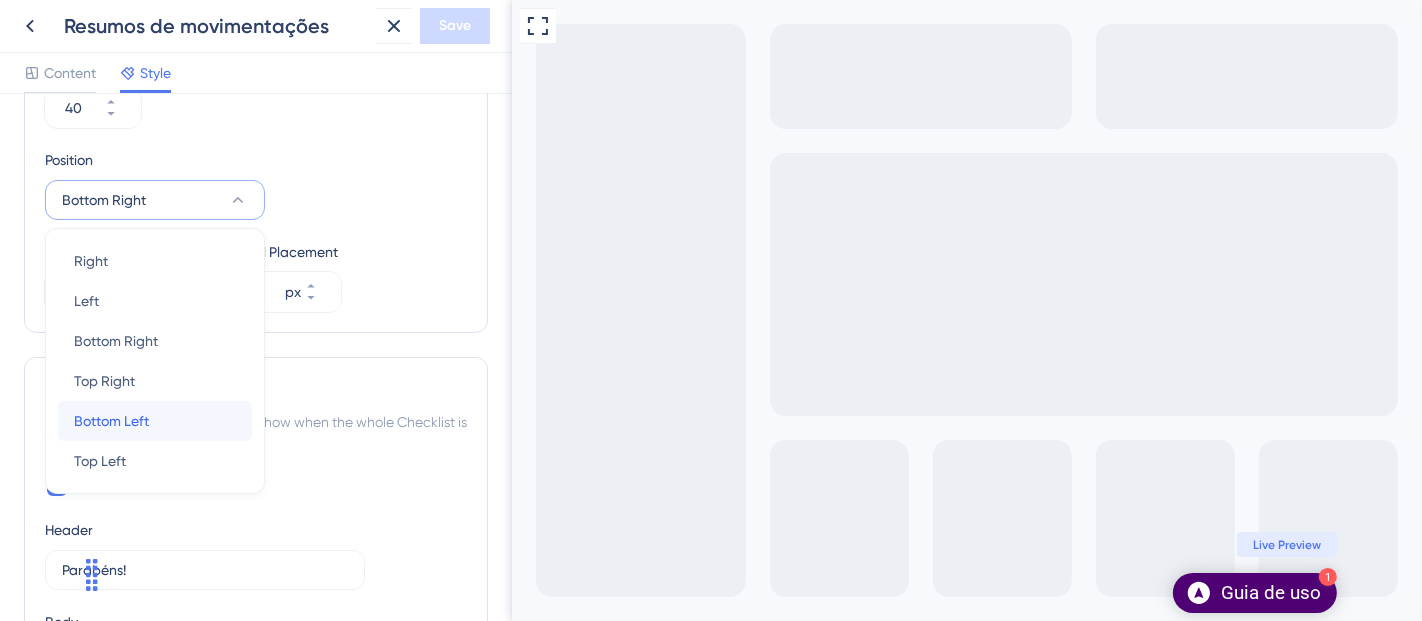 click on "Bottom Left" at bounding box center [111, 421] 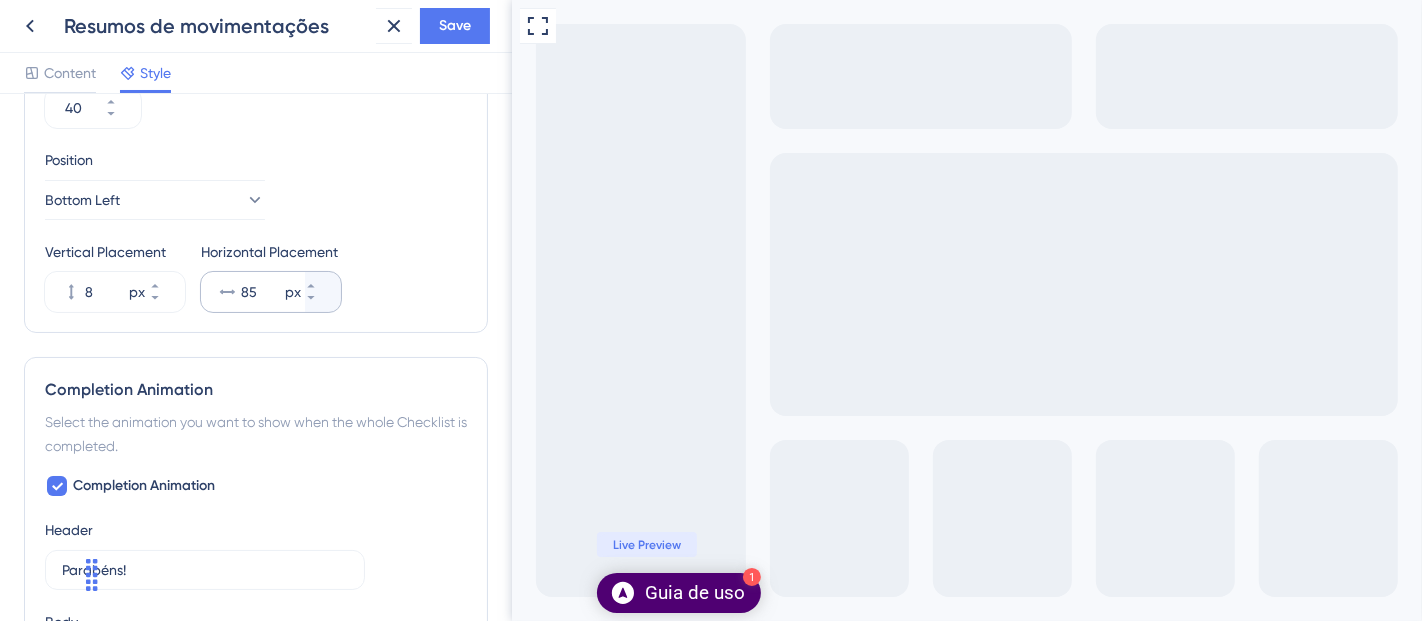 drag, startPoint x: 302, startPoint y: 284, endPoint x: 287, endPoint y: 290, distance: 16.155495 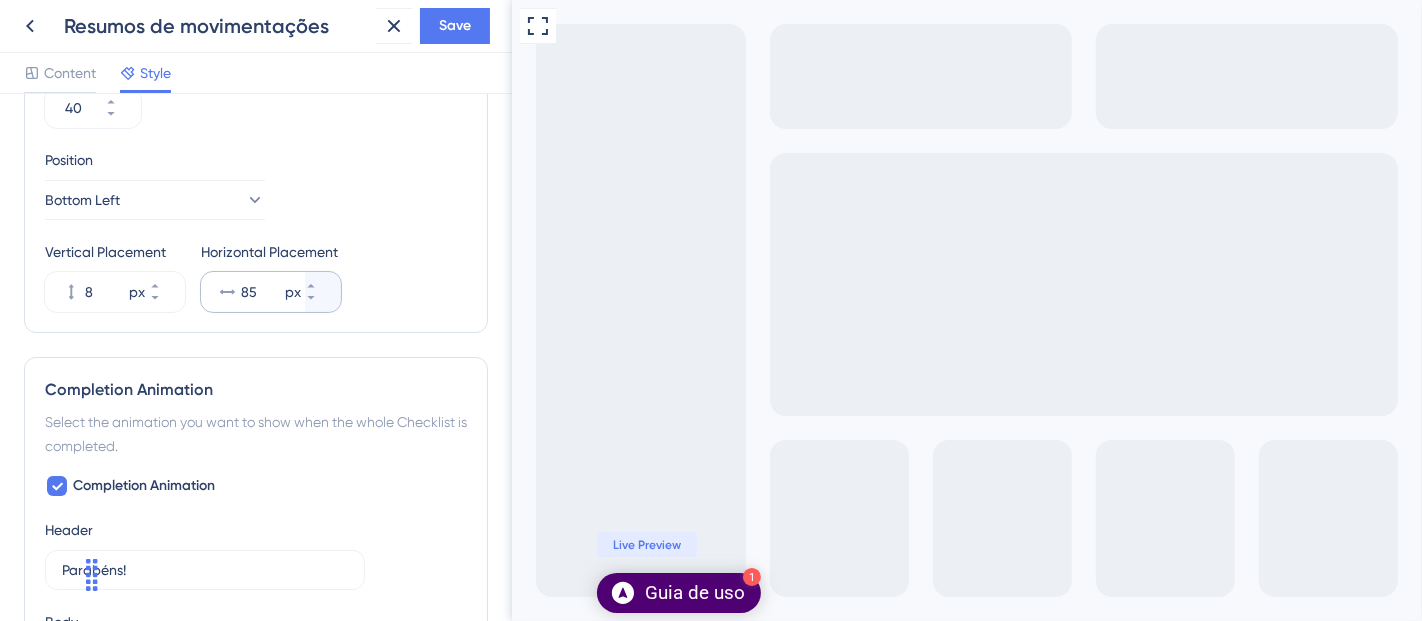 click on "85 px" at bounding box center [253, 292] 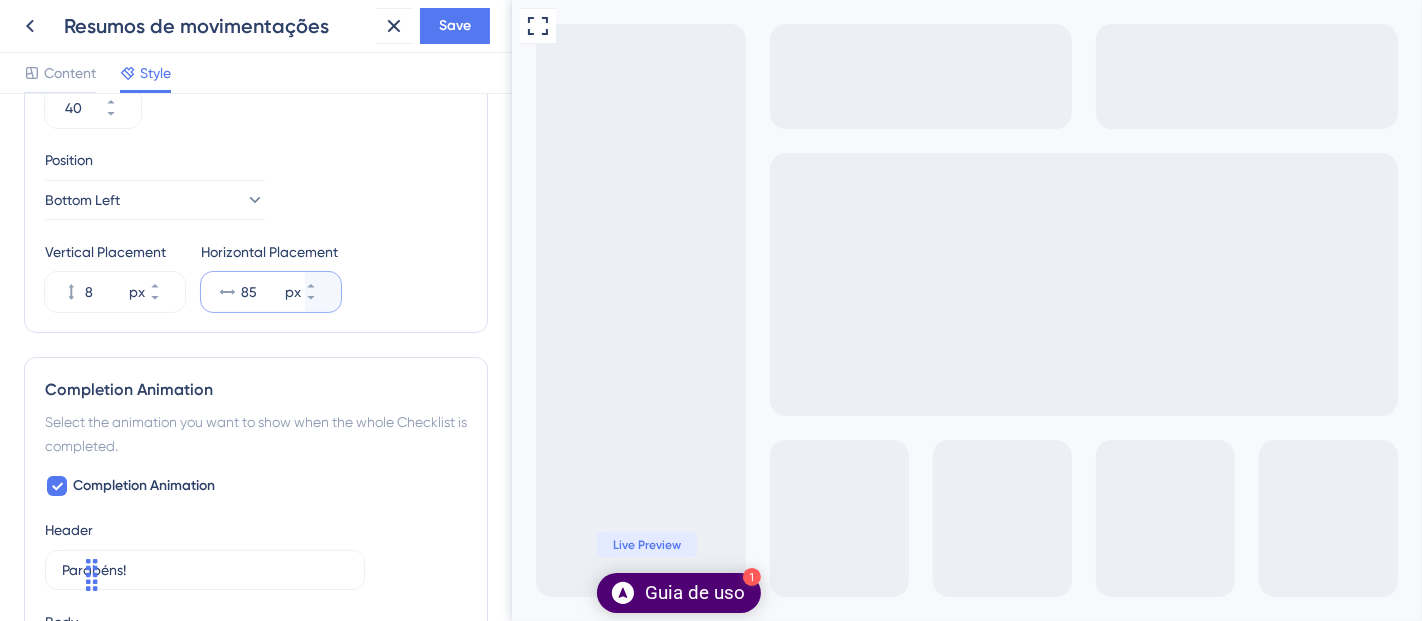 click on "85" at bounding box center (261, 292) 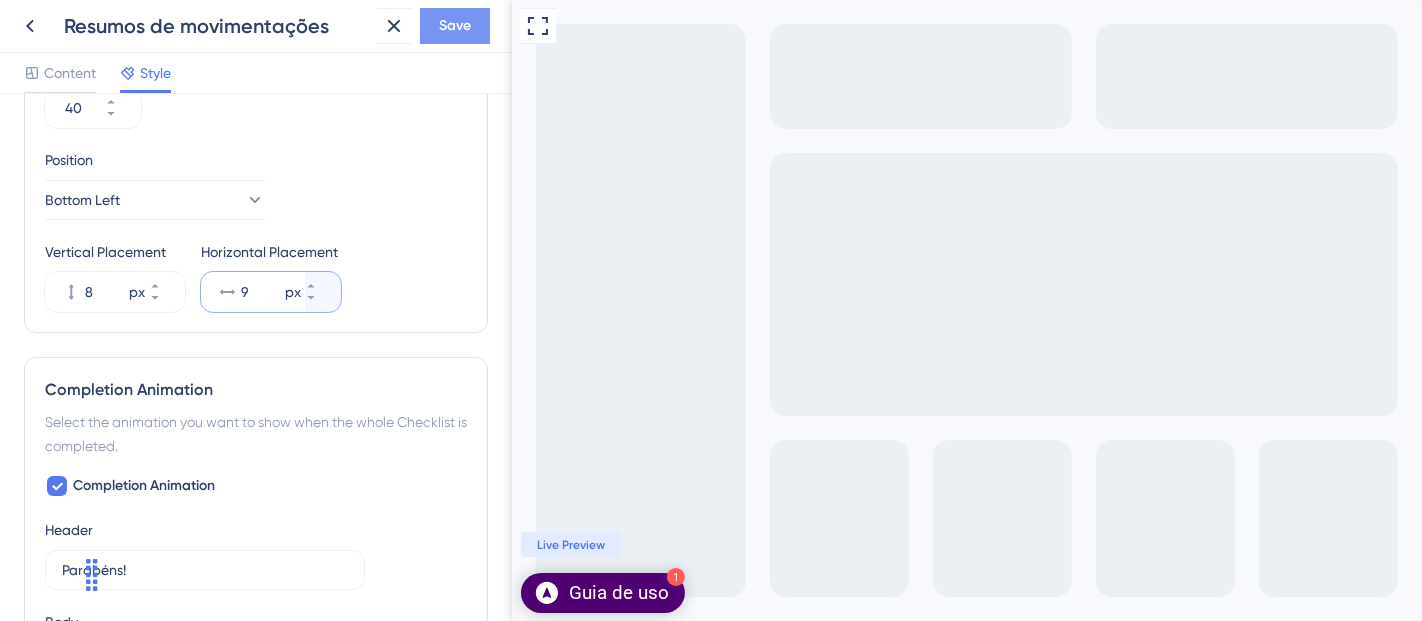 type on "9" 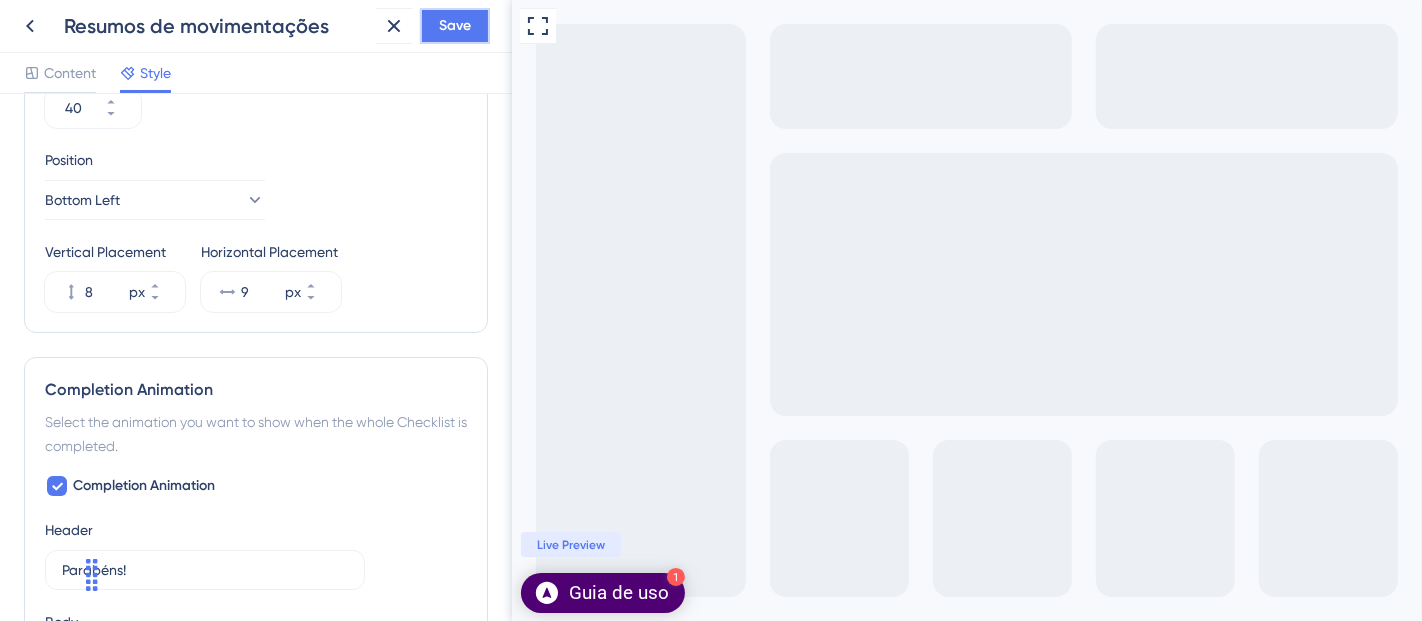 click on "Save" at bounding box center (455, 26) 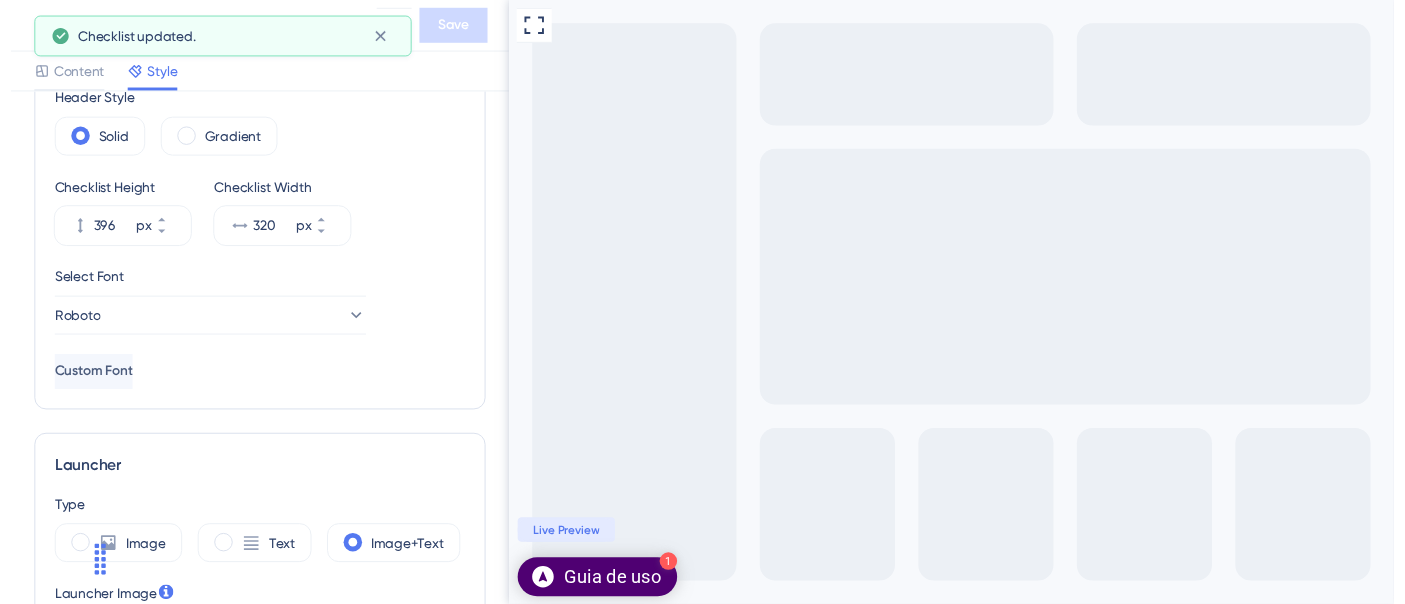 scroll, scrollTop: 0, scrollLeft: 0, axis: both 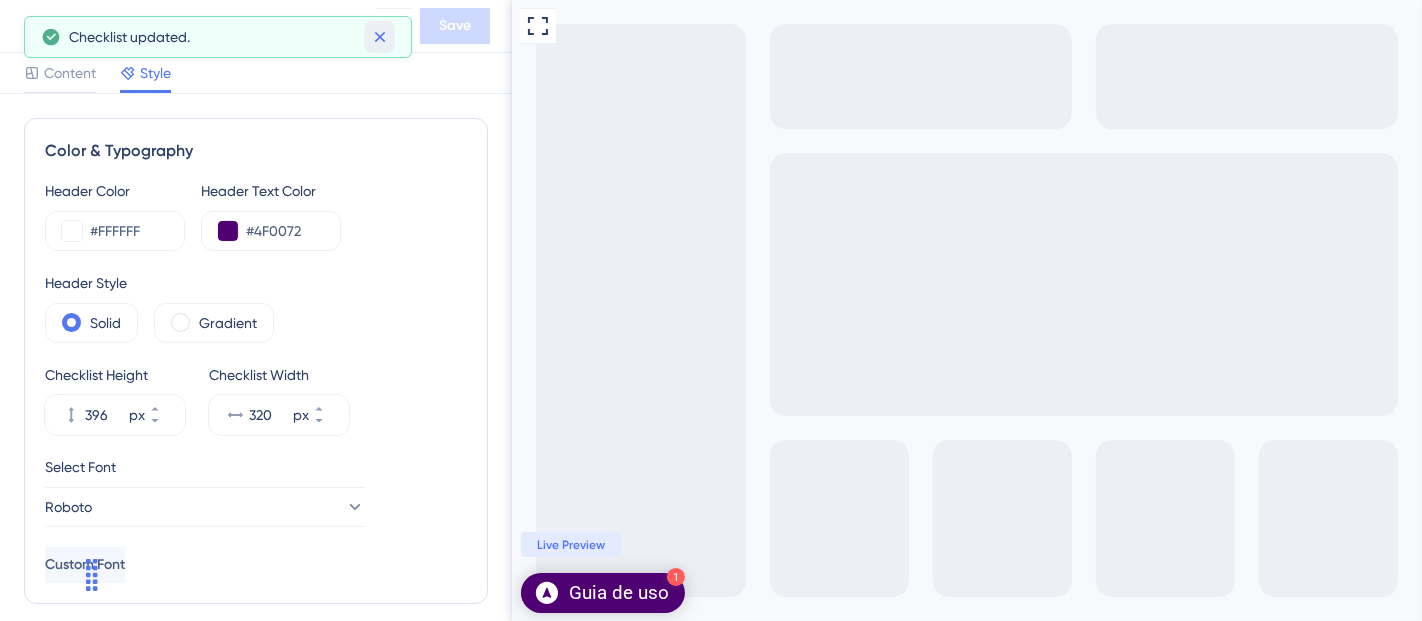 click 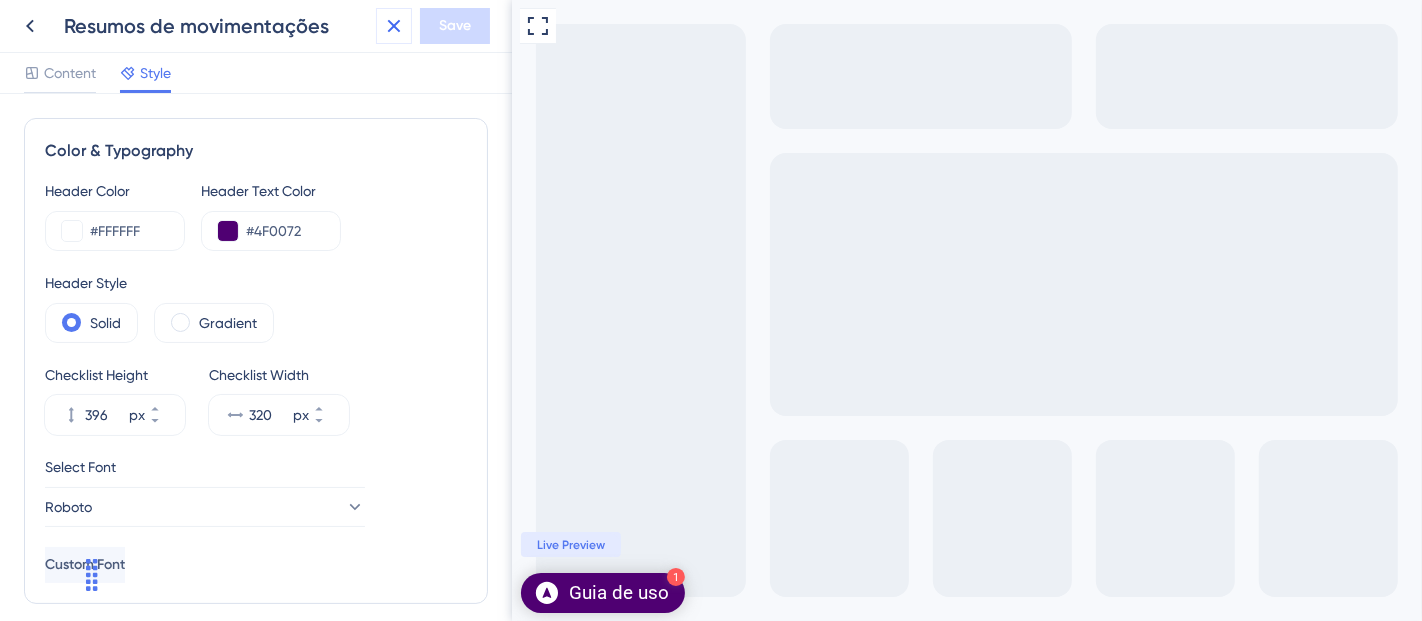click 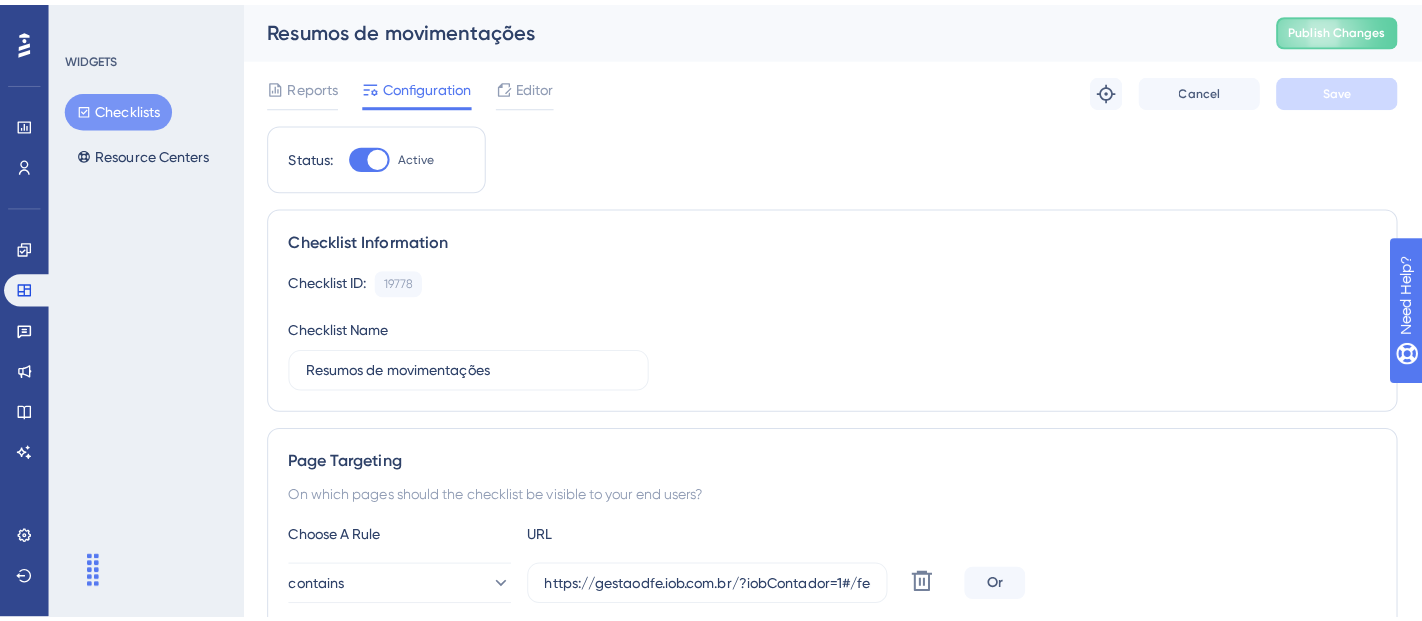 scroll, scrollTop: 0, scrollLeft: 0, axis: both 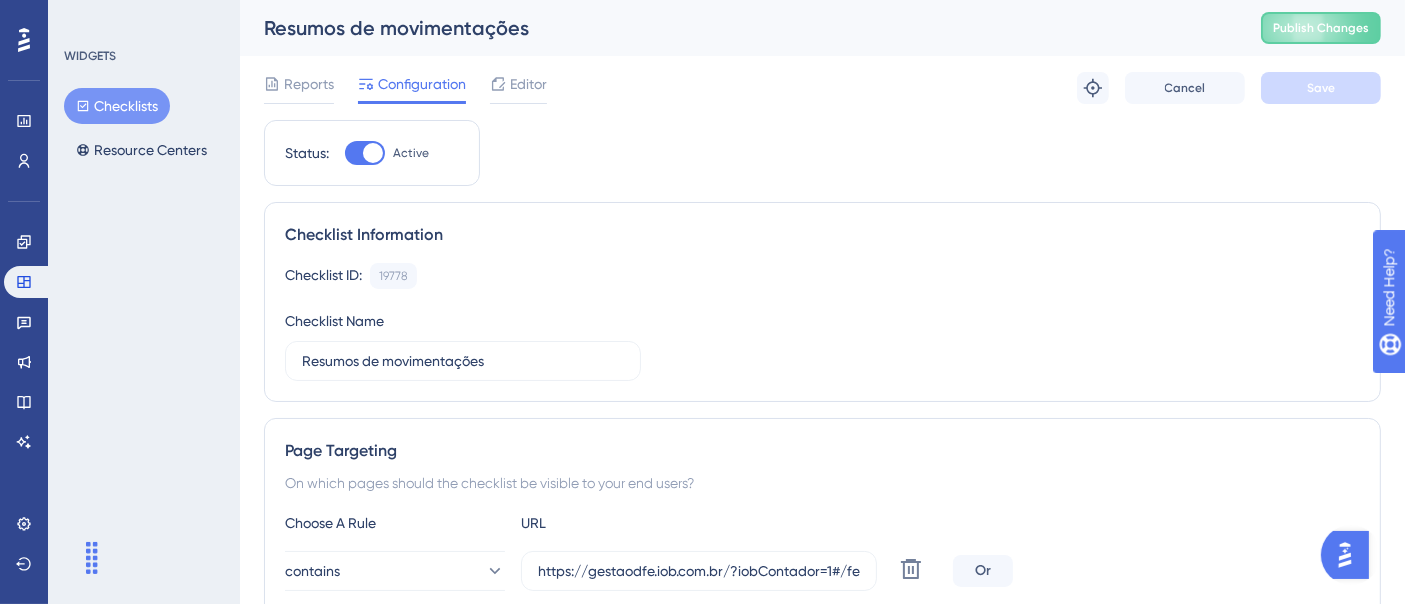 click on "Checklists" at bounding box center [117, 106] 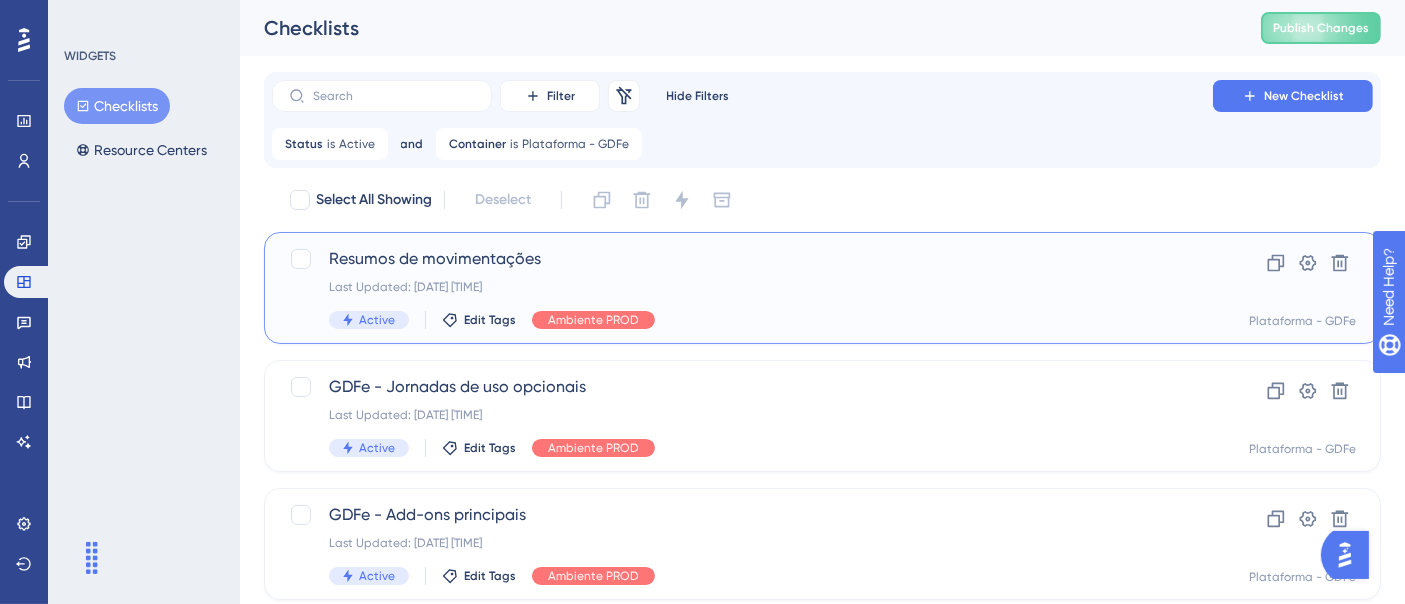 click on "Resumos de movimentações" at bounding box center (742, 259) 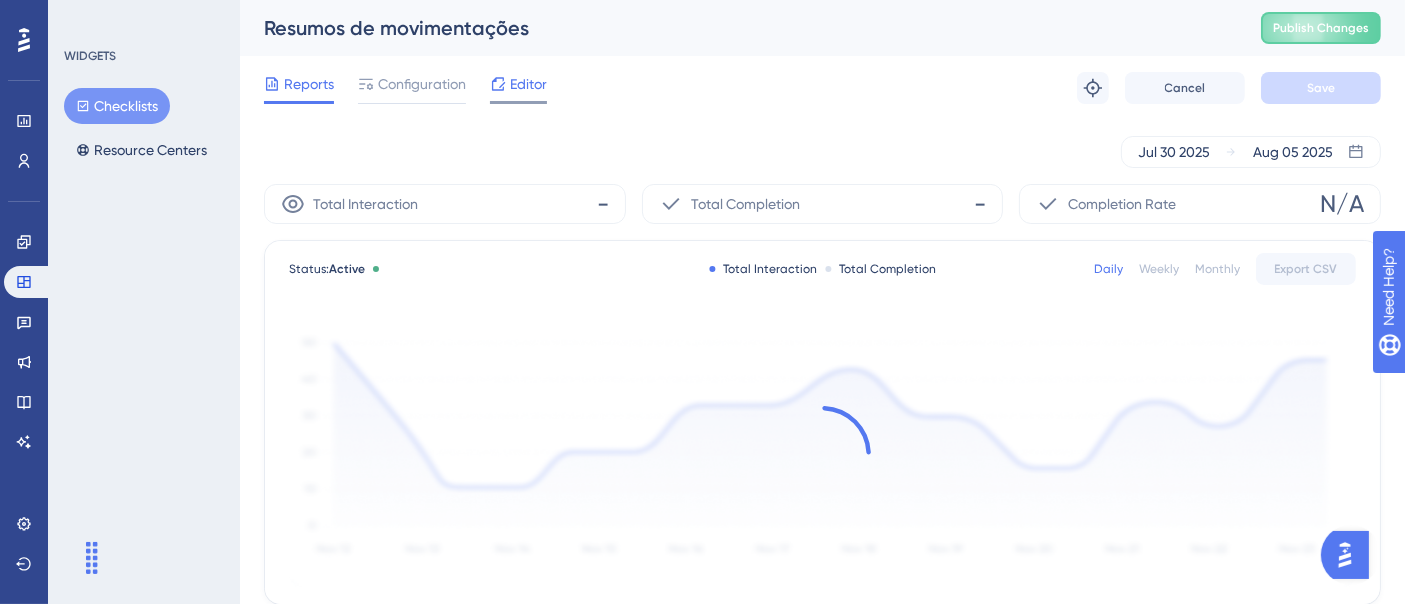 click on "Editor" at bounding box center [528, 84] 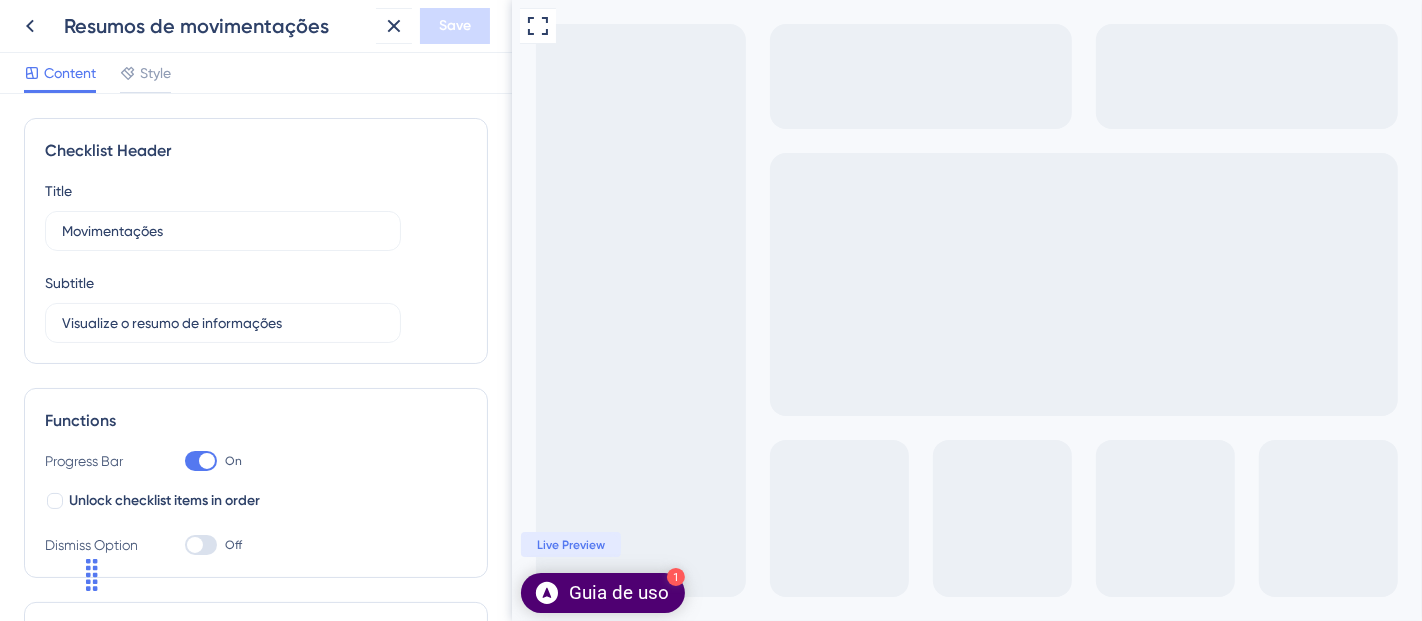 scroll, scrollTop: 0, scrollLeft: 0, axis: both 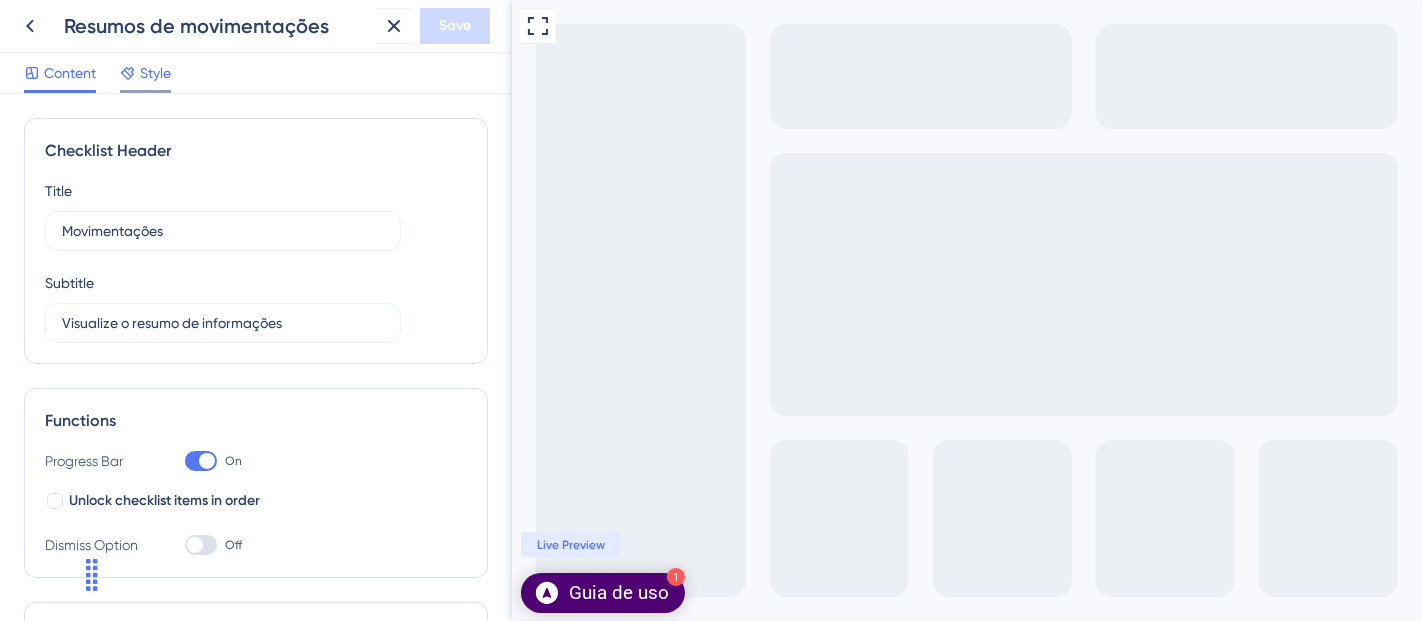 click on "Style" at bounding box center [155, 73] 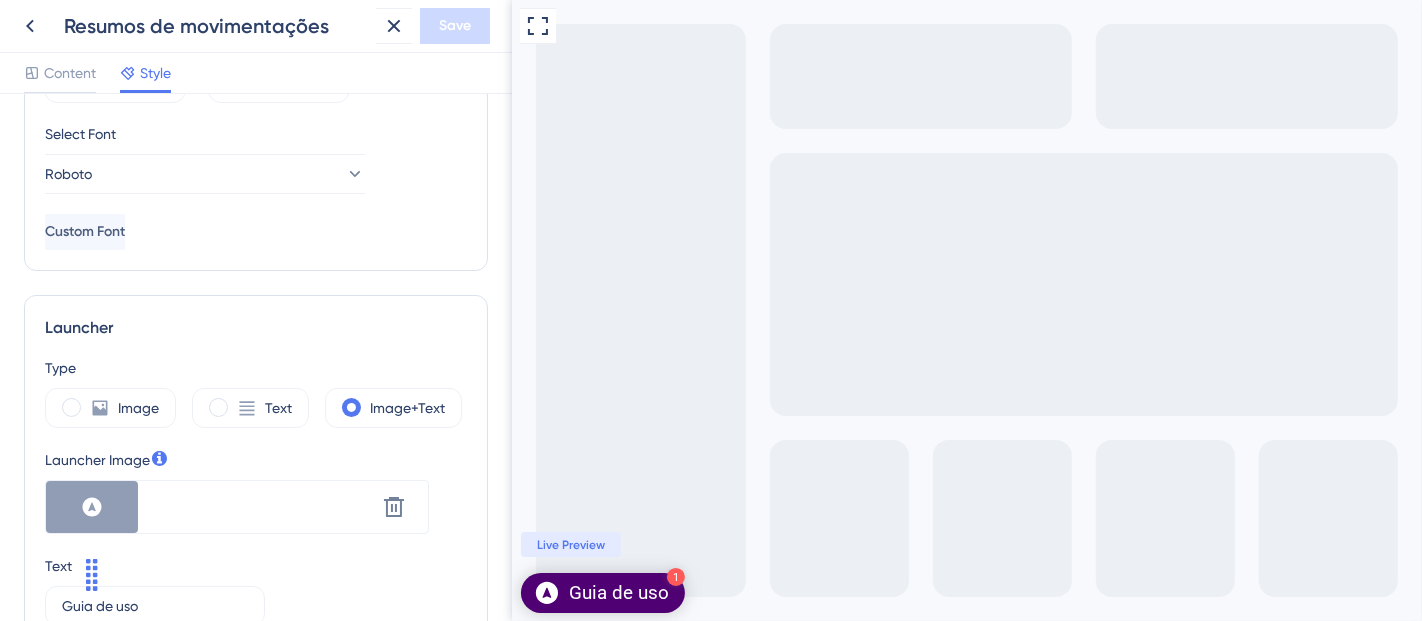 scroll, scrollTop: 0, scrollLeft: 0, axis: both 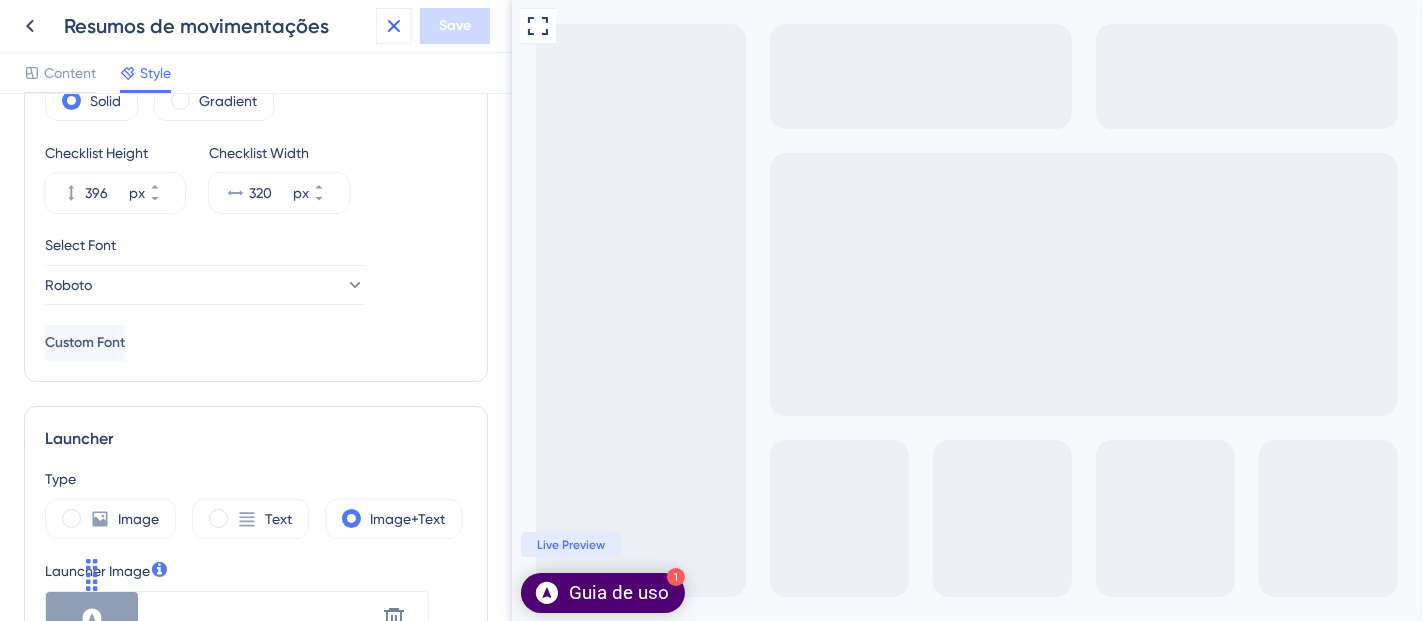 click 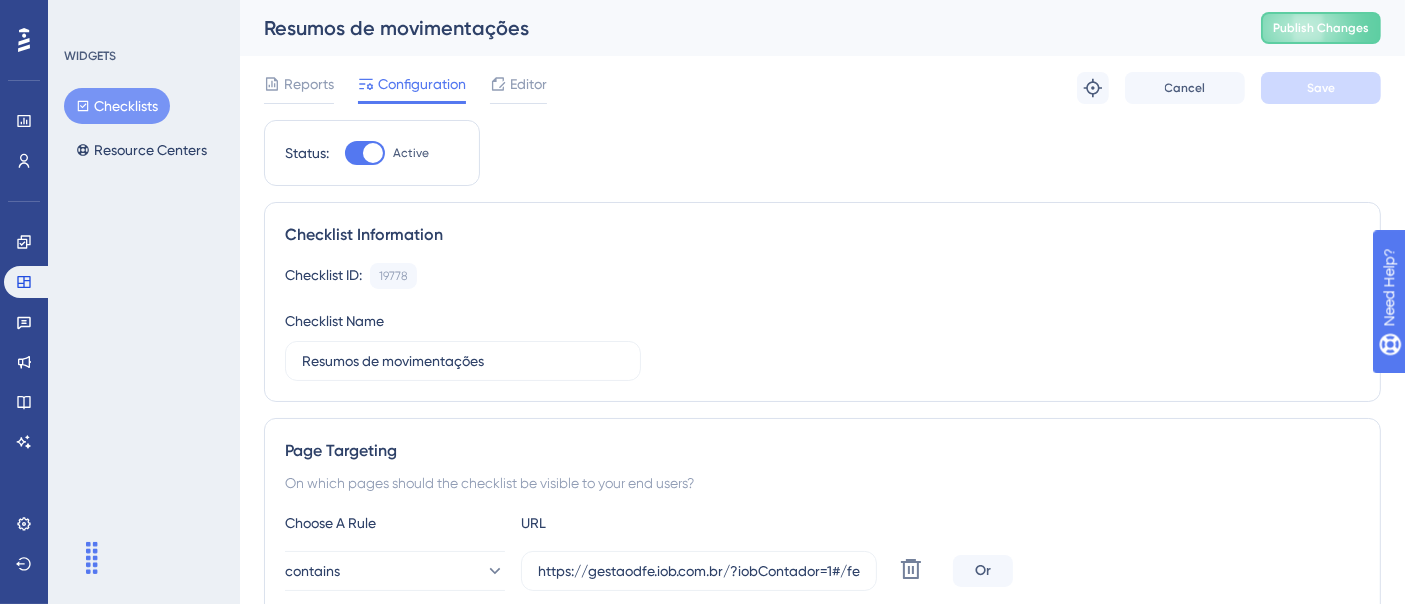 scroll, scrollTop: 0, scrollLeft: 0, axis: both 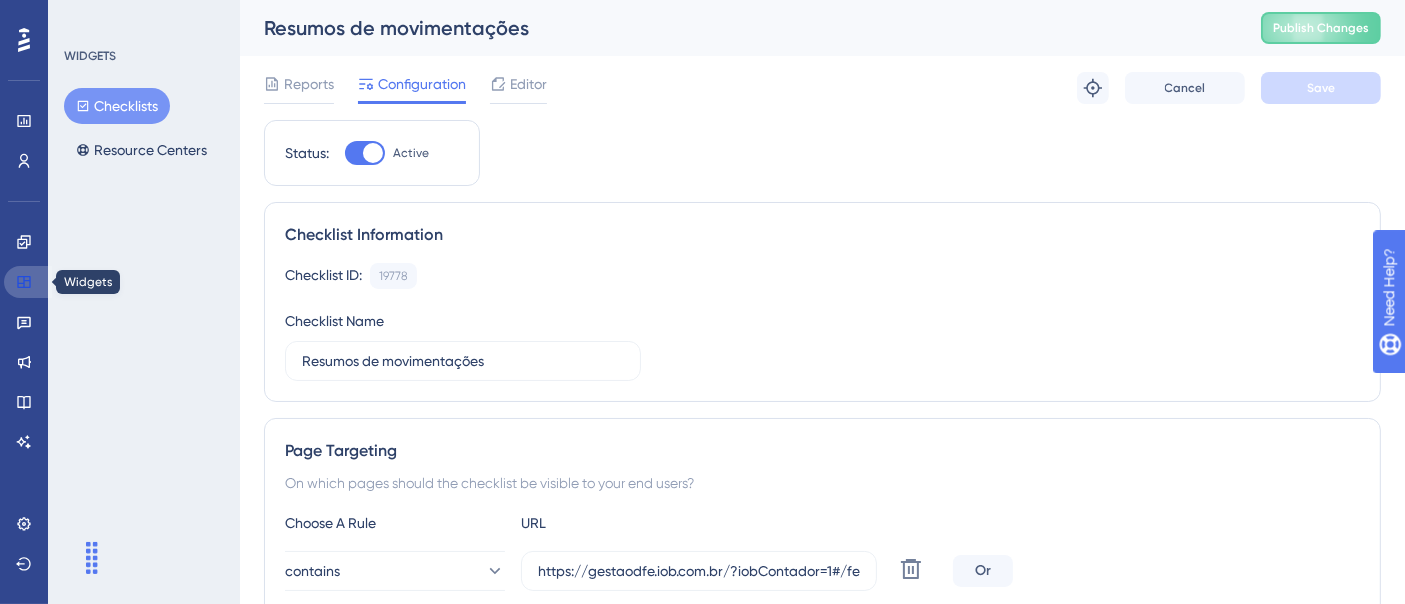 click 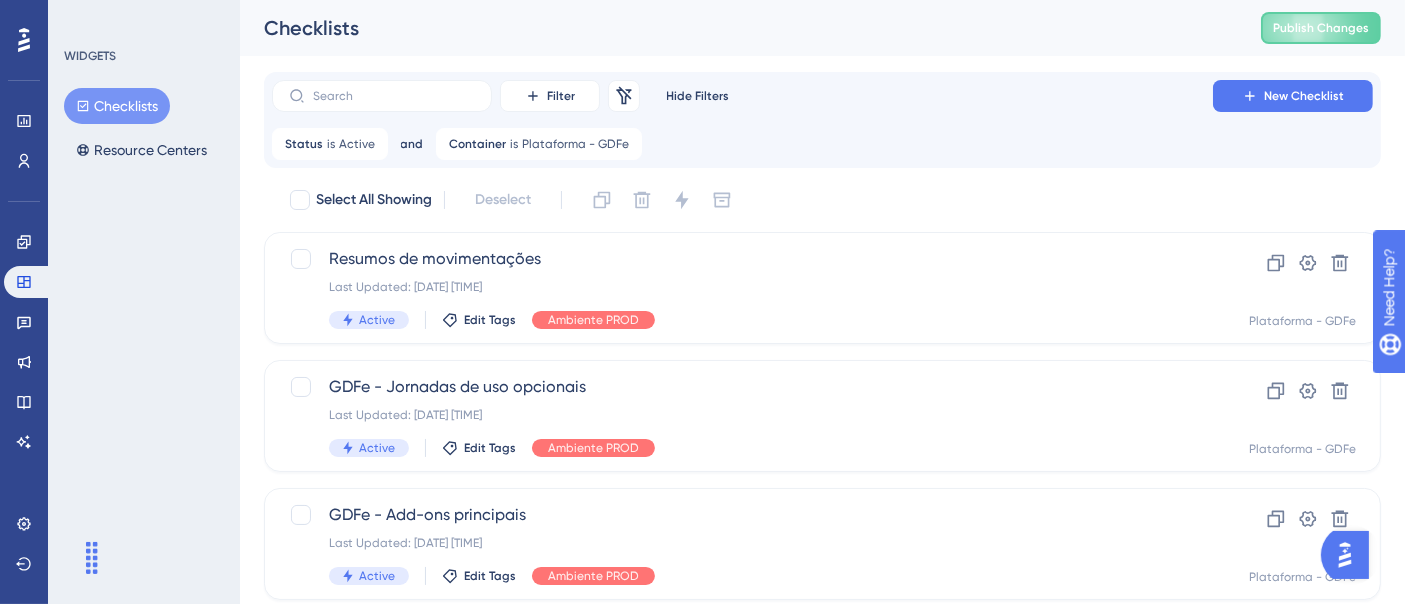 click on "Filter Remove Filters Hide Filters New Checklist Status is Active Active Remove and Container is Plataforma - GDFe Plataforma - GDFe Remove Select All Showing Deselect Resumos de movimentações Last Updated: [DATE] [TIME] Active Edit Tags Ambiente PROD Clone Settings Delete Plataforma - GDFe GDFe - Jornadas de uso opcionais Last Updated: [DATE] [TIME] Active Edit Tags Ambiente PROD Clone Settings Delete Plataforma - GDFe GDFe - Add-ons principais Last Updated: [DATE] [TIME] Active Edit Tags Ambiente PROD Clone Settings Delete Plataforma - GDFe GDFe - Configurações iniciais Last Updated: [DATE] [TIME] Active Edit Tags Ambiente PROD Clone Settings Delete Plataforma - GDFe Documentos fiscais - DEV Last Updated: [DATE] [TIME] Active Edit Tags Clone Settings Delete Plataforma - GDFe" at bounding box center [822, 464] 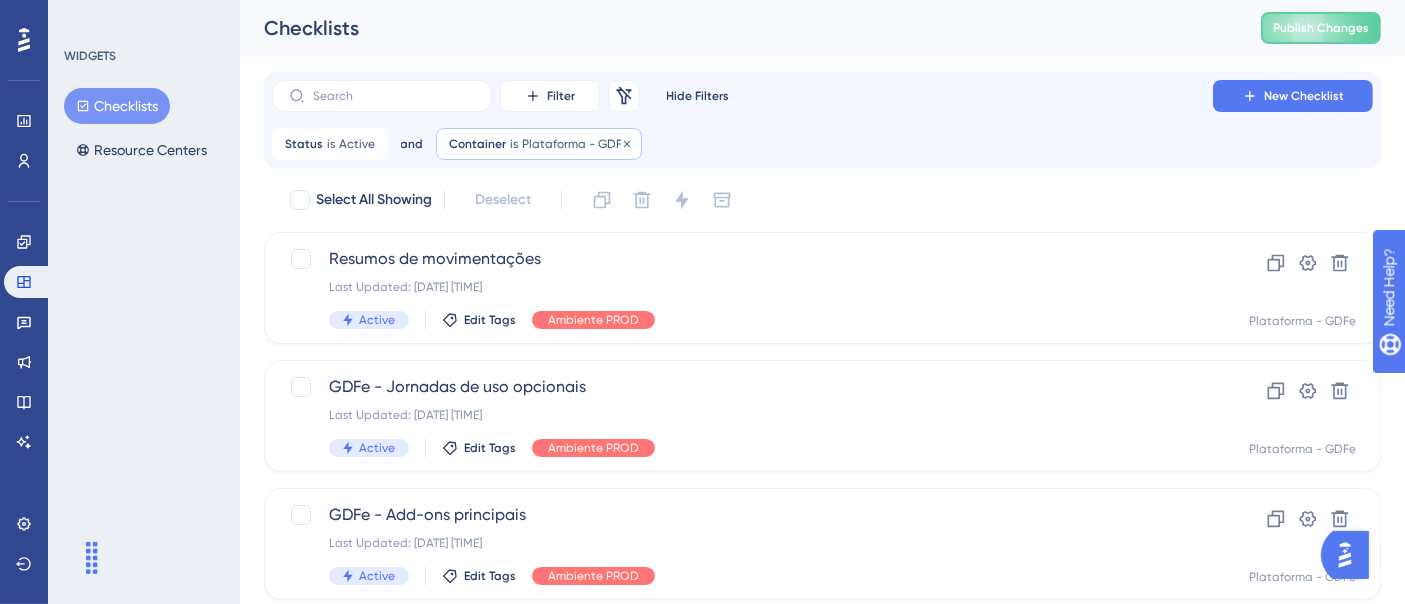 click on "Plataforma - GDFe" at bounding box center (575, 144) 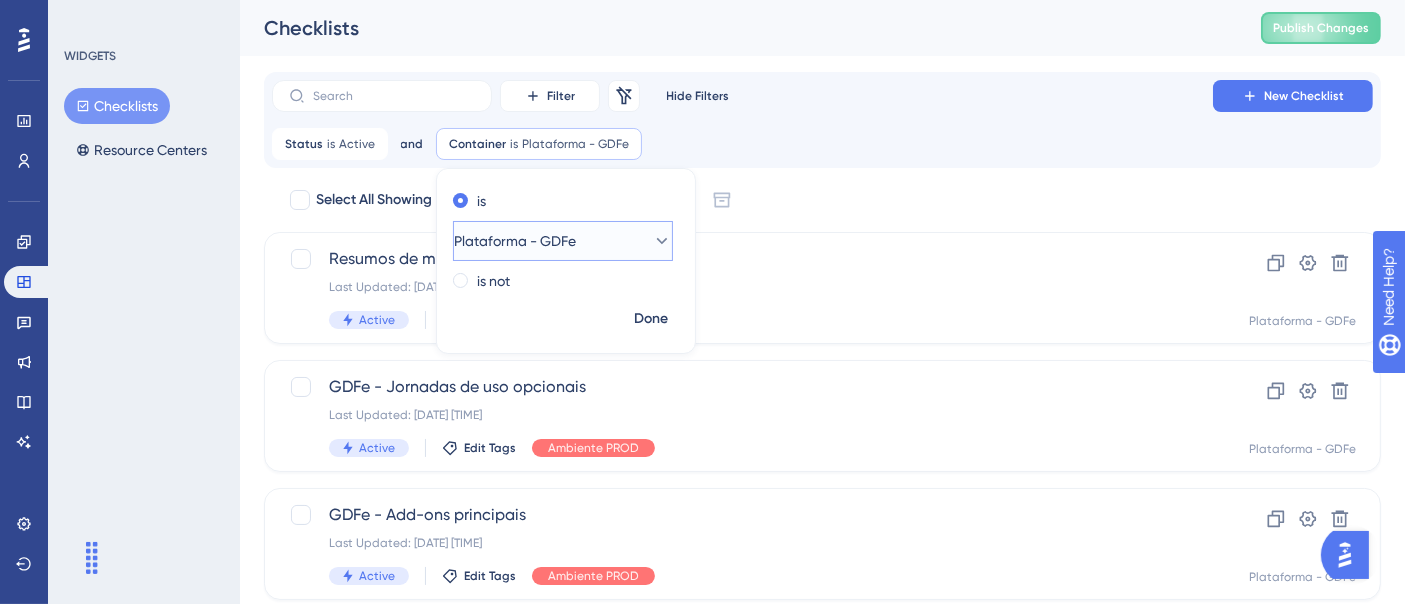 click on "Plataforma - GDFe" at bounding box center [515, 241] 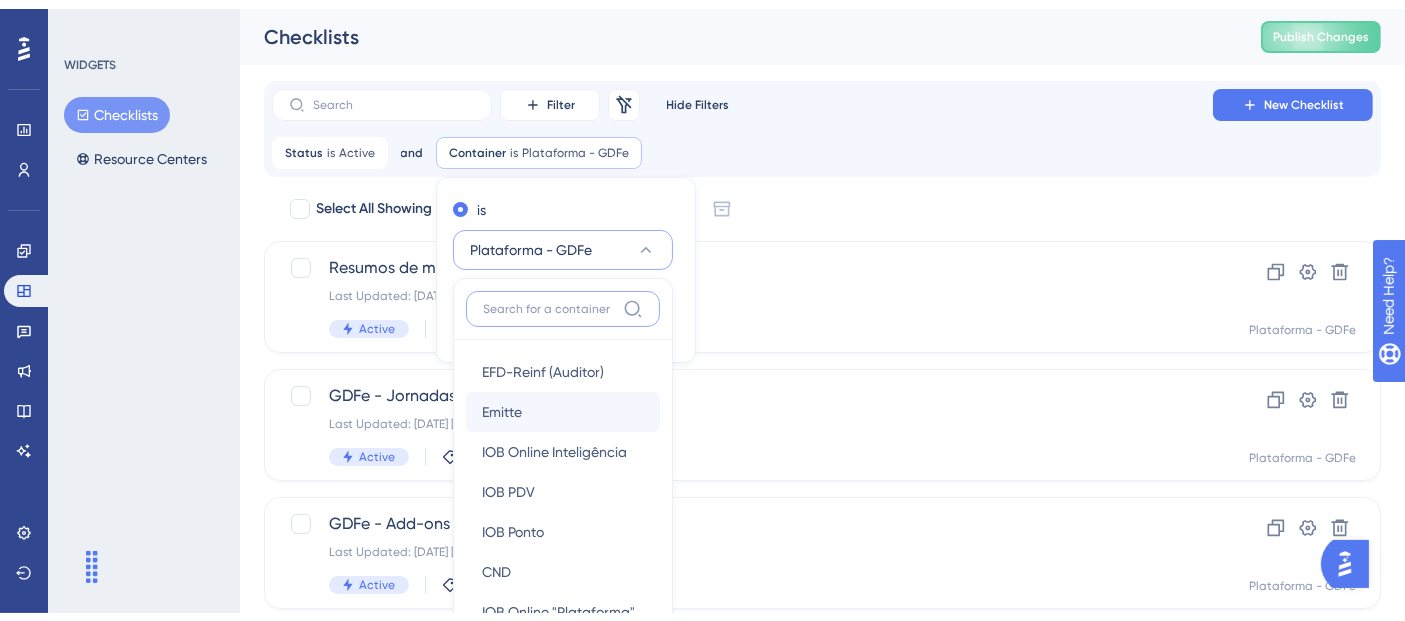 scroll, scrollTop: 164, scrollLeft: 0, axis: vertical 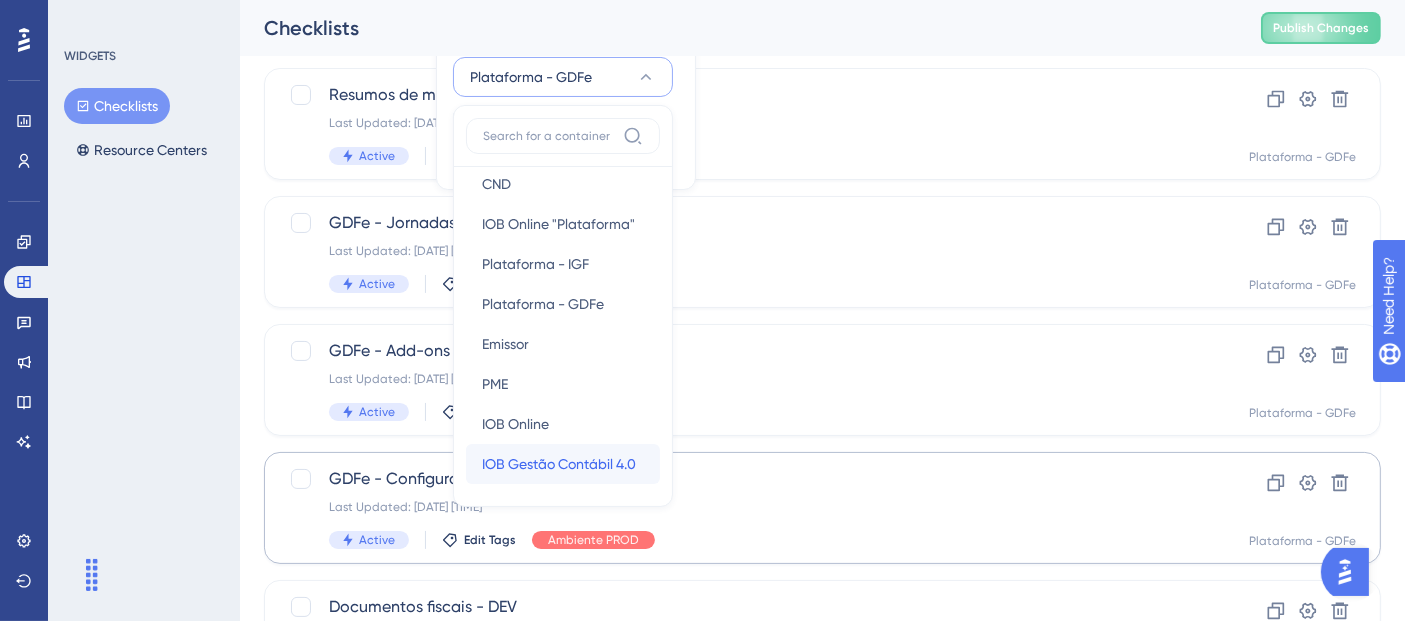 click on "IOB Gestão Contábil 4.0" at bounding box center [559, 464] 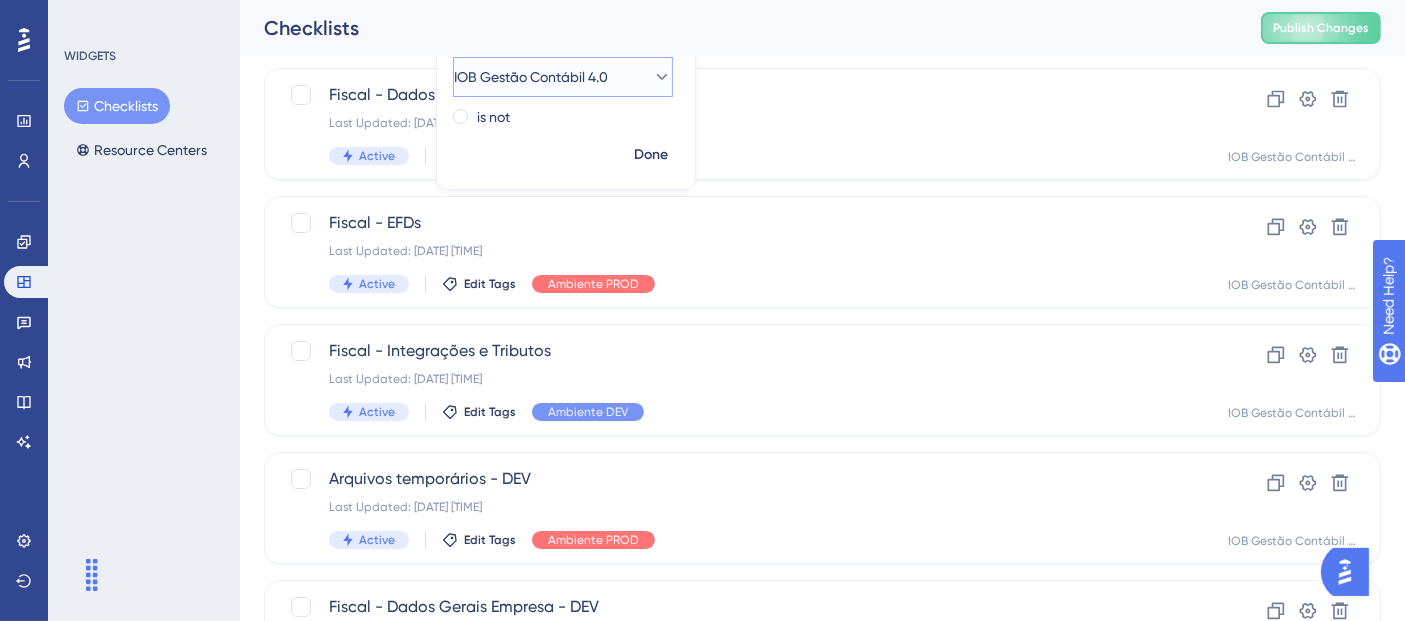 click on "IOB Gestão Contábil 4.0" at bounding box center [531, 77] 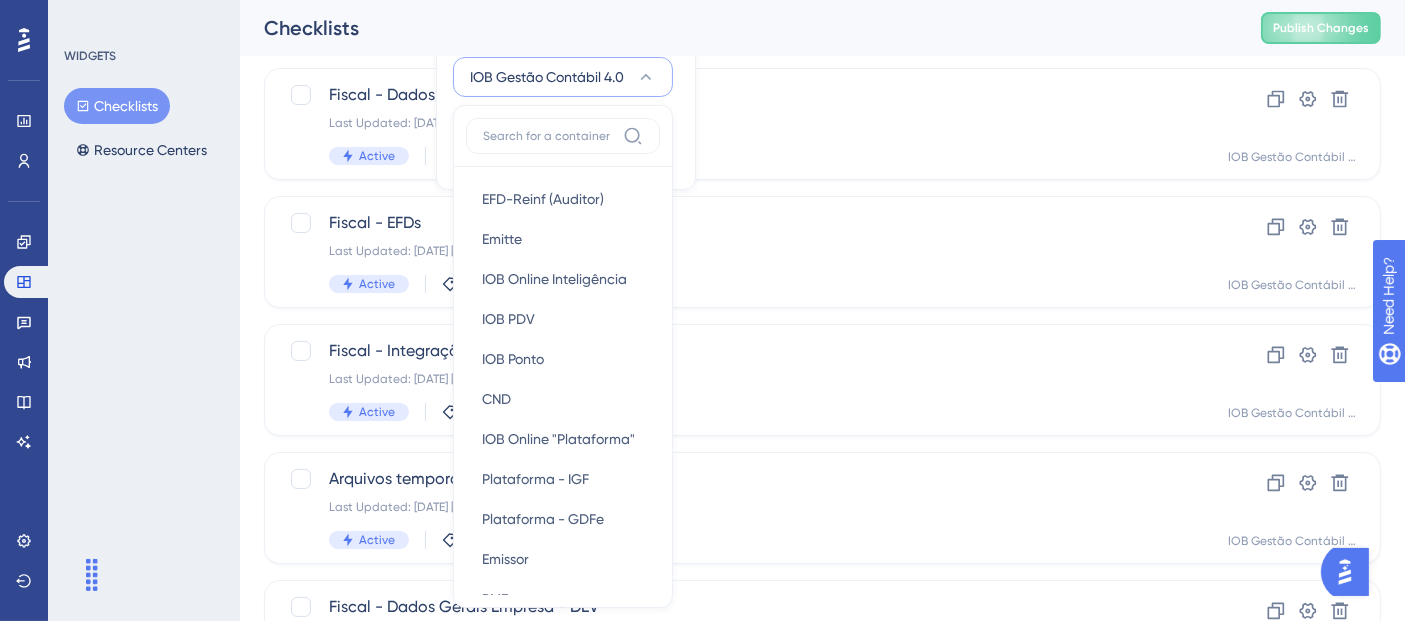 scroll, scrollTop: 209, scrollLeft: 0, axis: vertical 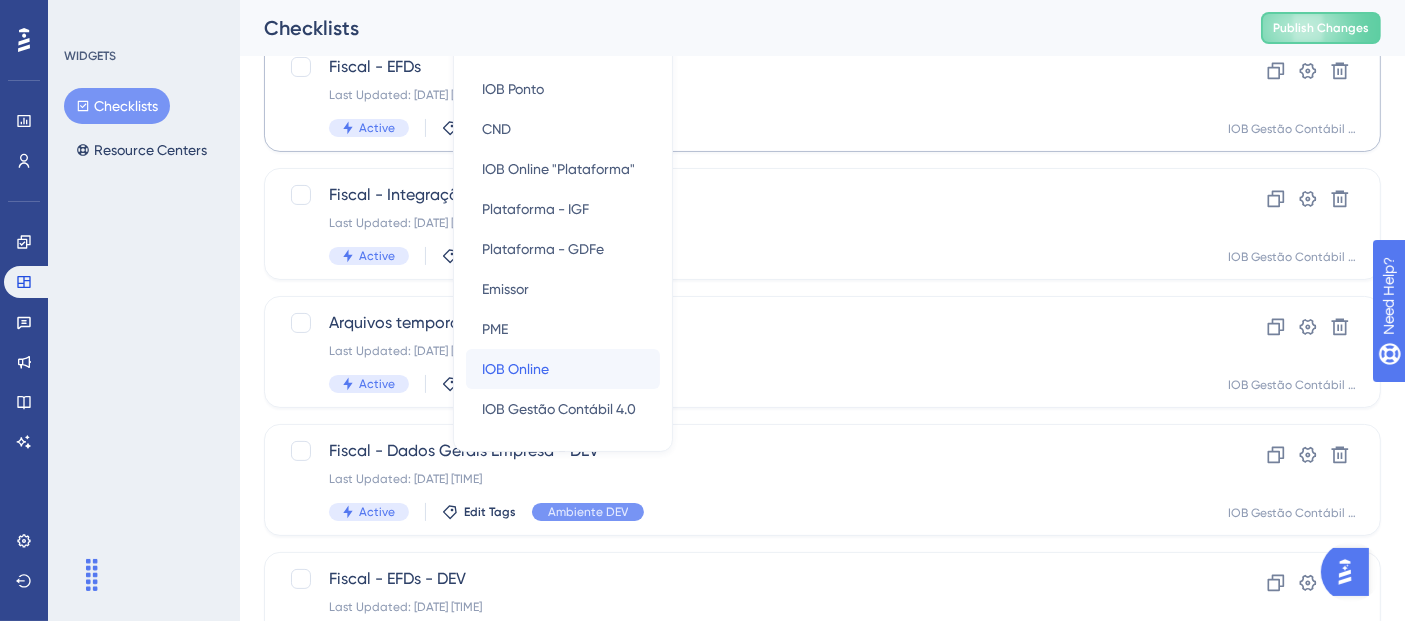 click on "IOB Online" at bounding box center (515, 369) 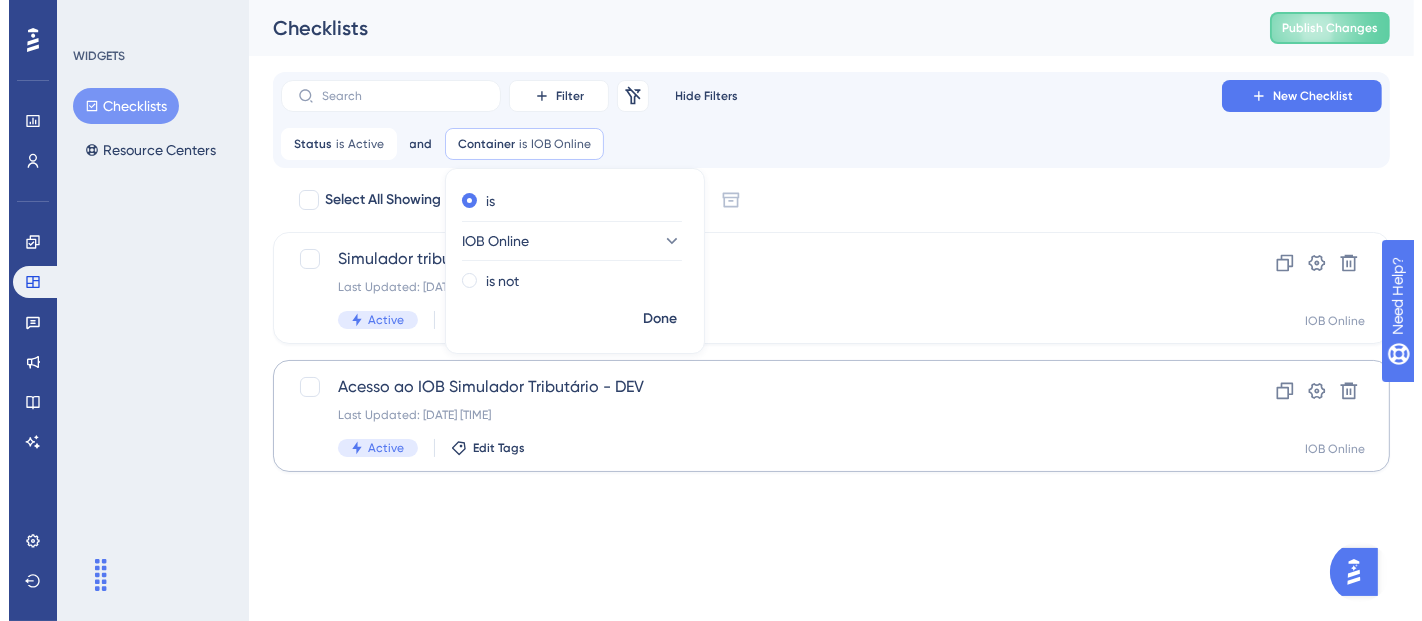 scroll, scrollTop: 0, scrollLeft: 0, axis: both 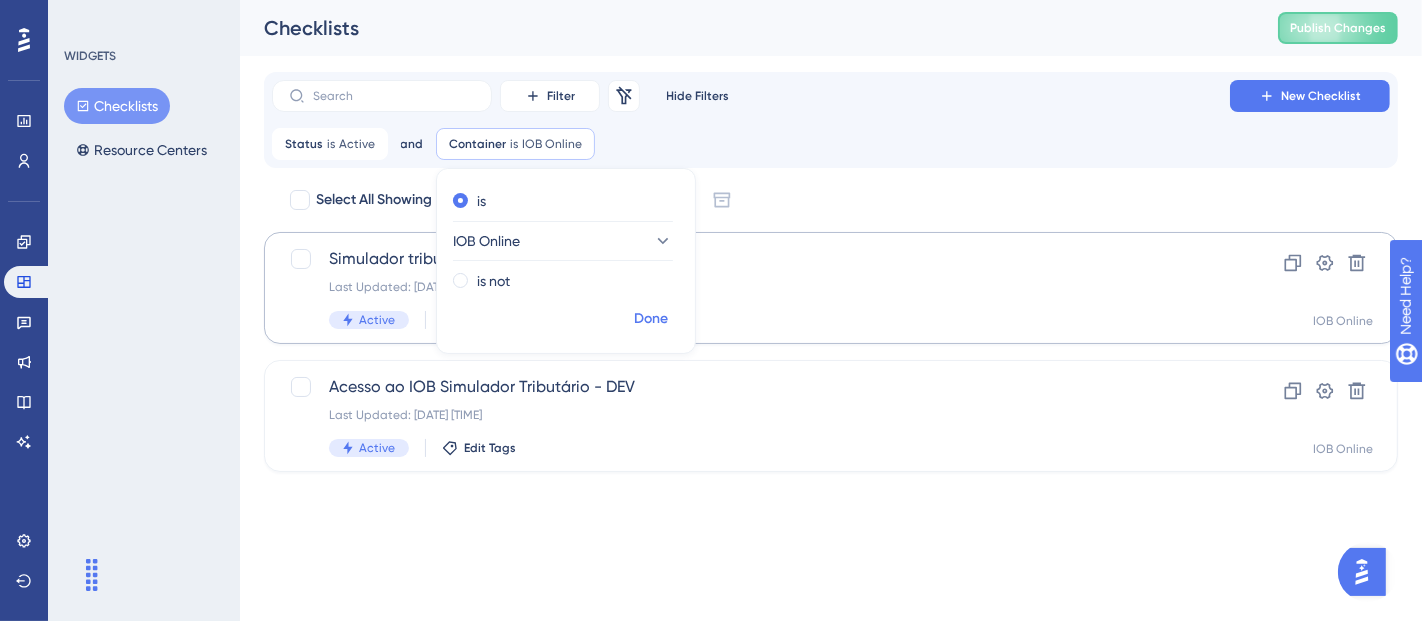click on "Done" at bounding box center (651, 319) 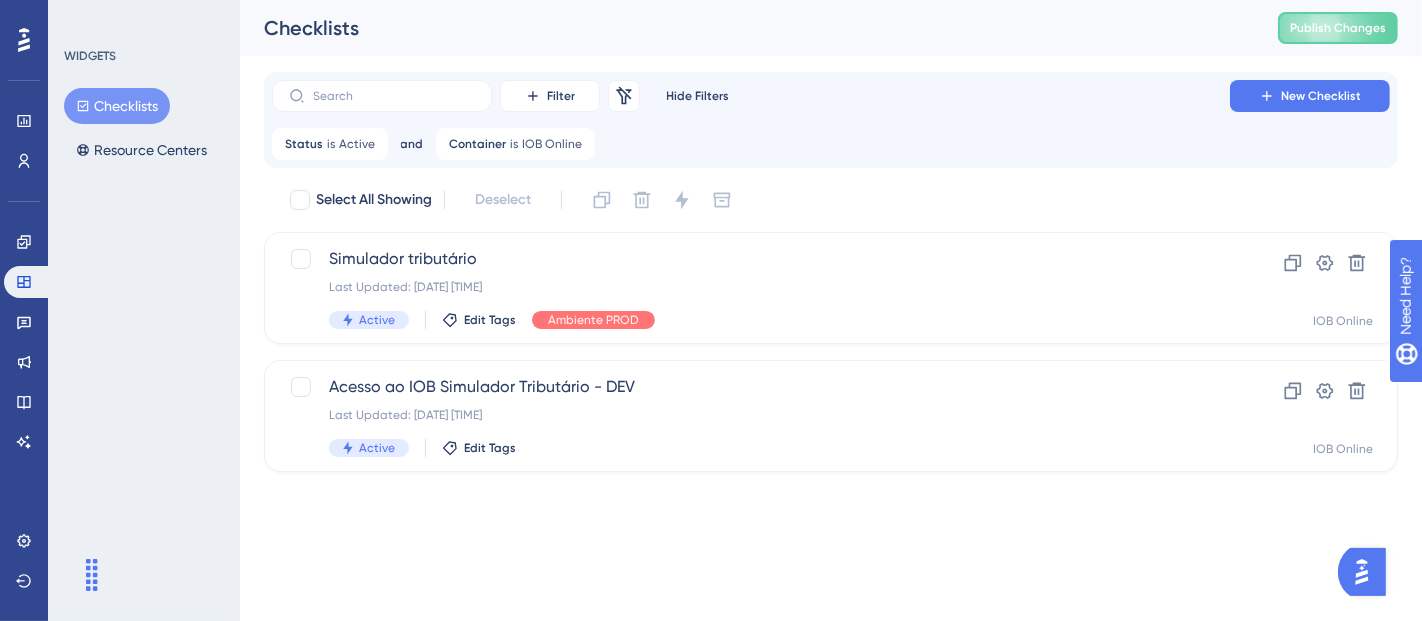 click on "Performance Users Engagement Widgets Feedback Product Updates Knowledge Base AI Assistant Settings Logout WIDGETS Checklists Resource Centers Checklists Publish Changes Filter Remove Filters Hide Filters New Checklist Status is Active Active Remove and Container is IOB Online IOB Online Remove Select All Showing Deselect Simulador tributário Last Updated: [DATE] [TIME] Active Edit Tags Ambiente PROD Clone Settings Delete IOB Online Acesso ao IOB Simulador Tributário - DEV Last Updated: [DATE] [TIME] Active Edit Tags Clone Settings Delete IOB Online
5" at bounding box center (711, 0) 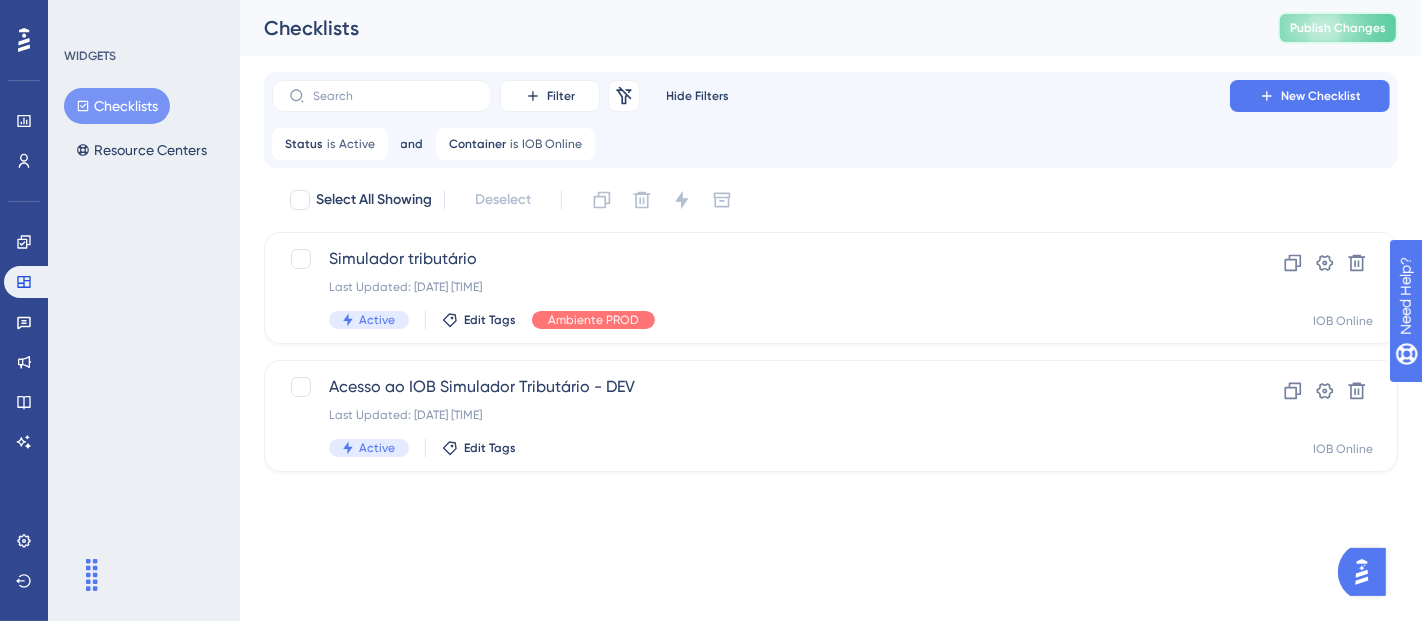 click on "Publish Changes" at bounding box center (1338, 28) 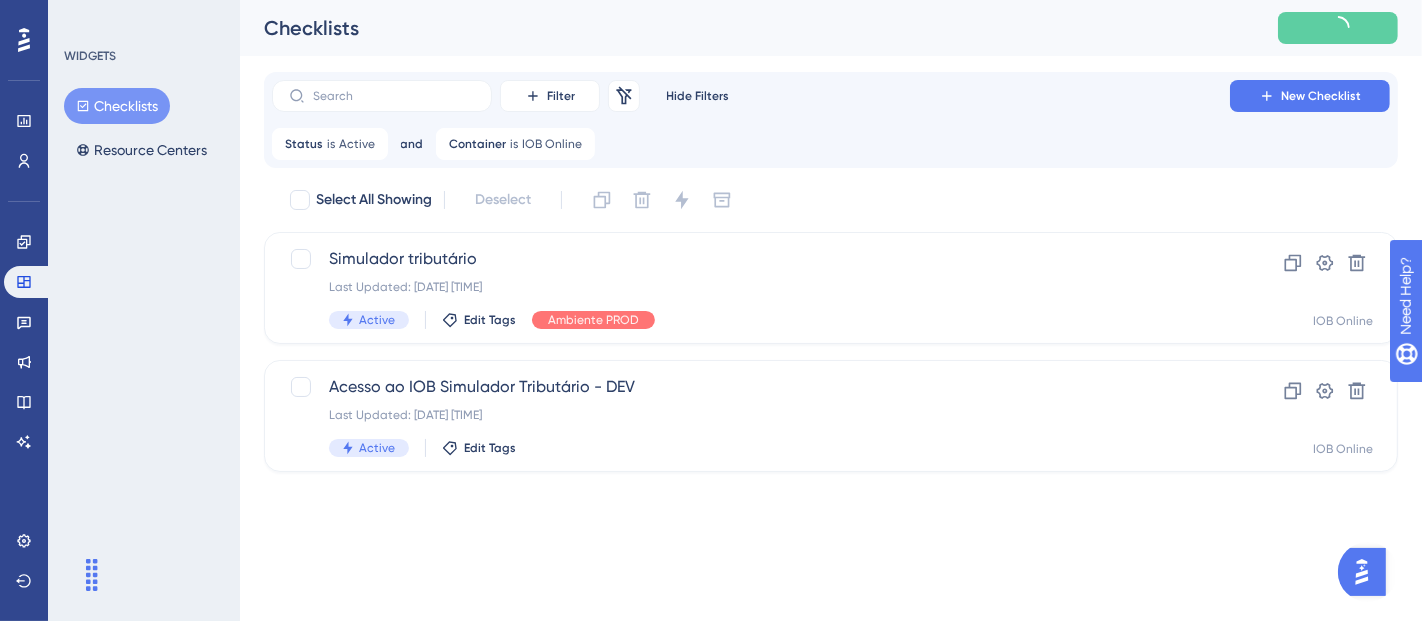 click on "Performance Users Engagement Widgets Feedback Product Updates Knowledge Base AI Assistant Settings Logout WIDGETS Checklists Resource Centers Checklists Filter Remove Filters Hide Filters New Checklist Status is Active Active Remove and Container is IOB Online IOB Online Remove Select All Showing Deselect Simulador tributário Last Updated: [DATE] [TIME] Active Edit Tags Ambiente PROD Clone Settings Delete IOB Online Acesso ao IOB Simulador Tributário - DEV Last Updated: [DATE] [TIME] Active Edit Tags Clone Settings Delete IOB Online" at bounding box center [831, 252] 